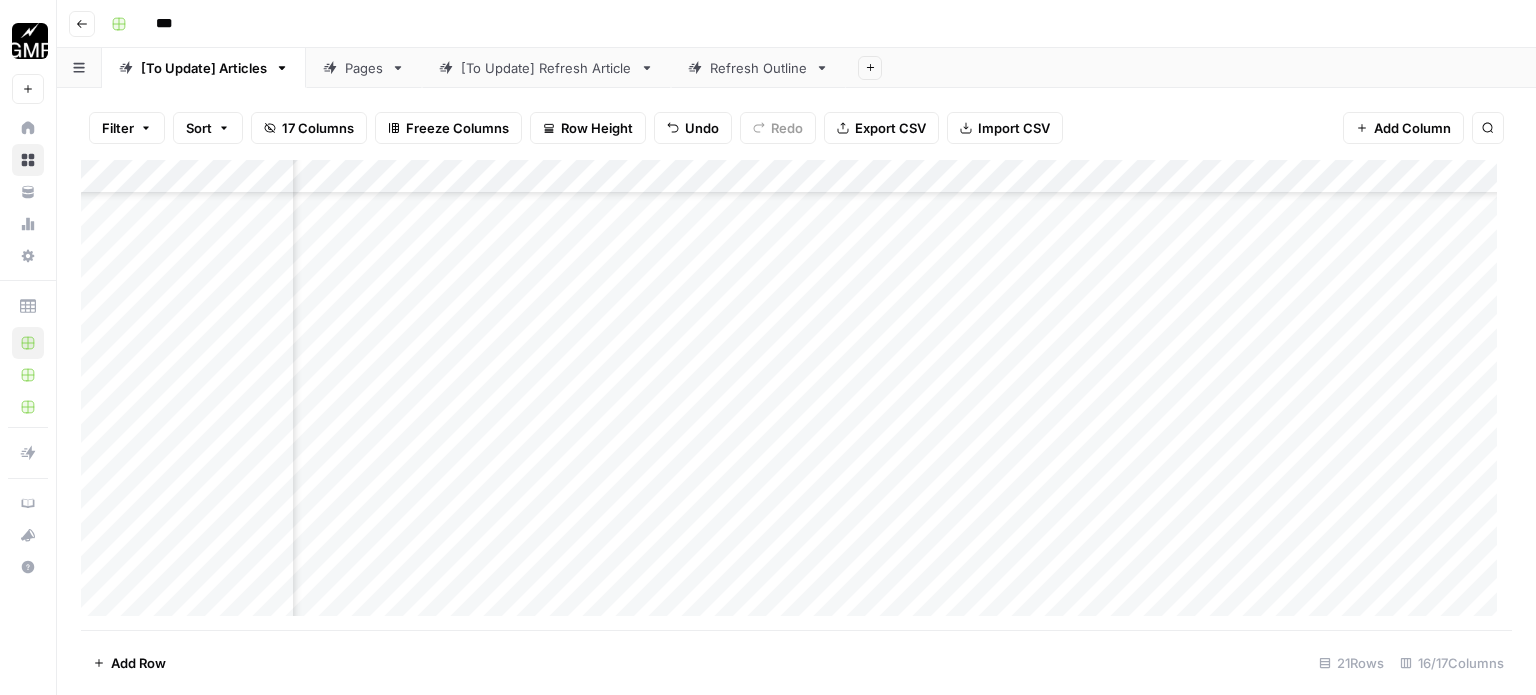 scroll, scrollTop: 0, scrollLeft: 0, axis: both 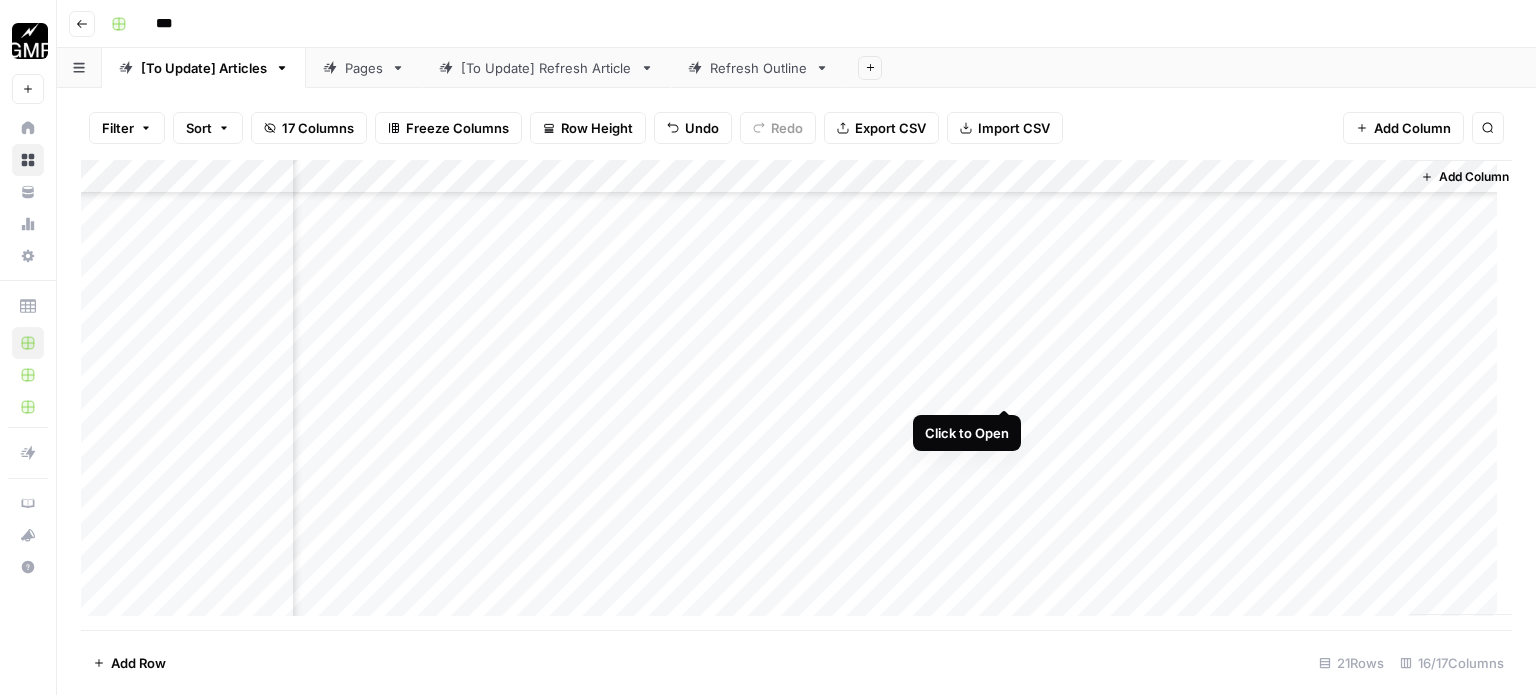 click on "Add Column" at bounding box center (796, 395) 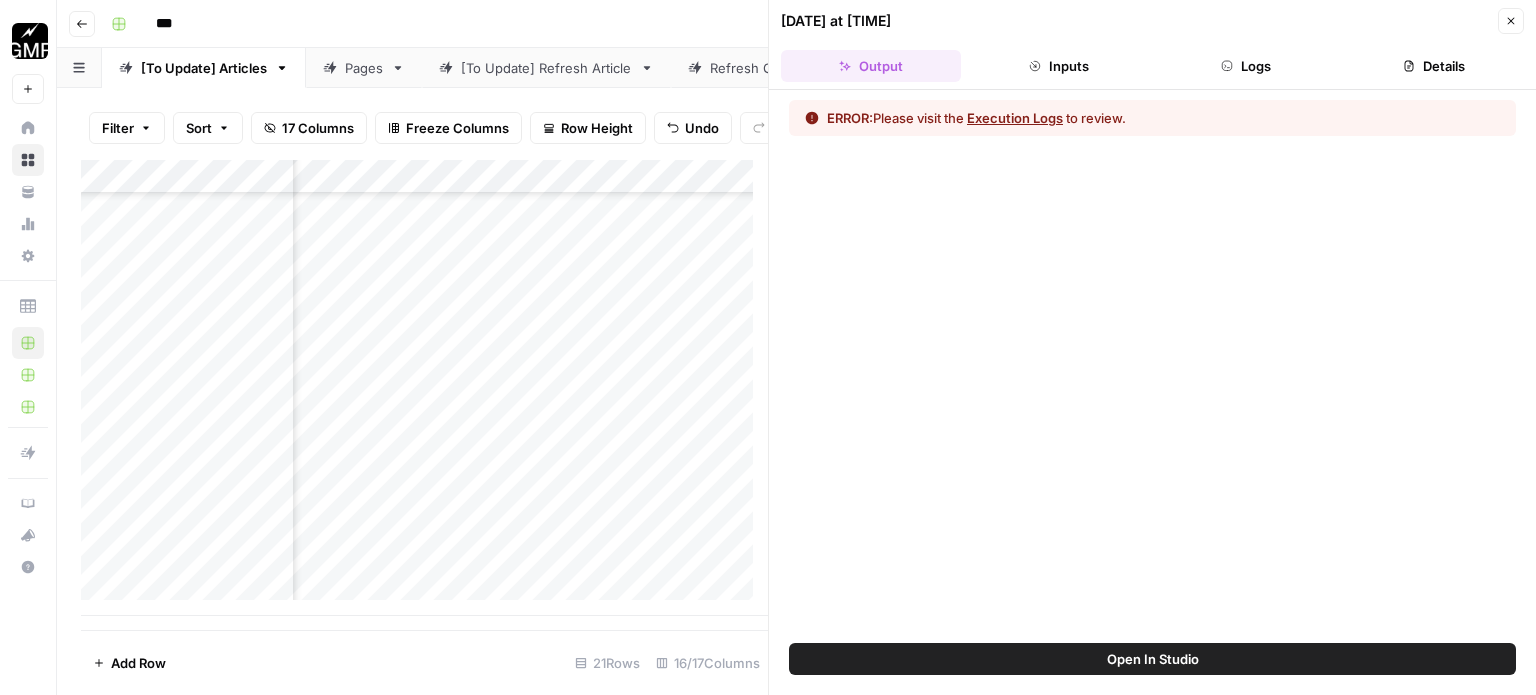 click on "Execution Logs" at bounding box center [1015, 118] 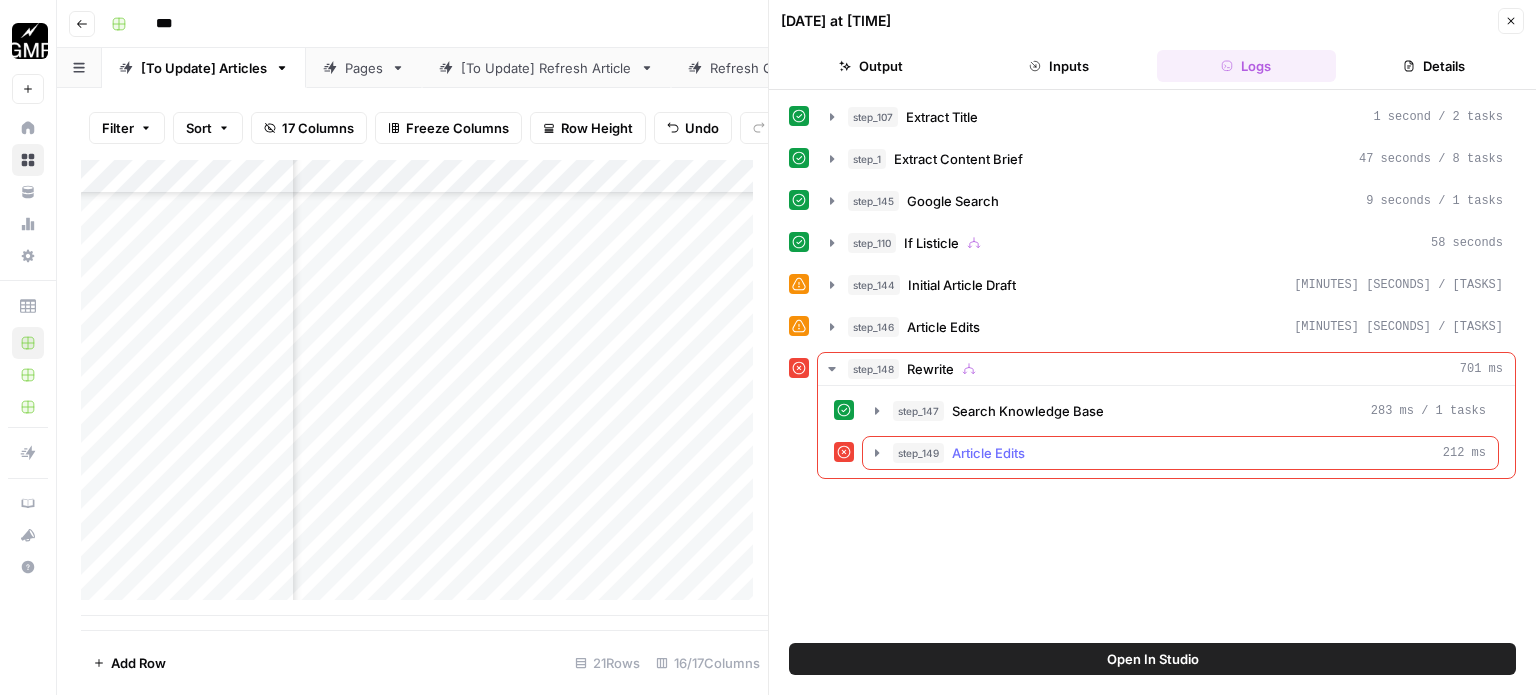 click on "step_149 Article Edits 212 ms" at bounding box center [1189, 453] 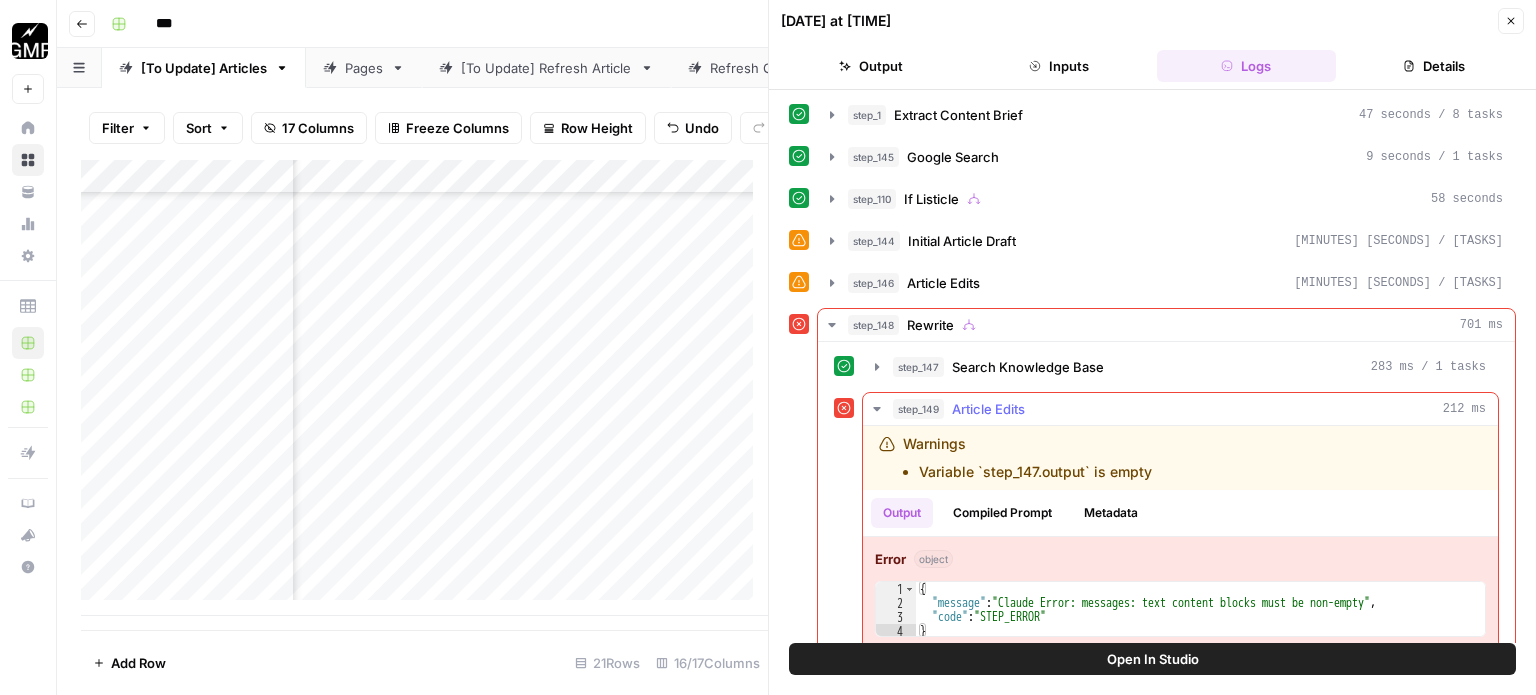 scroll, scrollTop: 64, scrollLeft: 0, axis: vertical 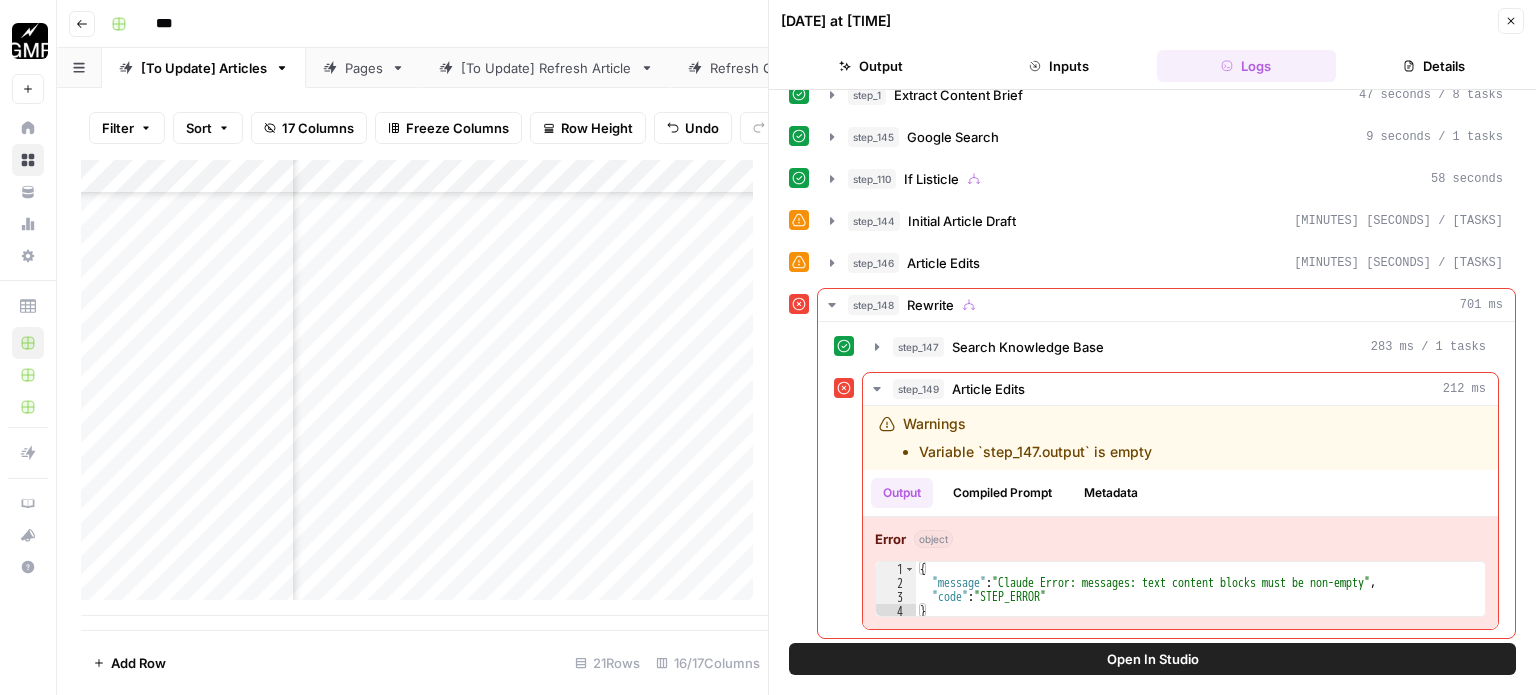 click on "Close" at bounding box center [1511, 21] 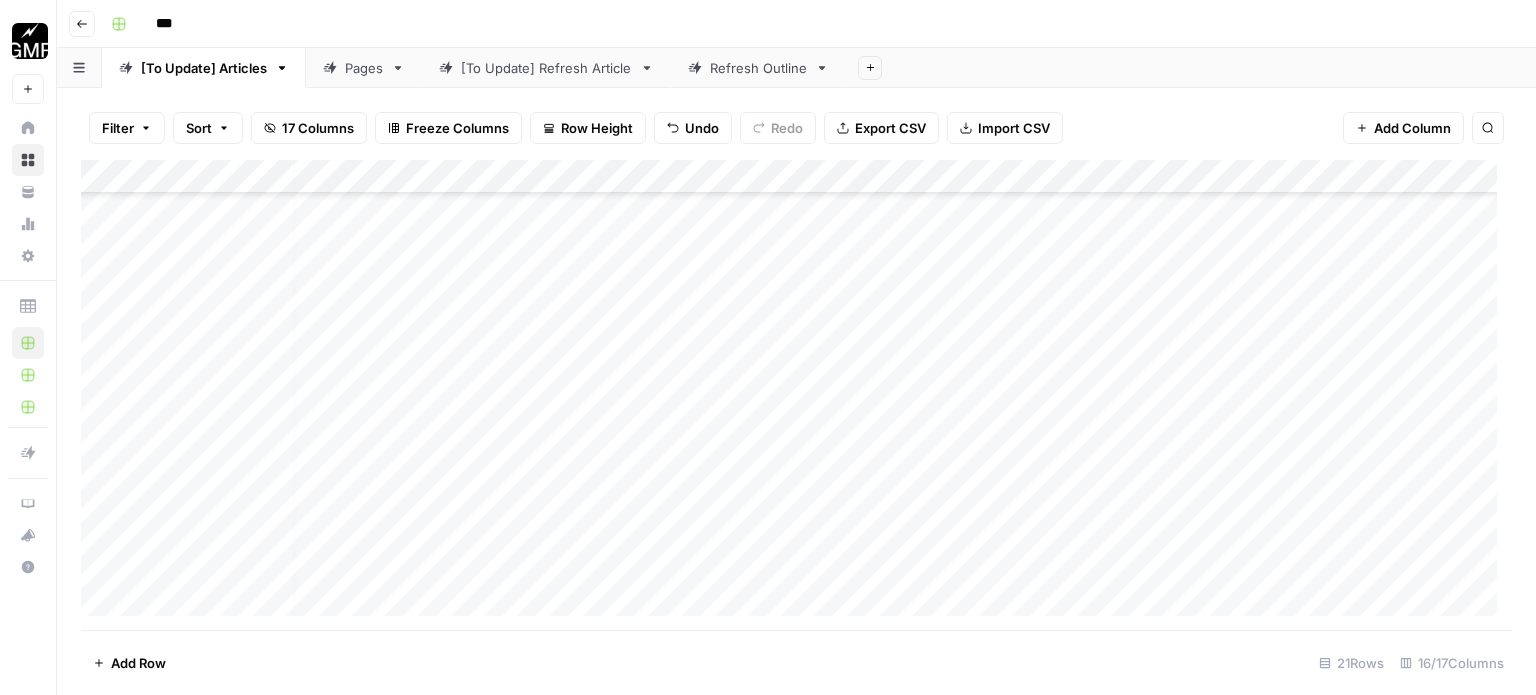 scroll, scrollTop: 1458, scrollLeft: 0, axis: vertical 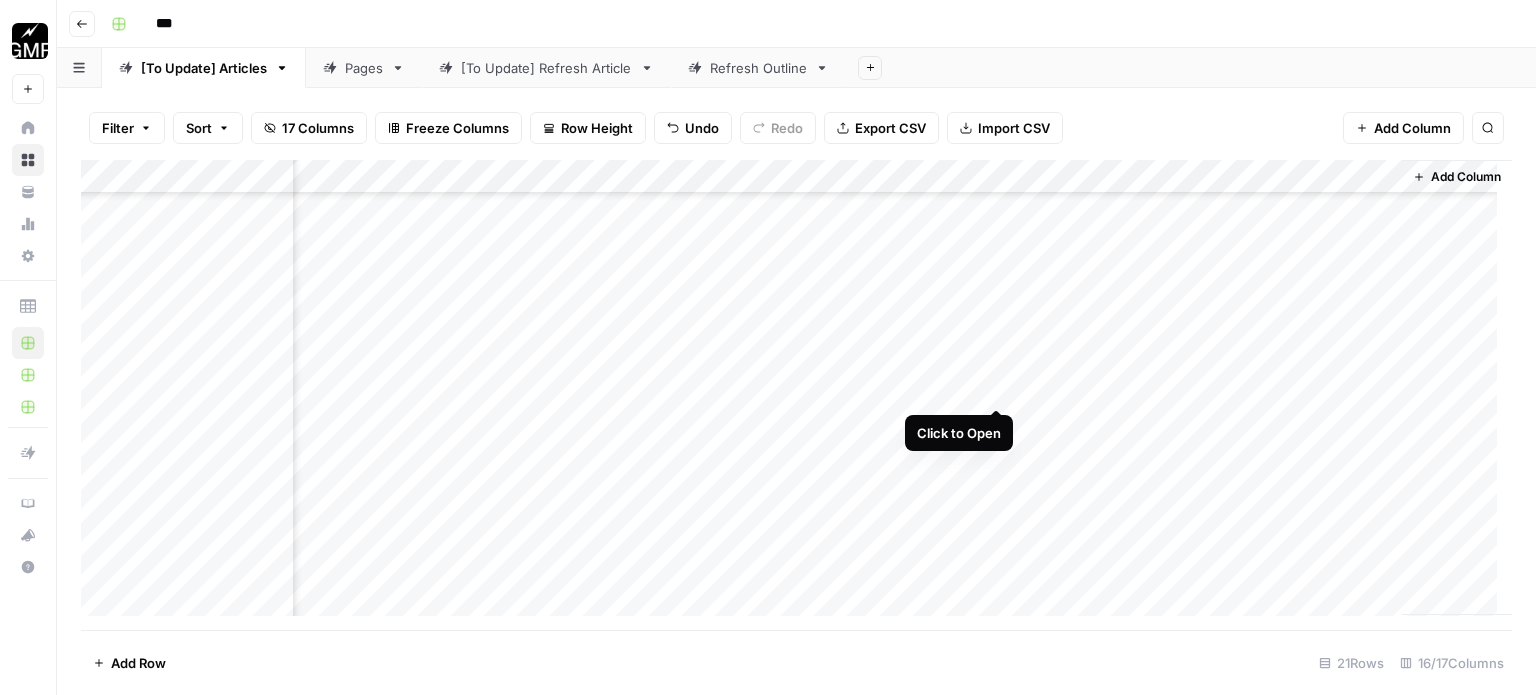 click on "Add Column" at bounding box center [796, 395] 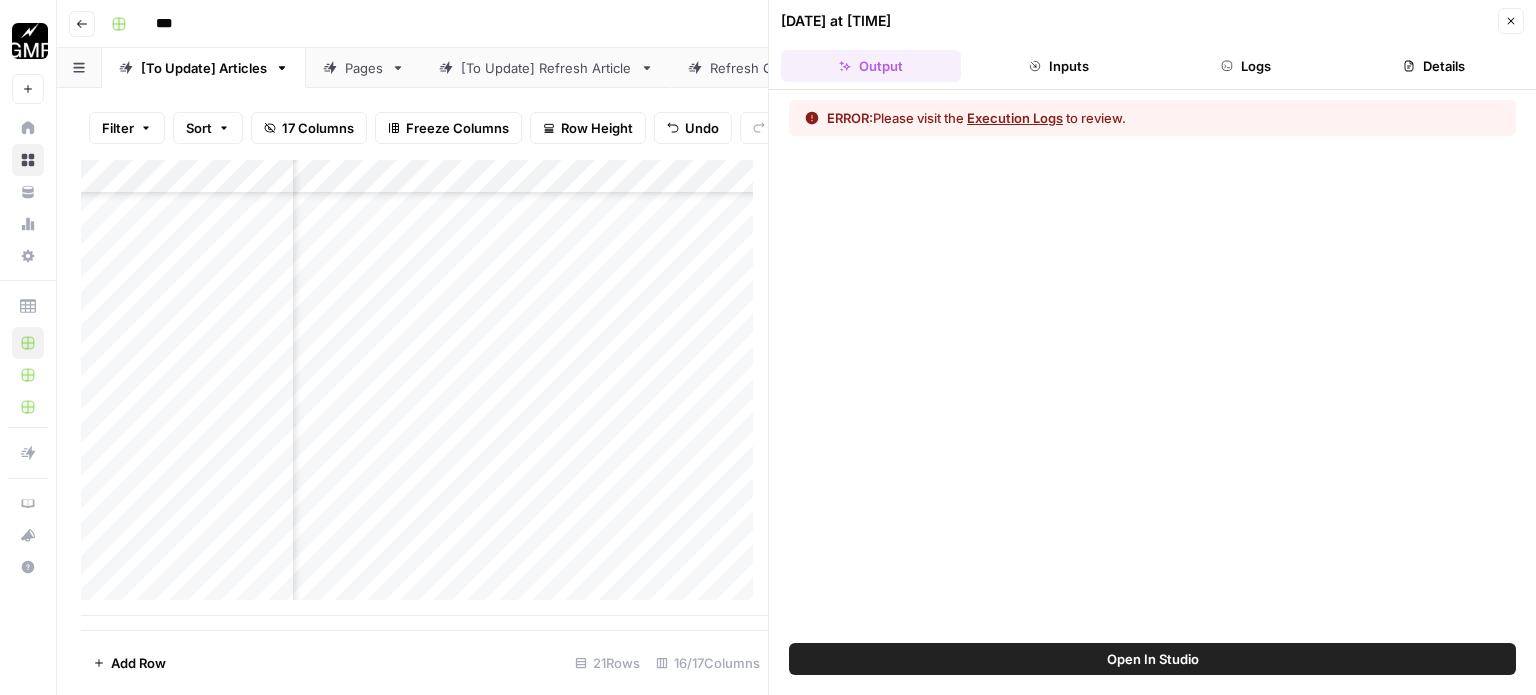 click on "Execution Logs" at bounding box center (1015, 118) 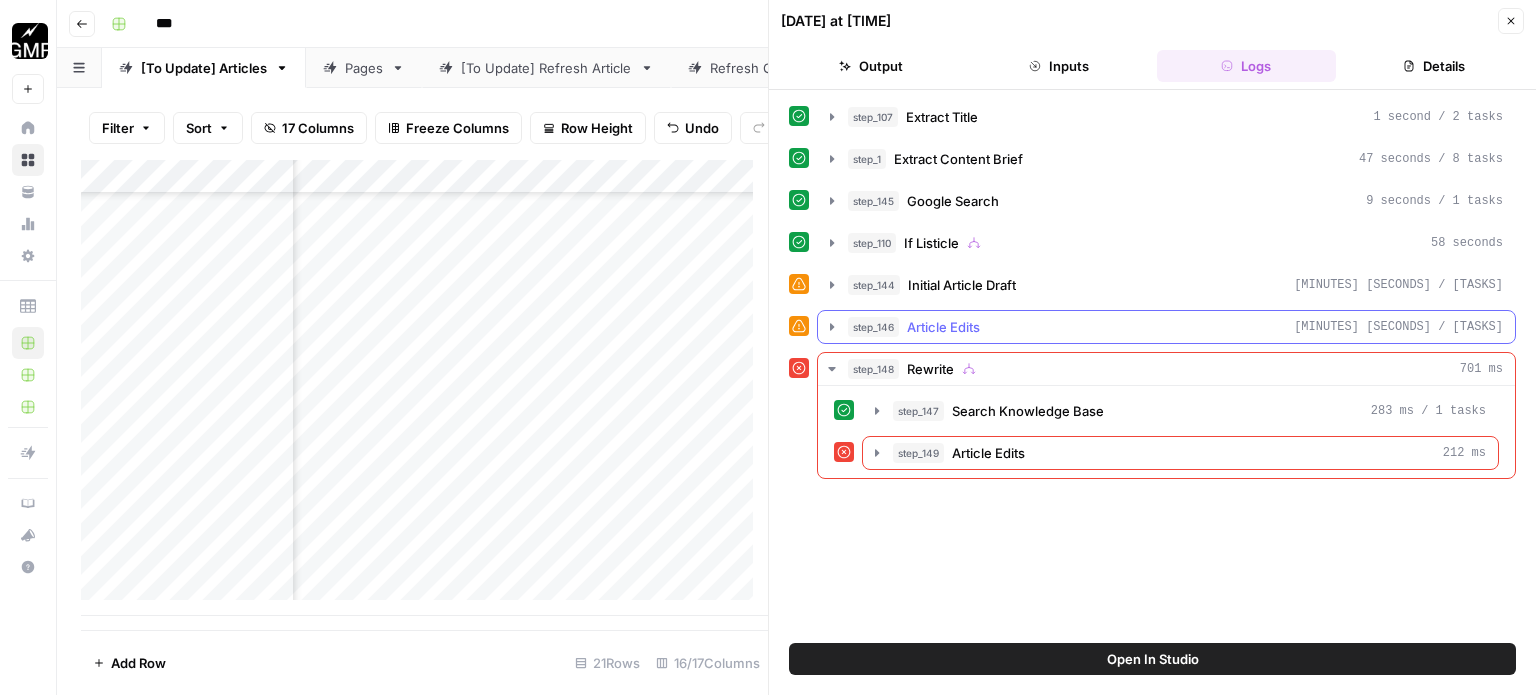 click on "step_146 Article Edits [TIME] / [NUMBER] tasks" at bounding box center [1166, 327] 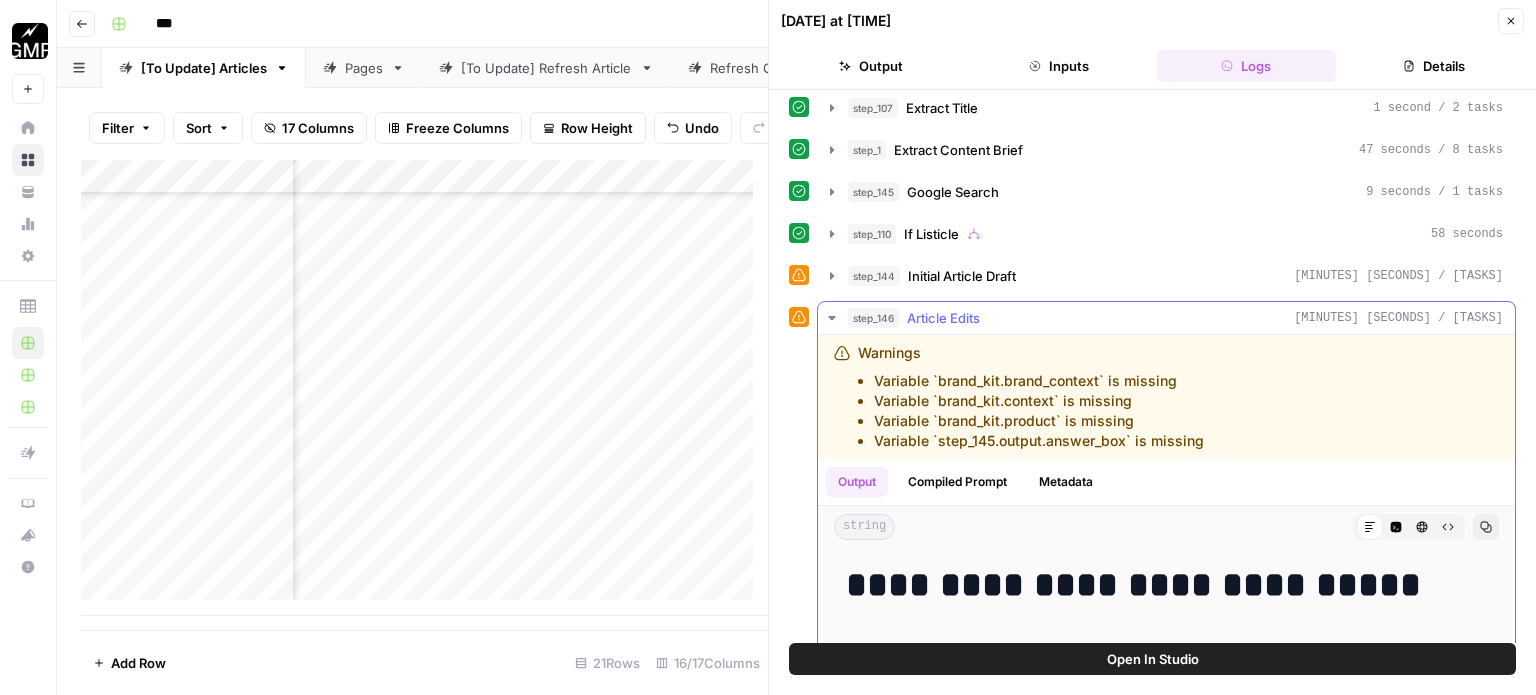 scroll, scrollTop: 0, scrollLeft: 0, axis: both 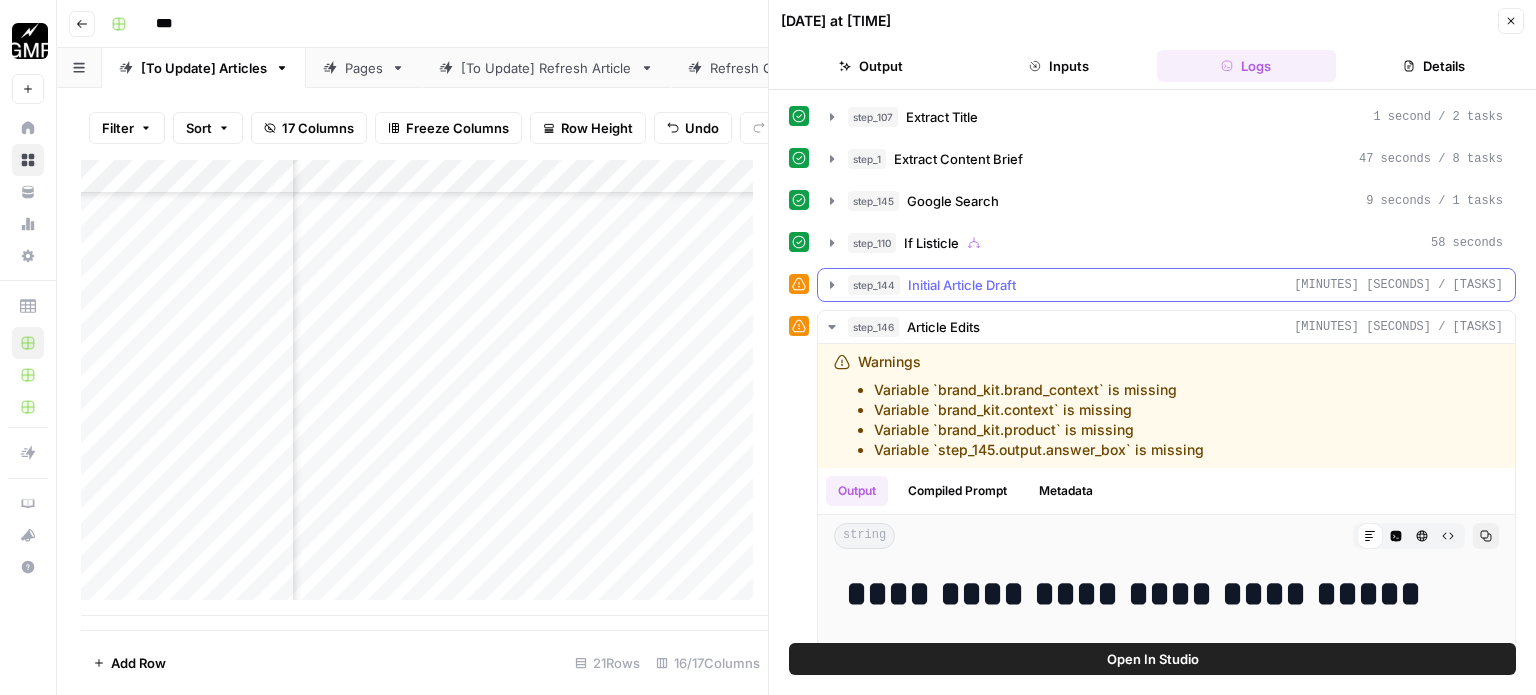 click on "Initial Article Draft" at bounding box center (962, 285) 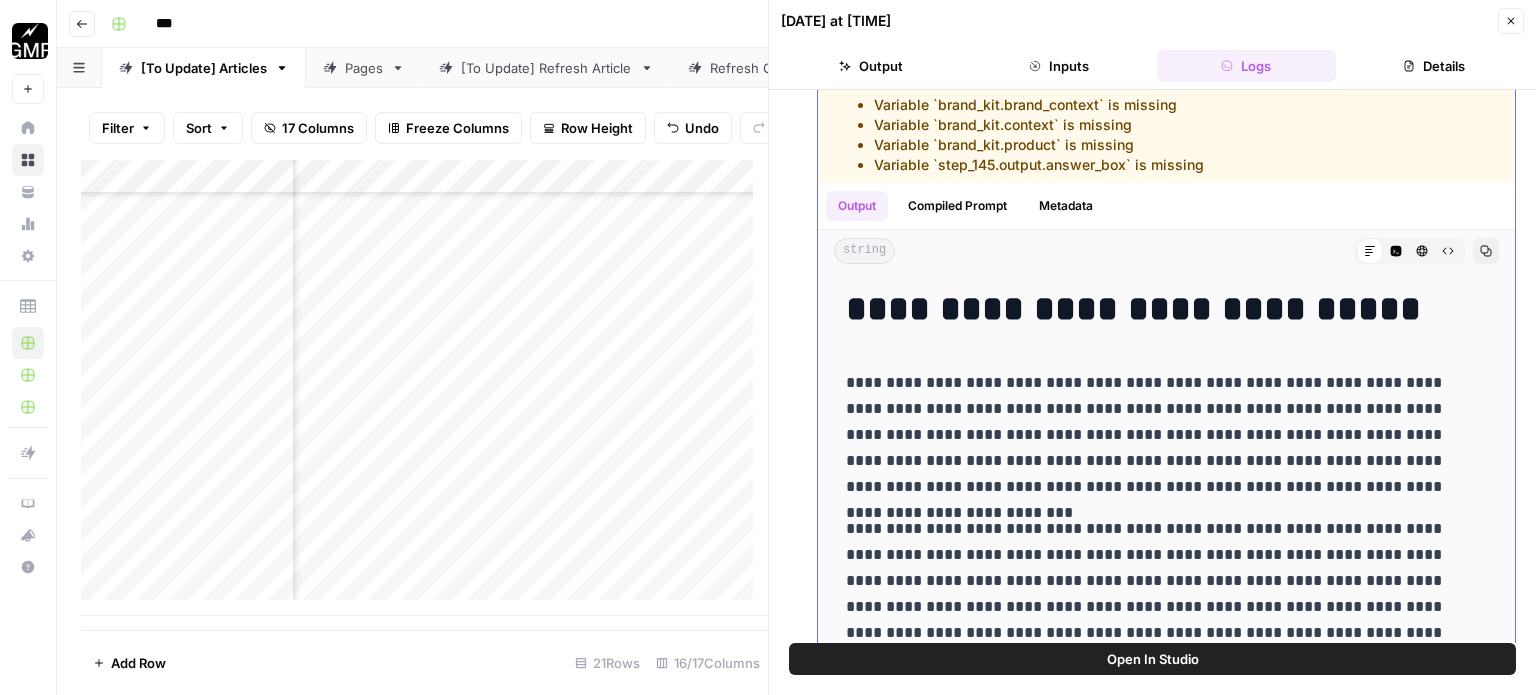 scroll, scrollTop: 100, scrollLeft: 0, axis: vertical 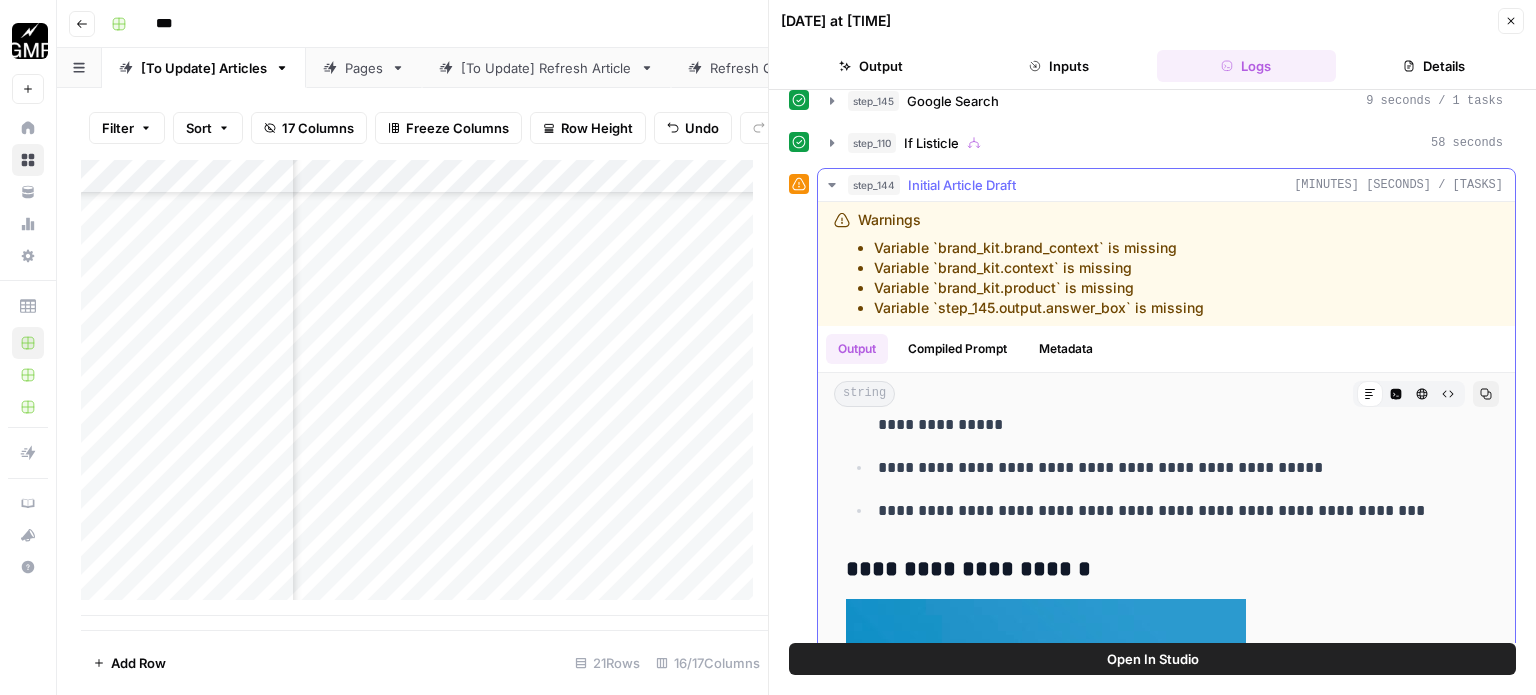 click on "Compiled Prompt" at bounding box center [957, 349] 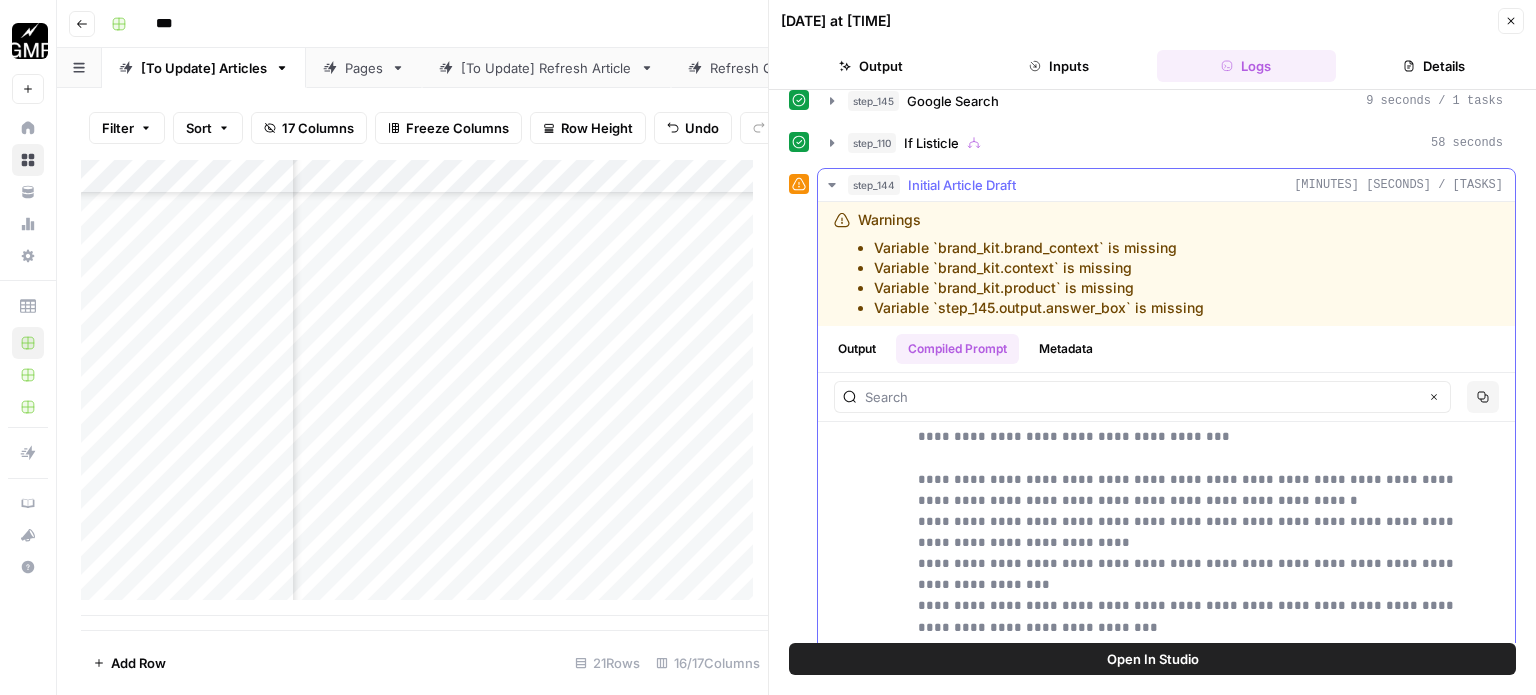 scroll, scrollTop: 1300, scrollLeft: 0, axis: vertical 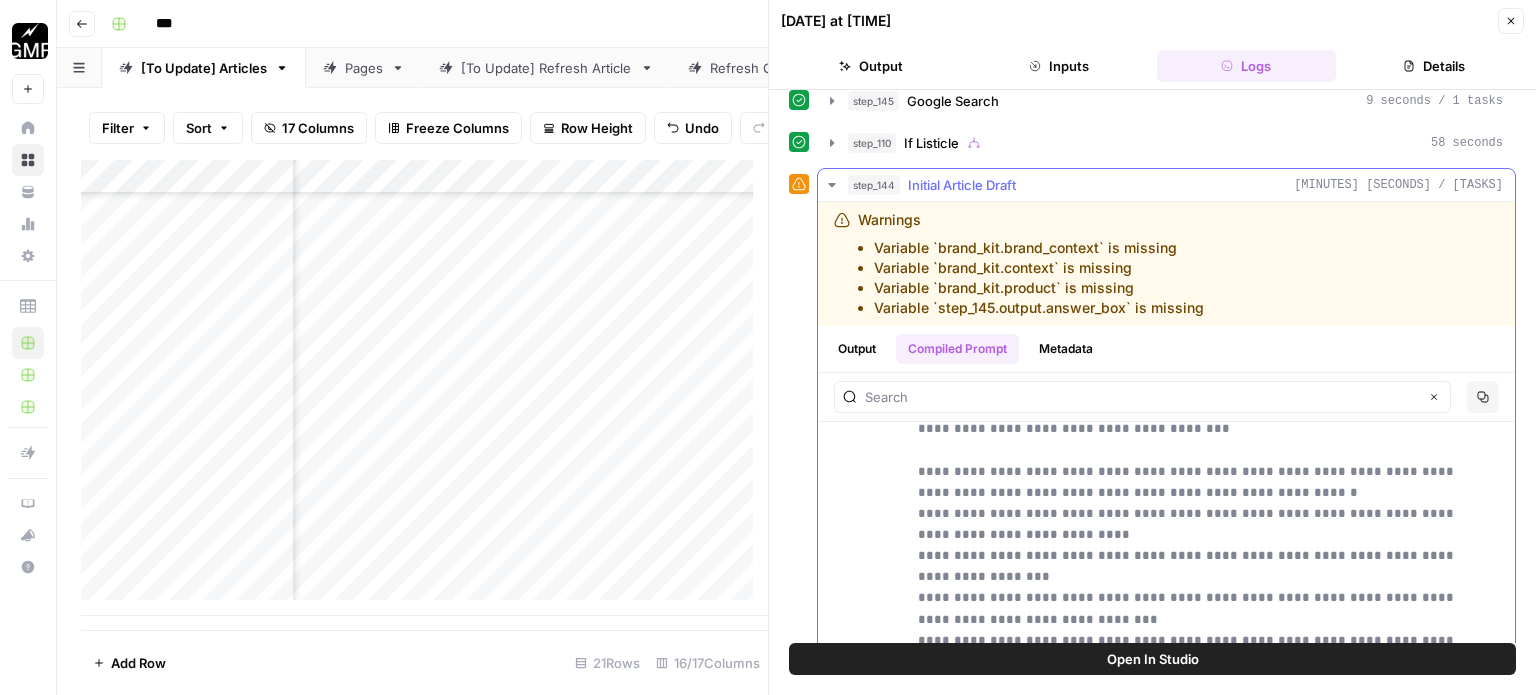 click on "Metadata" at bounding box center (1066, 349) 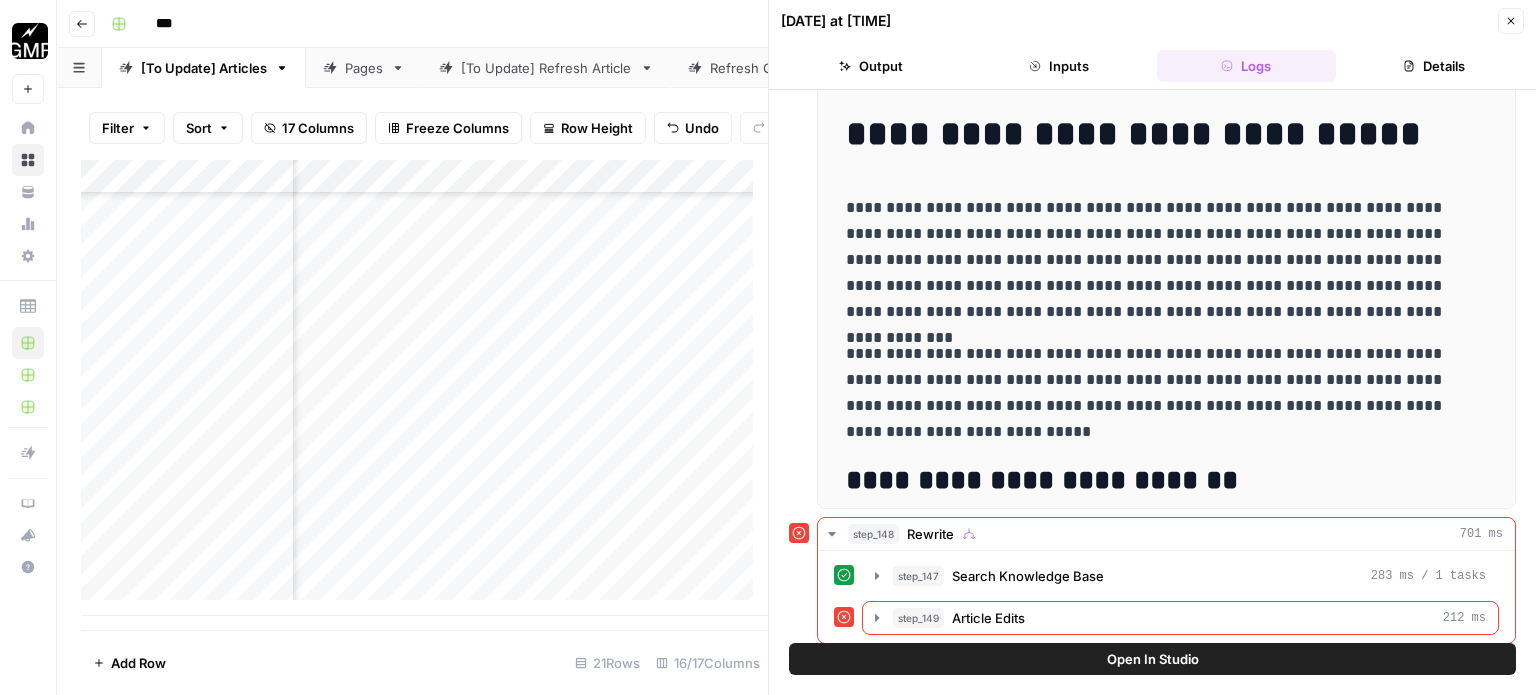 scroll, scrollTop: 940, scrollLeft: 0, axis: vertical 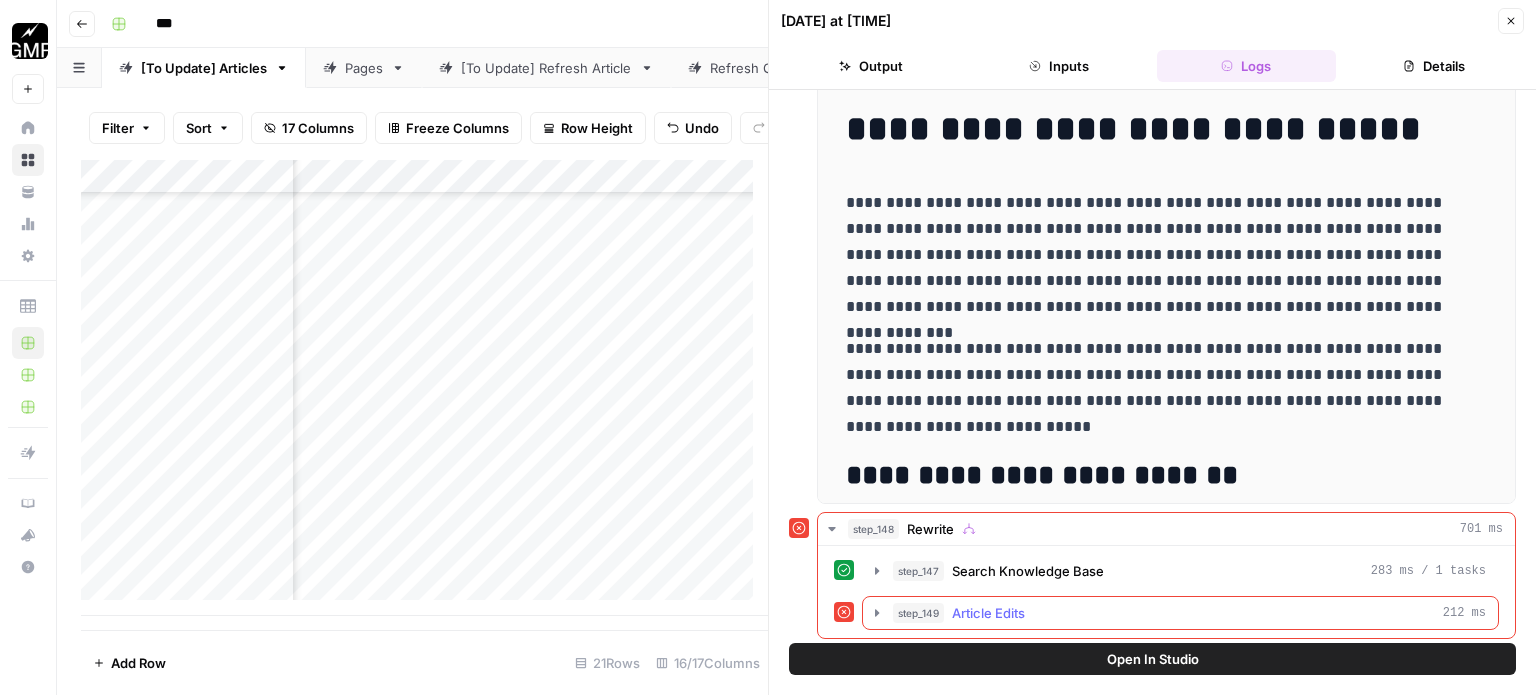 click on "Article Edits" at bounding box center [988, 613] 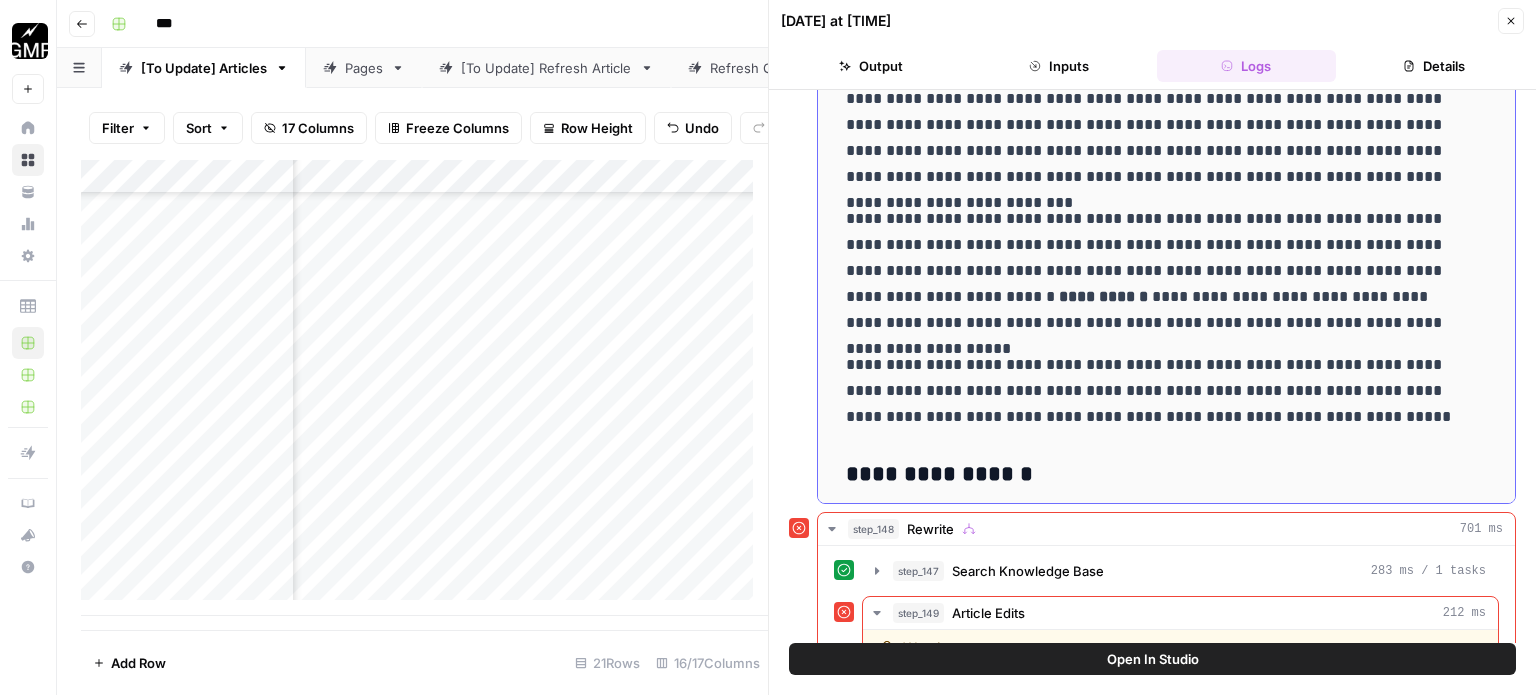 scroll, scrollTop: 500, scrollLeft: 0, axis: vertical 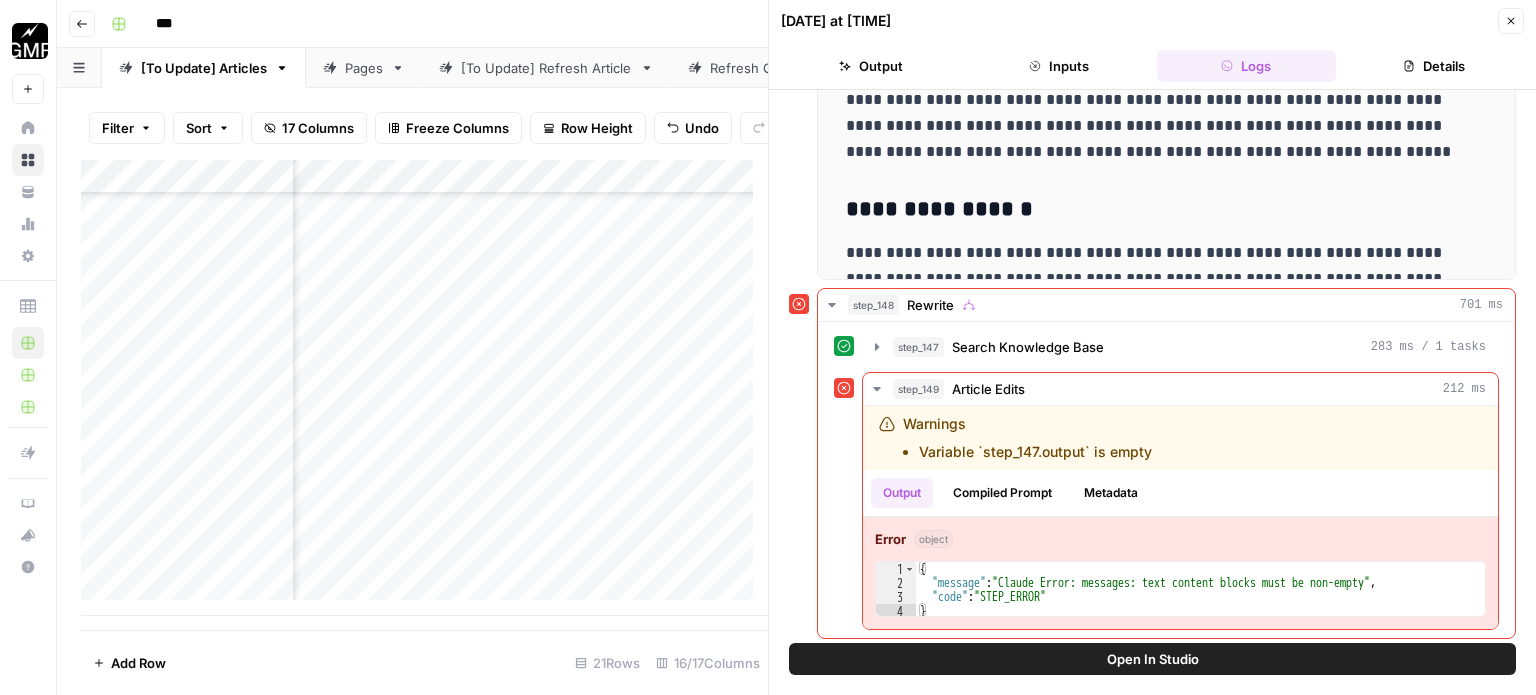 click 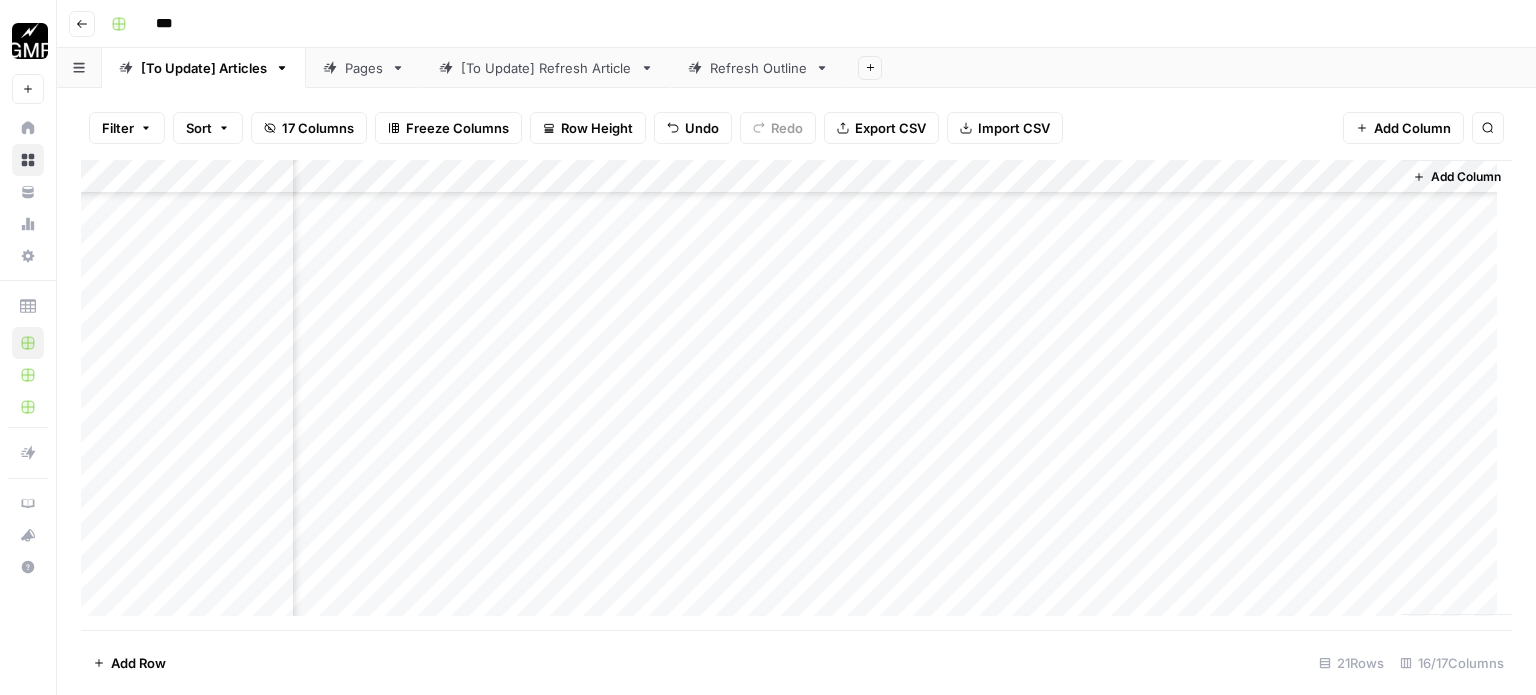 scroll, scrollTop: 1458, scrollLeft: 1584, axis: both 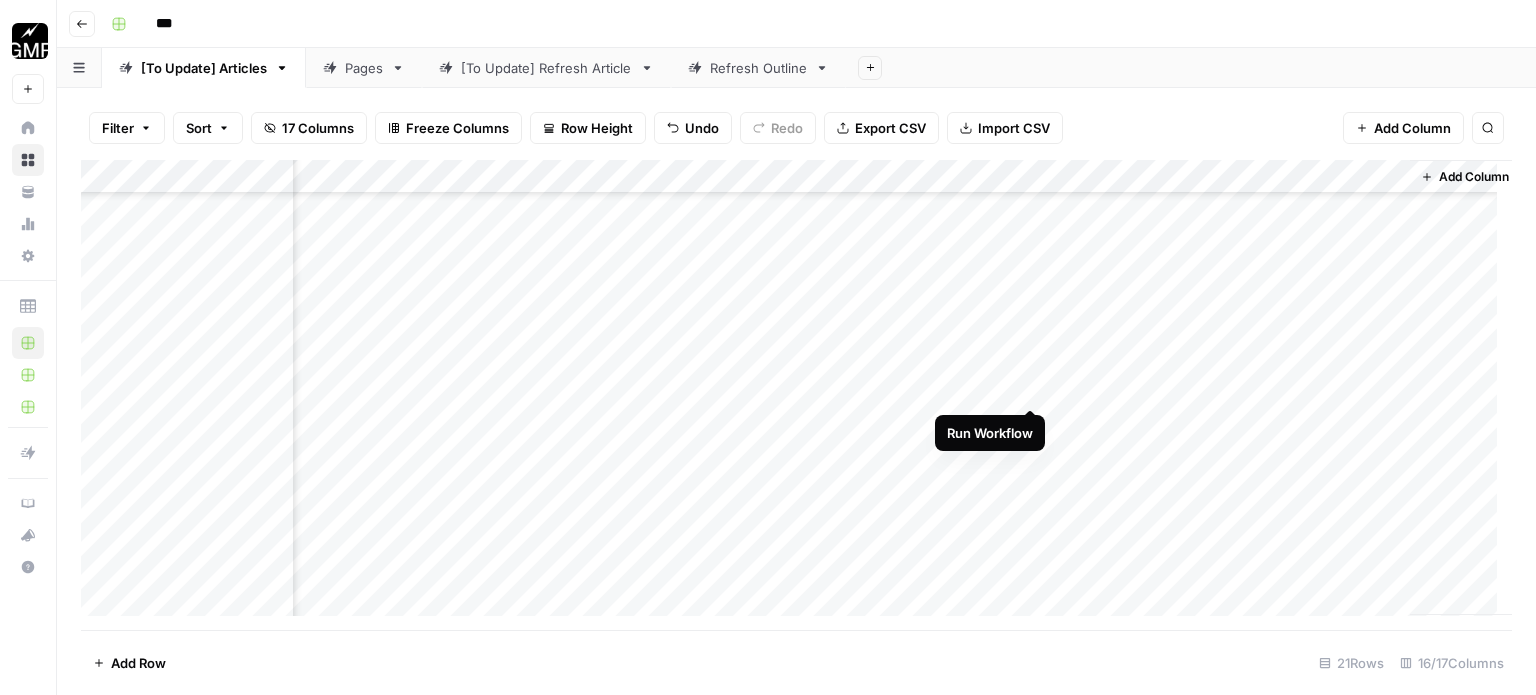 click on "Add Column" at bounding box center (796, 395) 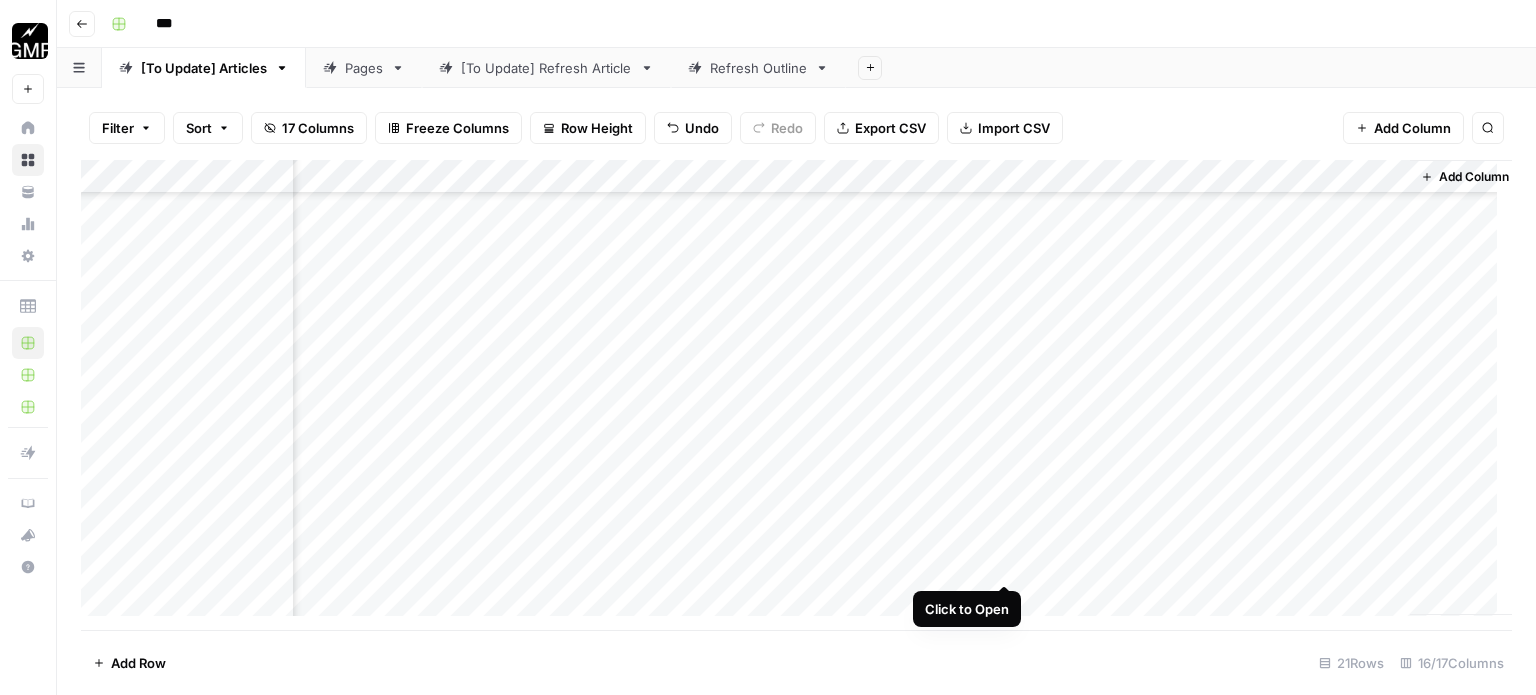 click on "Add Column" at bounding box center [796, 395] 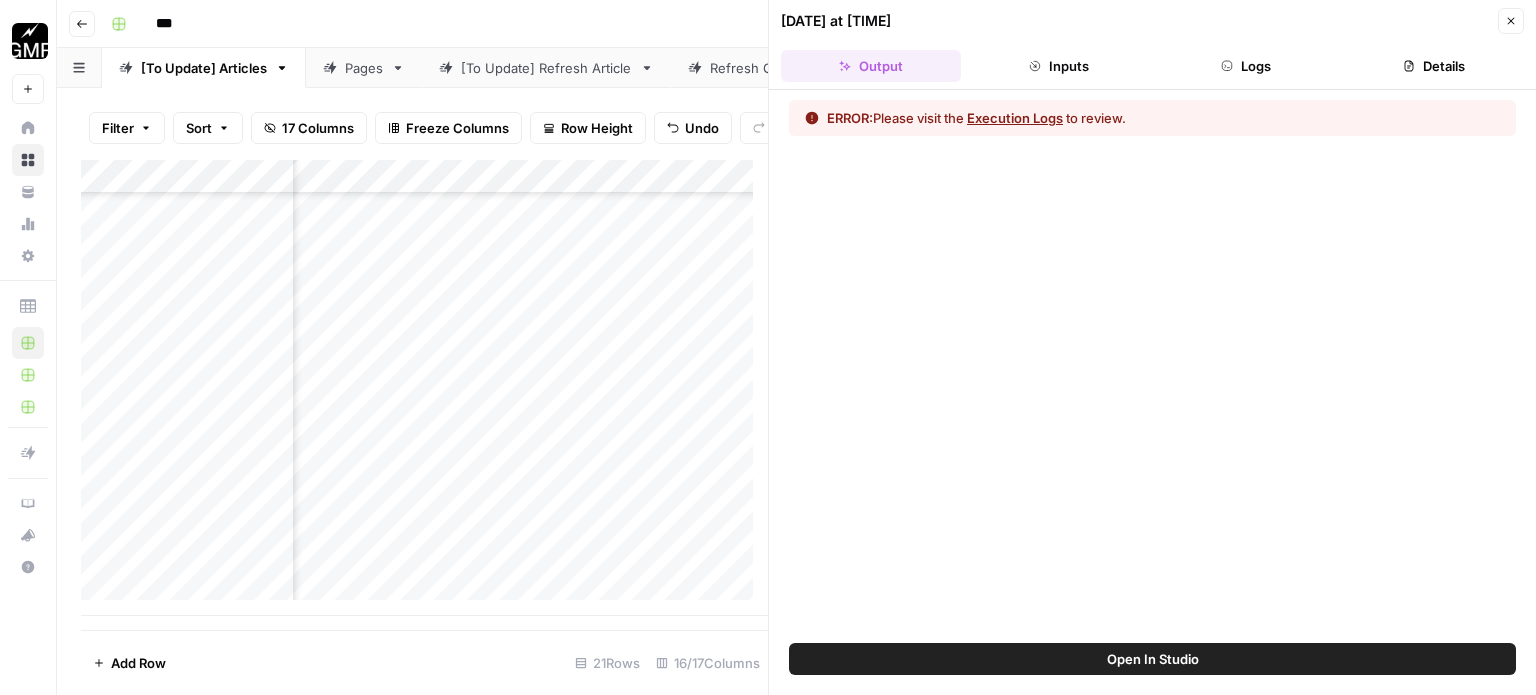 click on "Execution Logs" at bounding box center [1015, 118] 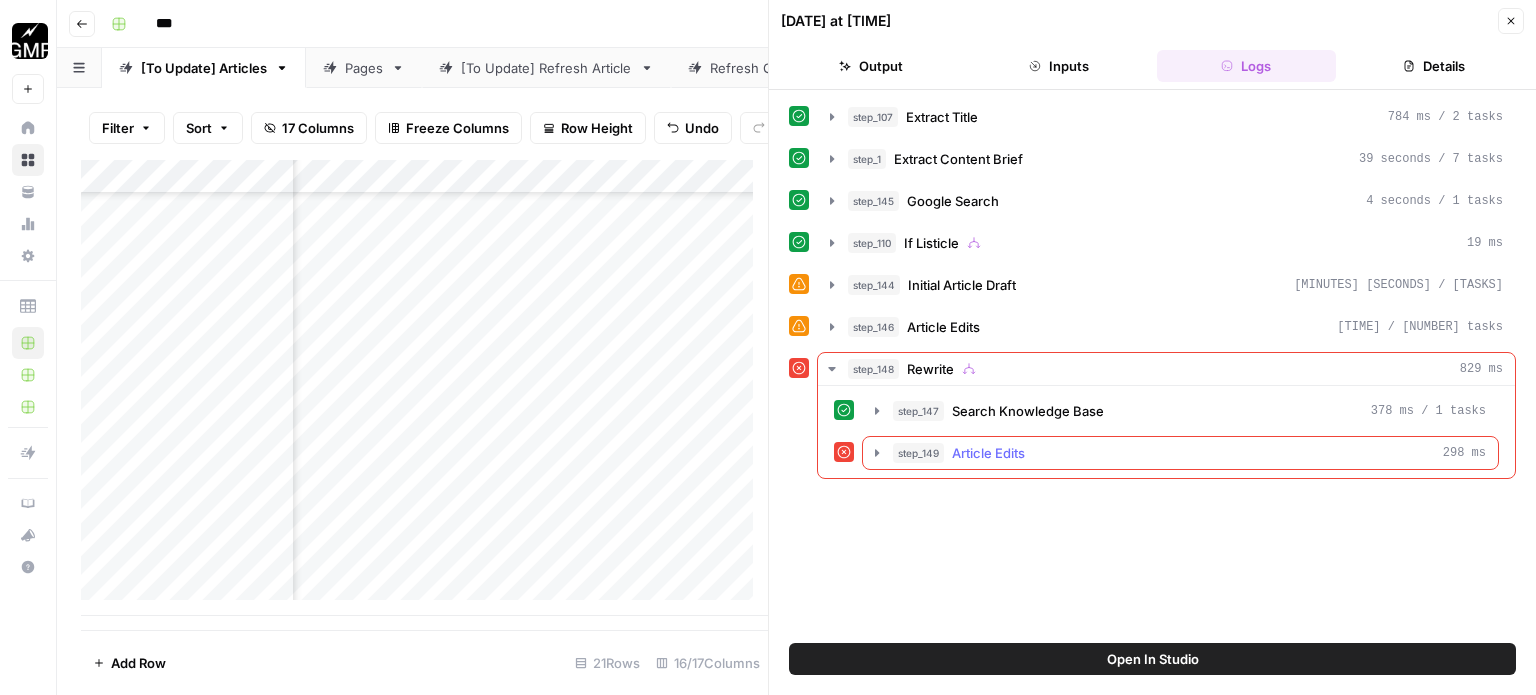 click on "step_149 Article Edits 298 ms" at bounding box center [1189, 453] 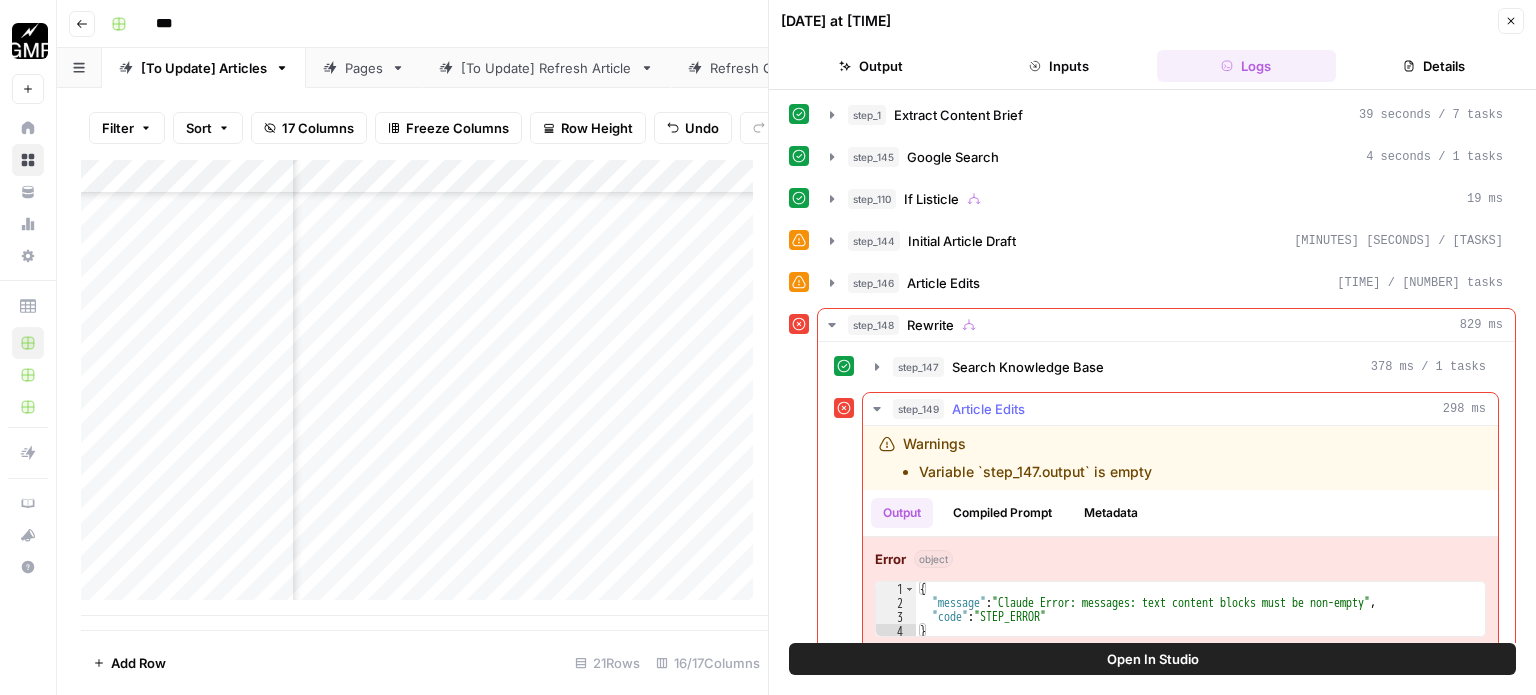 scroll, scrollTop: 64, scrollLeft: 0, axis: vertical 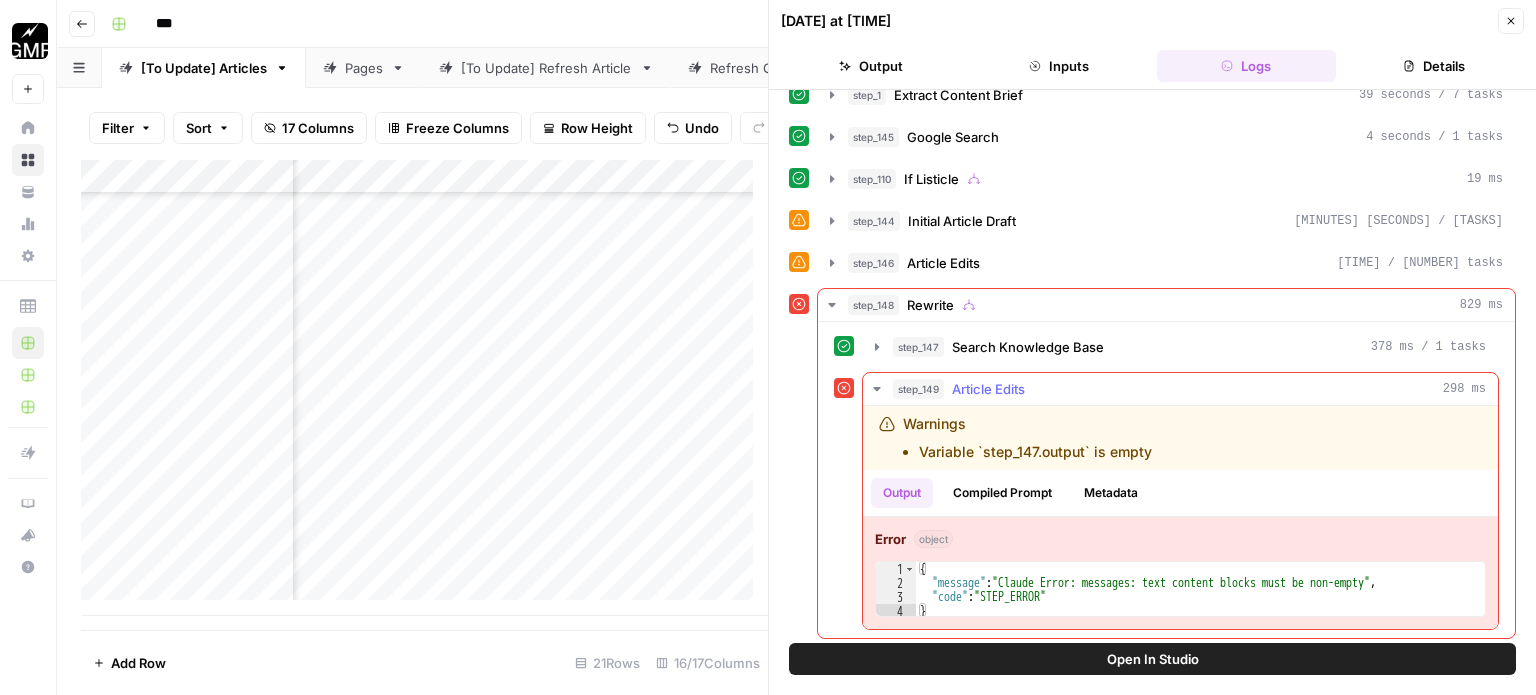 click on "{    "message" :  "Claude Error: messages: text content blocks must be non-empty" ,    "code" :  "STEP_ERROR" }" at bounding box center (1200, 604) 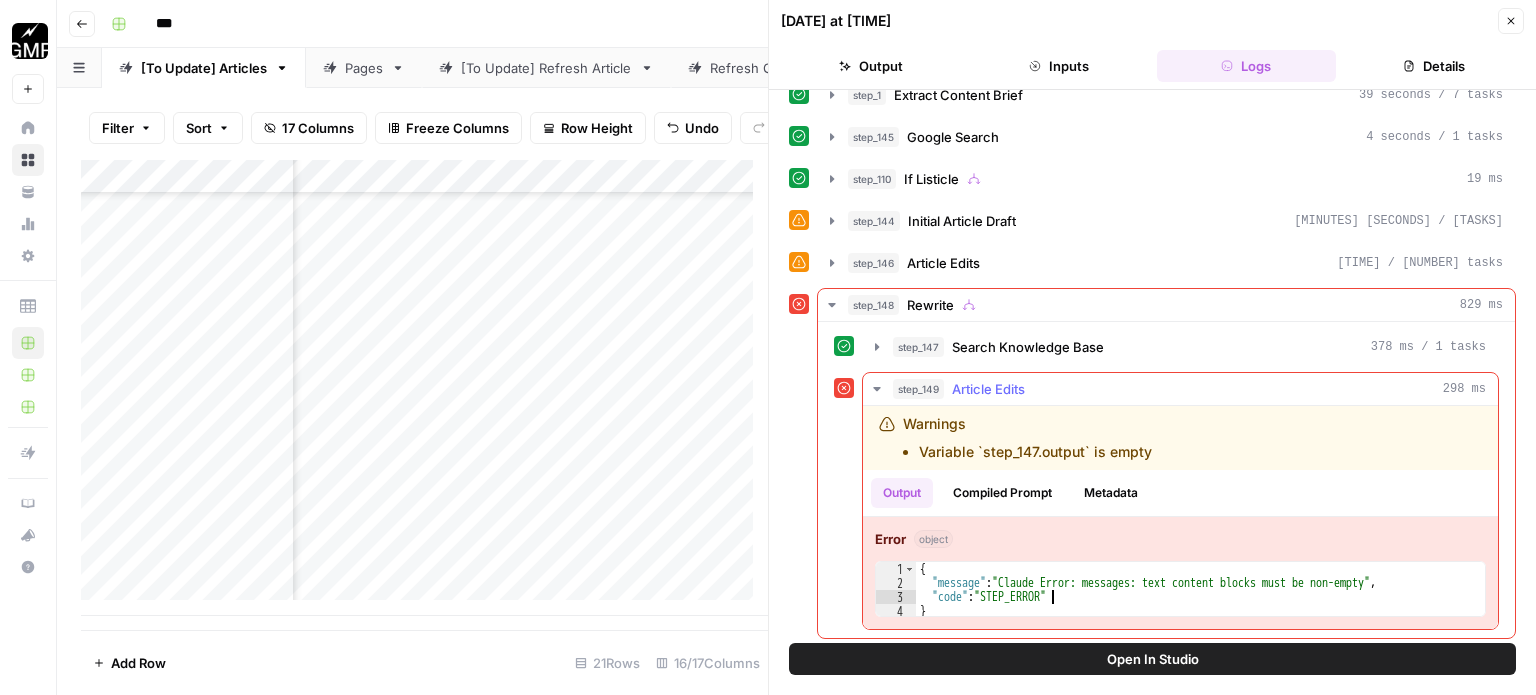 click on "{    "message" :  "Claude Error: messages: text content blocks must be non-empty" ,    "code" :  "STEP_ERROR" }" at bounding box center (1200, 604) 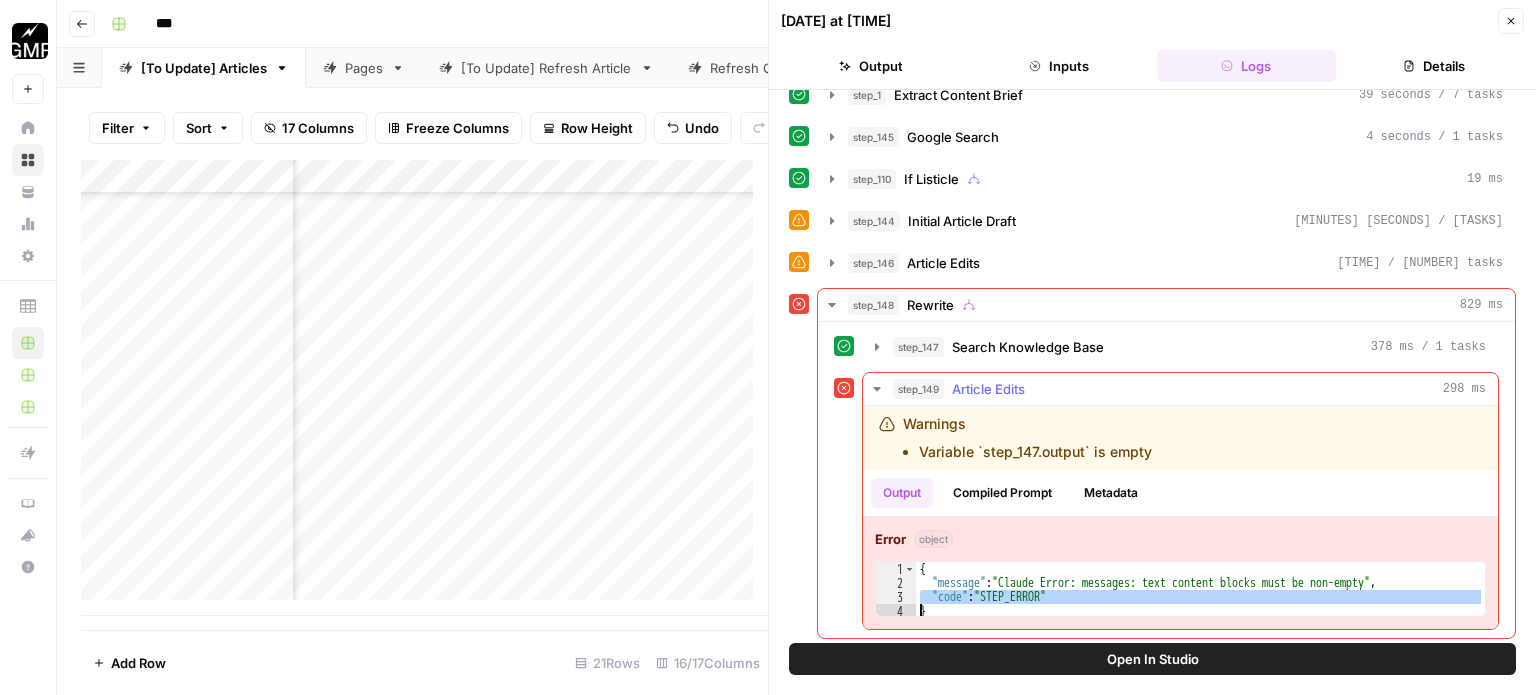 click on "{    "message" :  "Claude Error: messages: text content blocks must be non-empty" ,    "code" :  "STEP_ERROR" }" at bounding box center [1200, 604] 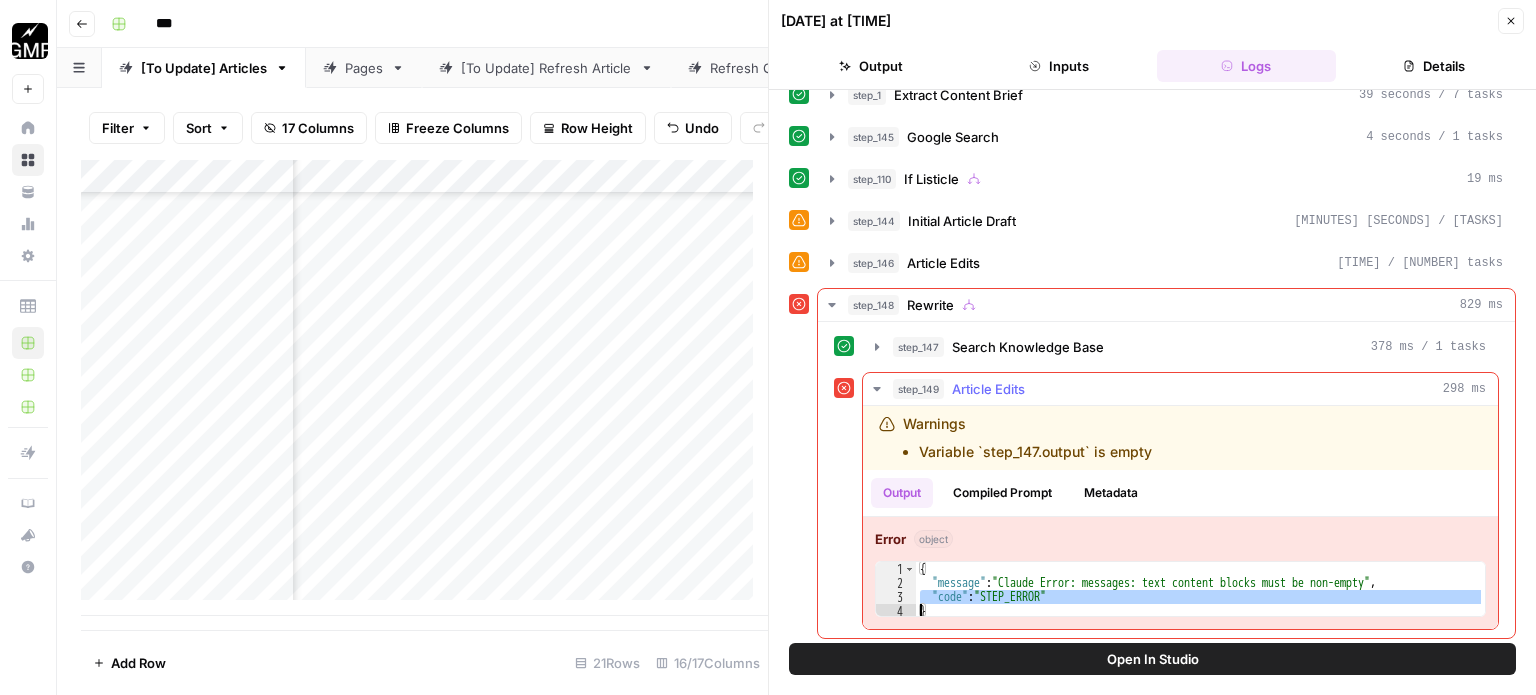 click on "{    "message" :  "Claude Error: messages: text content blocks must be non-empty" ,    "code" :  "STEP_ERROR" }" at bounding box center [1200, 604] 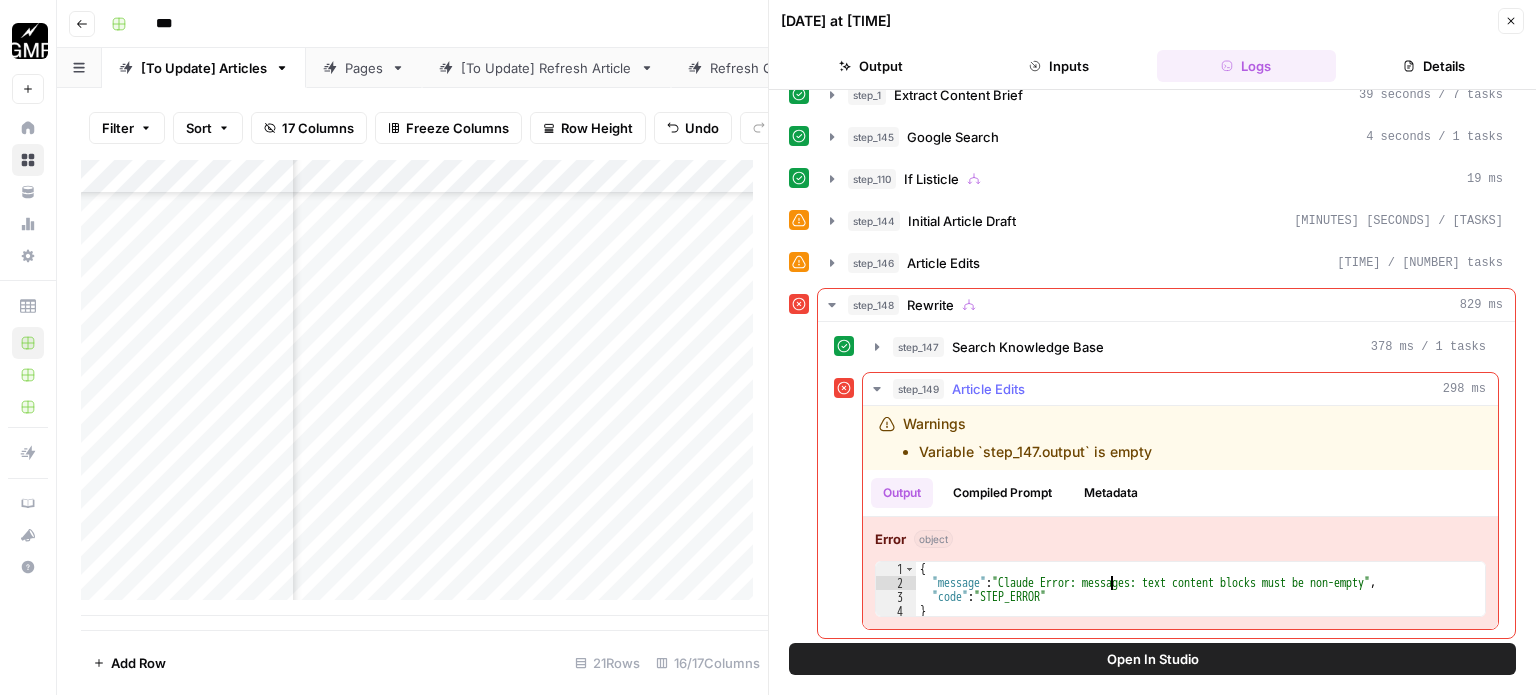 click on "{    "message" :  "Claude Error: messages: text content blocks must be non-empty" ,    "code" :  "STEP_ERROR" }" at bounding box center (1200, 604) 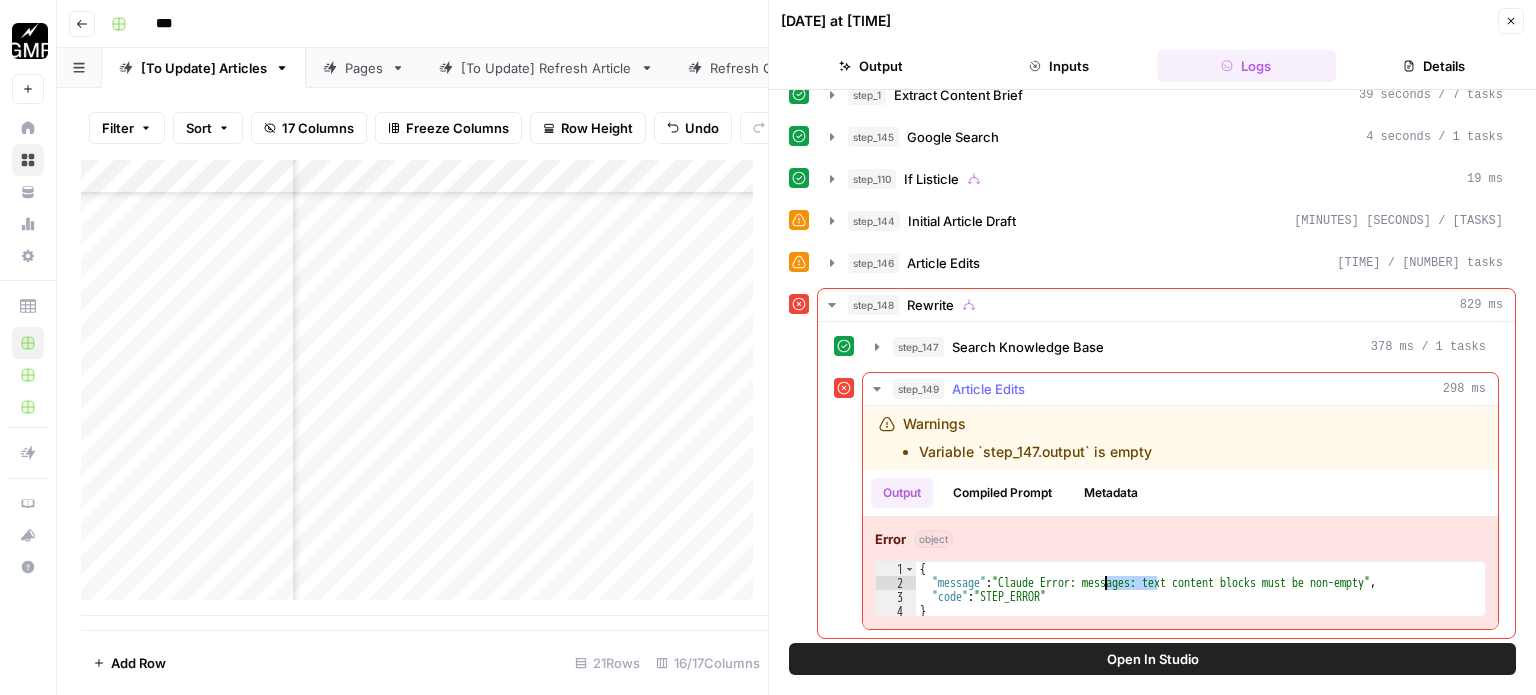 click on "{    "message" :  "Claude Error: messages: text content blocks must be non-empty" ,    "code" :  "STEP_ERROR" }" at bounding box center (1200, 604) 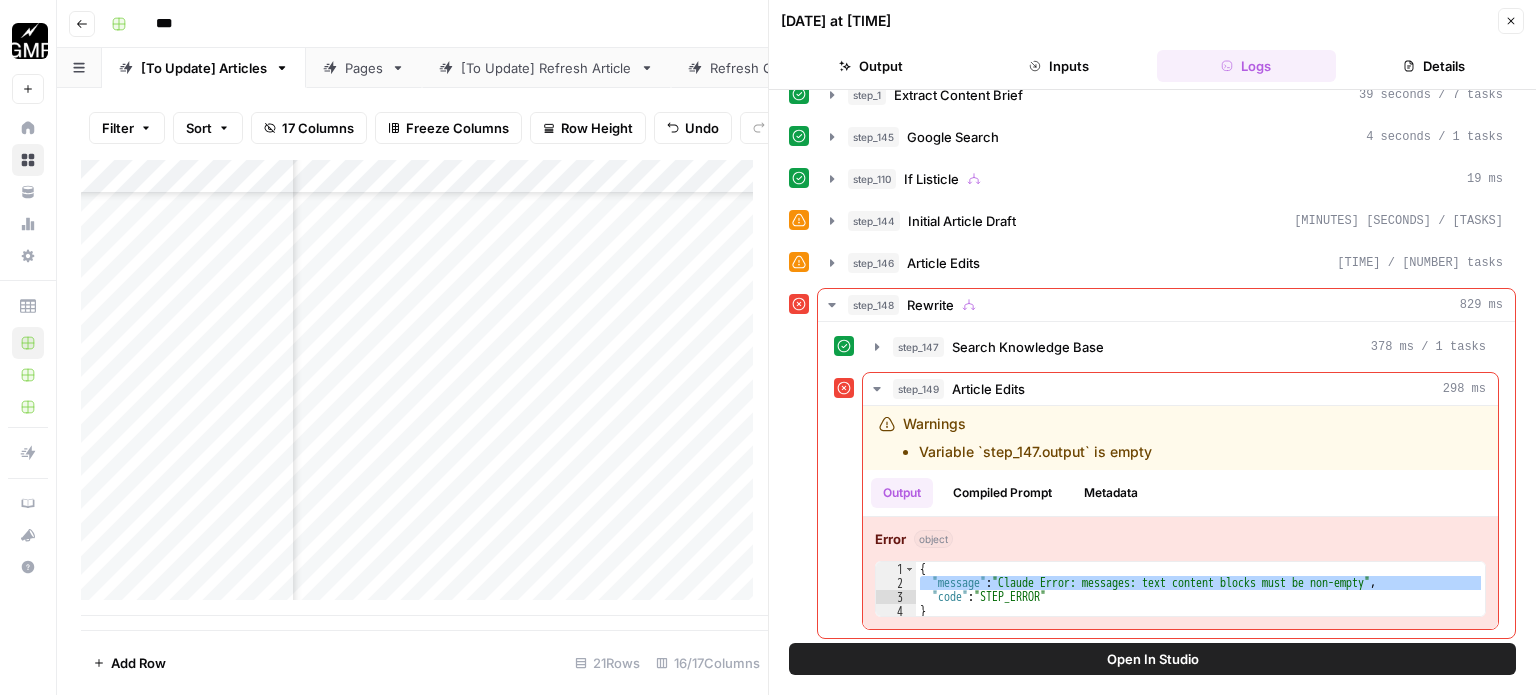 click 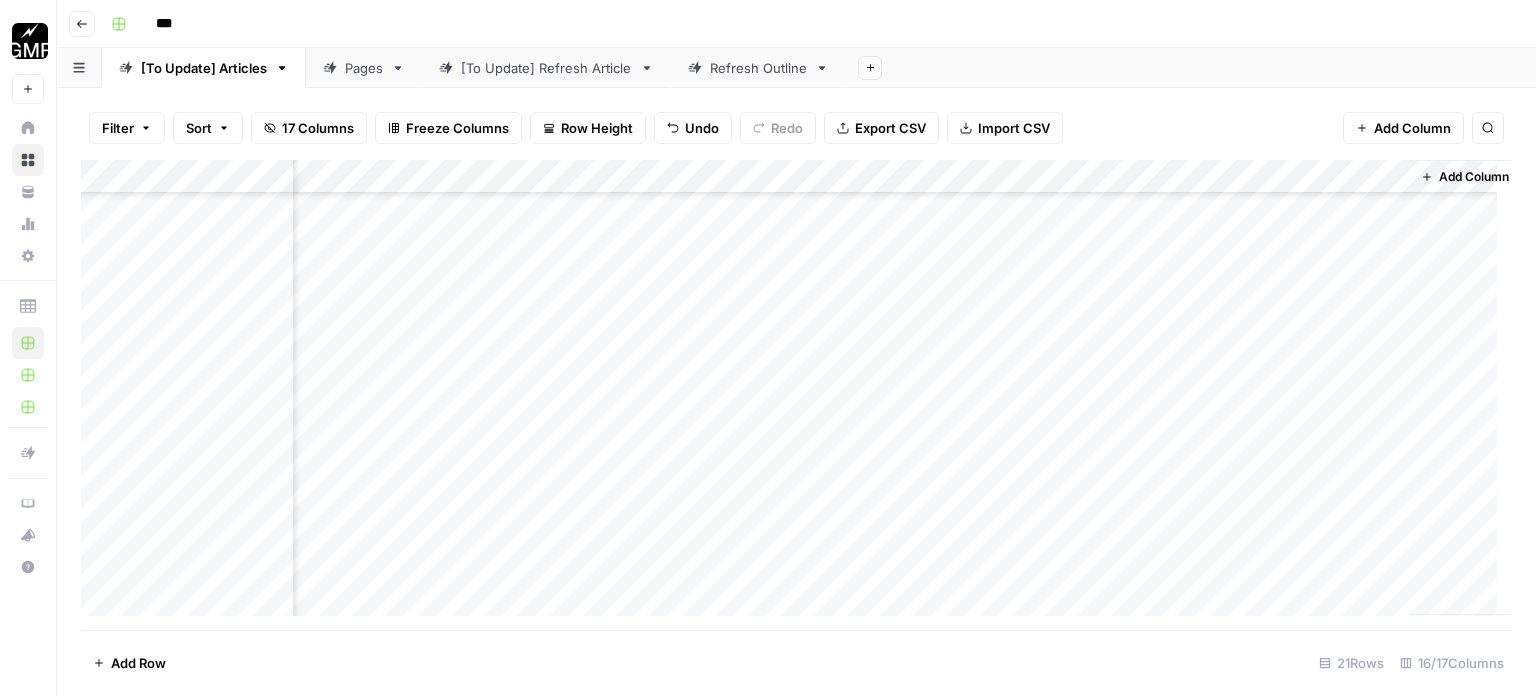 scroll, scrollTop: 858, scrollLeft: 1584, axis: both 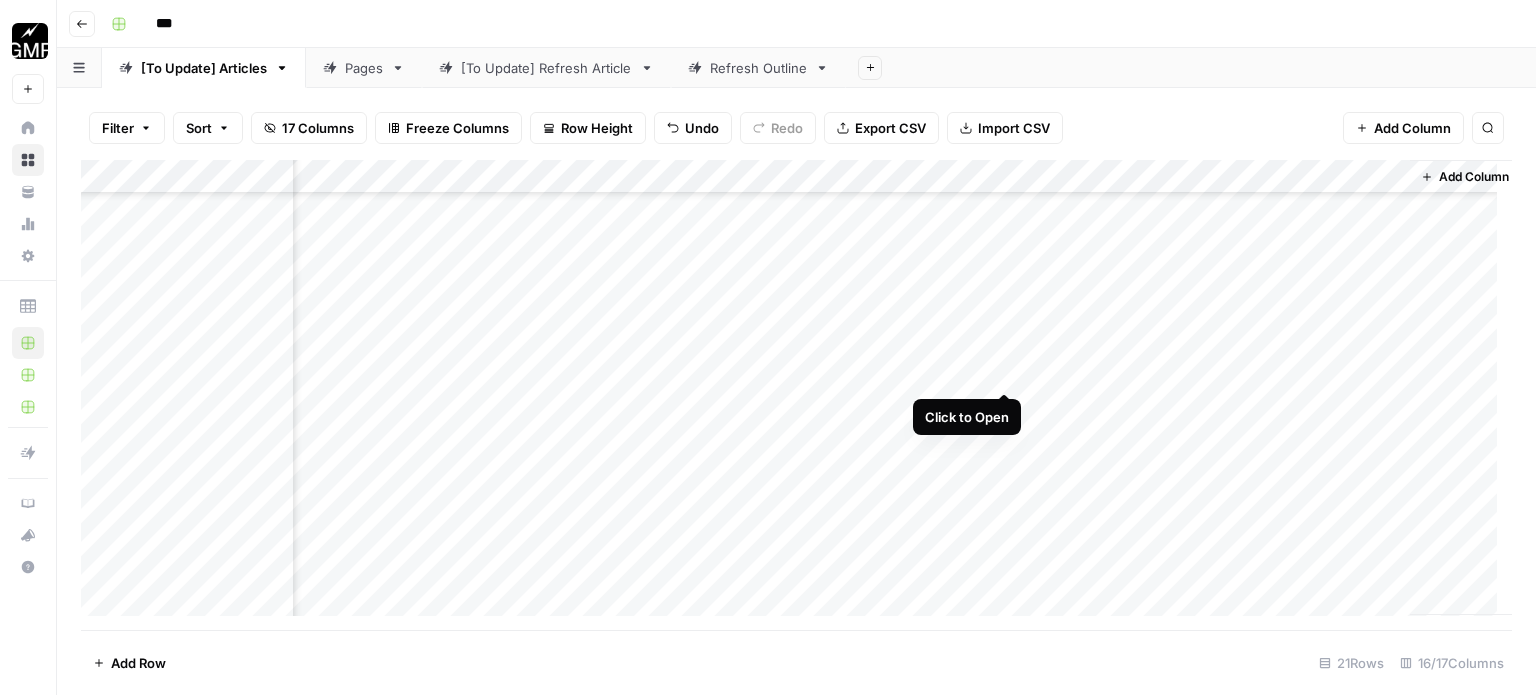 click on "Add Column" at bounding box center (796, 395) 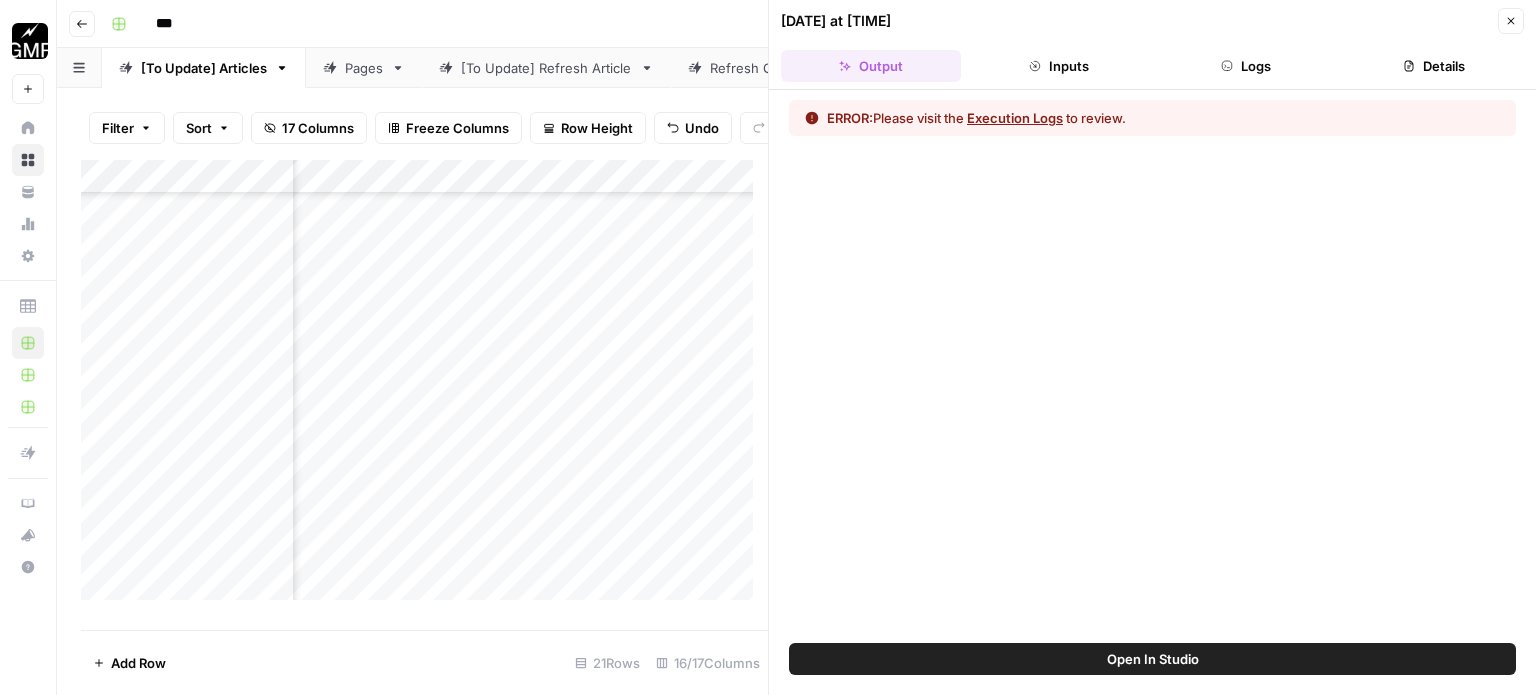 click on "Execution Logs" at bounding box center [1015, 118] 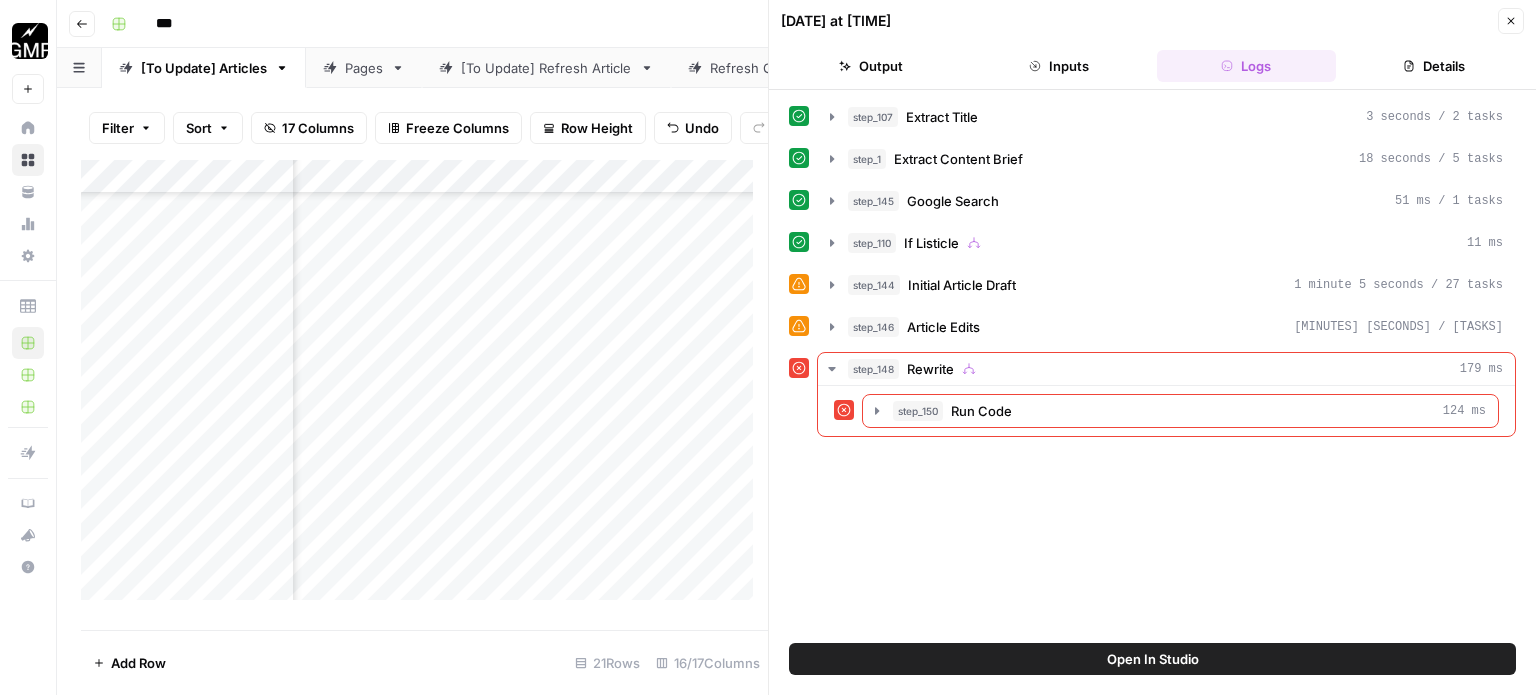 click 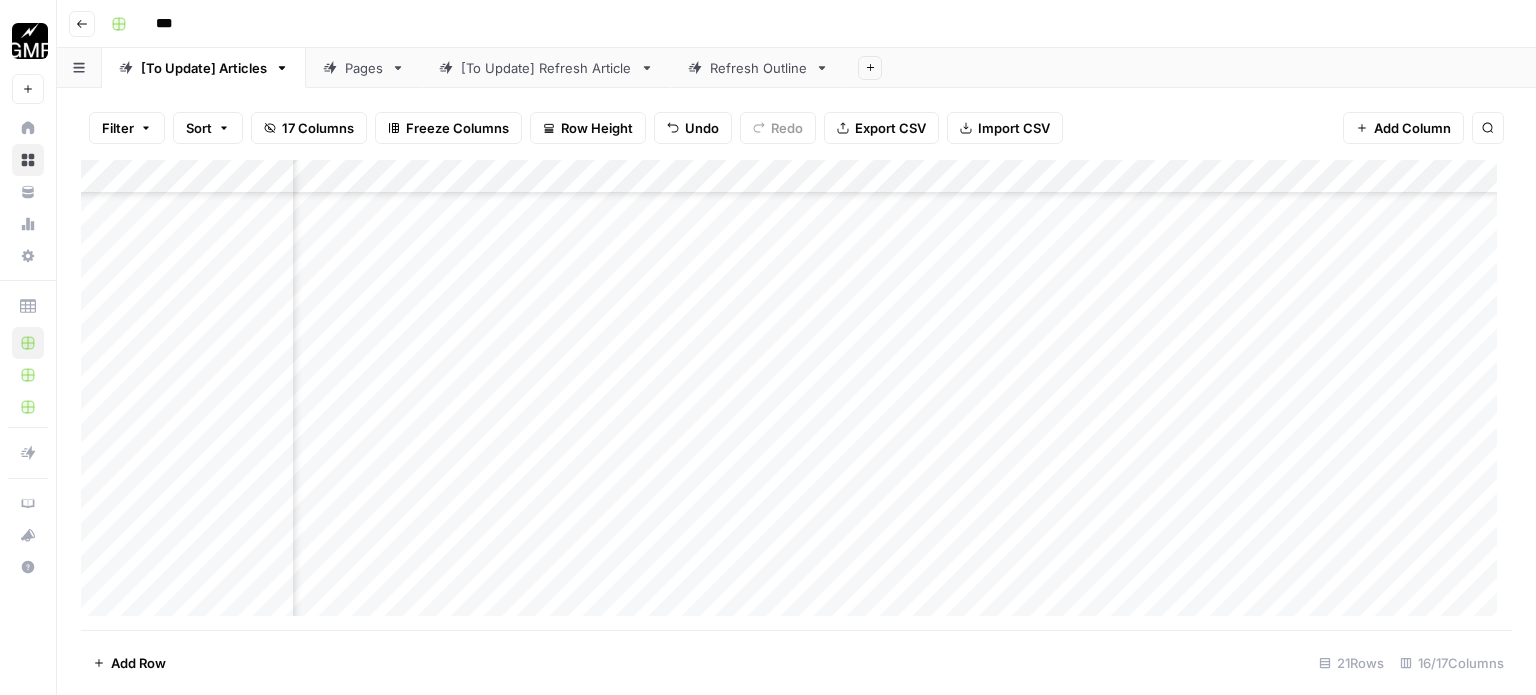 scroll, scrollTop: 1458, scrollLeft: 1459, axis: both 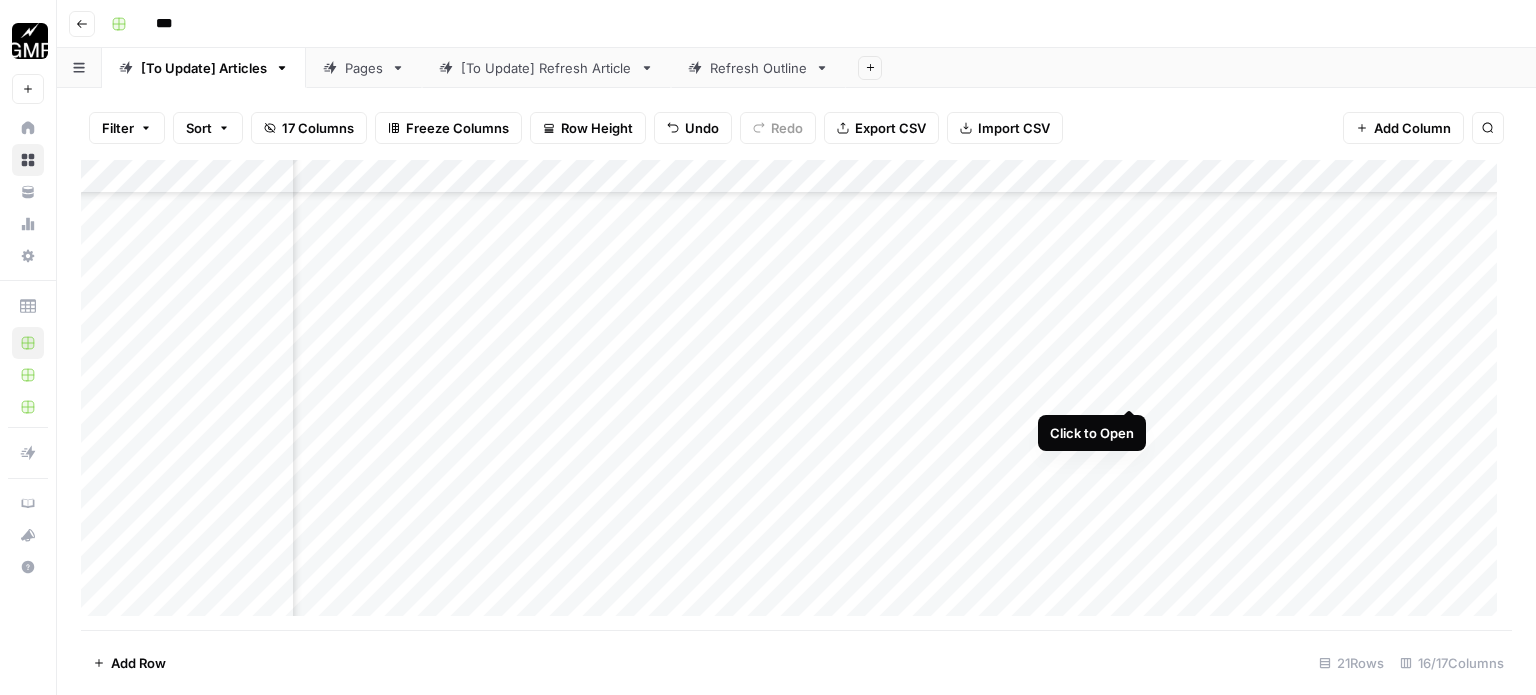 click on "Add Column" at bounding box center [796, 395] 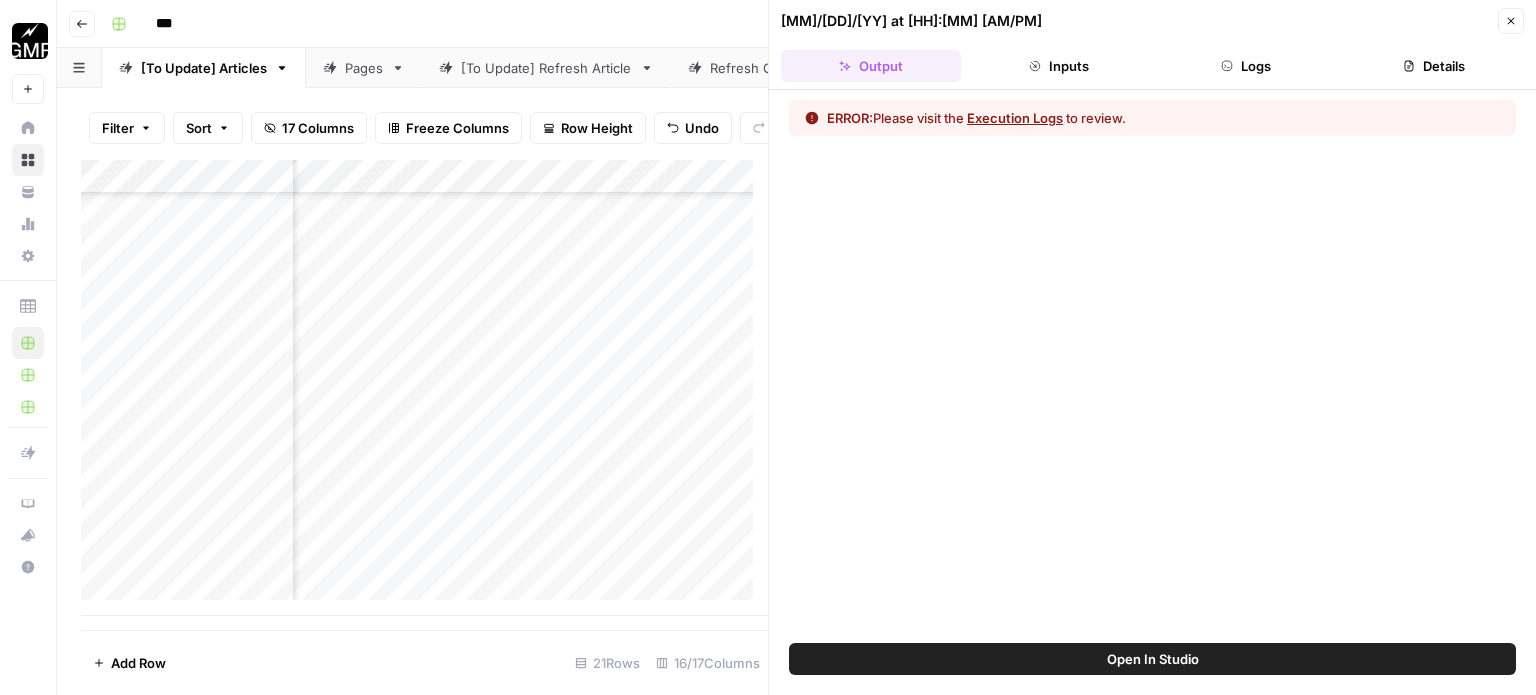 click on "Execution Logs" at bounding box center [1015, 118] 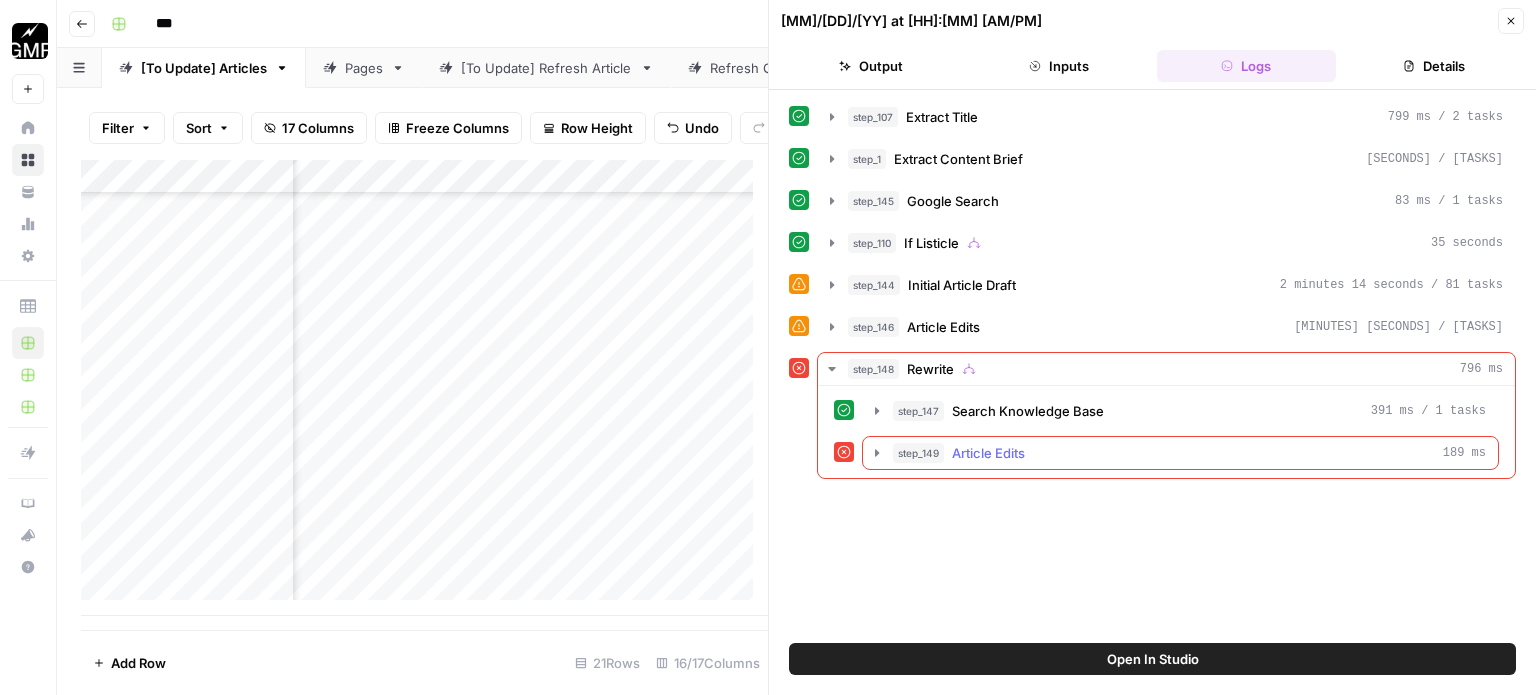 click on "Article Edits" at bounding box center (988, 453) 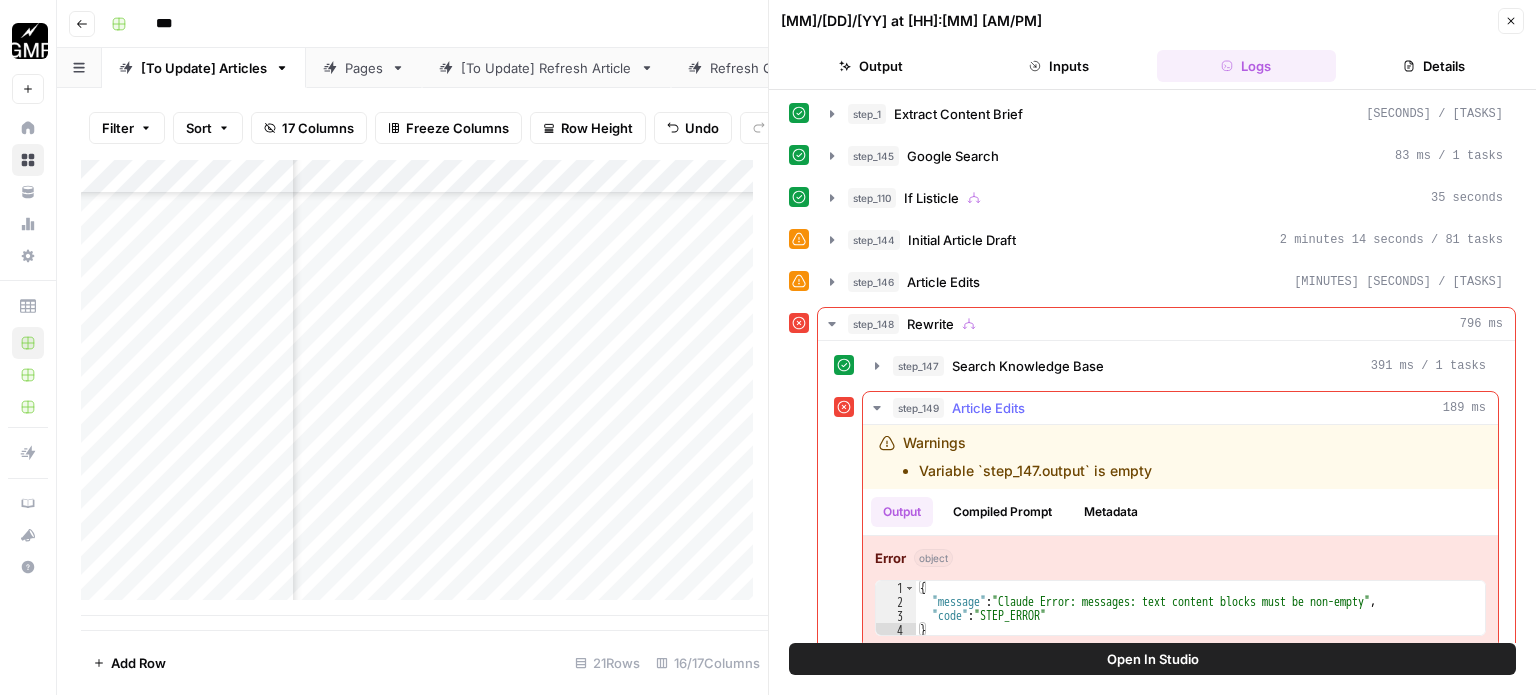scroll, scrollTop: 64, scrollLeft: 0, axis: vertical 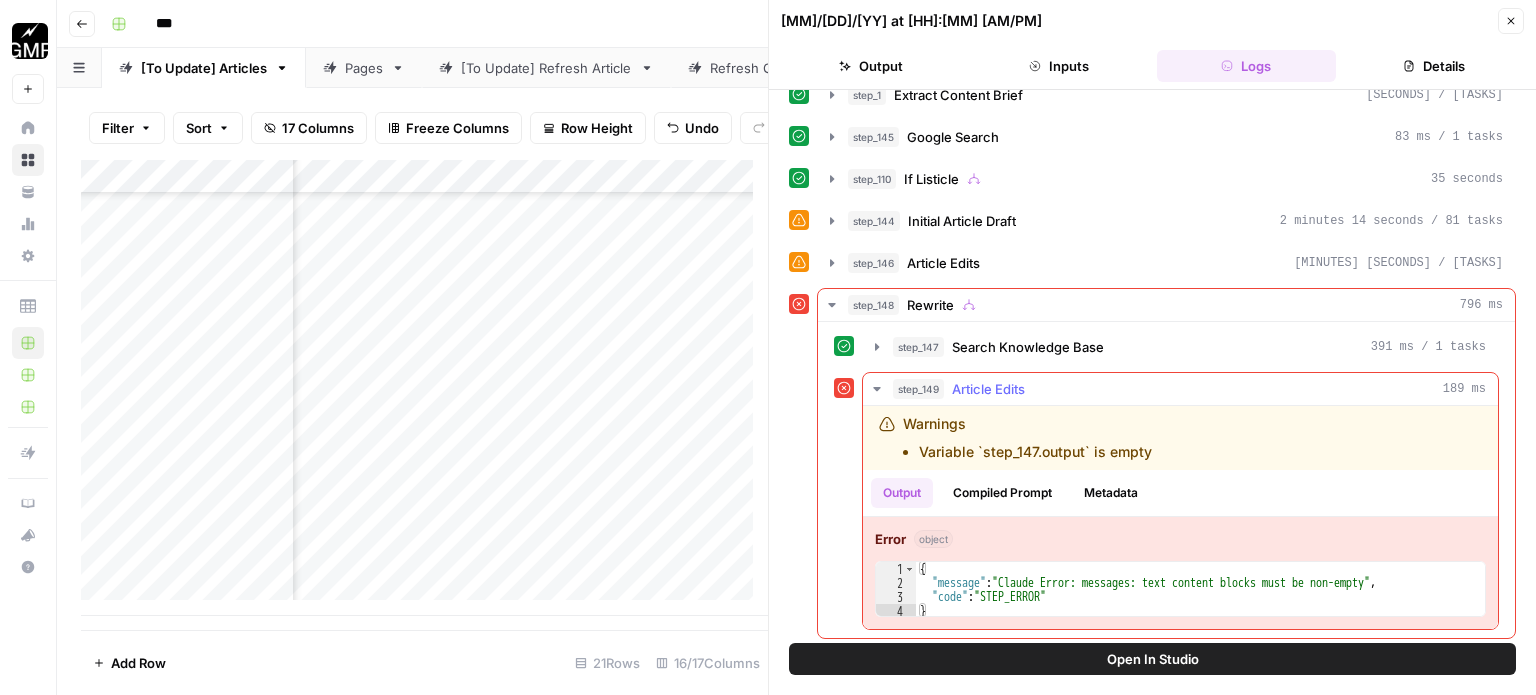 click on "Compiled Prompt" at bounding box center (1002, 493) 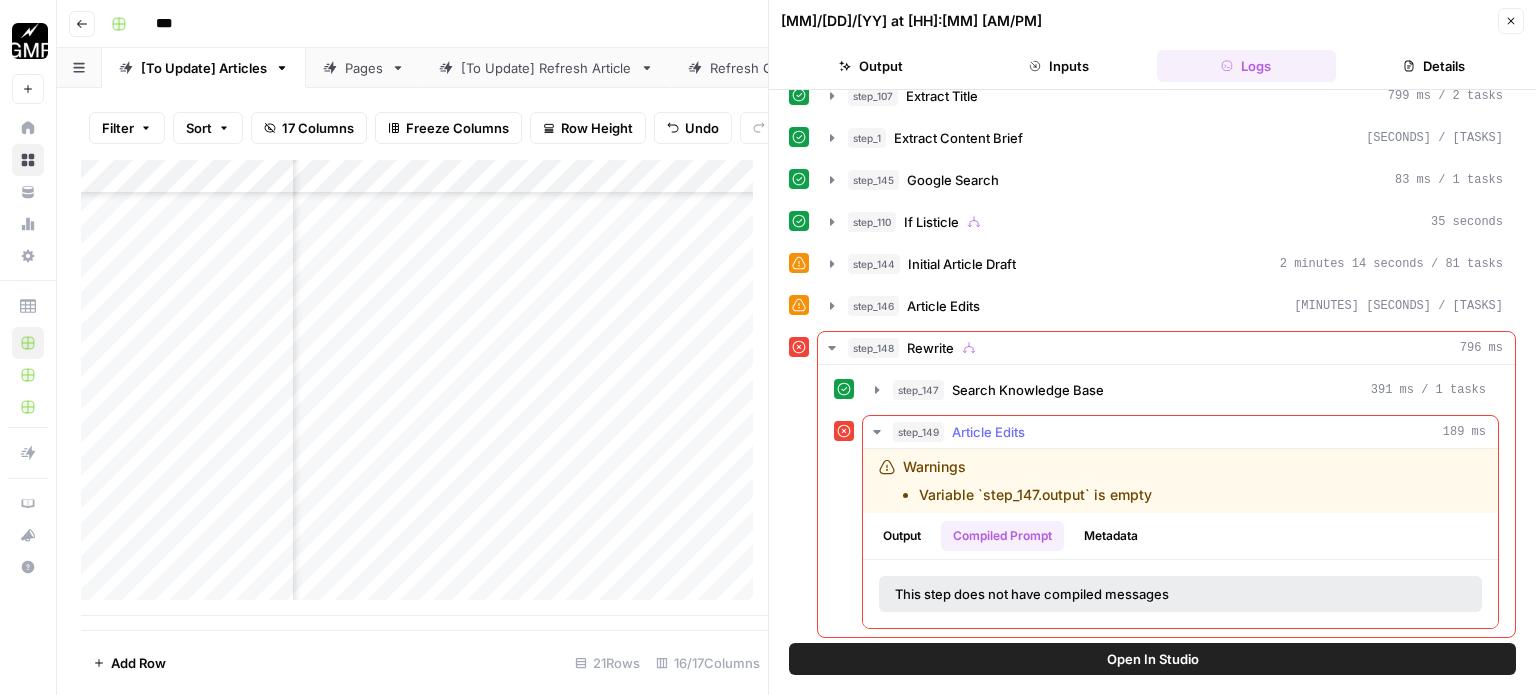 scroll, scrollTop: 20, scrollLeft: 0, axis: vertical 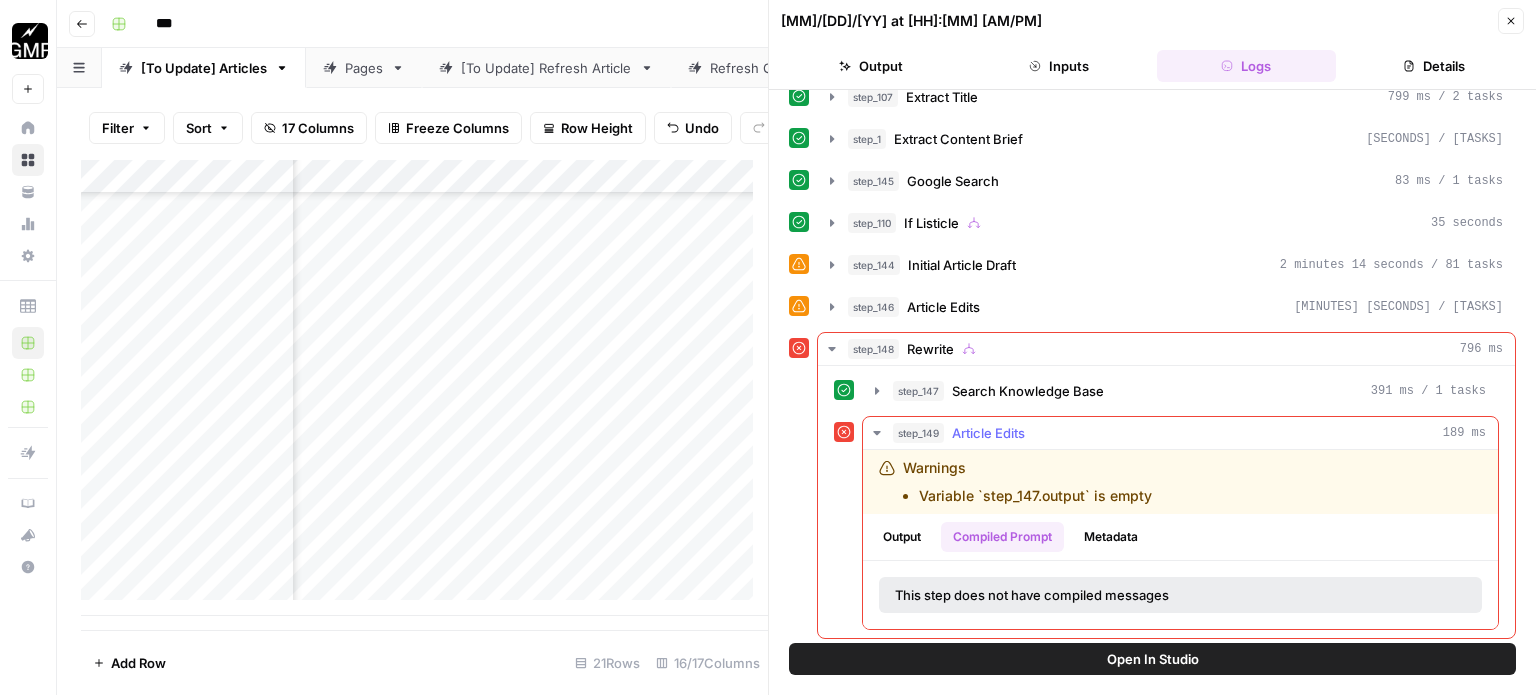 click on "Metadata" at bounding box center [1111, 537] 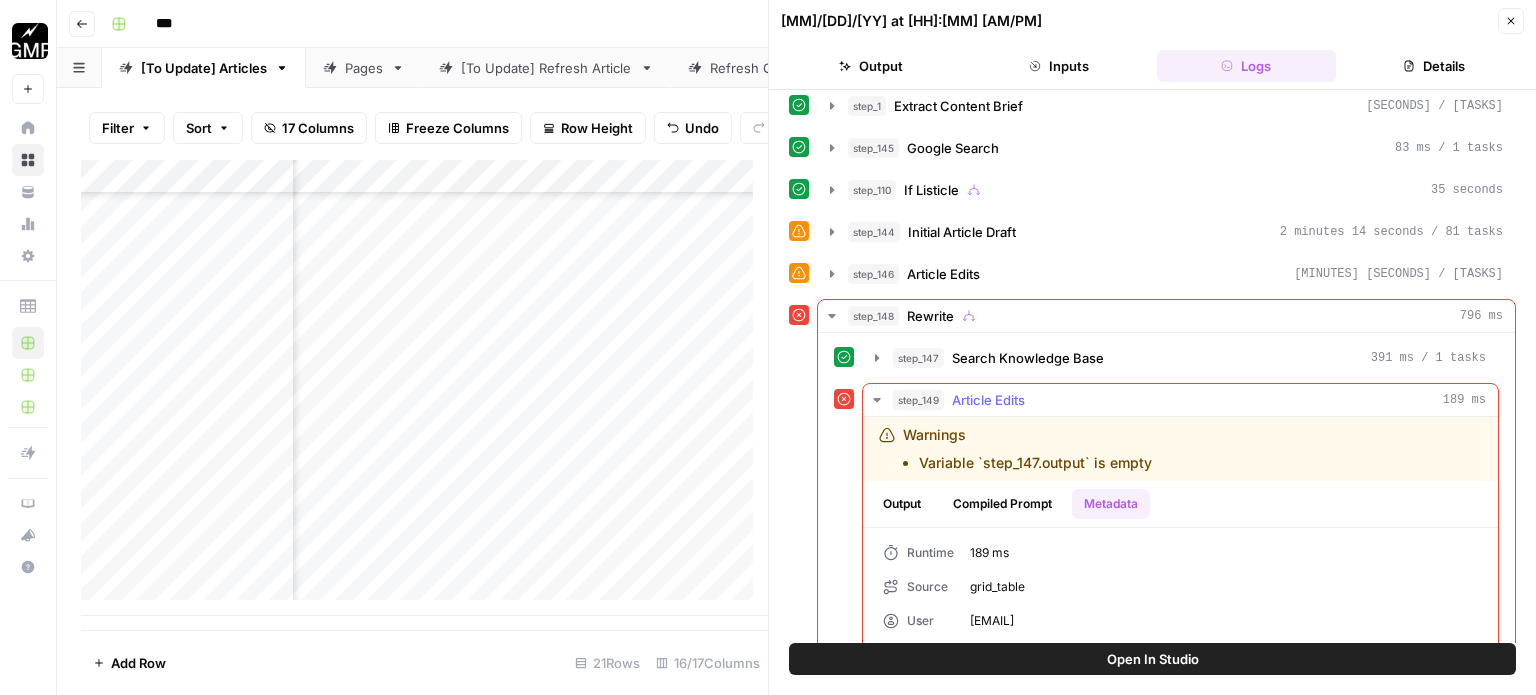 scroll, scrollTop: 104, scrollLeft: 0, axis: vertical 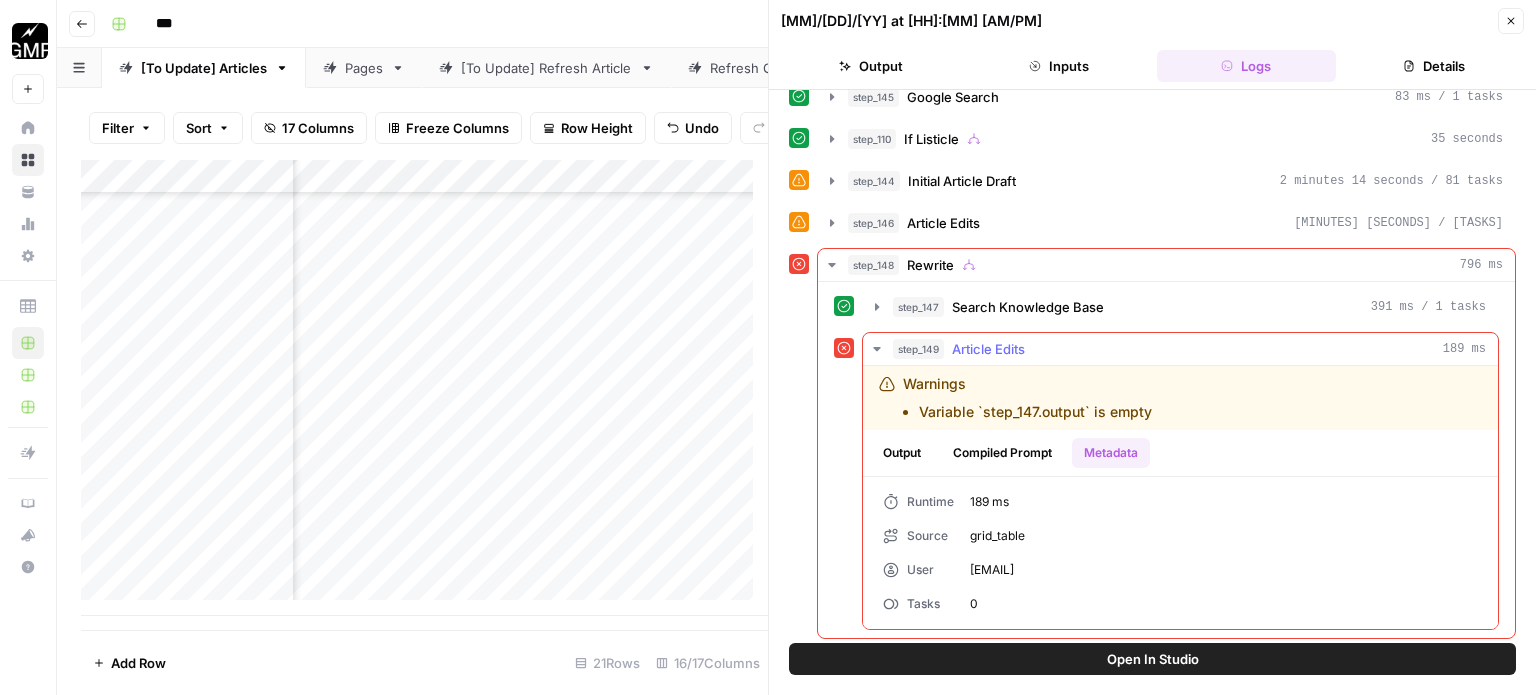 click on "Output" at bounding box center [902, 453] 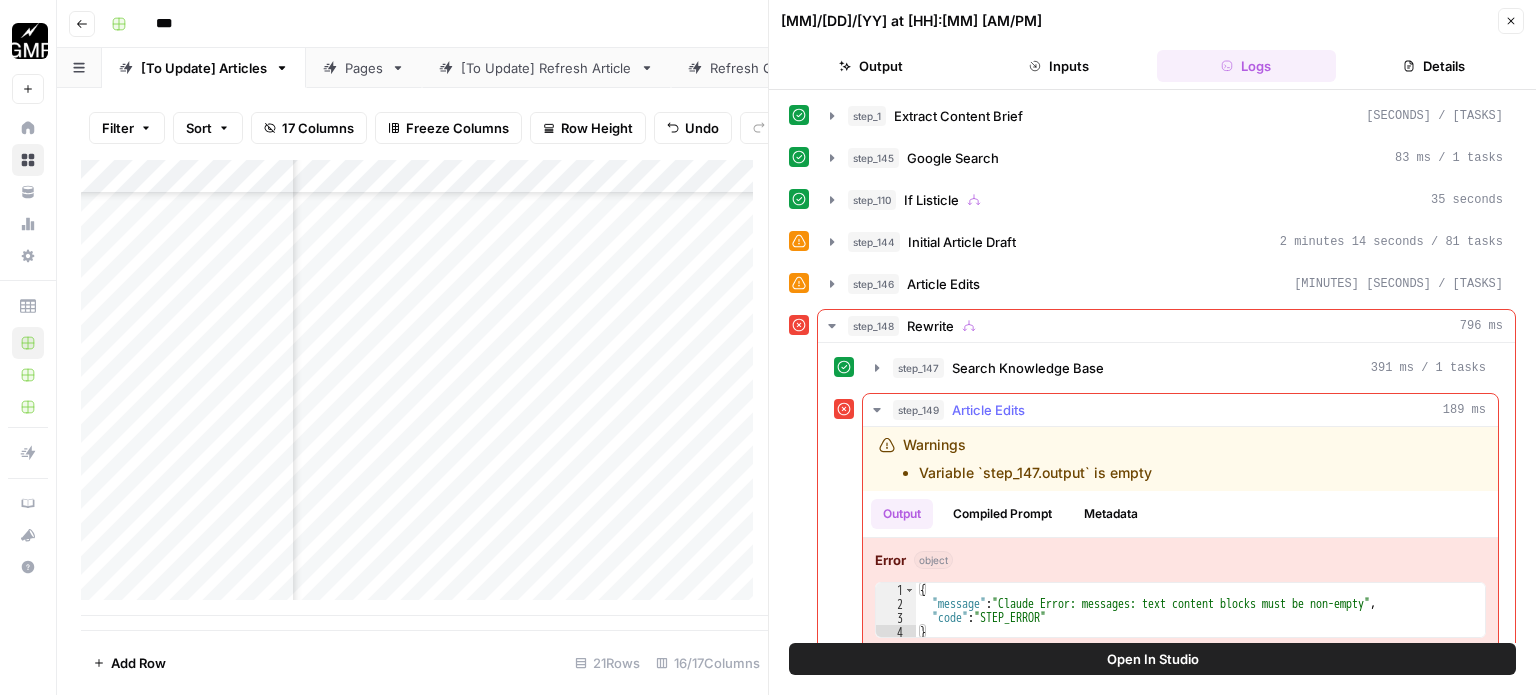 scroll, scrollTop: 64, scrollLeft: 0, axis: vertical 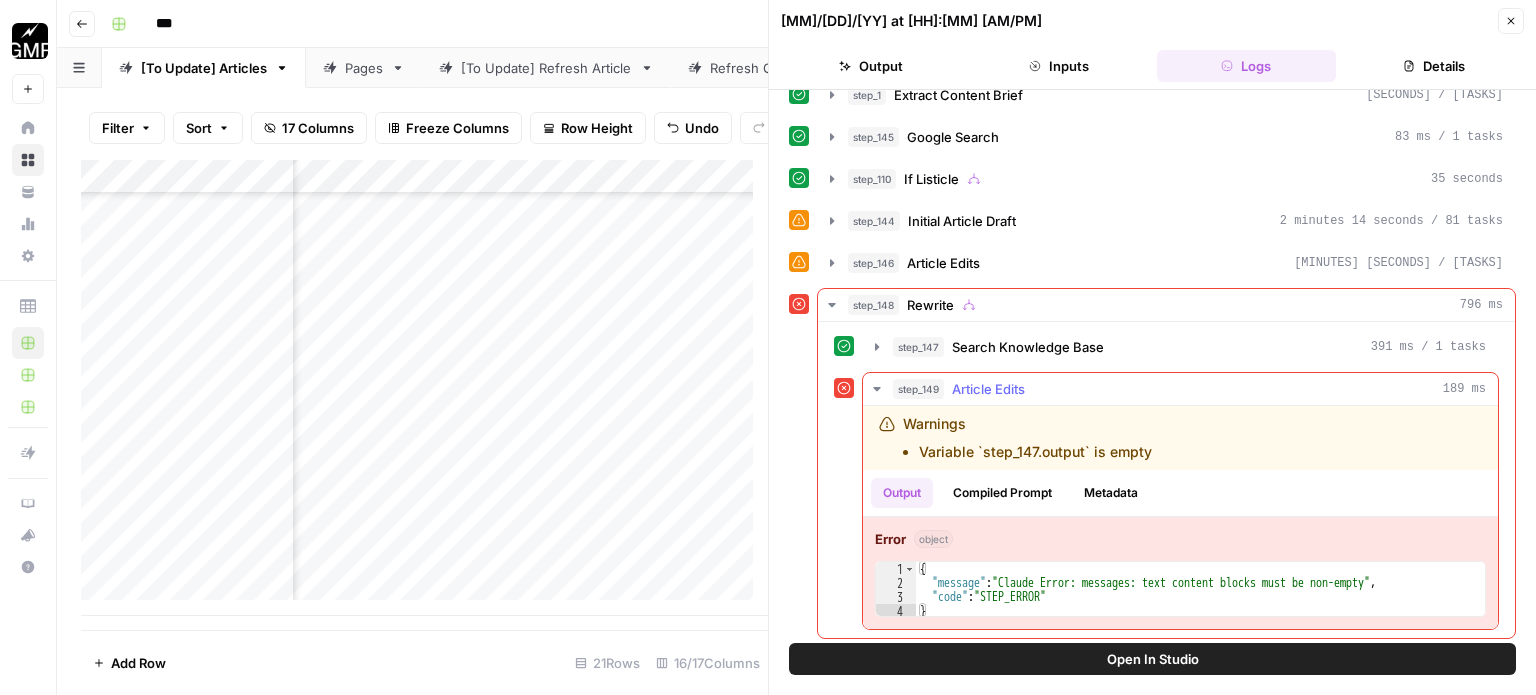 click on "{    "message" :  "Claude Error: messages: text content blocks must be non-empty" ,    "code" :  "STEP_ERROR" }" at bounding box center (1200, 604) 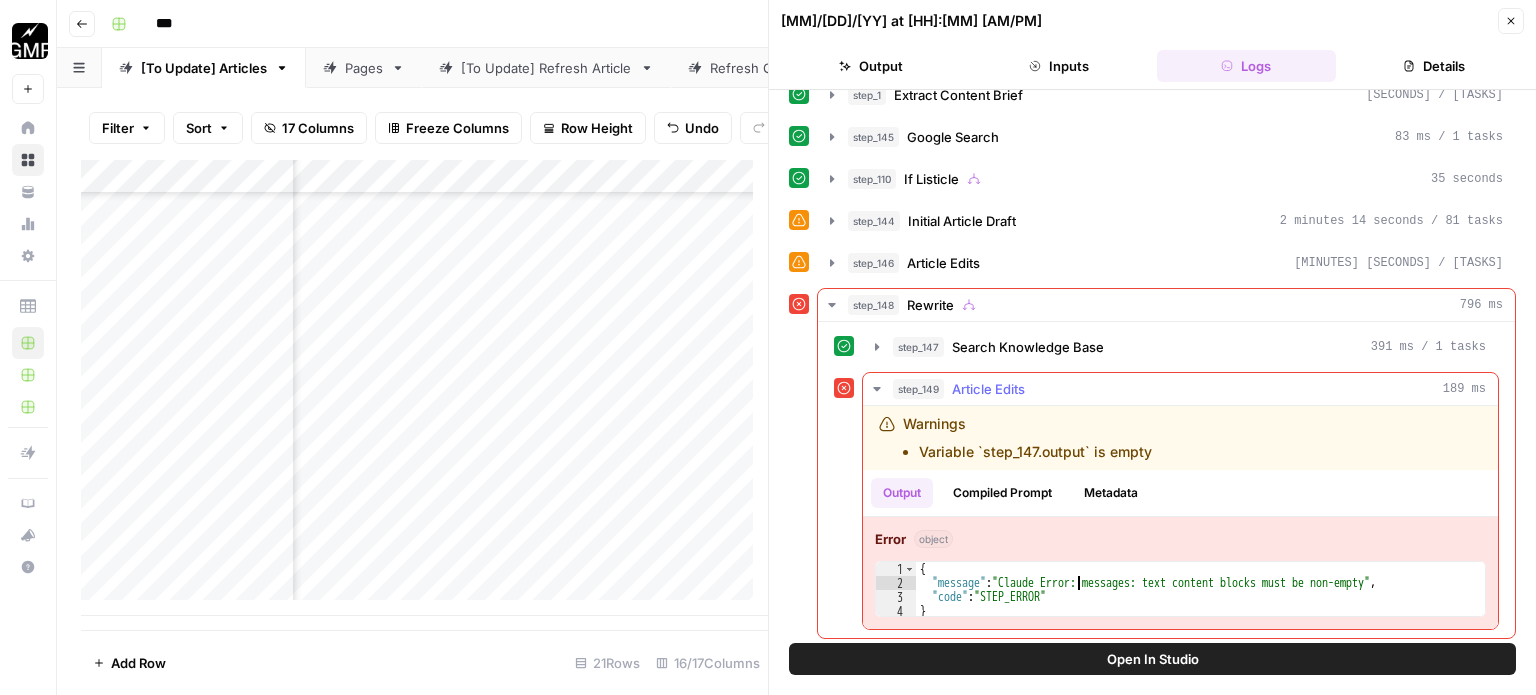 click on "{    "message" :  "Claude Error: messages: text content blocks must be non-empty" ,    "code" :  "STEP_ERROR" }" at bounding box center [1200, 604] 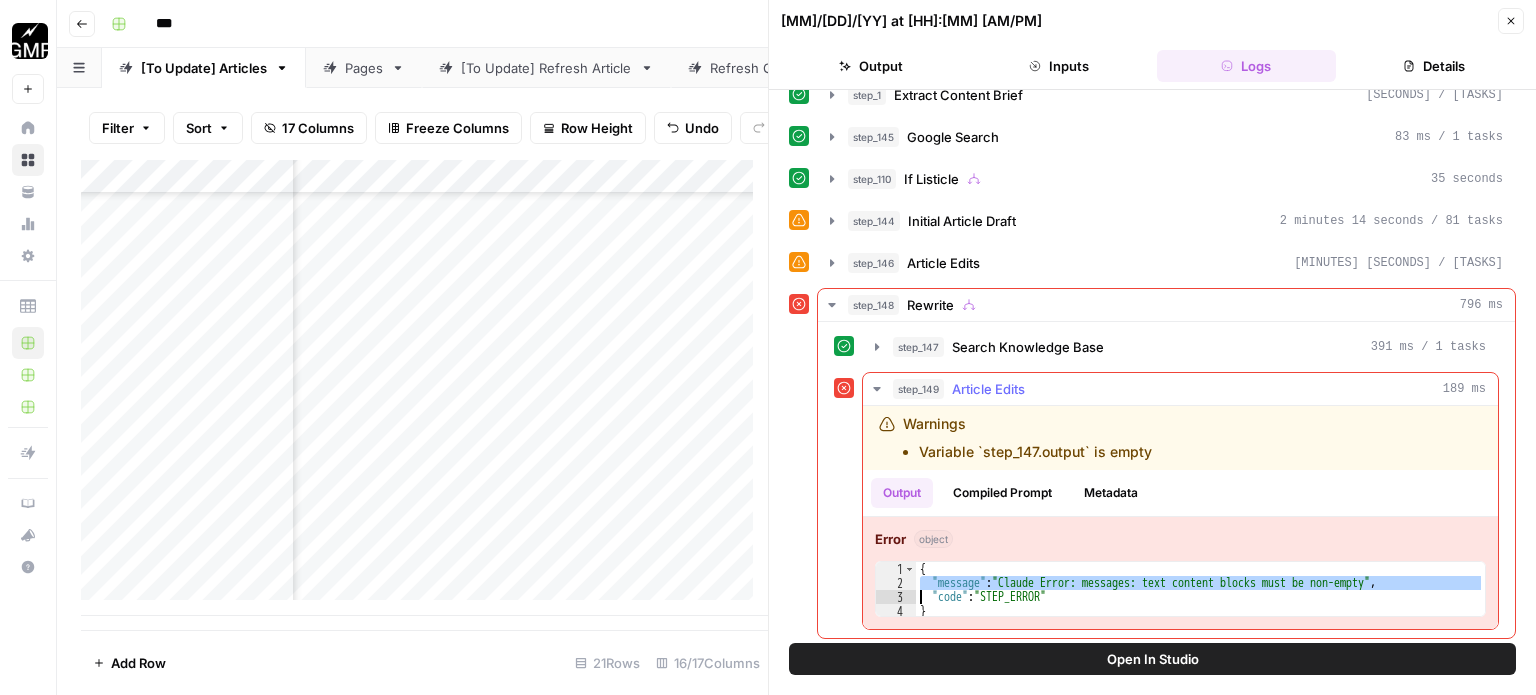click on "{    "message" :  "Claude Error: messages: text content blocks must be non-empty" ,    "code" :  "STEP_ERROR" }" at bounding box center [1200, 604] 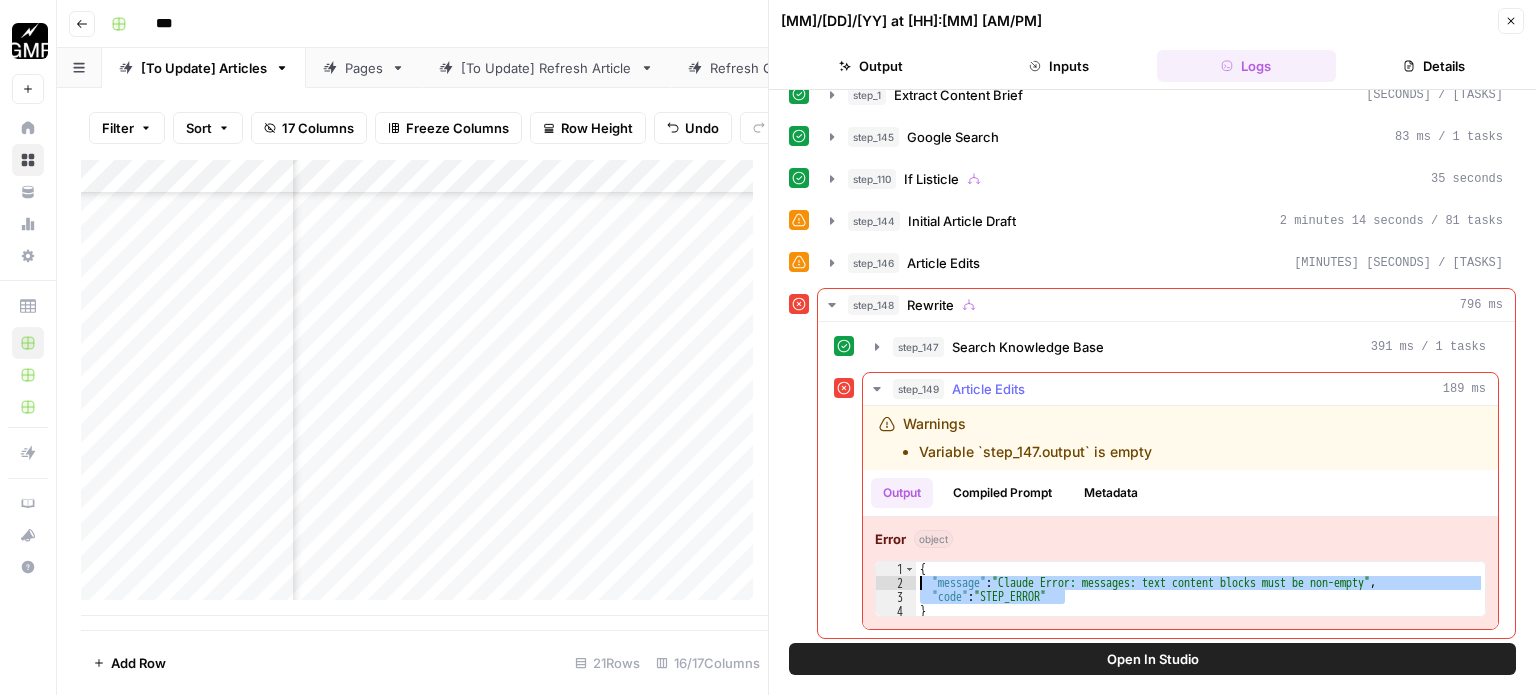 drag, startPoint x: 1076, startPoint y: 591, endPoint x: 922, endPoint y: 571, distance: 155.29327 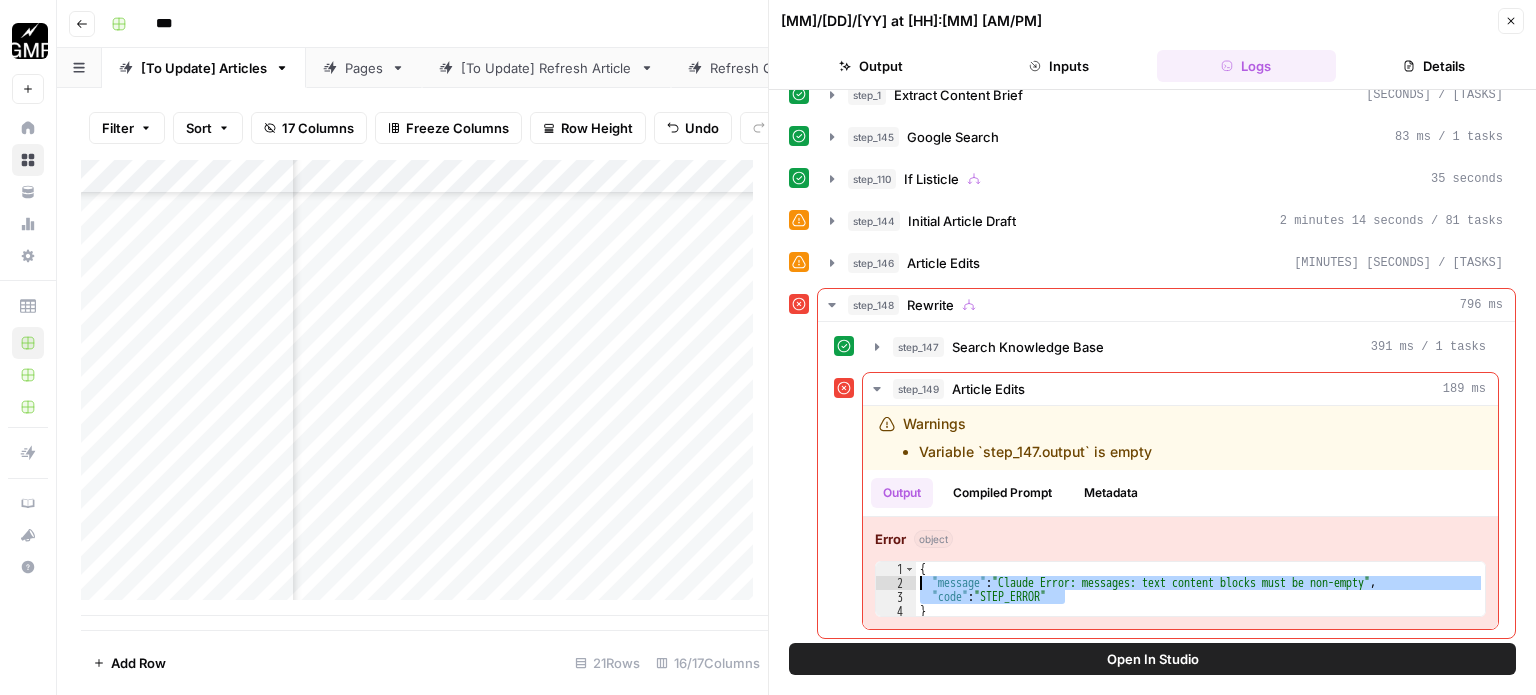 click 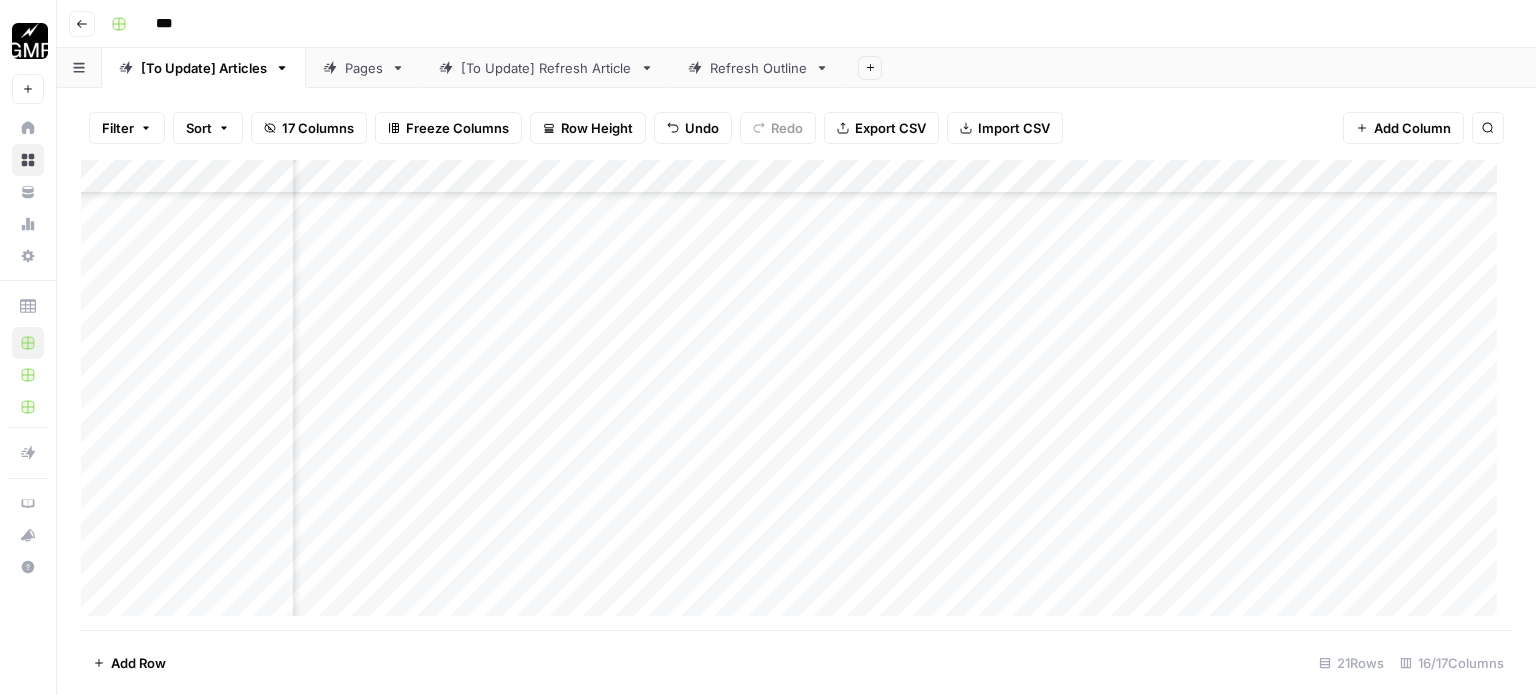 scroll, scrollTop: 1458, scrollLeft: 333, axis: both 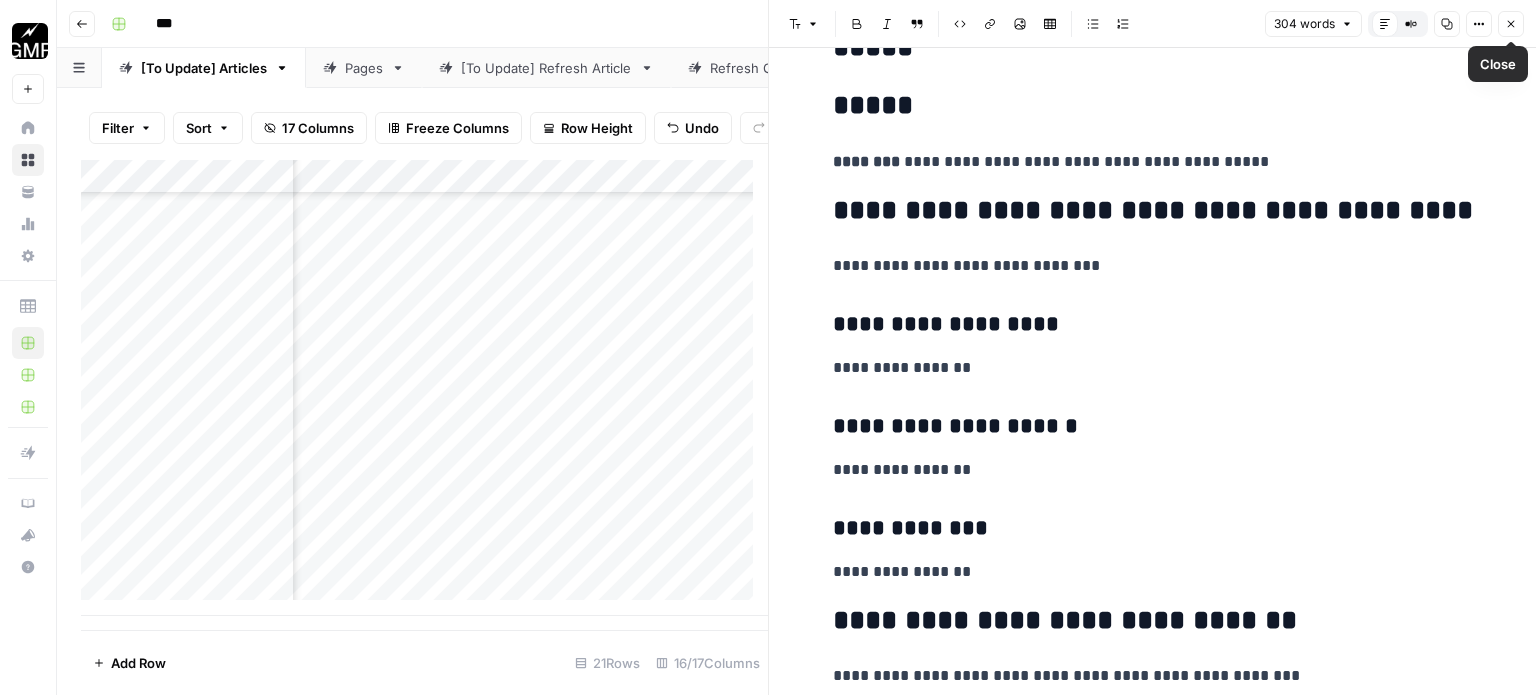 click 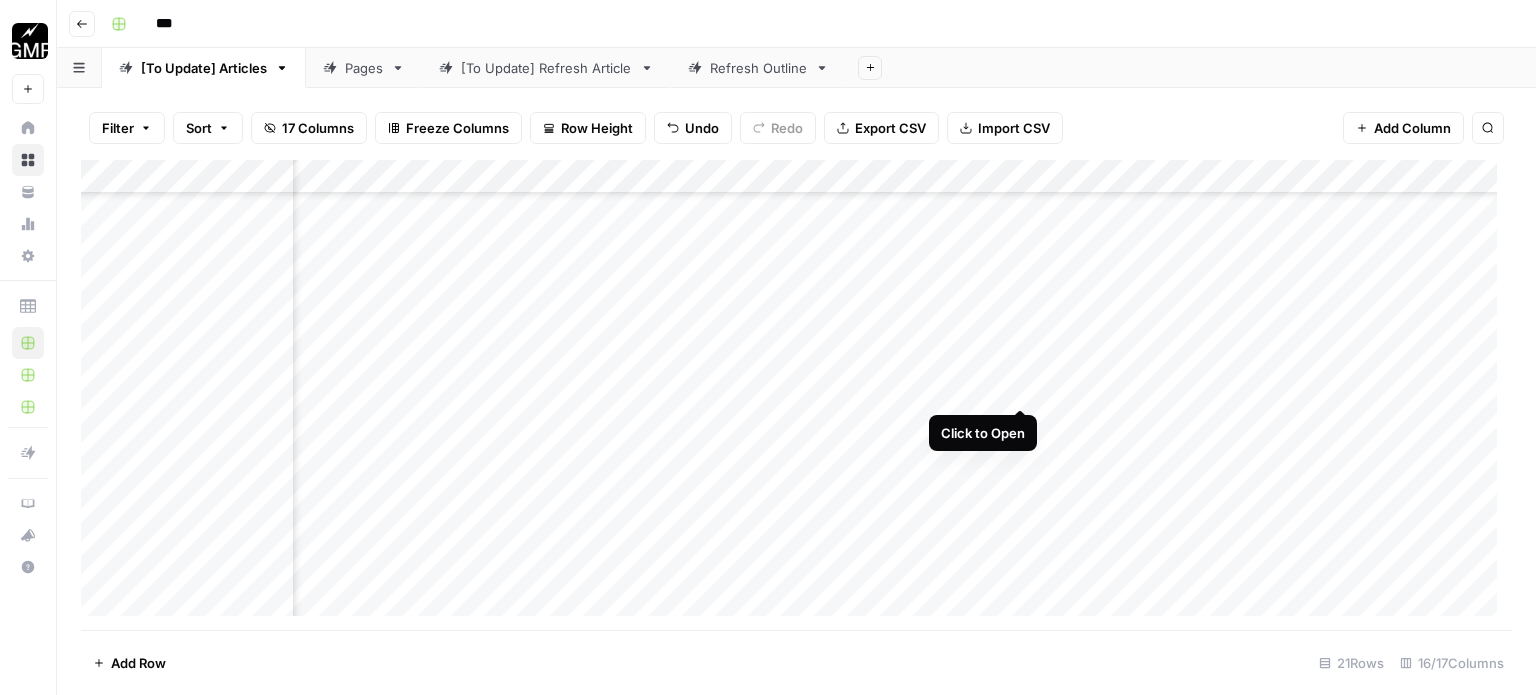 click on "Add Column" at bounding box center [796, 395] 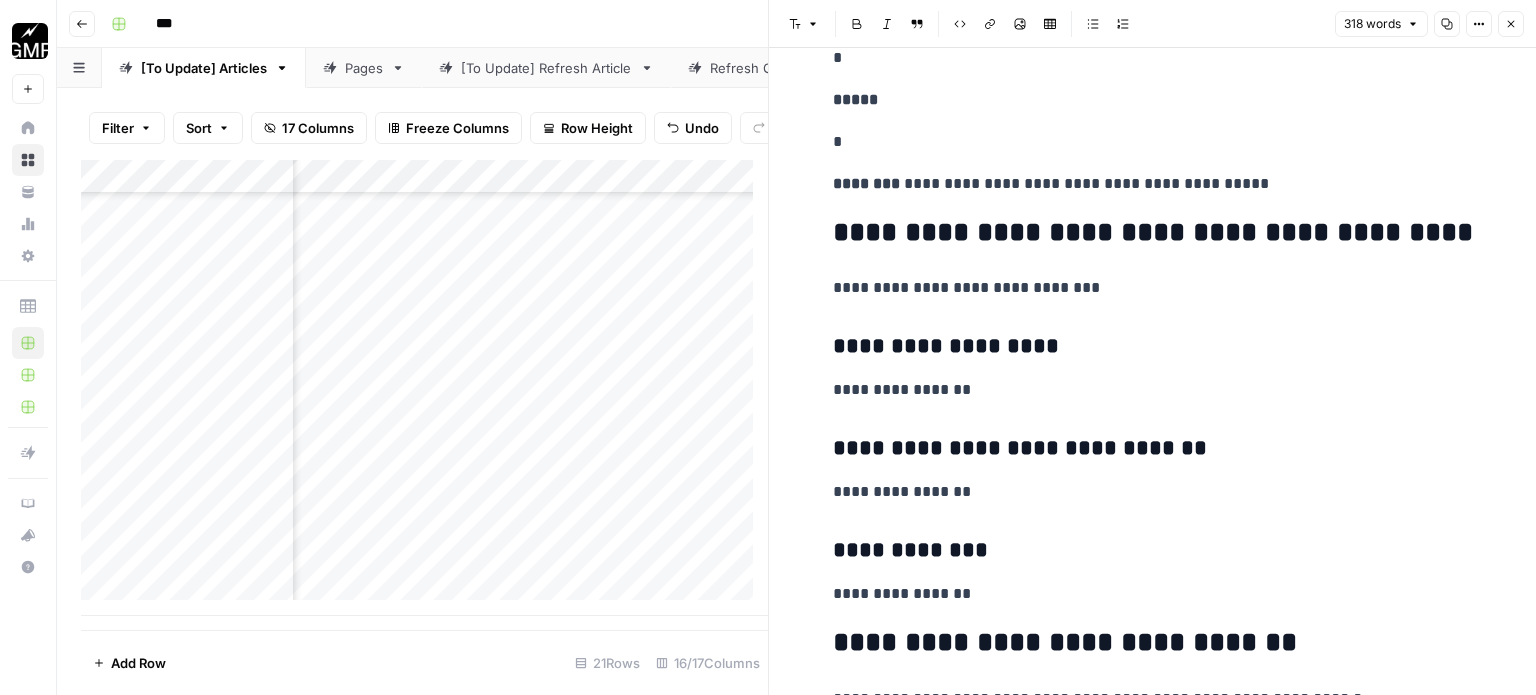 scroll, scrollTop: 5133, scrollLeft: 0, axis: vertical 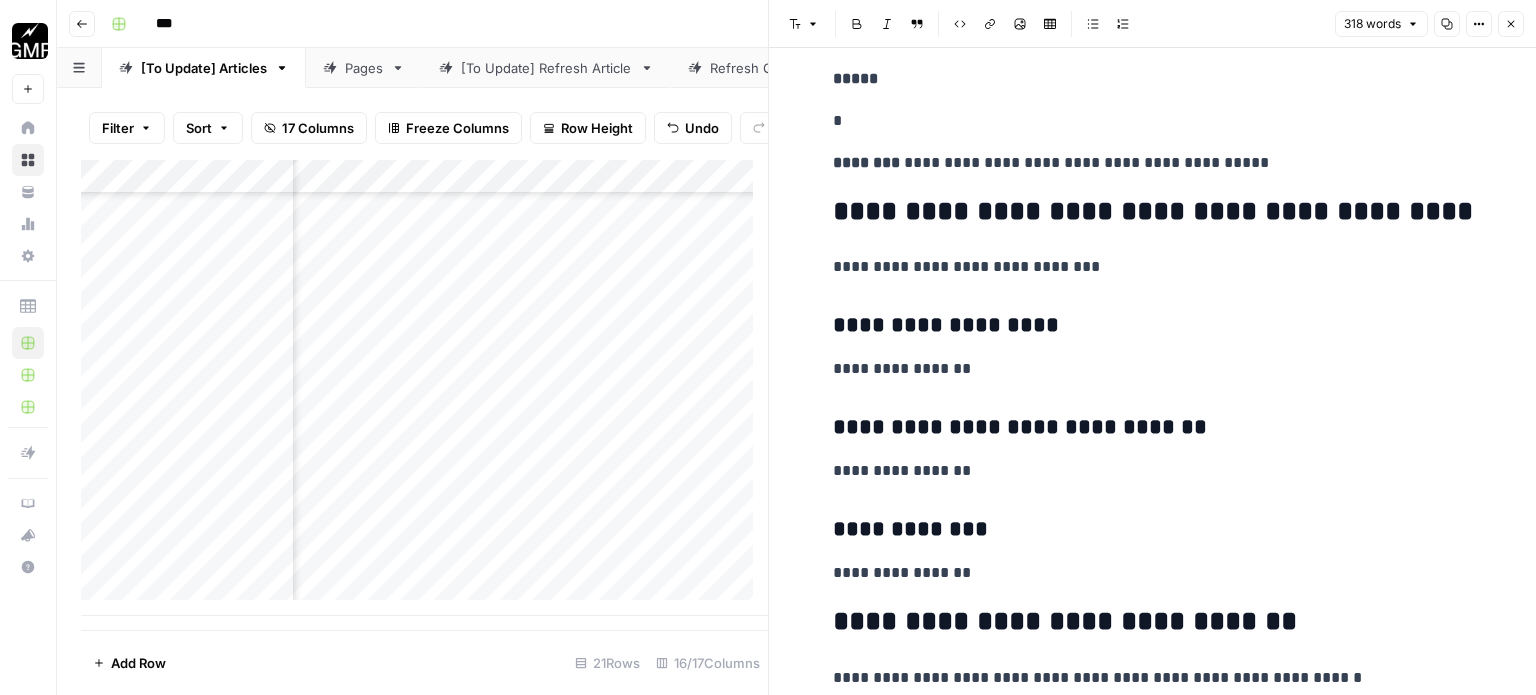 click on "Close" at bounding box center (1511, 24) 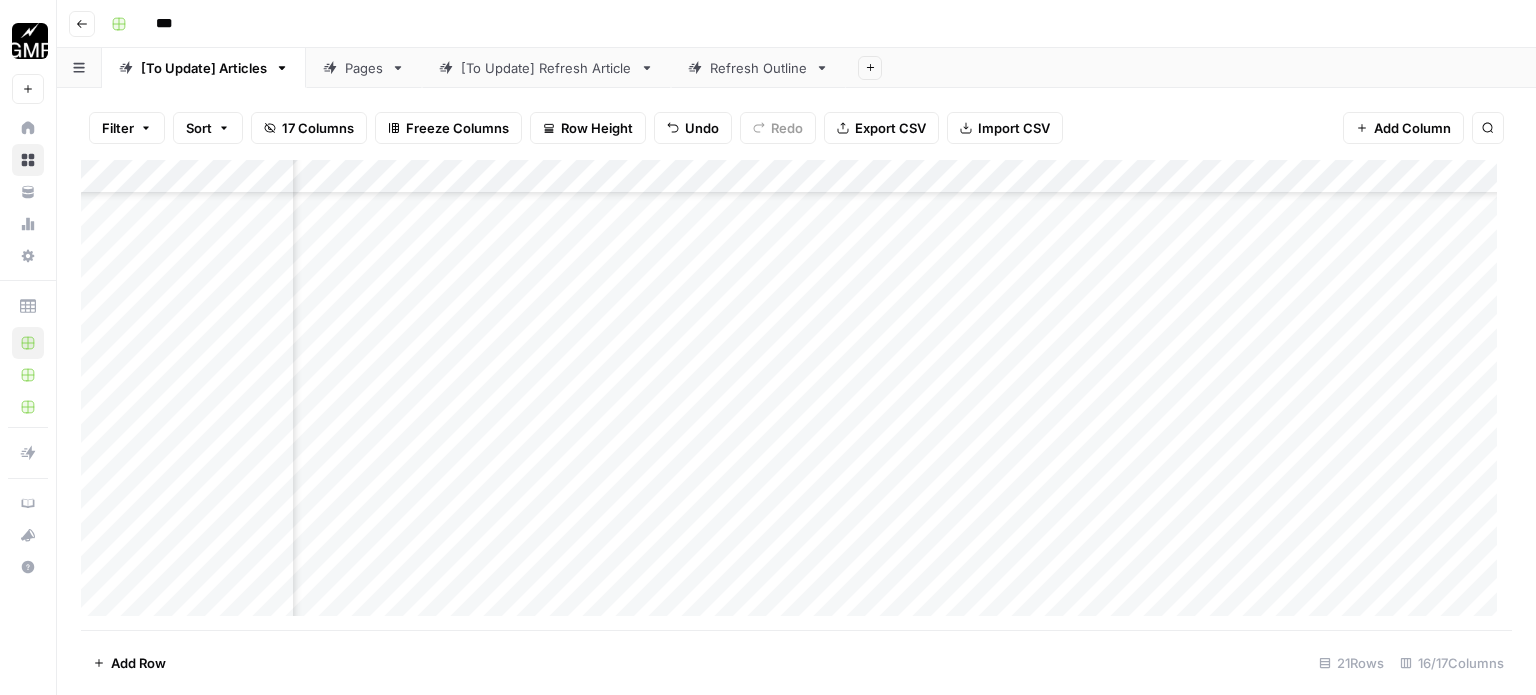 click on "Add Column" at bounding box center [796, 395] 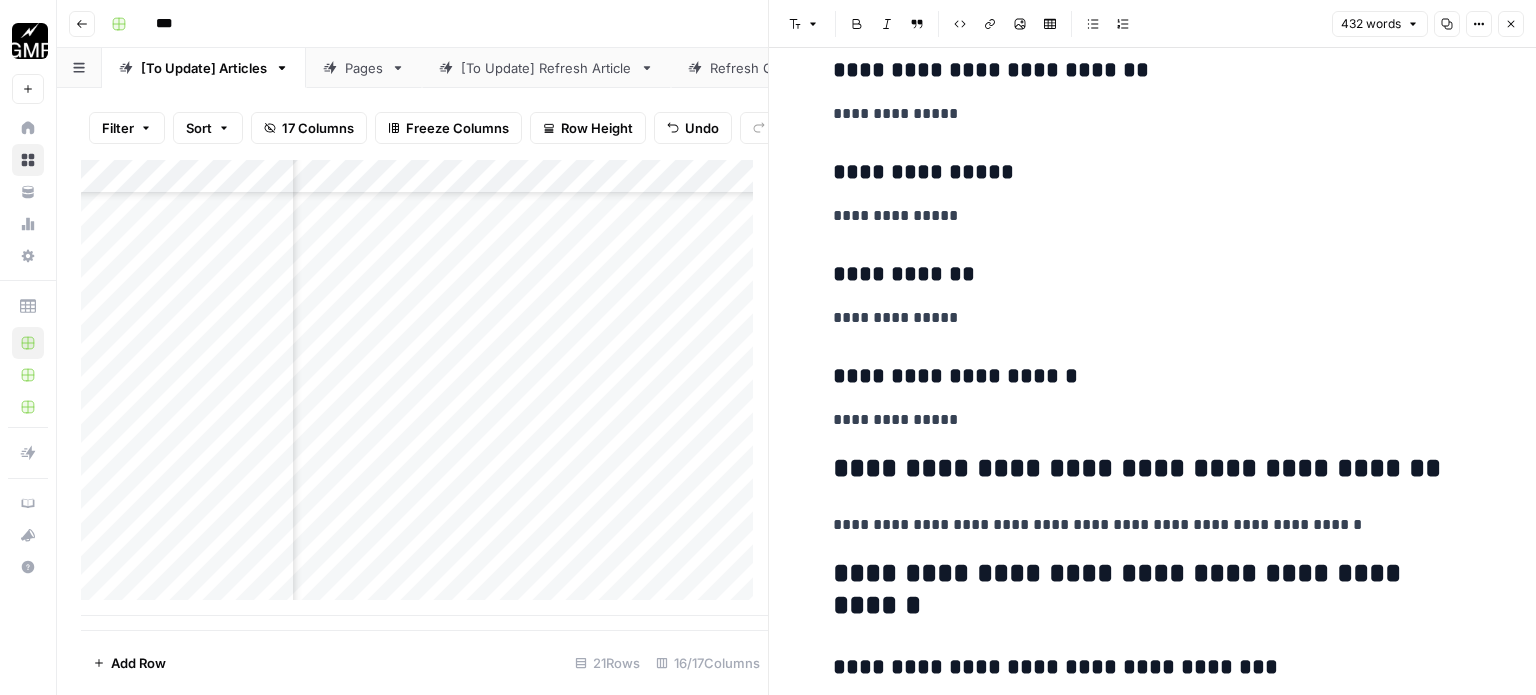 scroll, scrollTop: 5600, scrollLeft: 0, axis: vertical 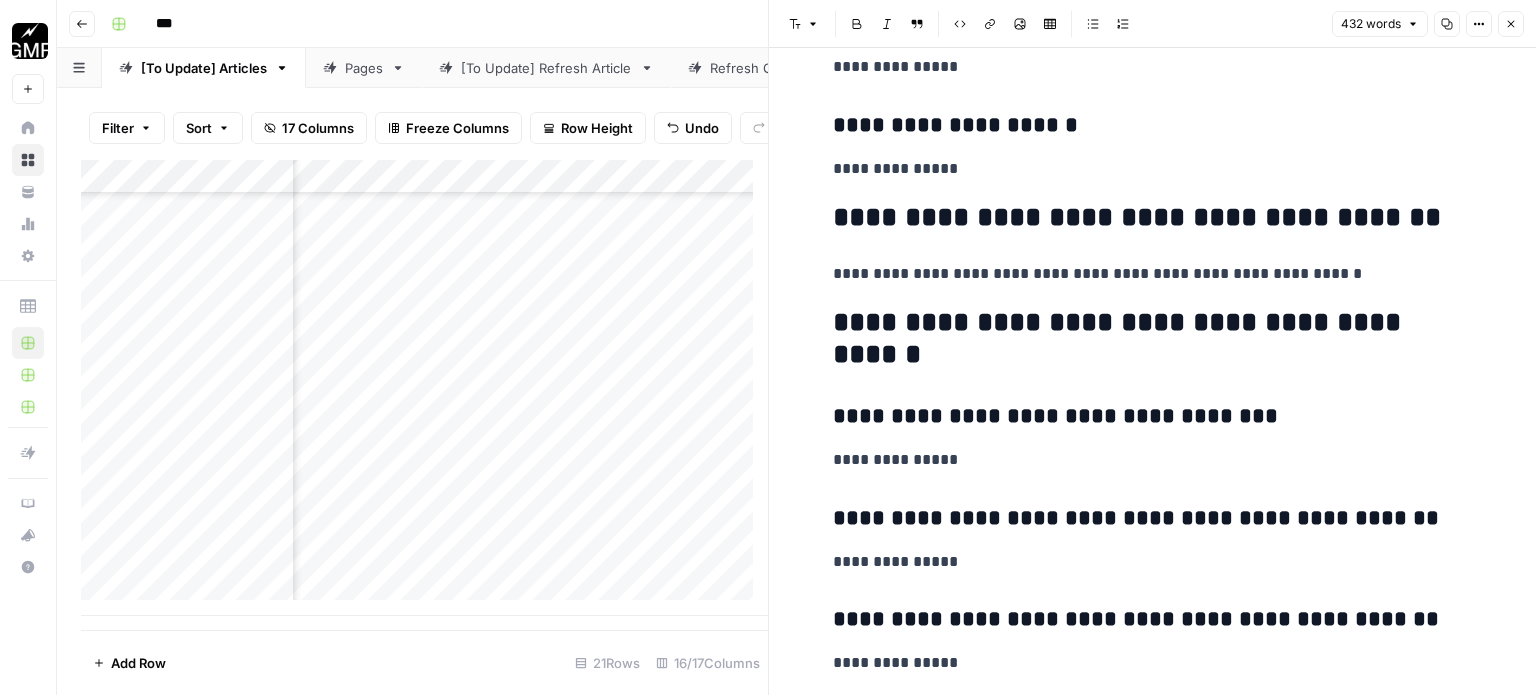 click 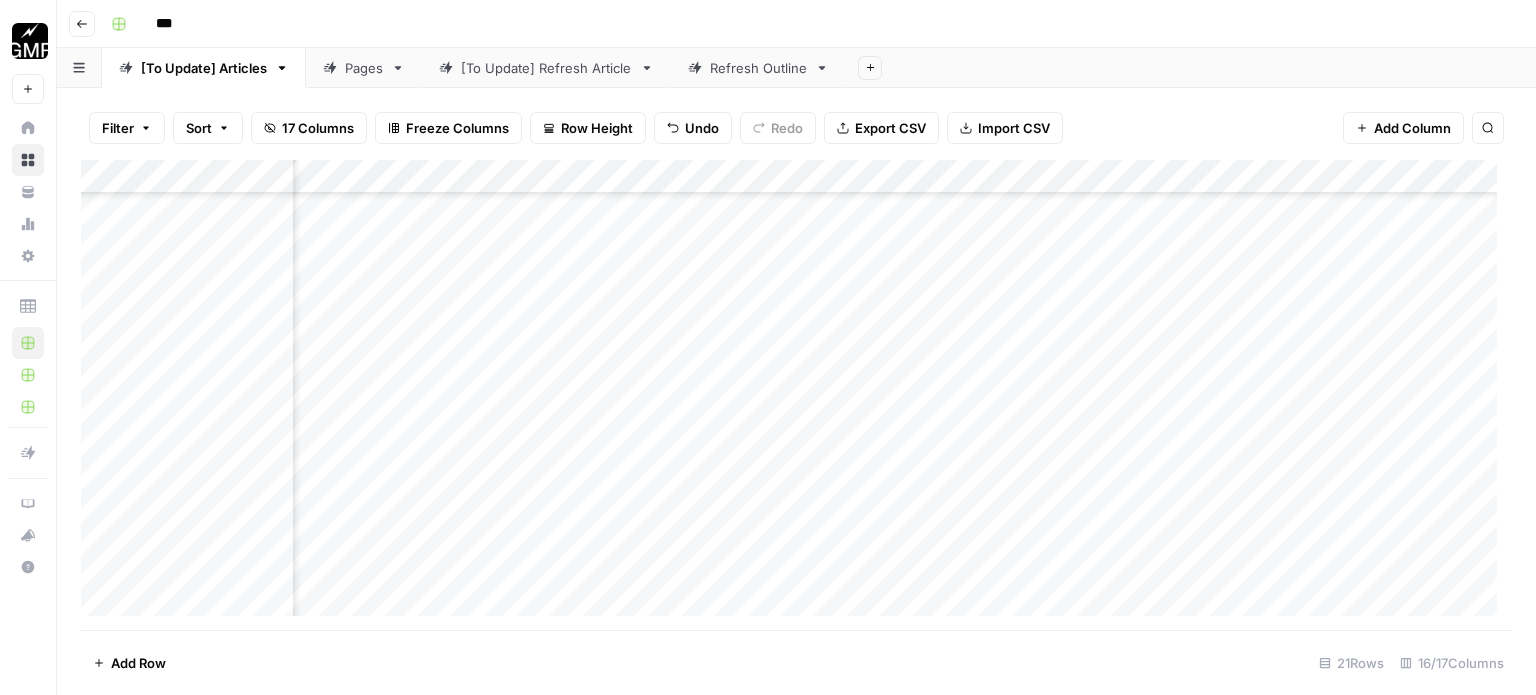 click on "Add Column" at bounding box center [796, 395] 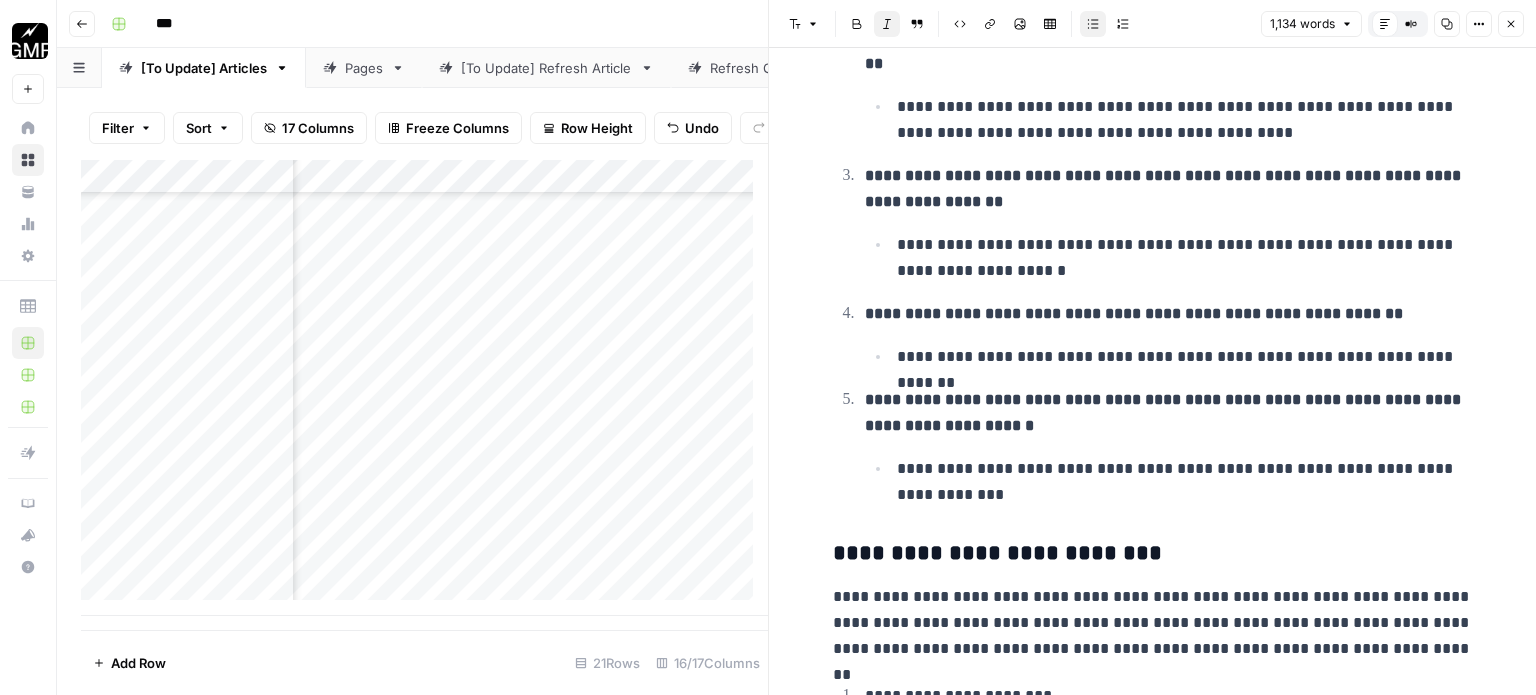 scroll, scrollTop: 2100, scrollLeft: 0, axis: vertical 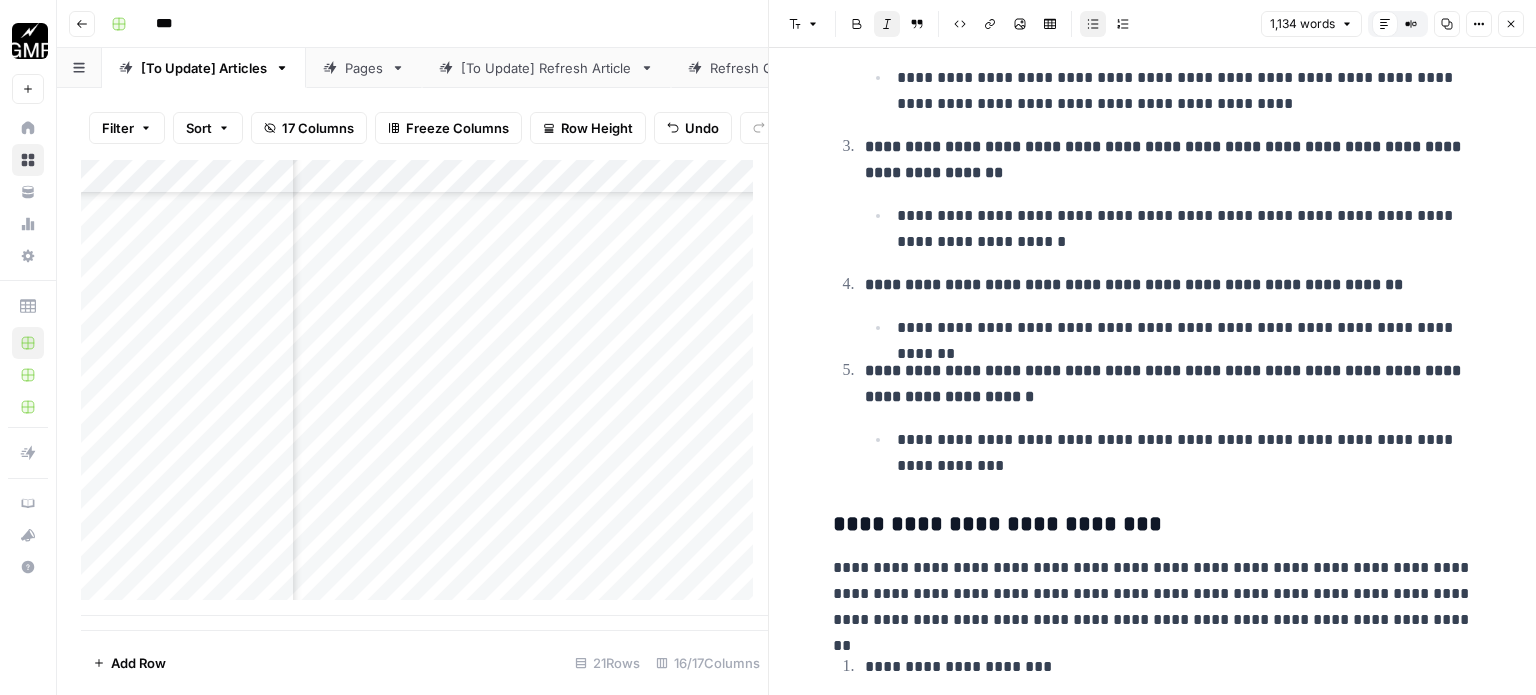 click 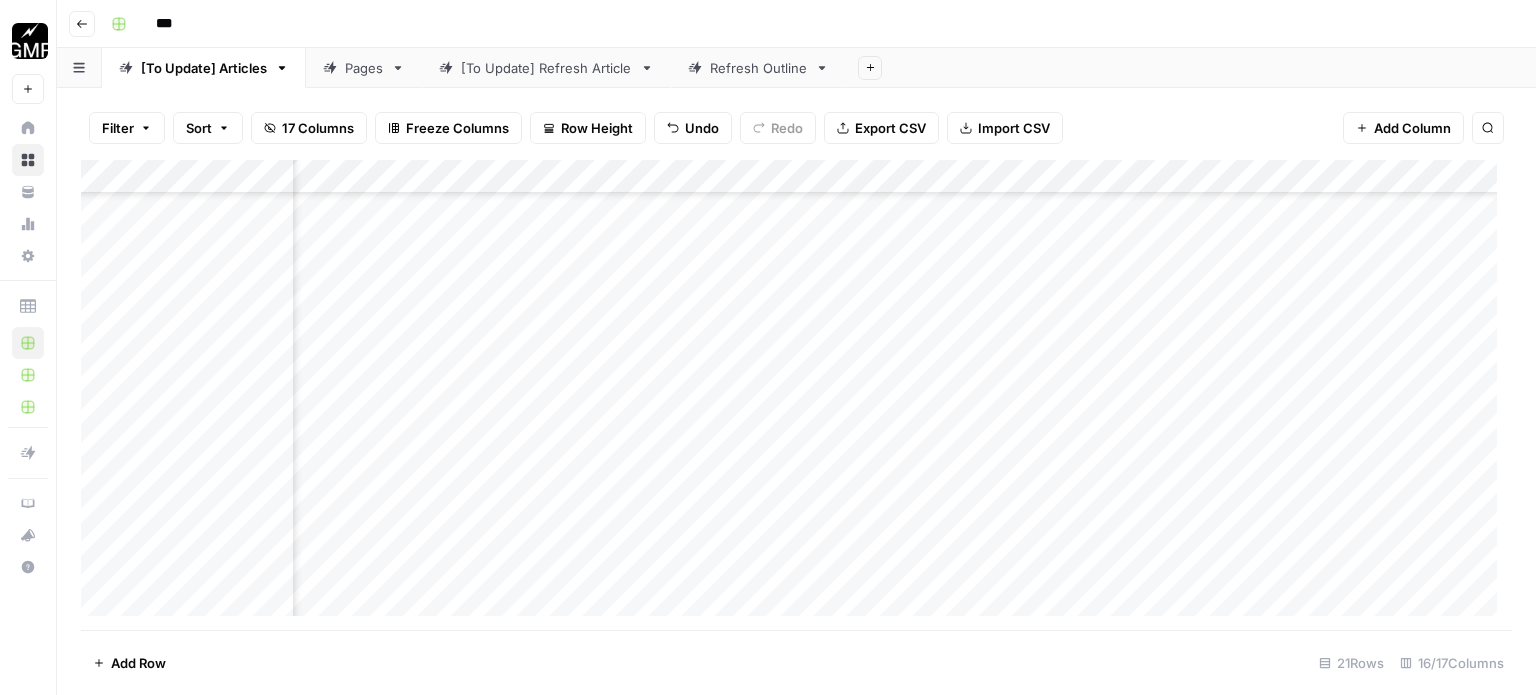 click on "Add Column" at bounding box center (796, 395) 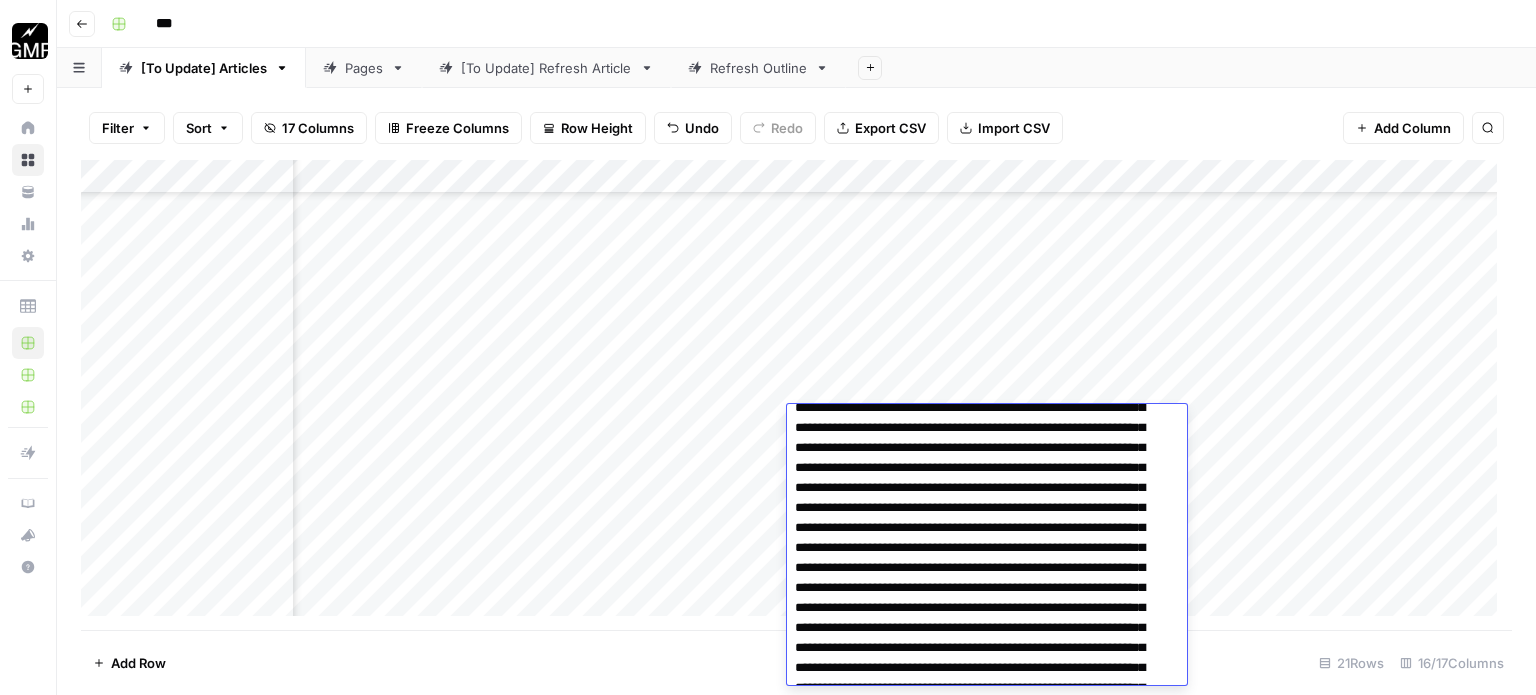 scroll, scrollTop: 500, scrollLeft: 0, axis: vertical 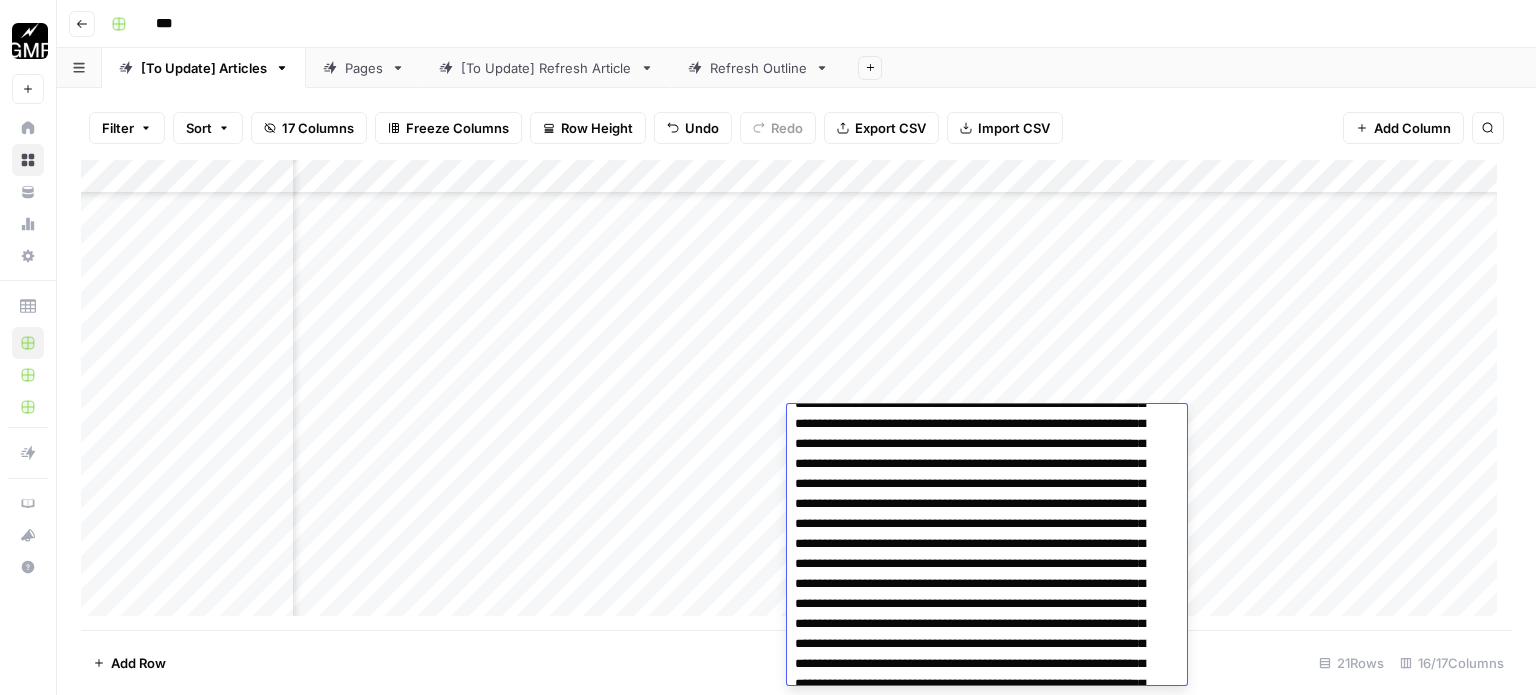 click on "Add Row [NUMBER]  Rows [NUMBER]/[NUMBER]  Columns" at bounding box center [796, 662] 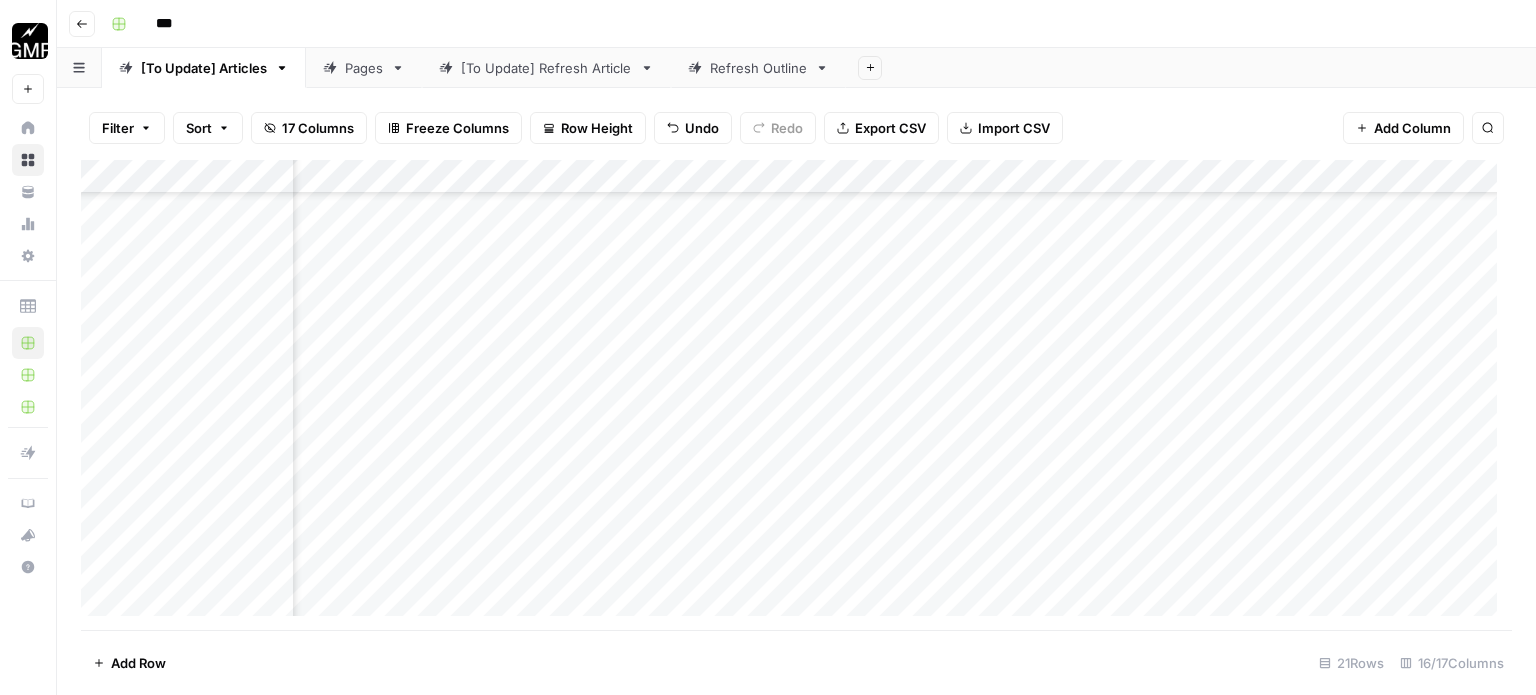 click on "Add Column" at bounding box center [796, 395] 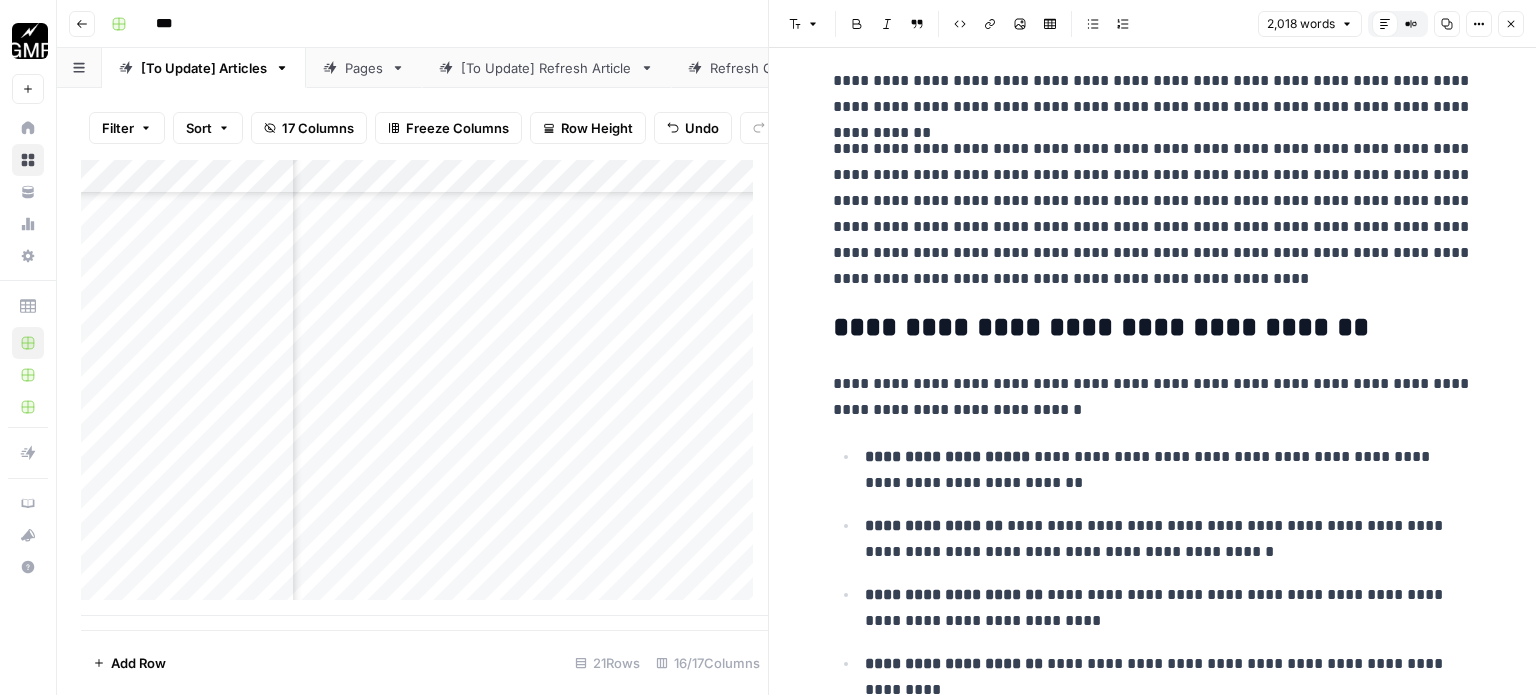 scroll, scrollTop: 600, scrollLeft: 0, axis: vertical 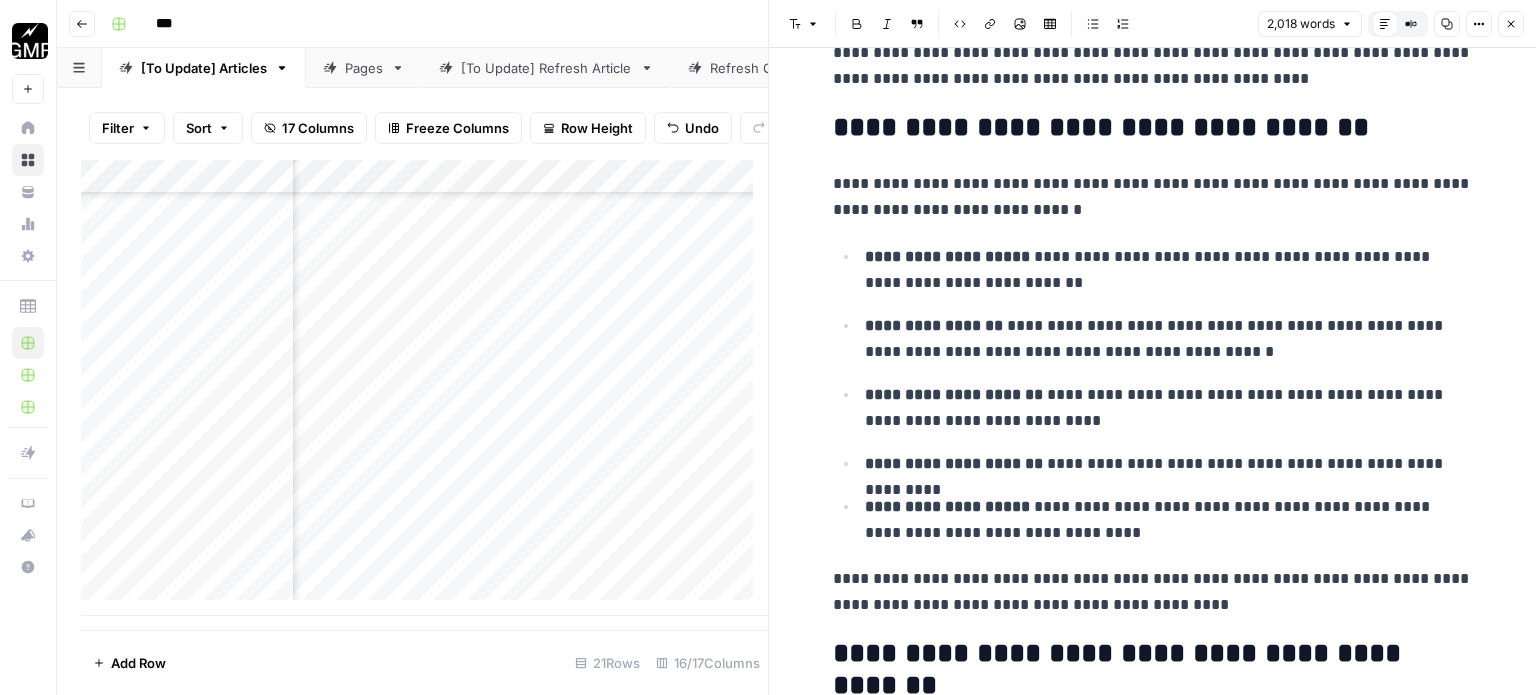 click on "[STREET_ADDRESS]" at bounding box center (1153, 4544) 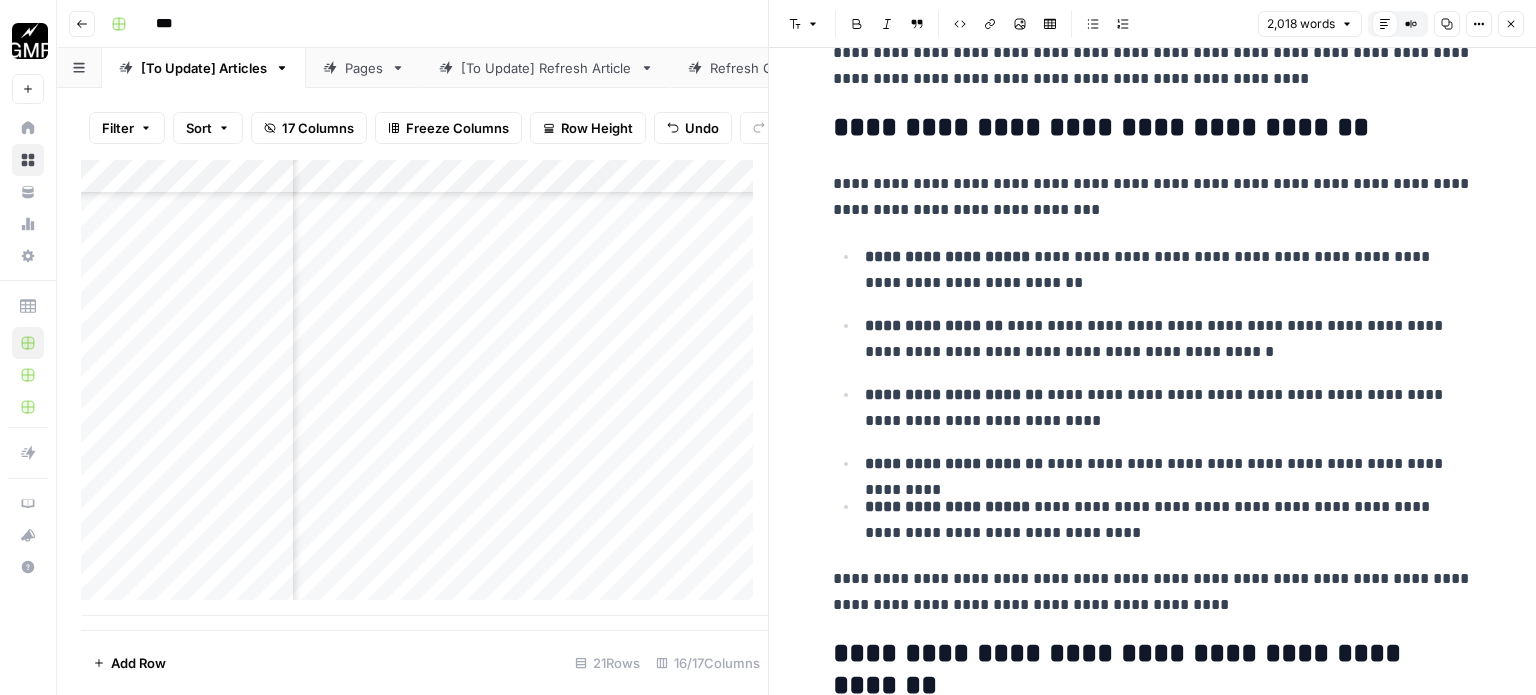 type 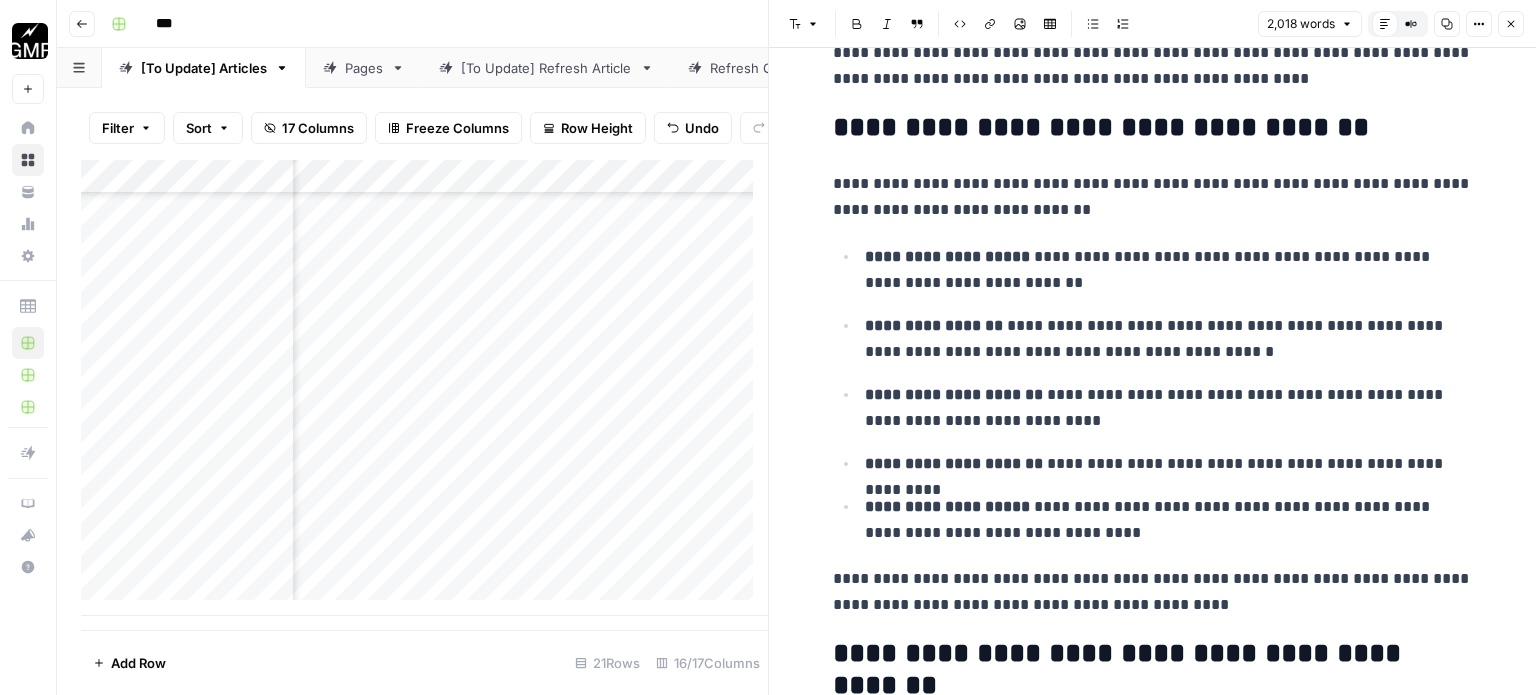 click on "**********" at bounding box center (1153, 592) 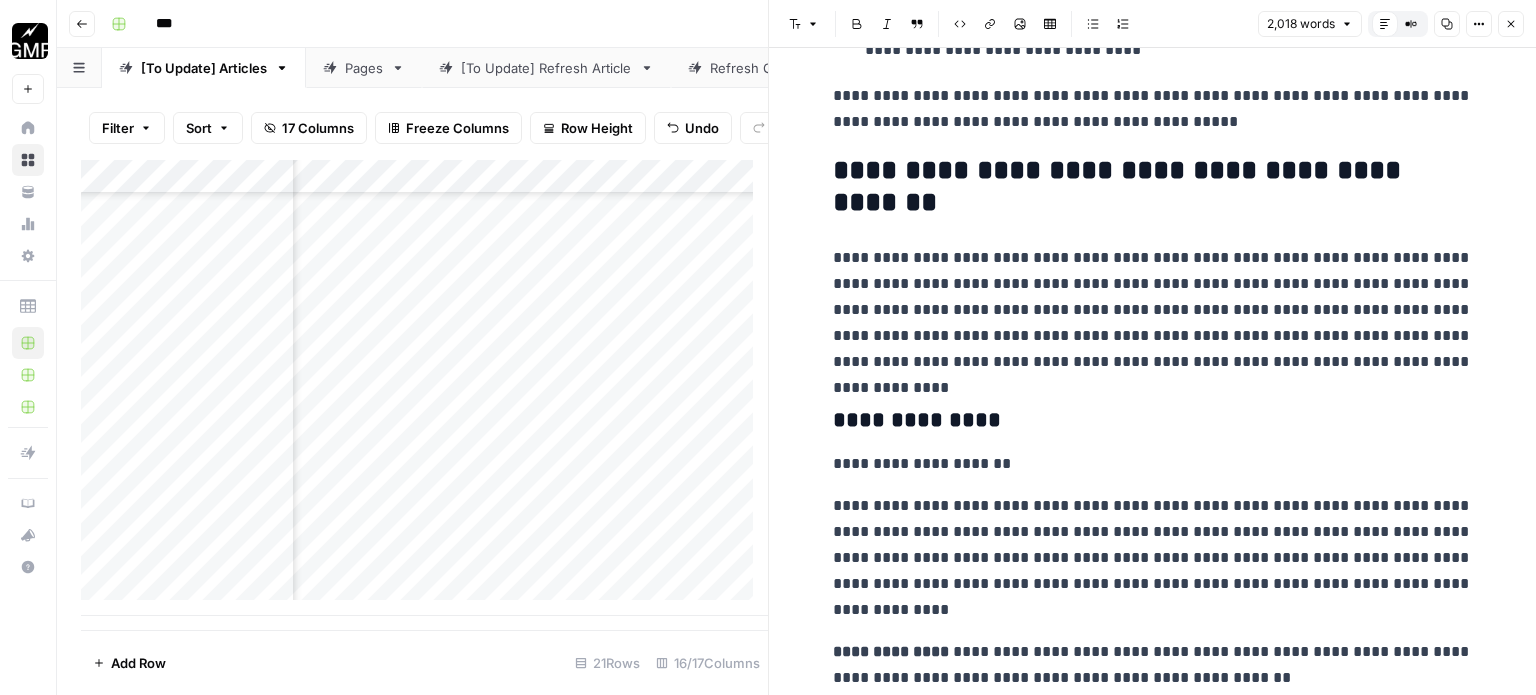 scroll, scrollTop: 1100, scrollLeft: 0, axis: vertical 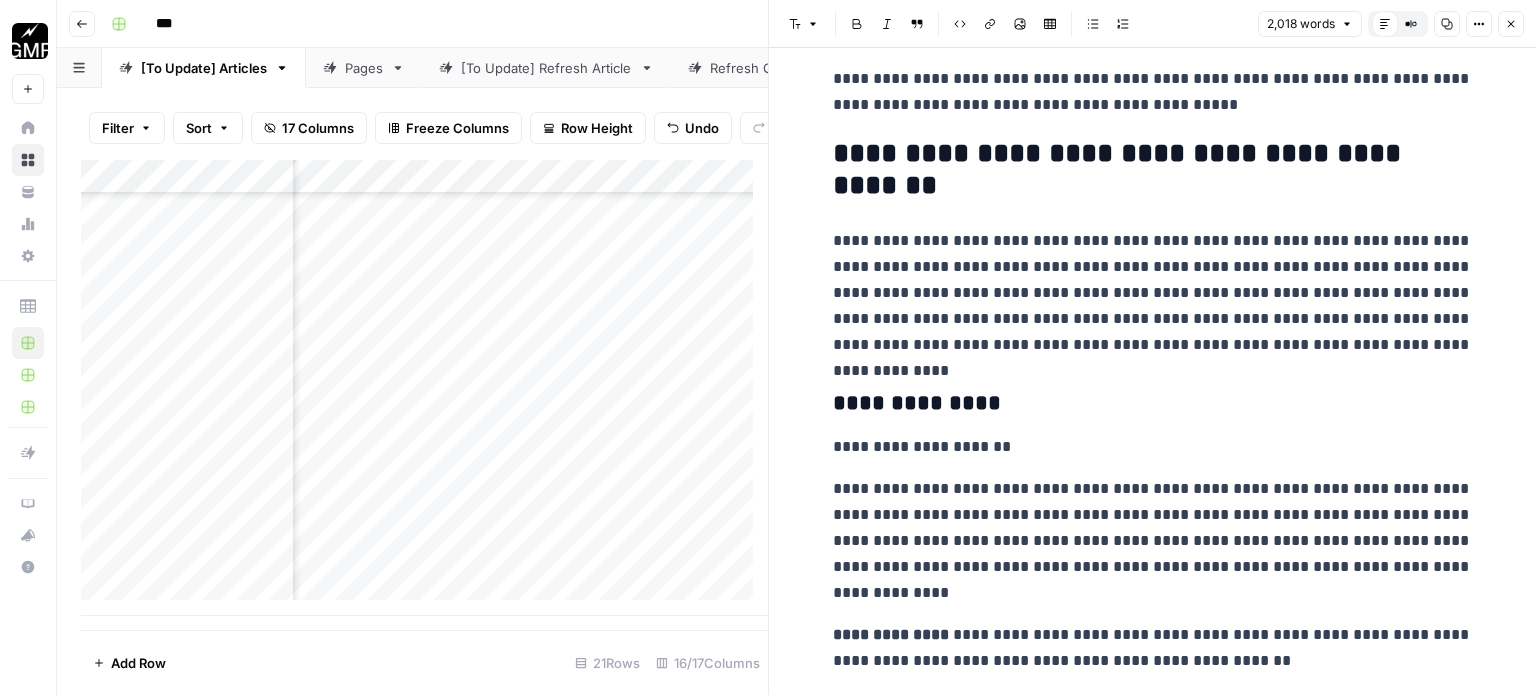 click on "**********" at bounding box center (1153, 293) 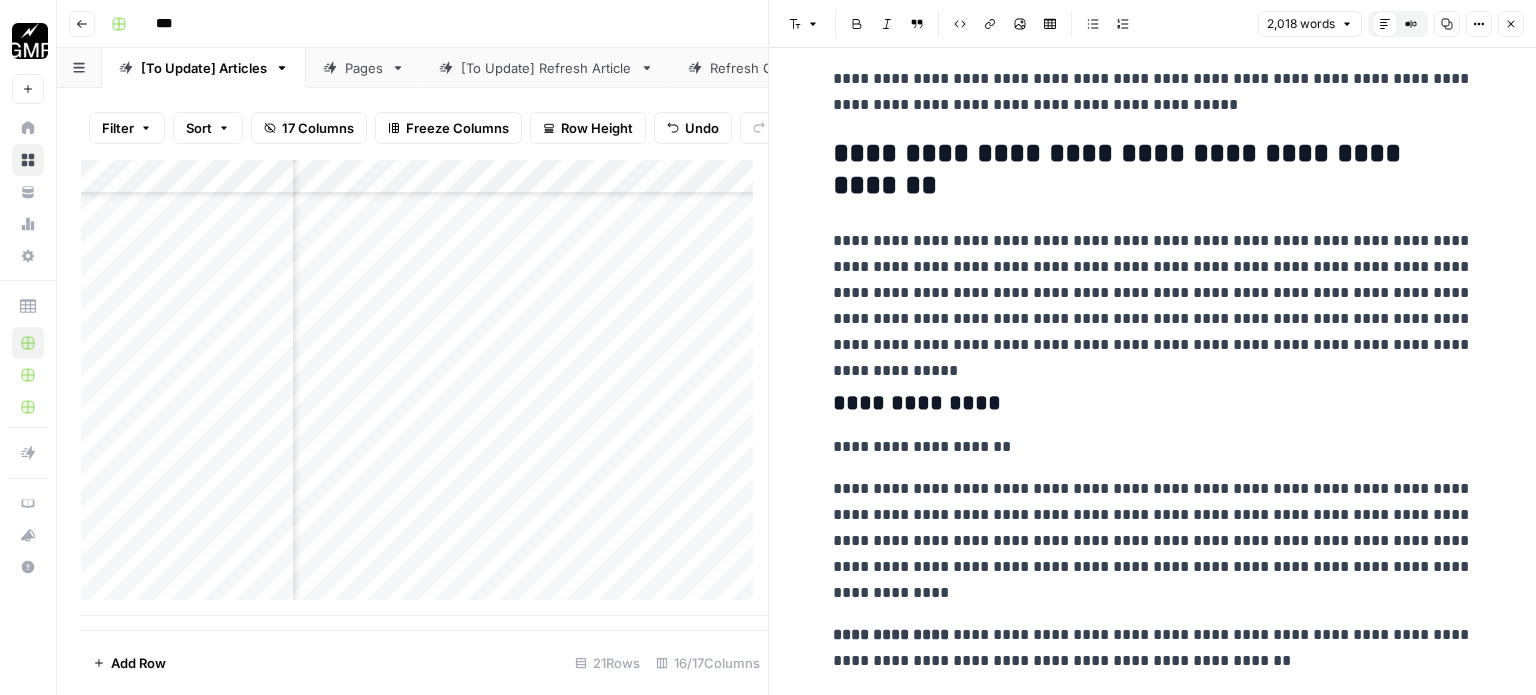 click on "**********" at bounding box center (1153, 293) 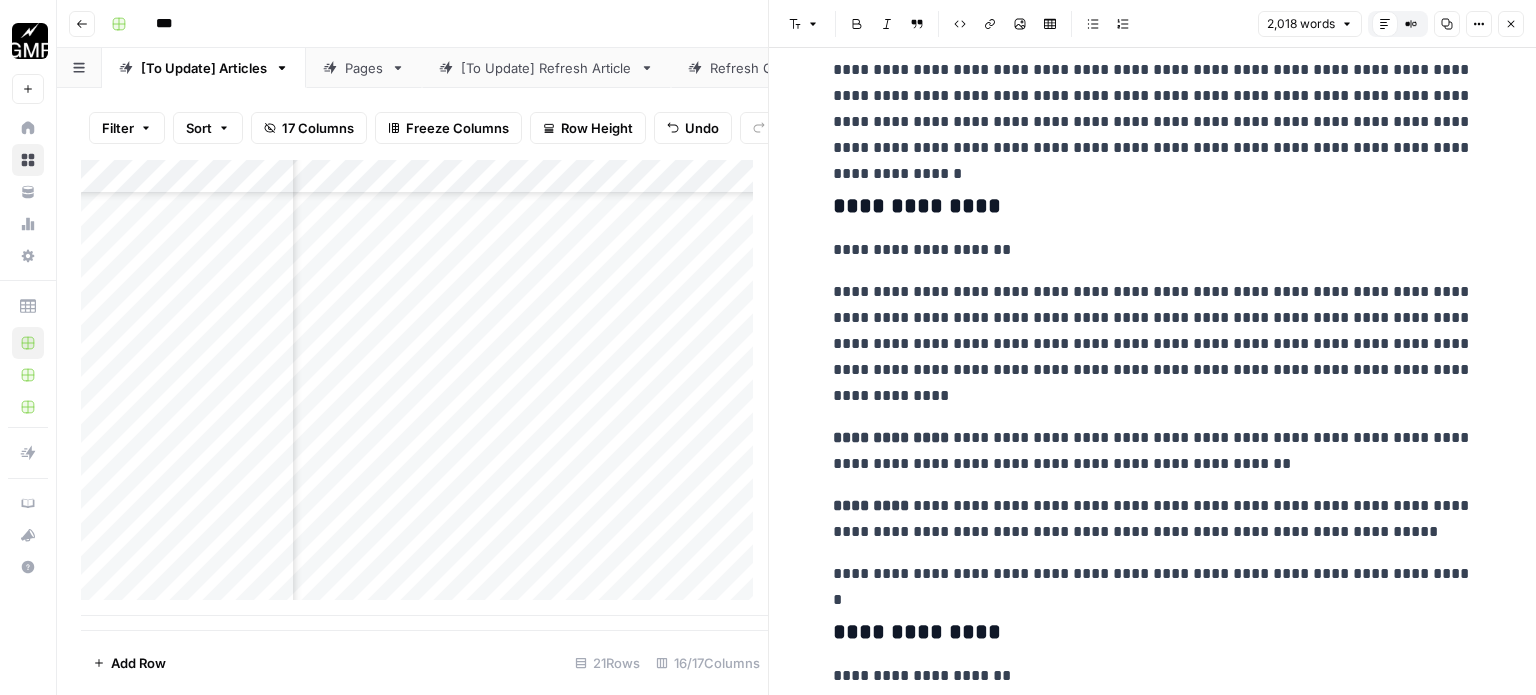 scroll, scrollTop: 1300, scrollLeft: 0, axis: vertical 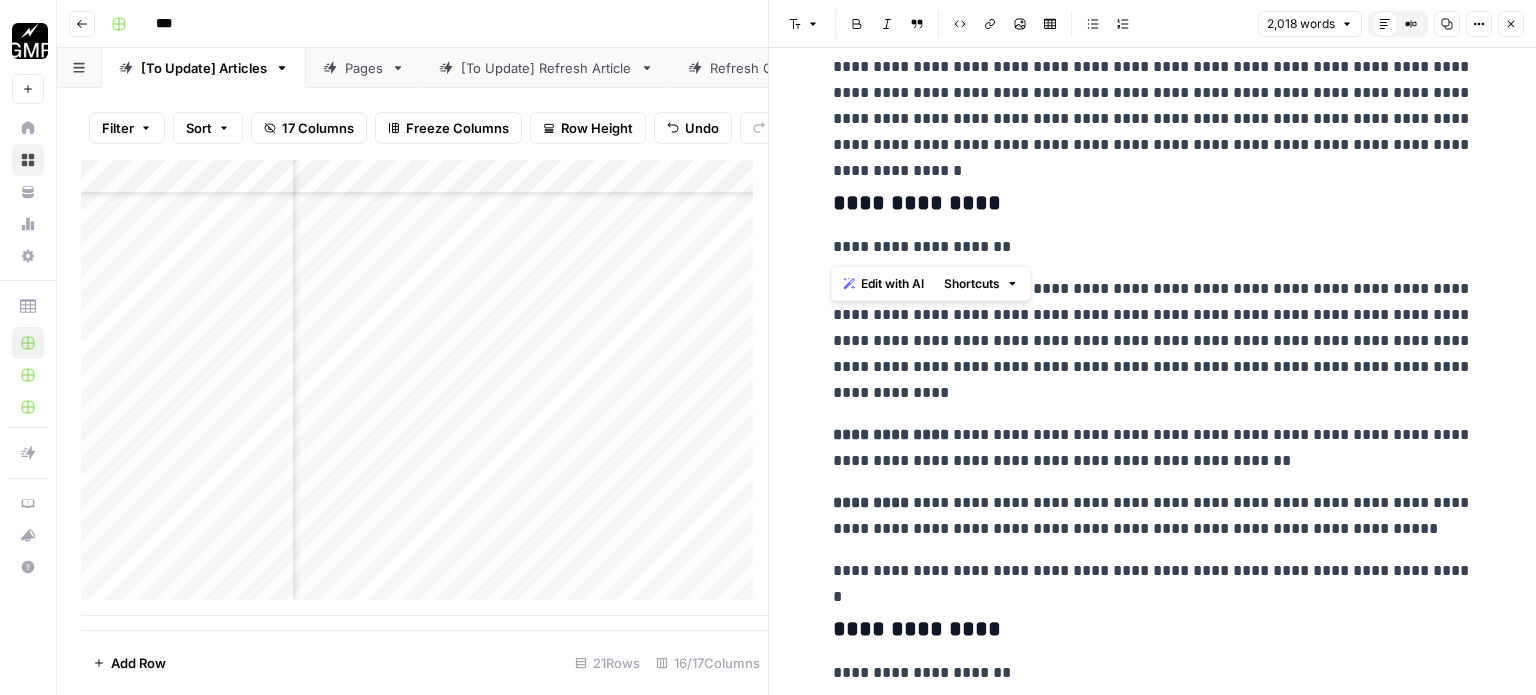 drag, startPoint x: 1036, startPoint y: 248, endPoint x: 843, endPoint y: 266, distance: 193.83755 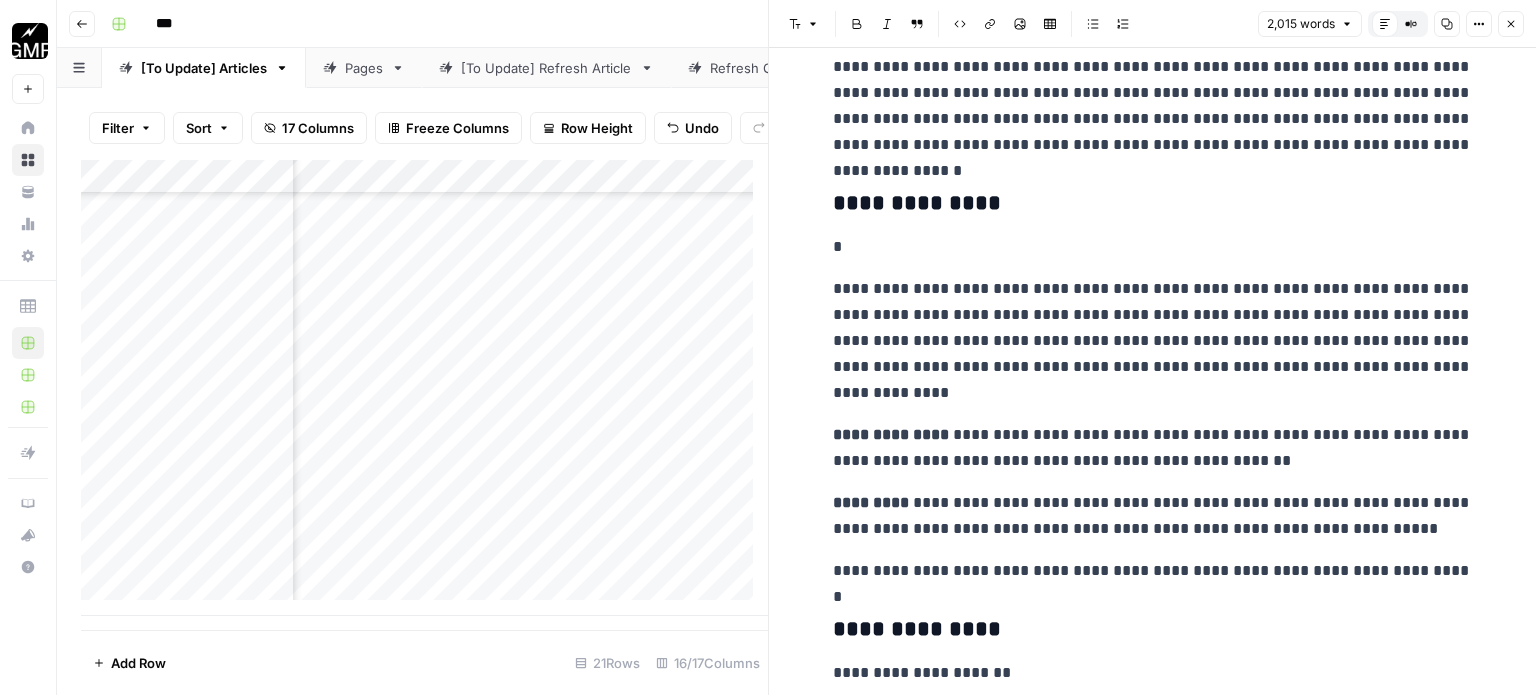 drag, startPoint x: 824, startPoint y: 290, endPoint x: 840, endPoint y: 304, distance: 21.260292 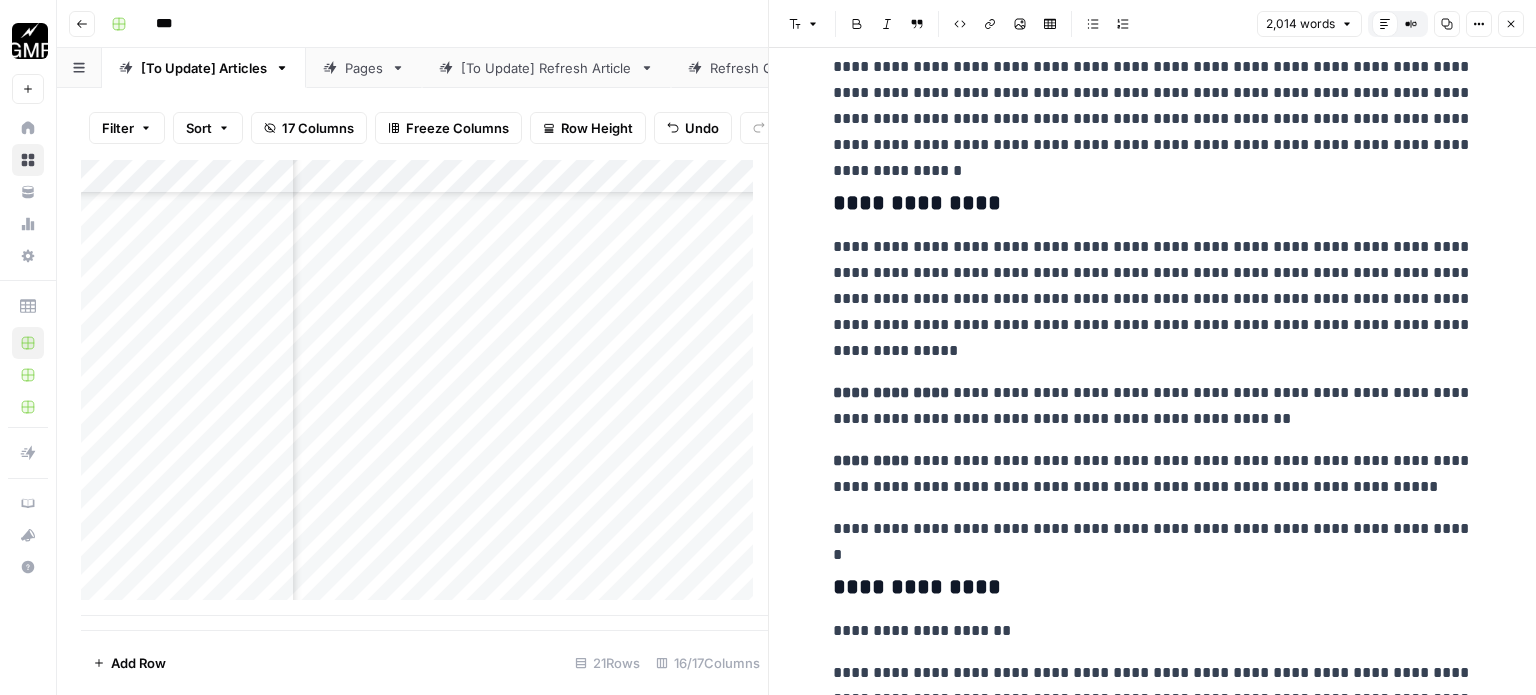 click on "**********" at bounding box center (1153, 474) 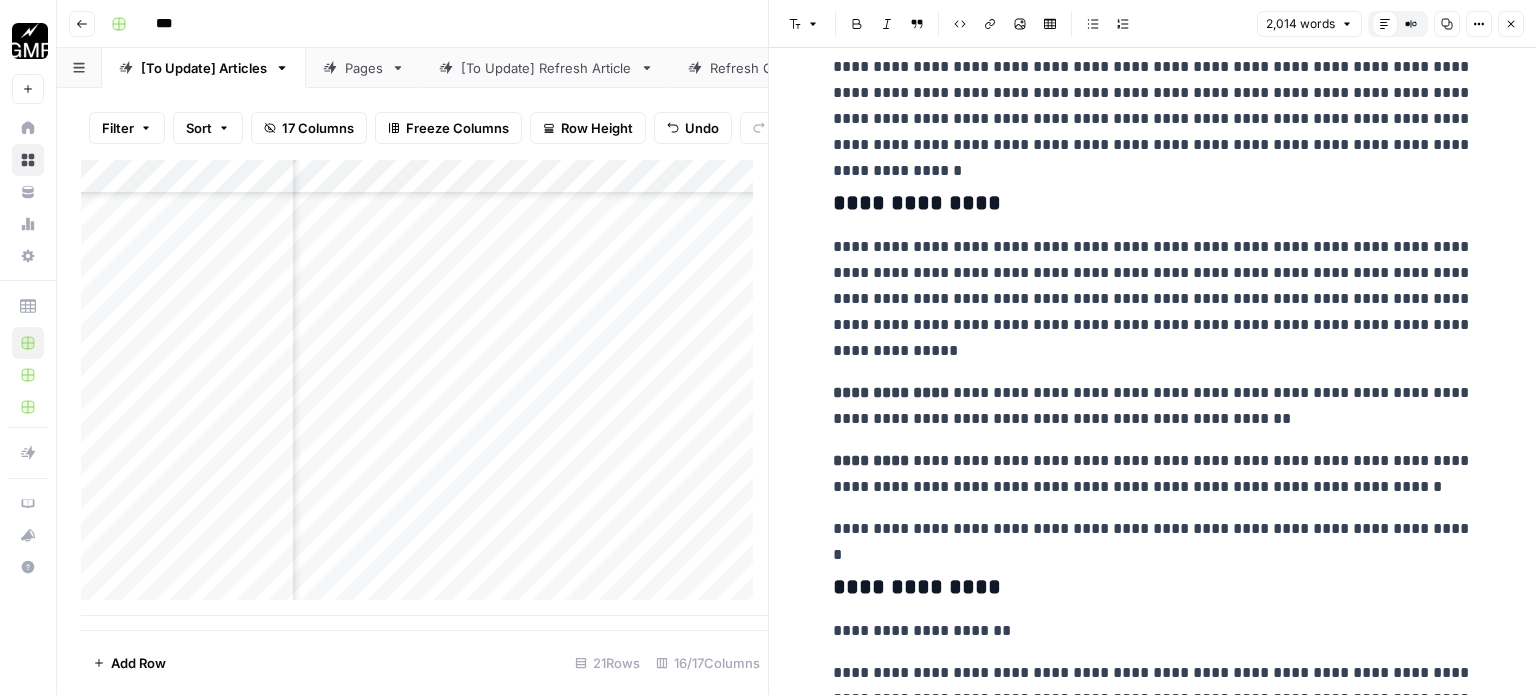 click on "**********" at bounding box center (1153, 529) 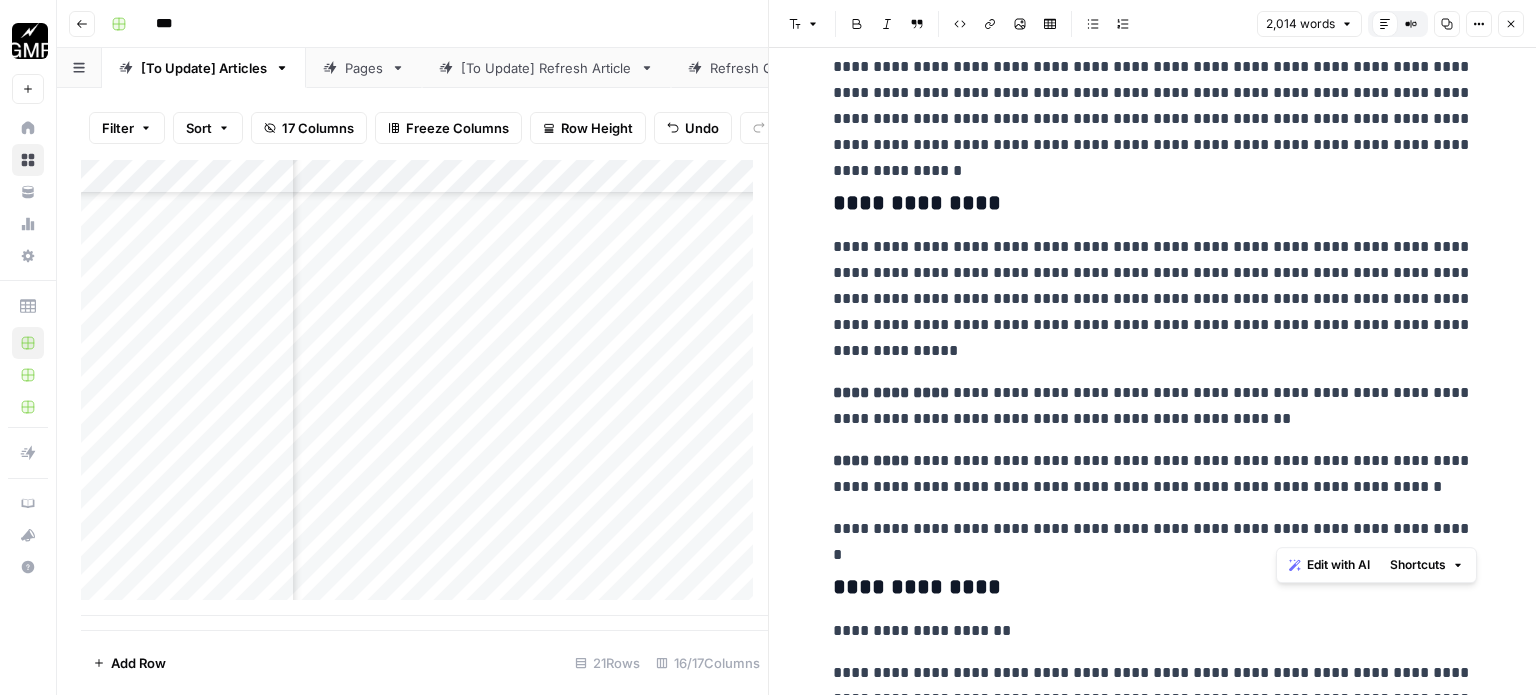 click on "**********" at bounding box center (1153, 529) 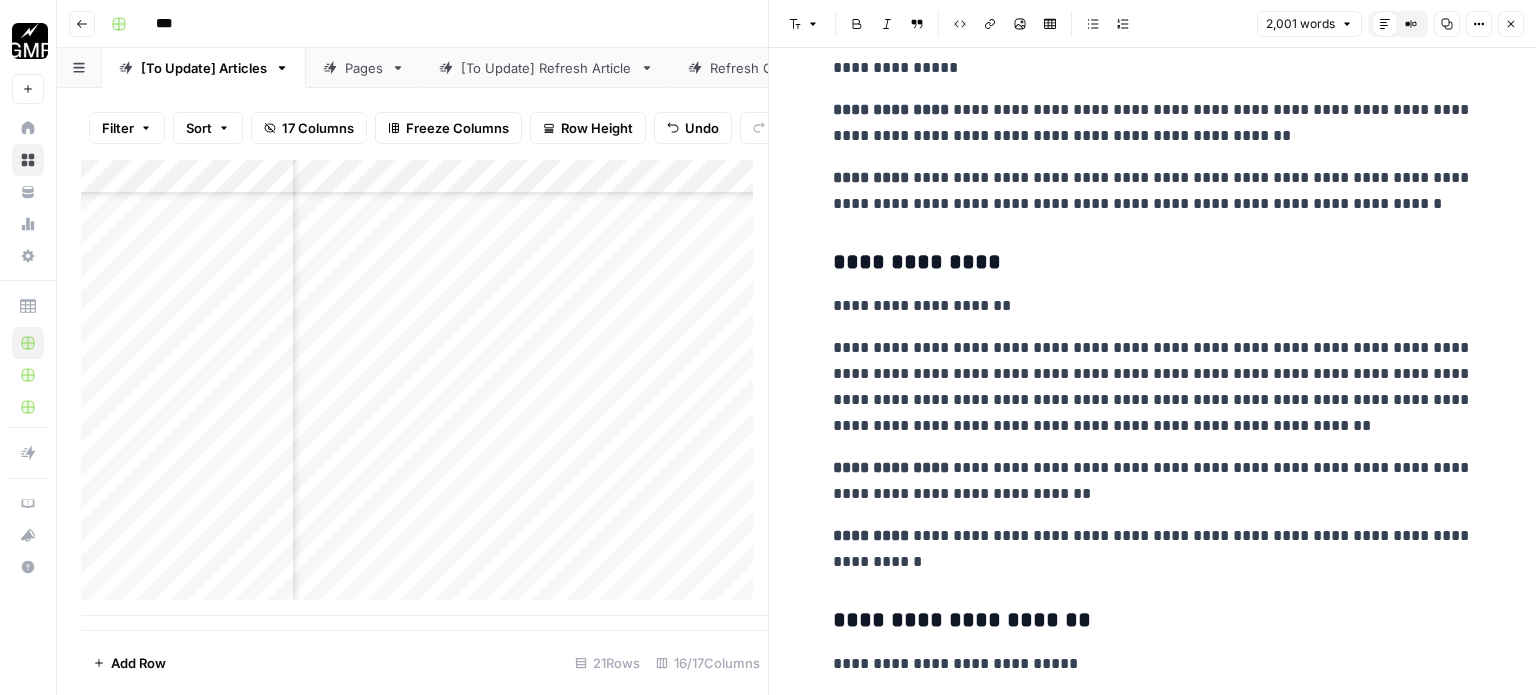 scroll, scrollTop: 1600, scrollLeft: 0, axis: vertical 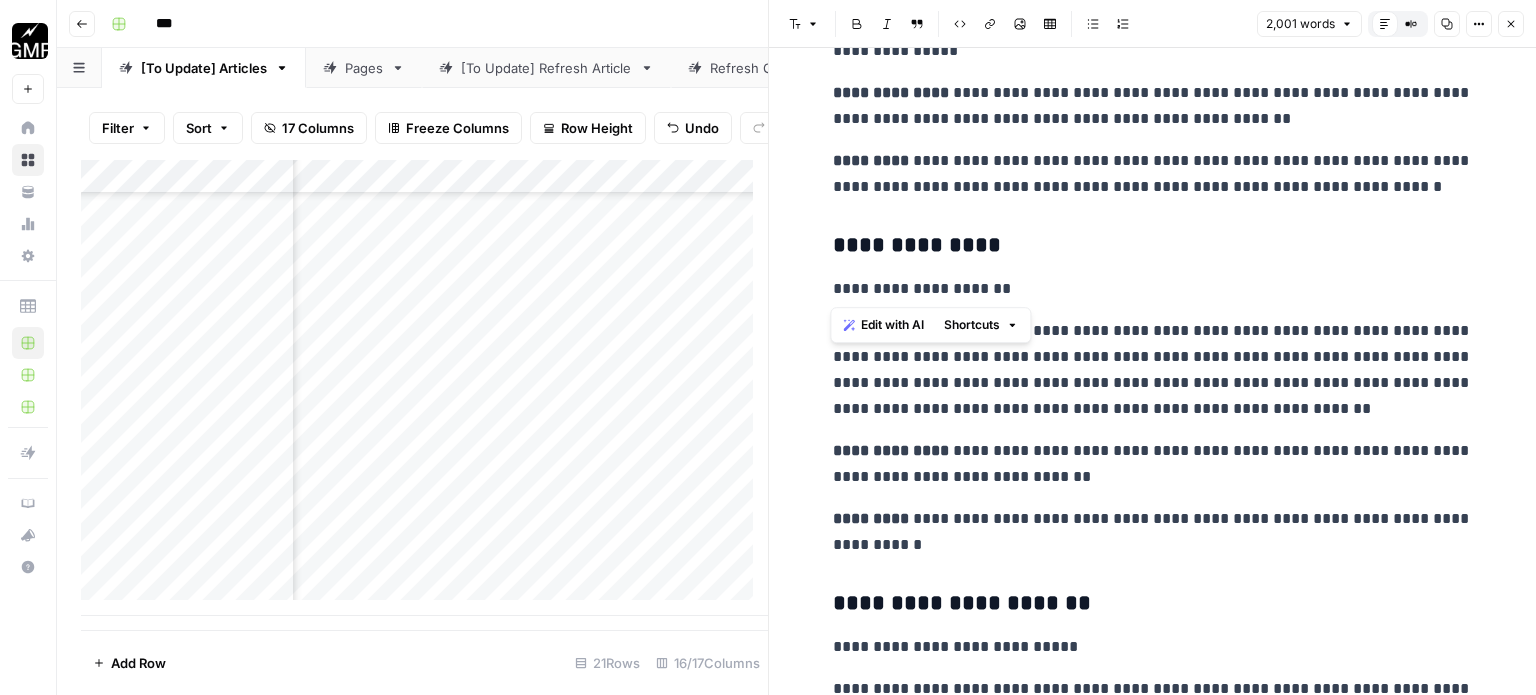 drag, startPoint x: 994, startPoint y: 285, endPoint x: 830, endPoint y: 286, distance: 164.00305 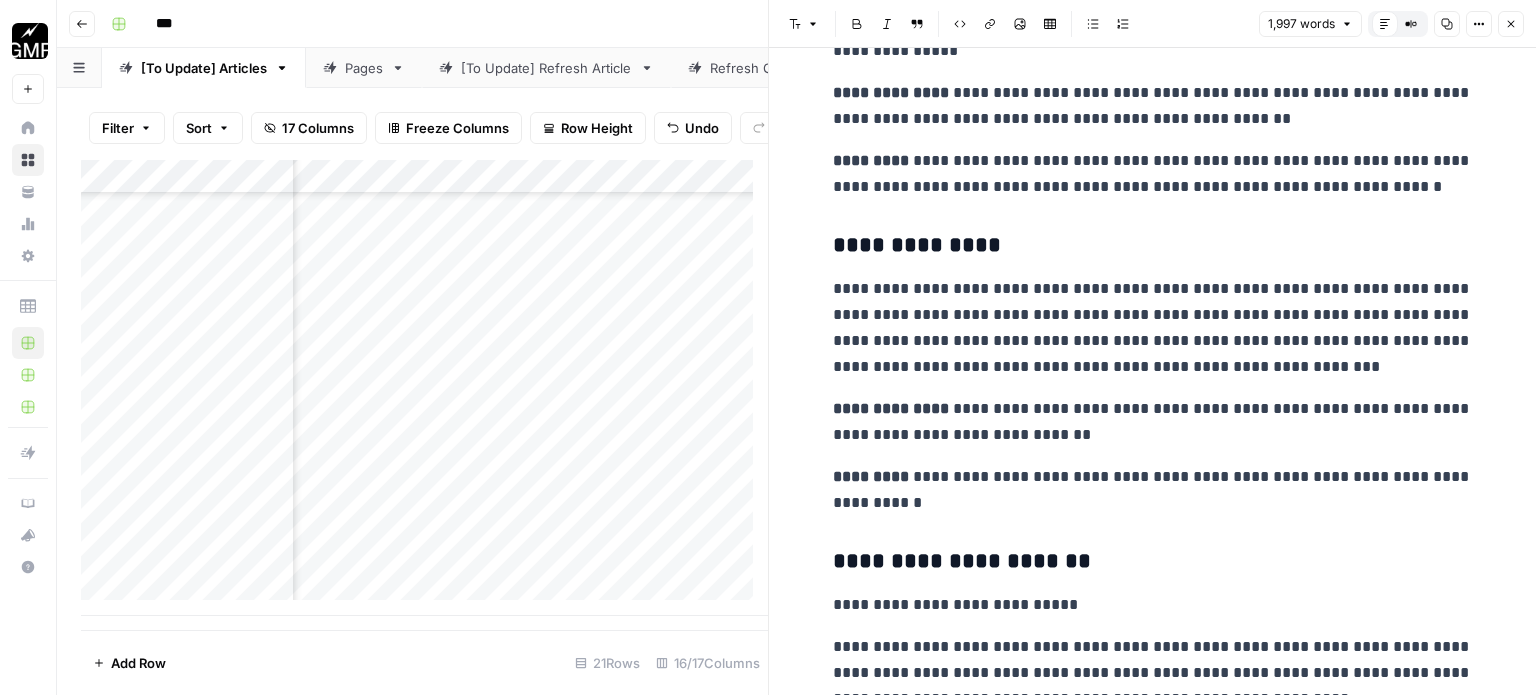 click on "**********" at bounding box center (1153, 490) 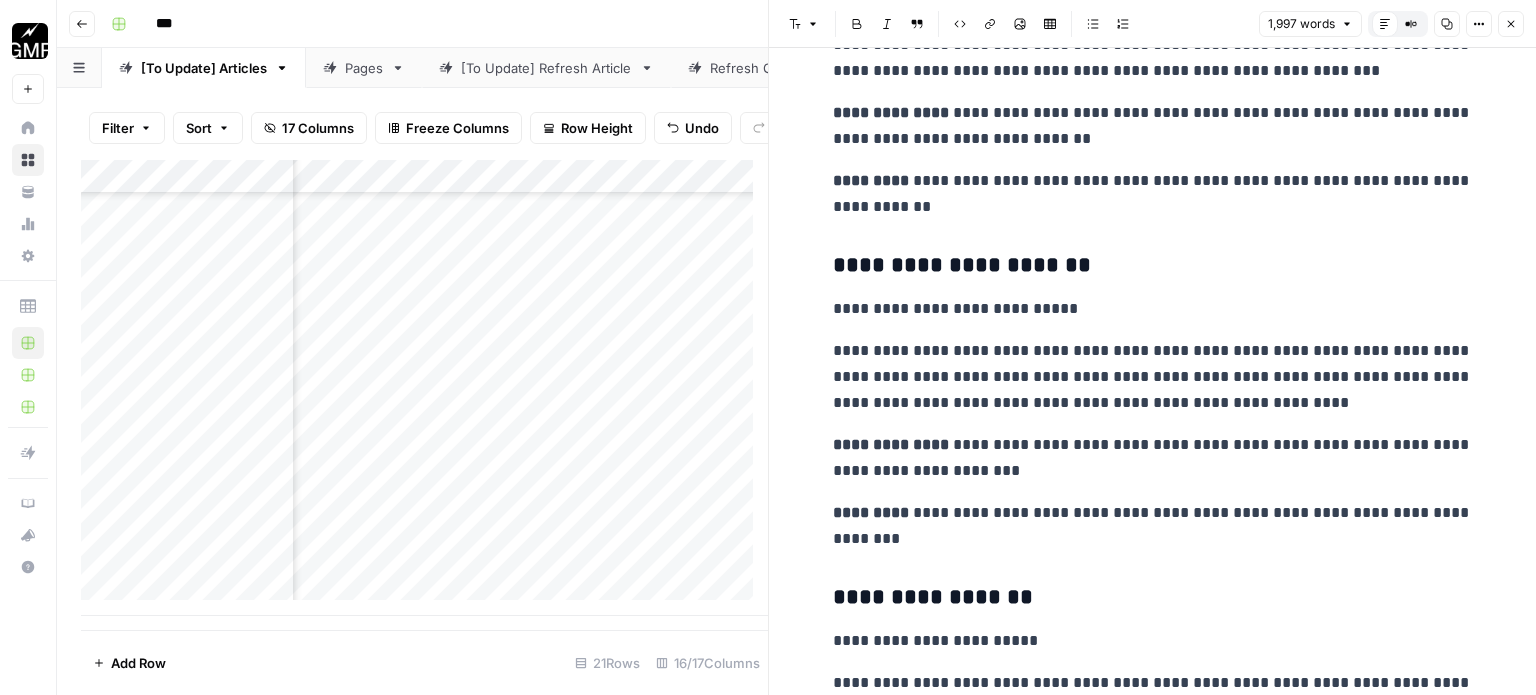 scroll, scrollTop: 1900, scrollLeft: 0, axis: vertical 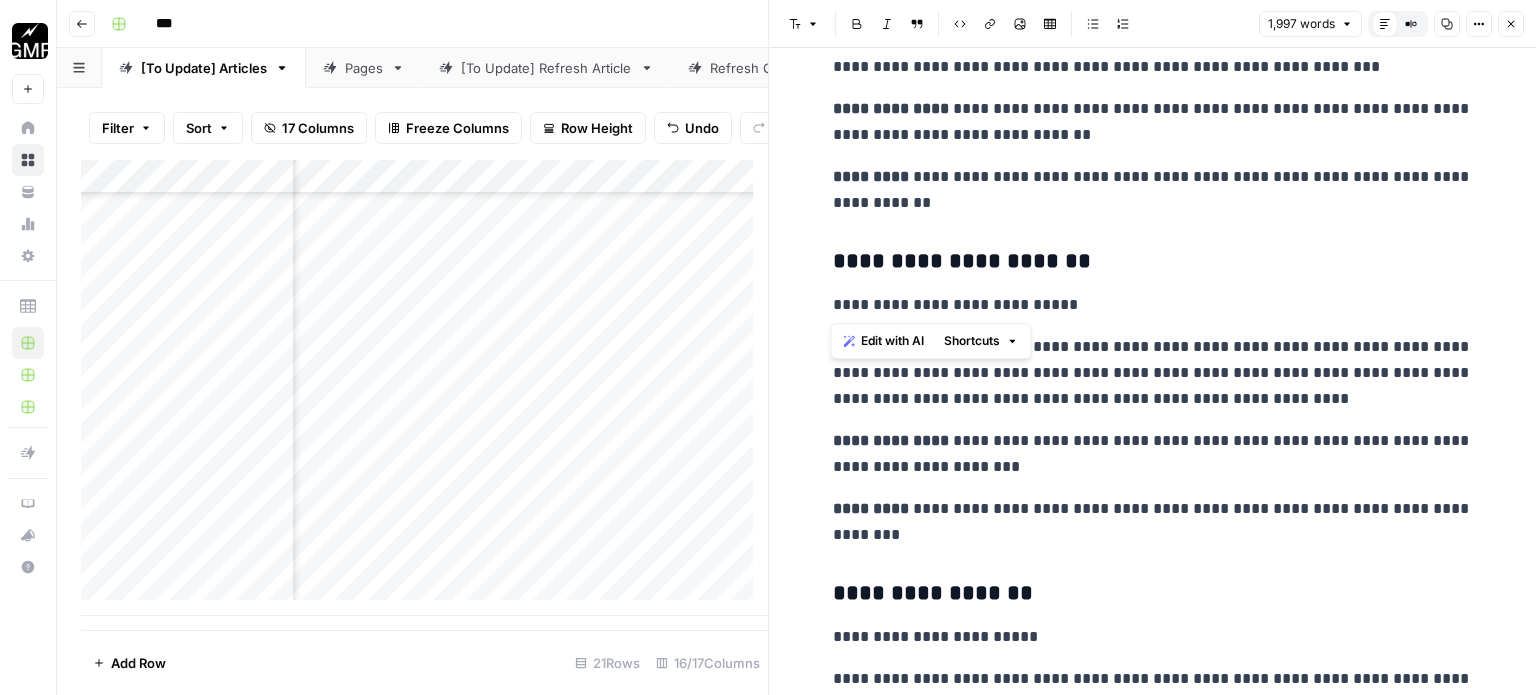 drag, startPoint x: 1070, startPoint y: 304, endPoint x: 831, endPoint y: 302, distance: 239.00836 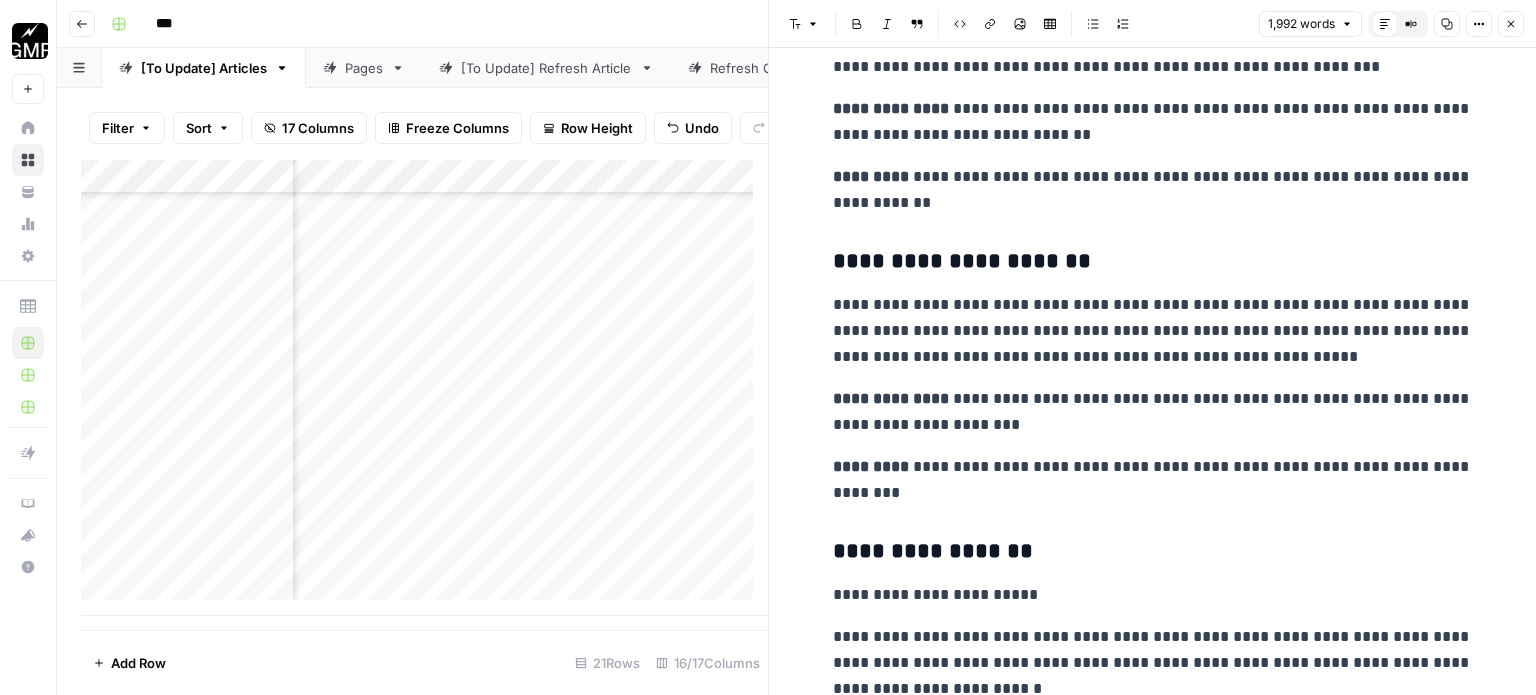 click on "**********" at bounding box center [1153, 480] 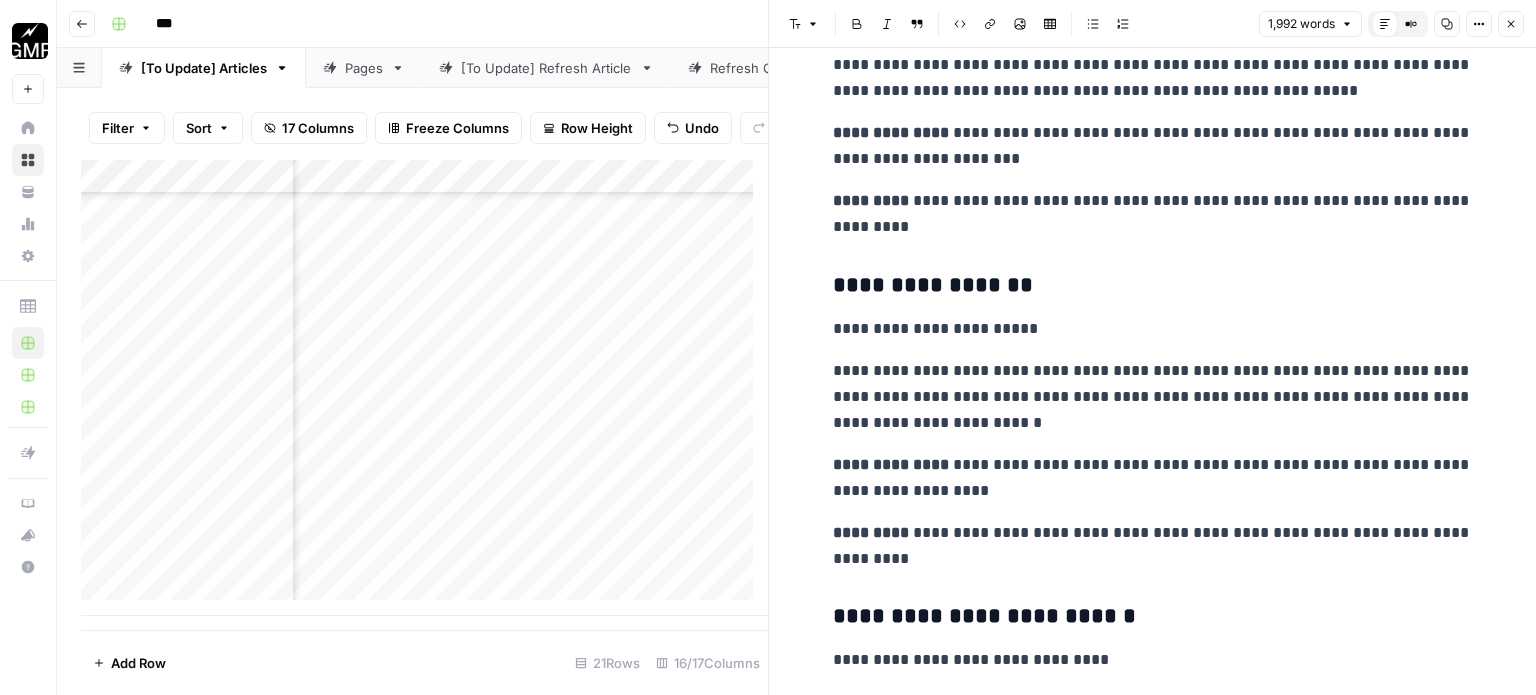 scroll, scrollTop: 2200, scrollLeft: 0, axis: vertical 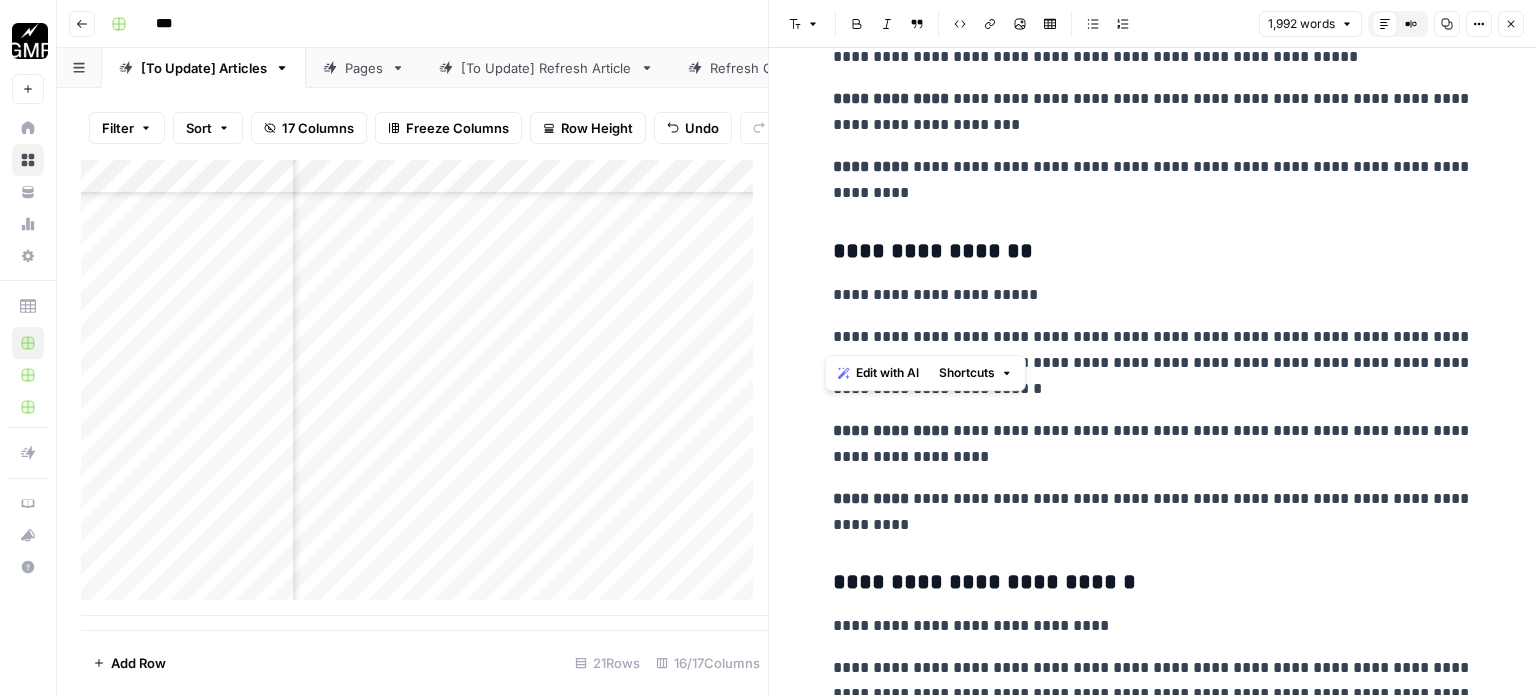 drag, startPoint x: 821, startPoint y: 335, endPoint x: 832, endPoint y: 297, distance: 39.56008 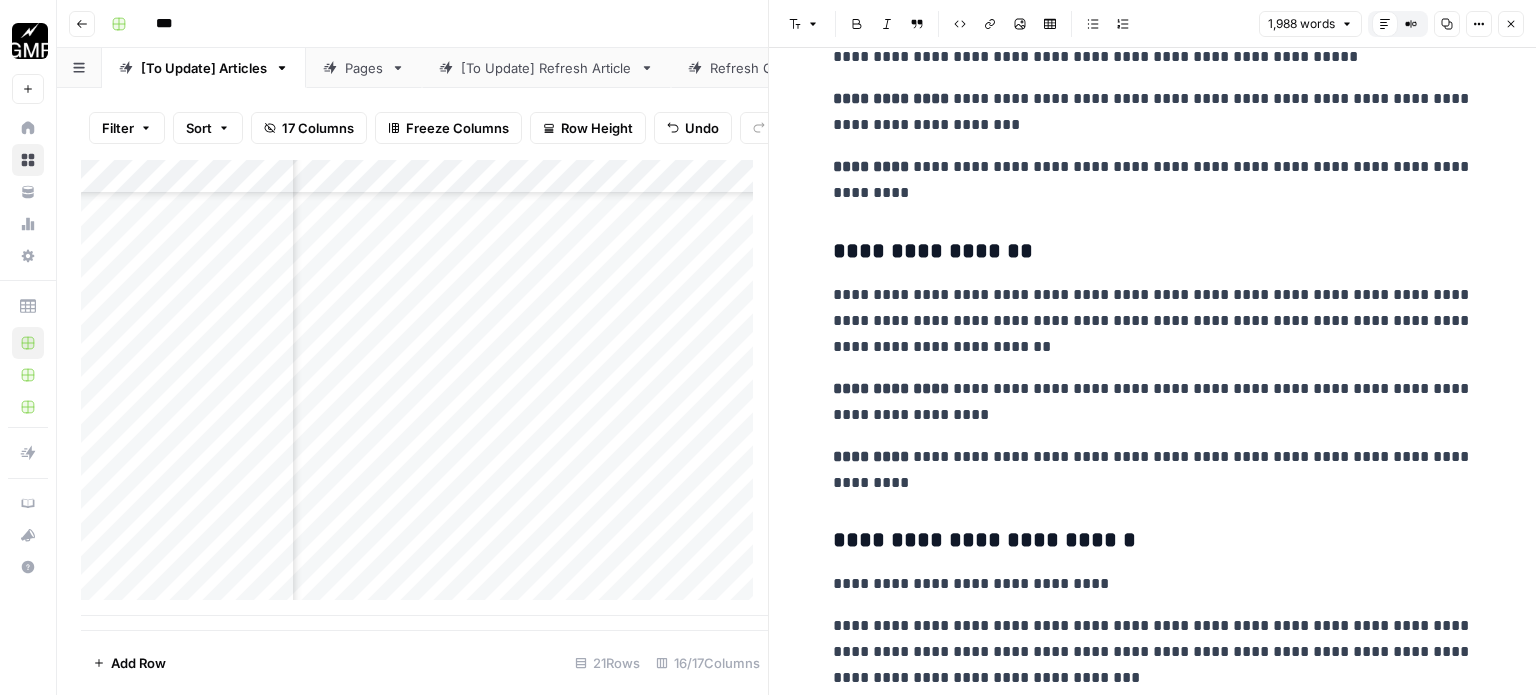 click on "**********" at bounding box center (1153, 470) 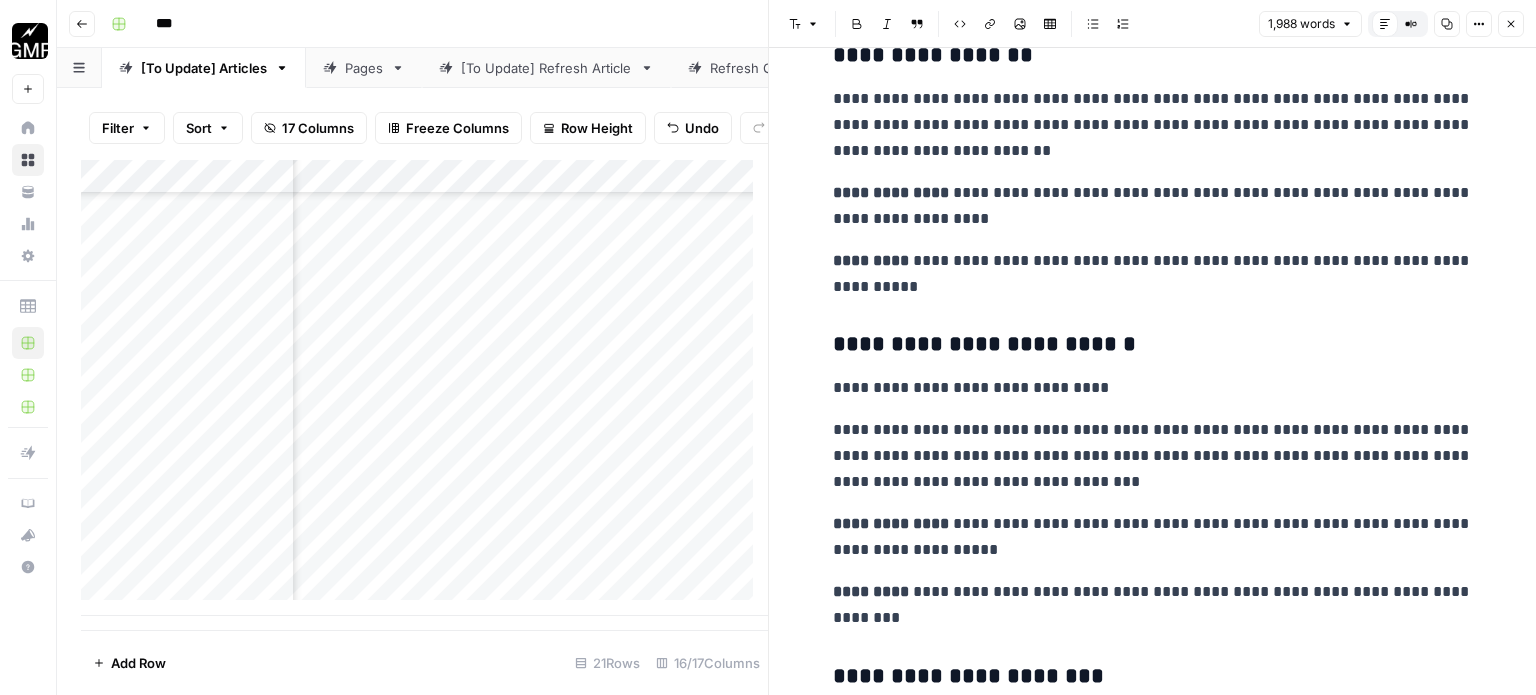 scroll, scrollTop: 2400, scrollLeft: 0, axis: vertical 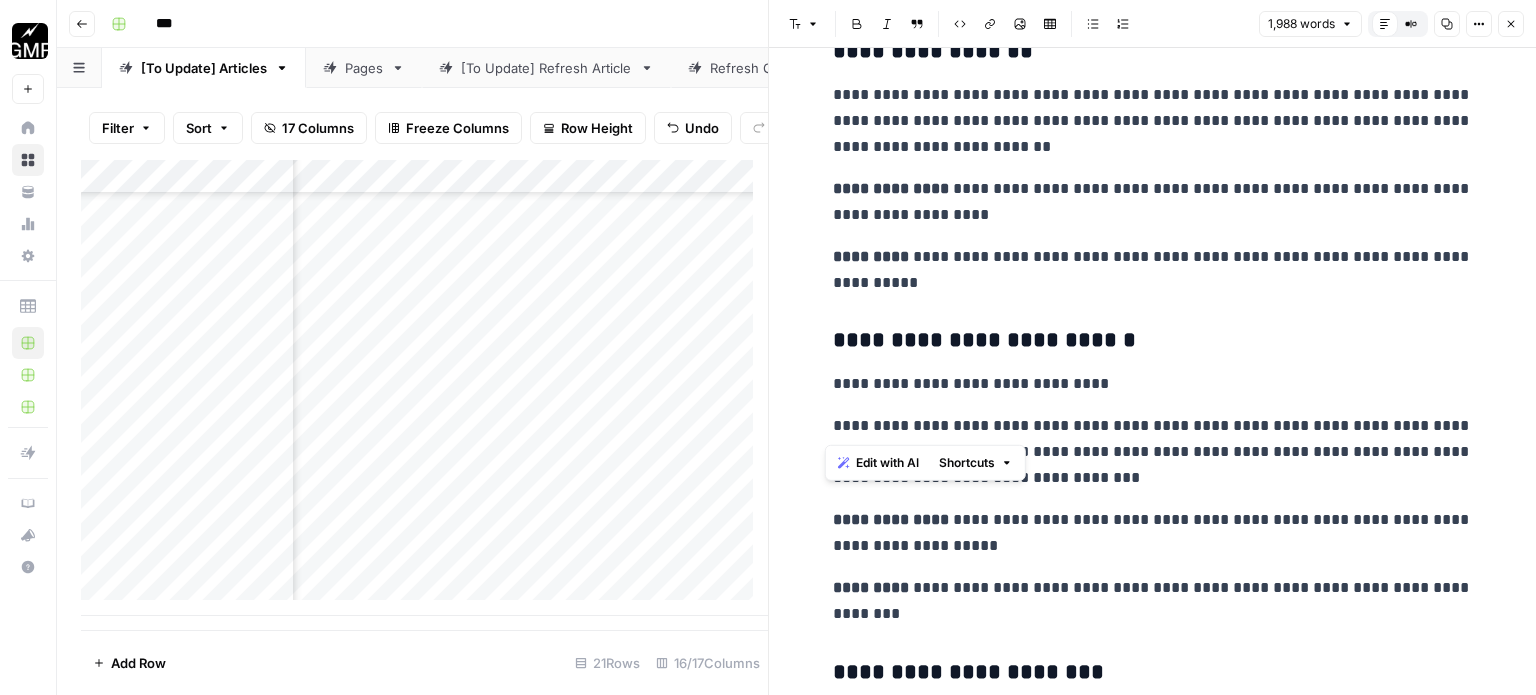 drag, startPoint x: 824, startPoint y: 427, endPoint x: 835, endPoint y: 391, distance: 37.64306 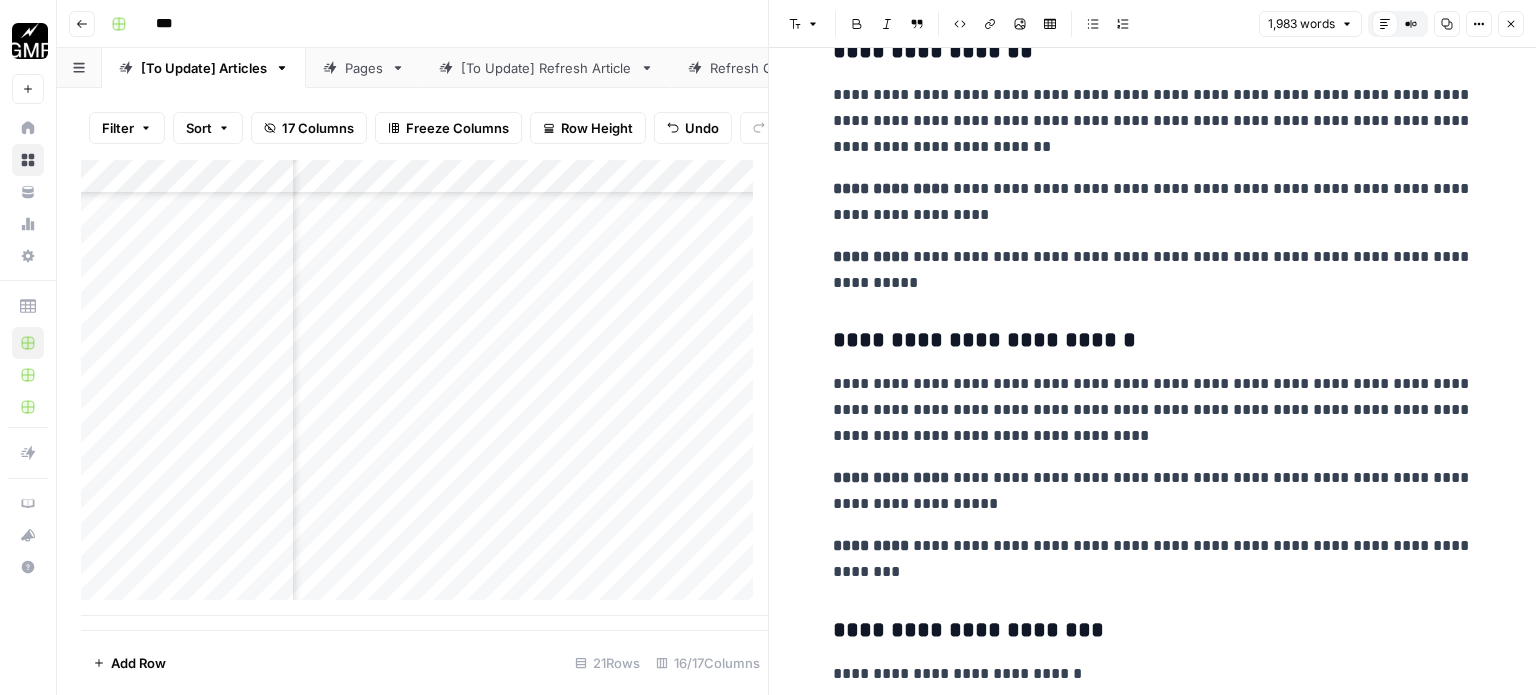 click on "**********" at bounding box center [1153, 559] 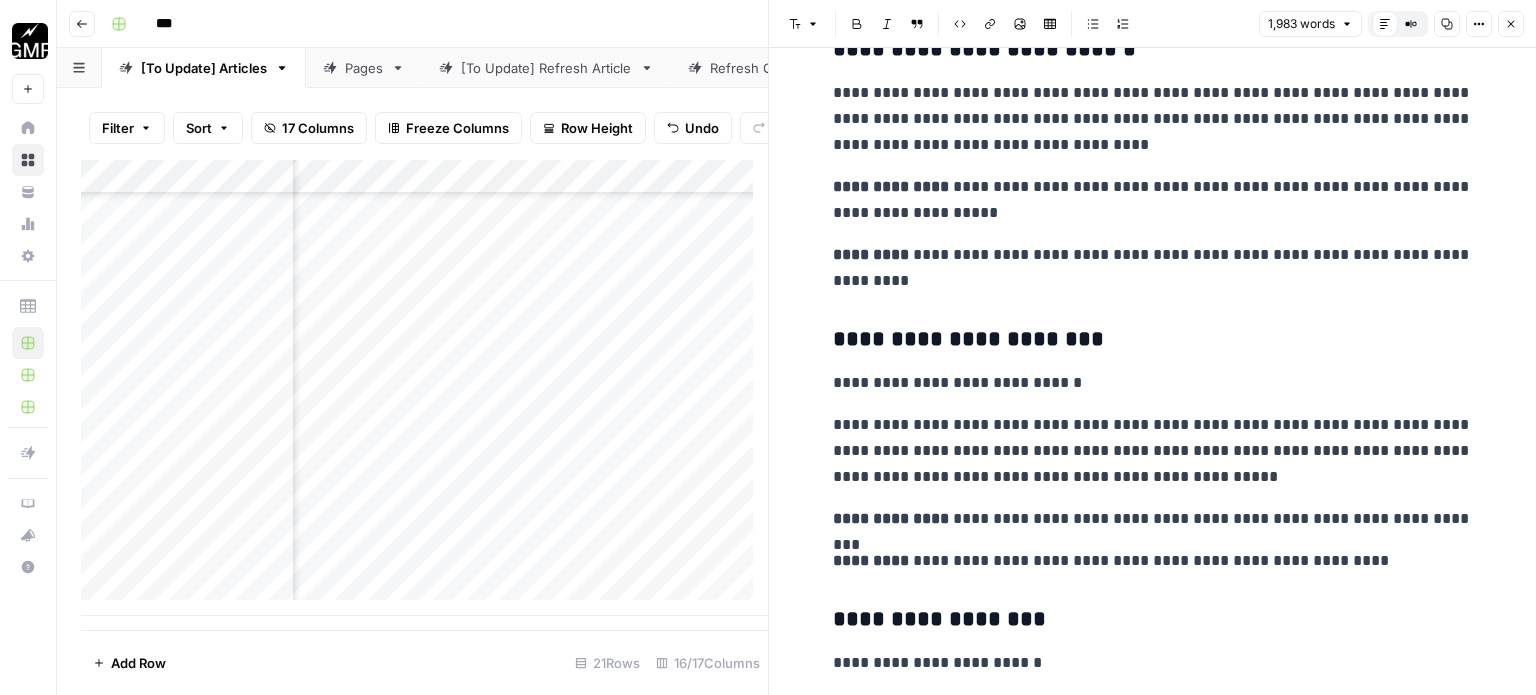 scroll, scrollTop: 2700, scrollLeft: 0, axis: vertical 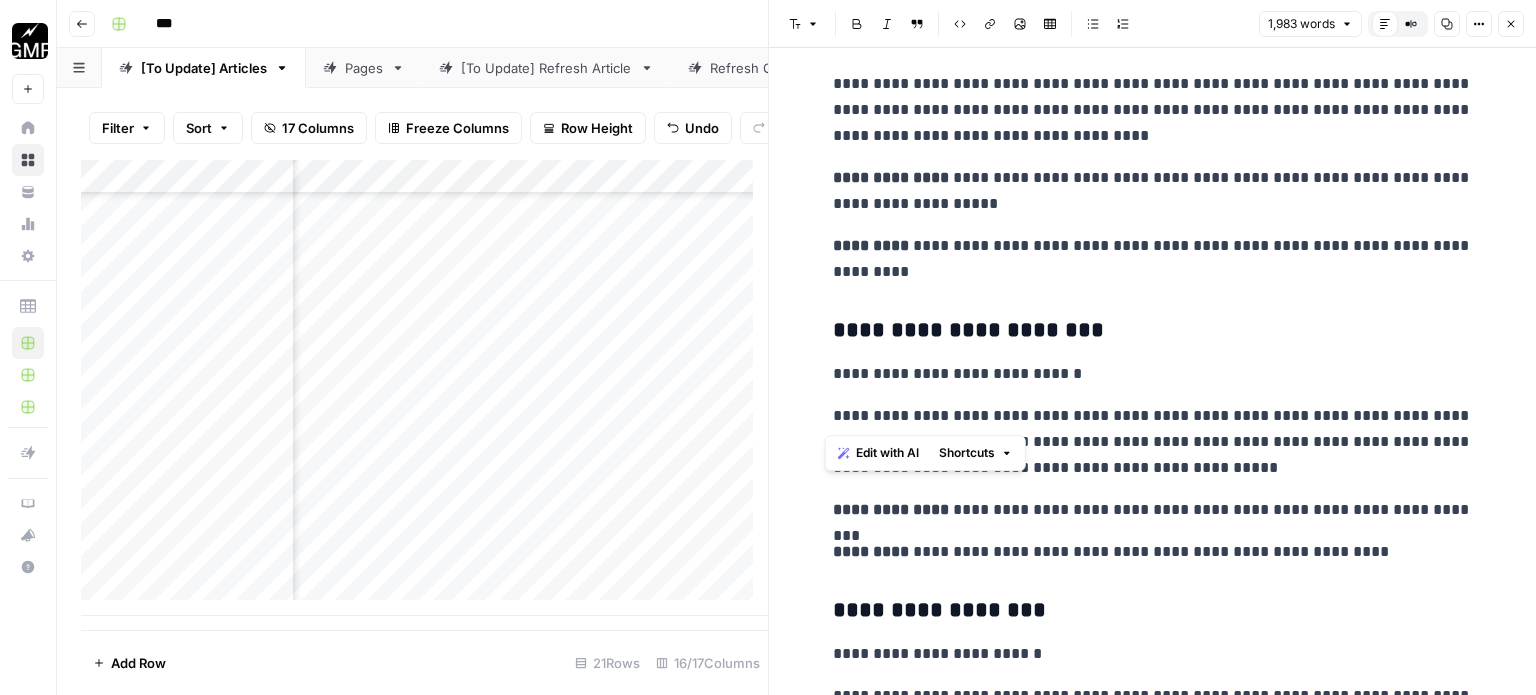 drag, startPoint x: 822, startPoint y: 415, endPoint x: 834, endPoint y: 375, distance: 41.761227 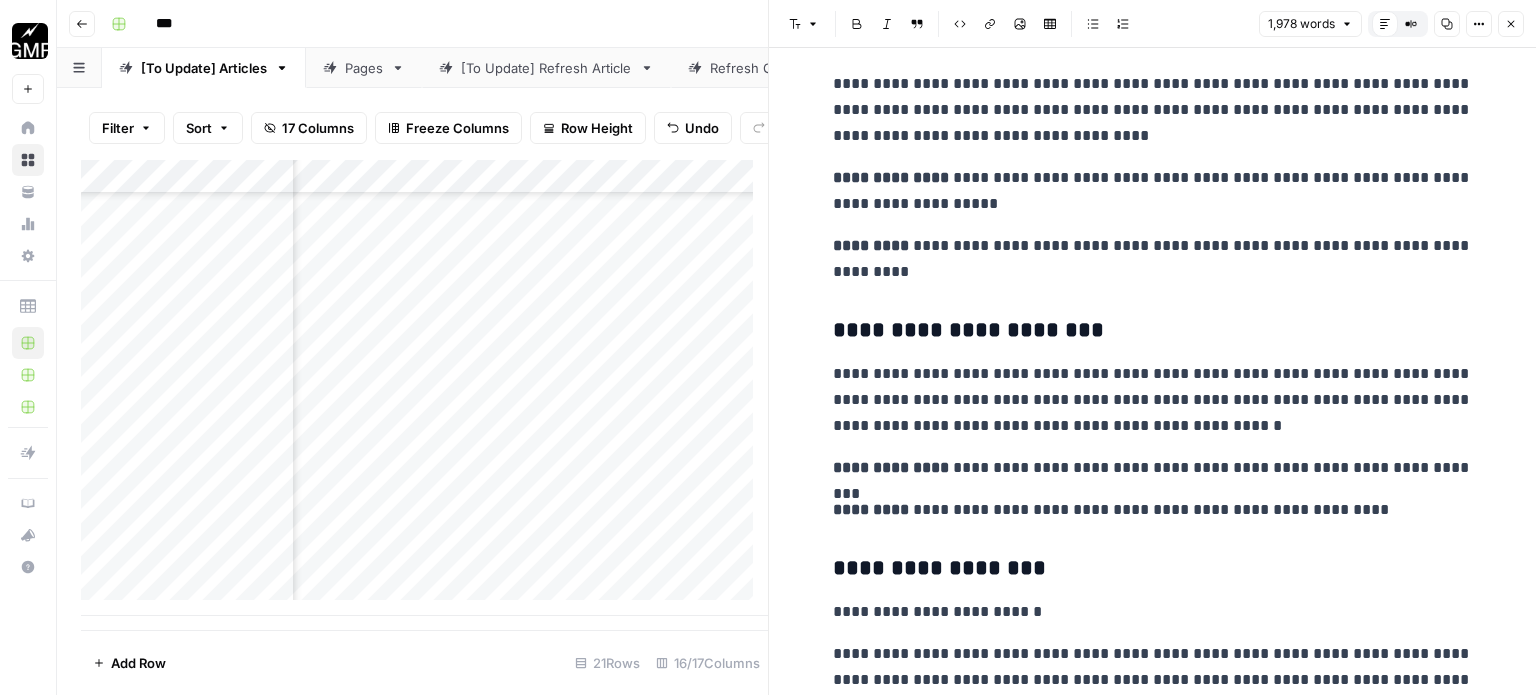 click on "**********" at bounding box center (1153, 510) 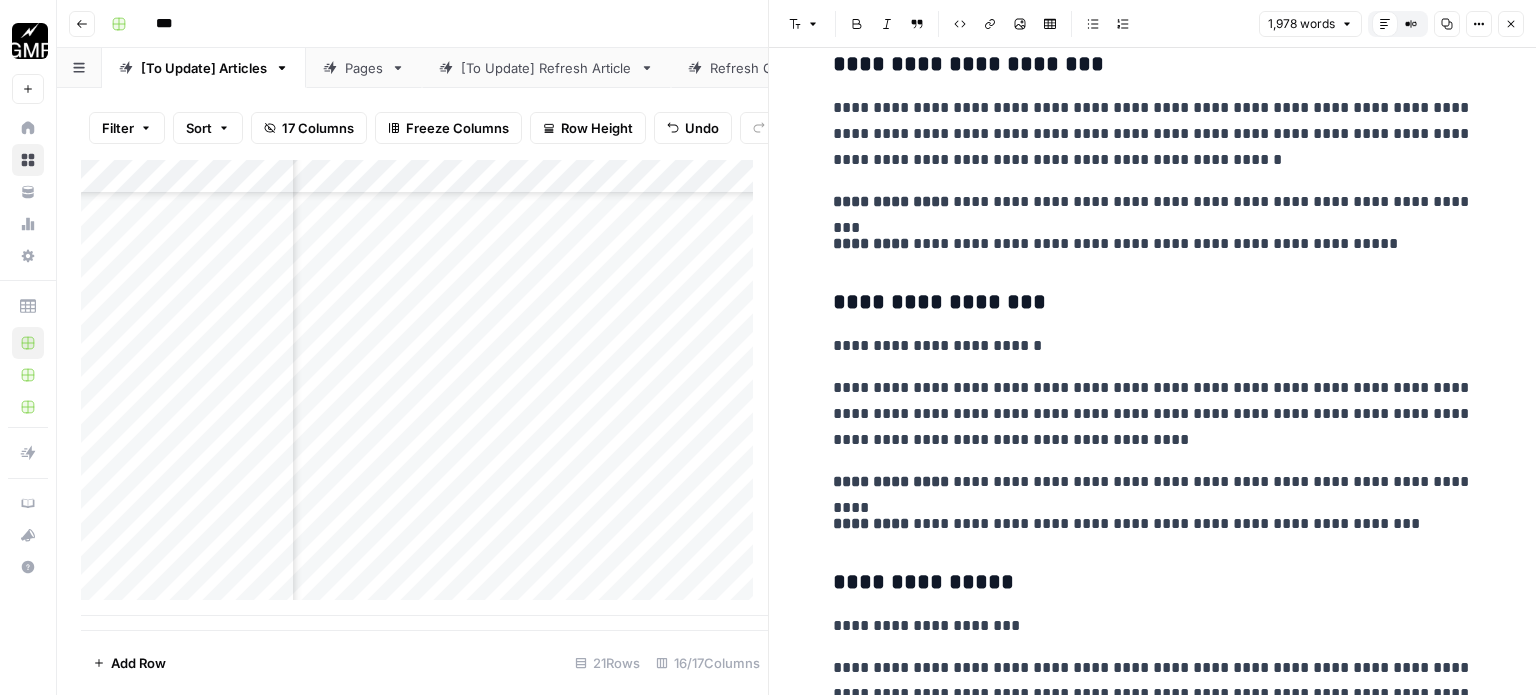 scroll, scrollTop: 3000, scrollLeft: 0, axis: vertical 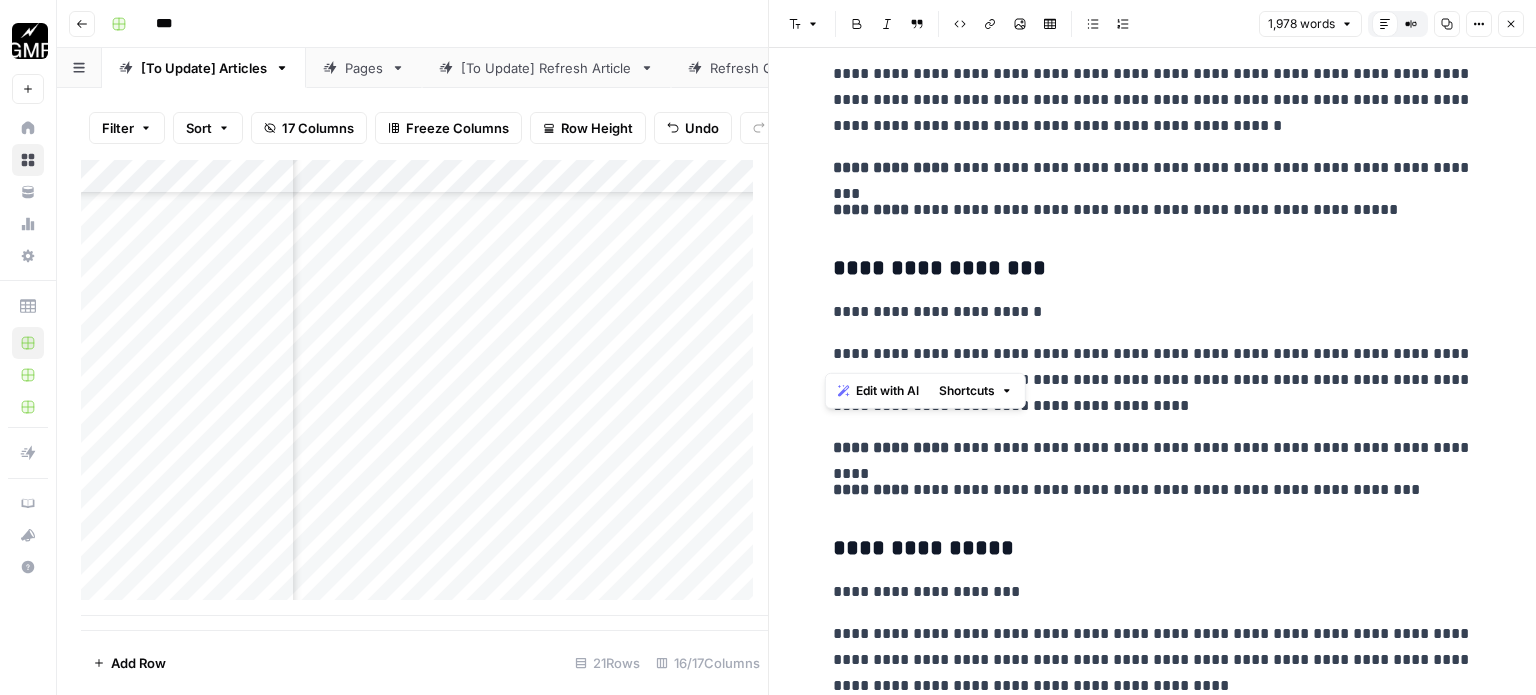 drag, startPoint x: 821, startPoint y: 353, endPoint x: 835, endPoint y: 319, distance: 36.769554 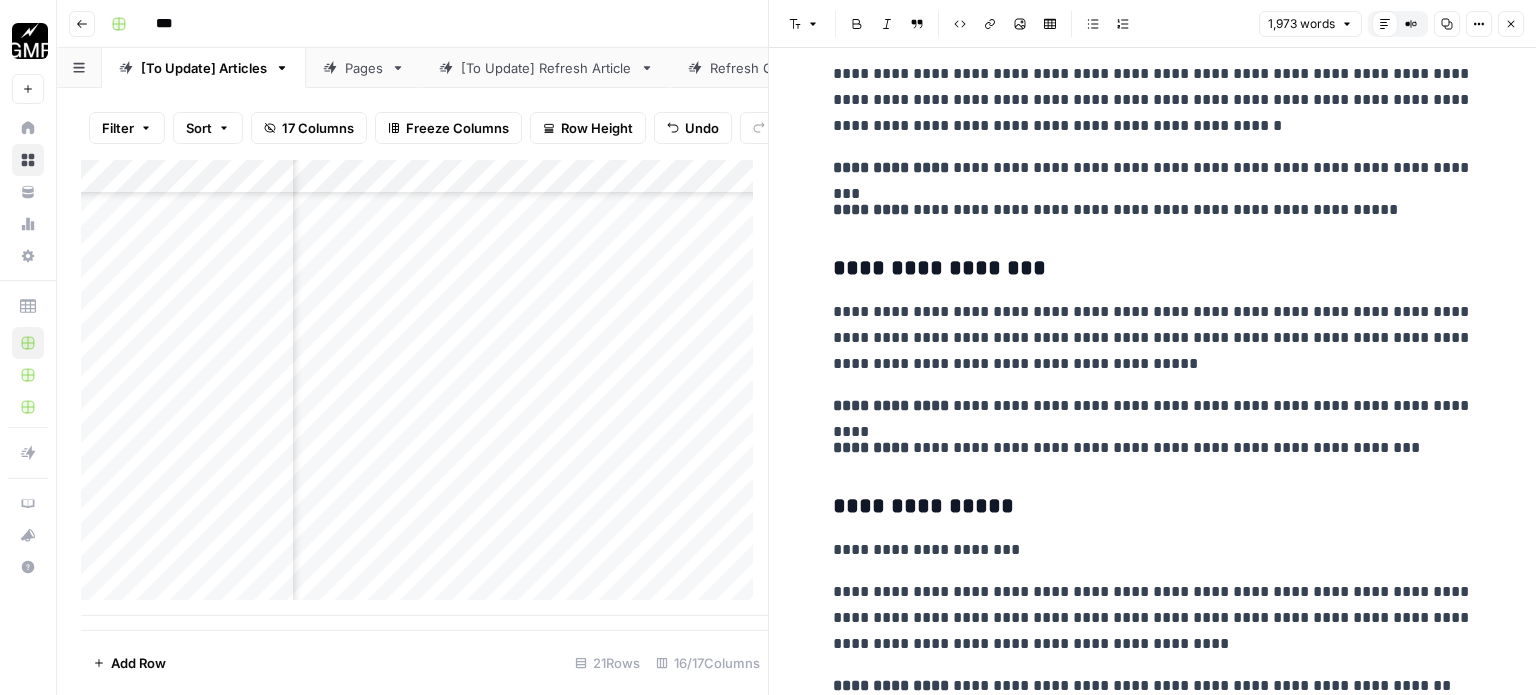 click on "**********" at bounding box center (1153, 448) 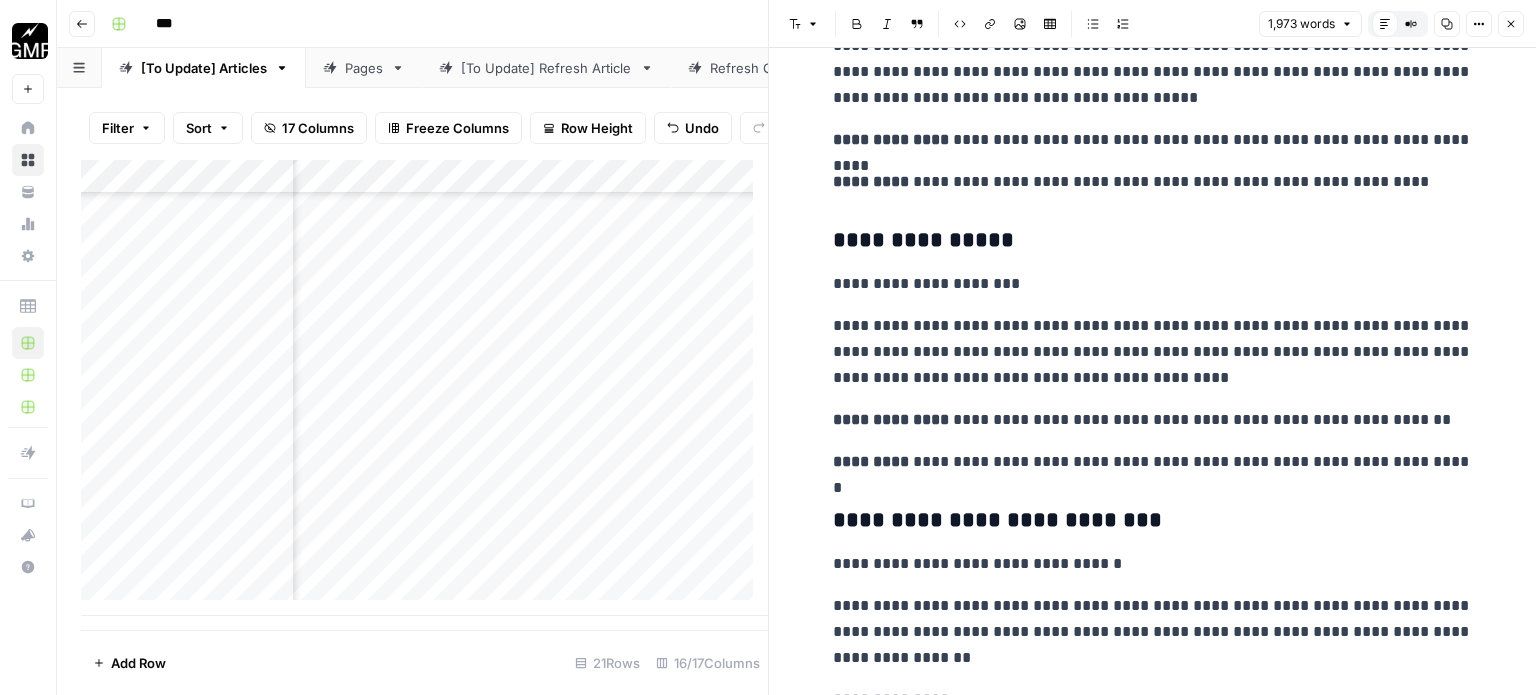 scroll, scrollTop: 3300, scrollLeft: 0, axis: vertical 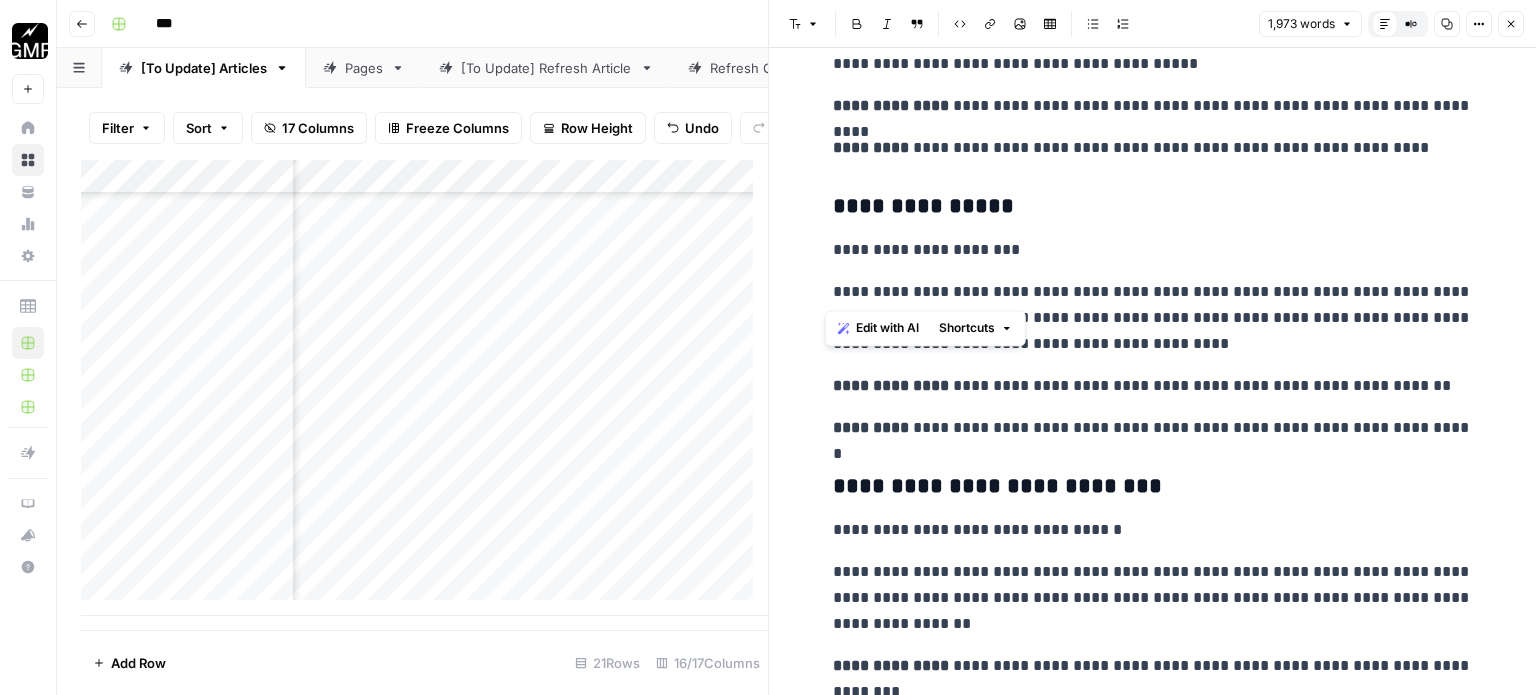 drag, startPoint x: 823, startPoint y: 291, endPoint x: 831, endPoint y: 251, distance: 40.792156 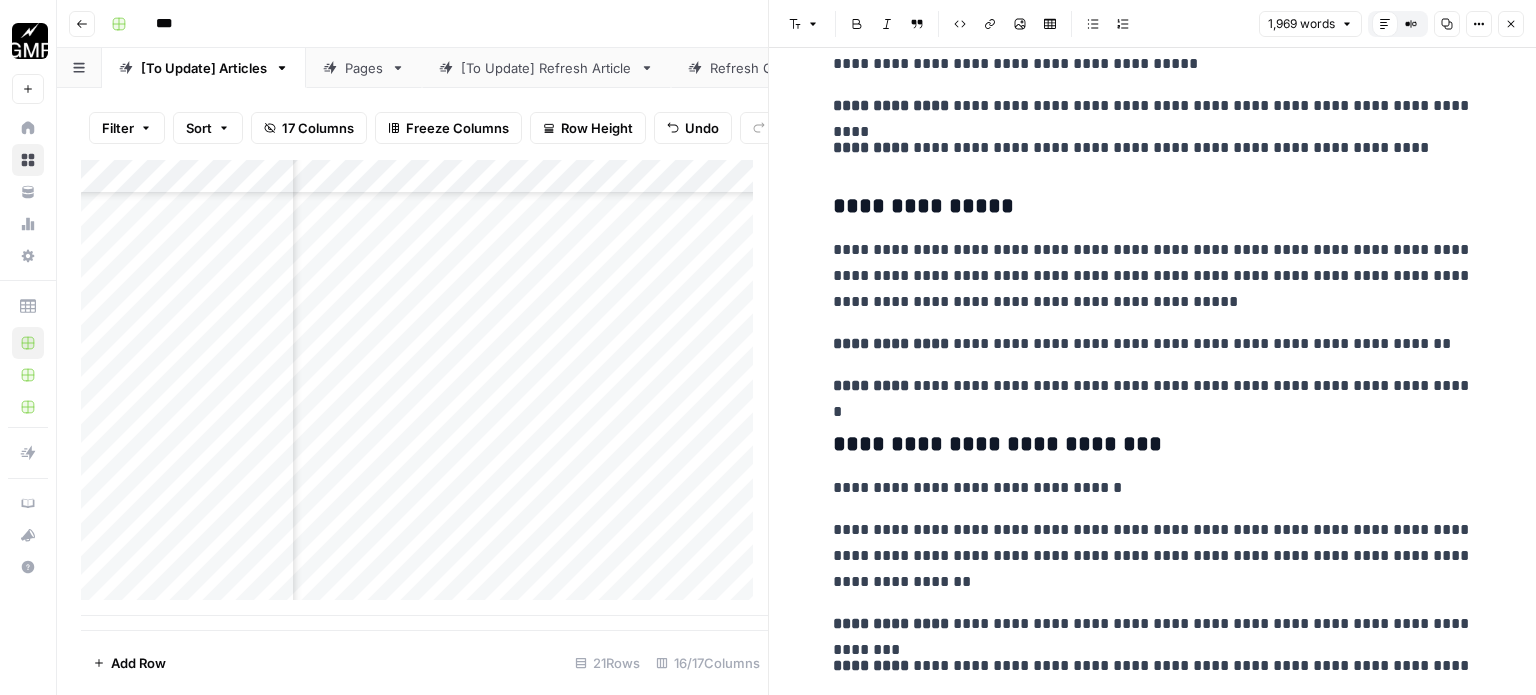 click on "**********" at bounding box center (1153, 386) 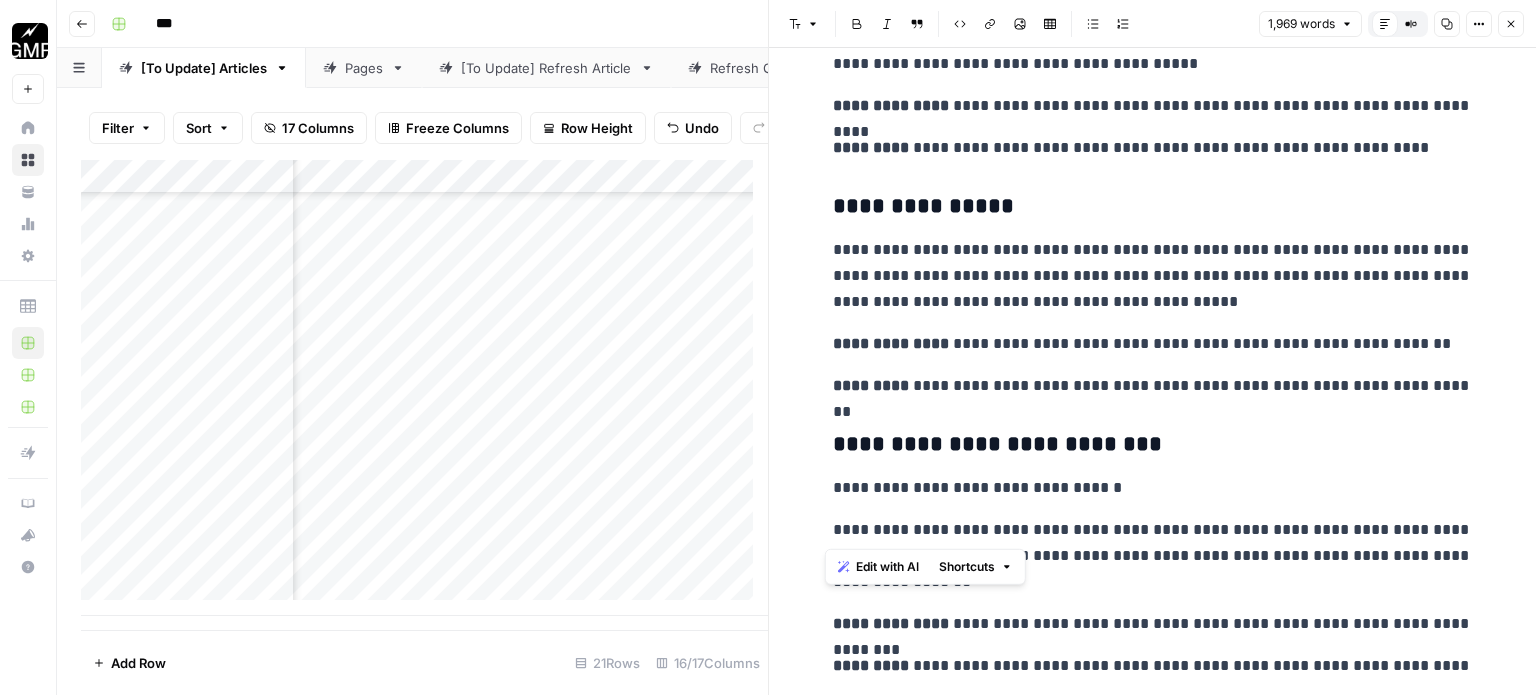 drag, startPoint x: 821, startPoint y: 527, endPoint x: 832, endPoint y: 491, distance: 37.64306 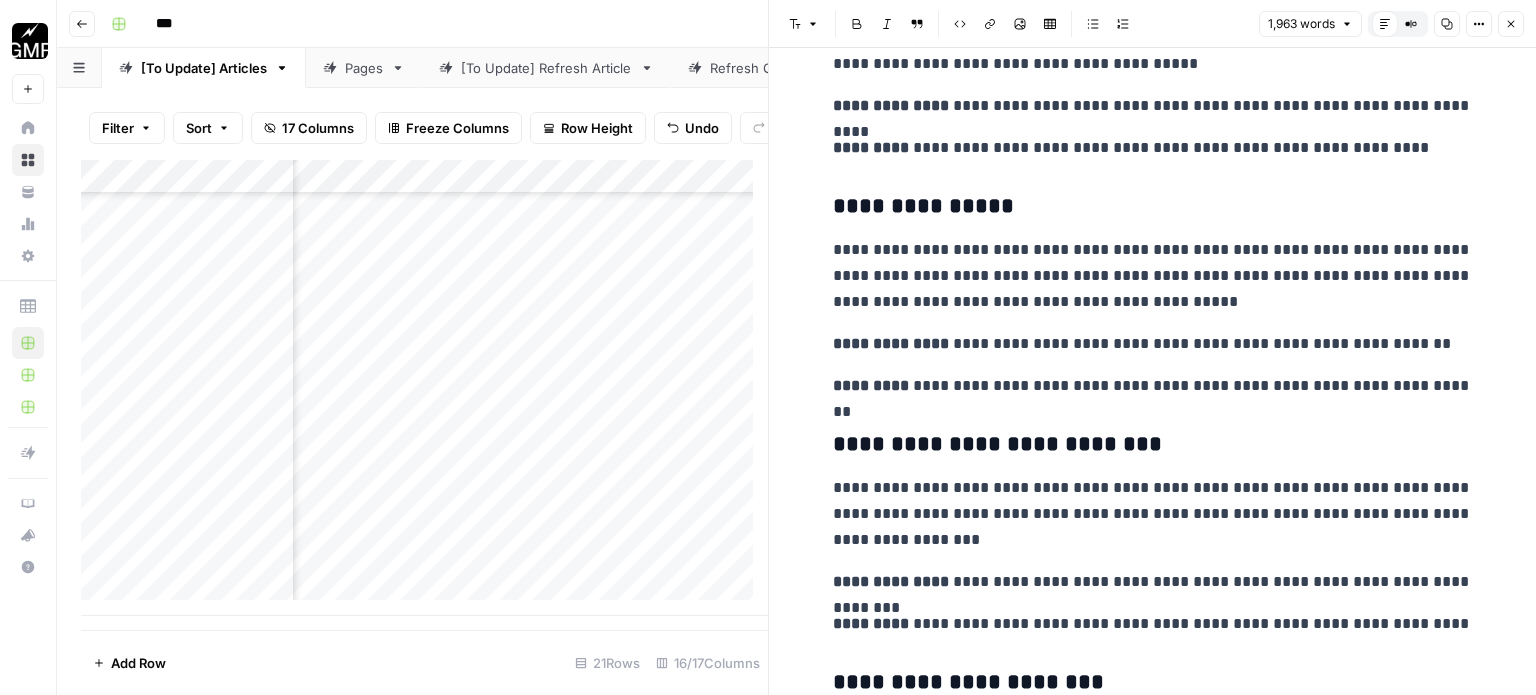 click on "**********" at bounding box center [1153, 624] 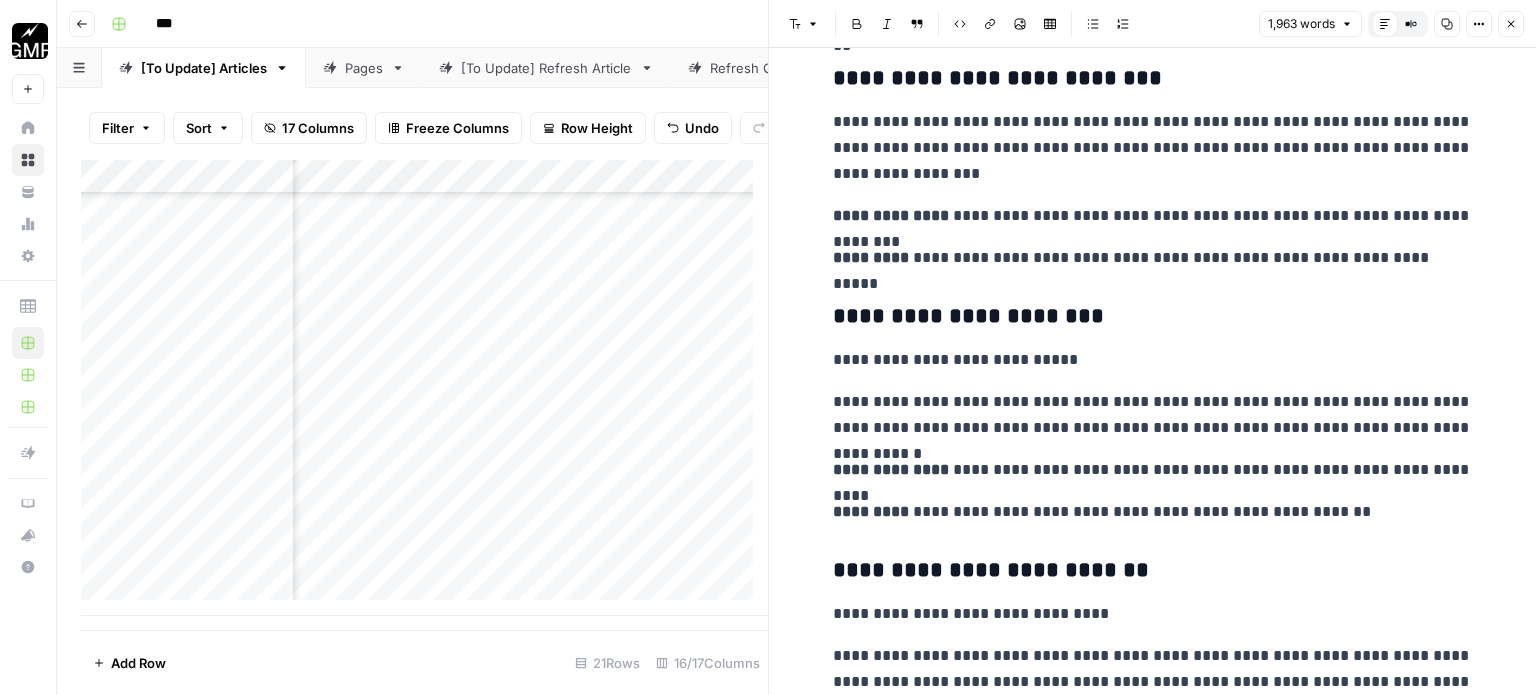 scroll, scrollTop: 3700, scrollLeft: 0, axis: vertical 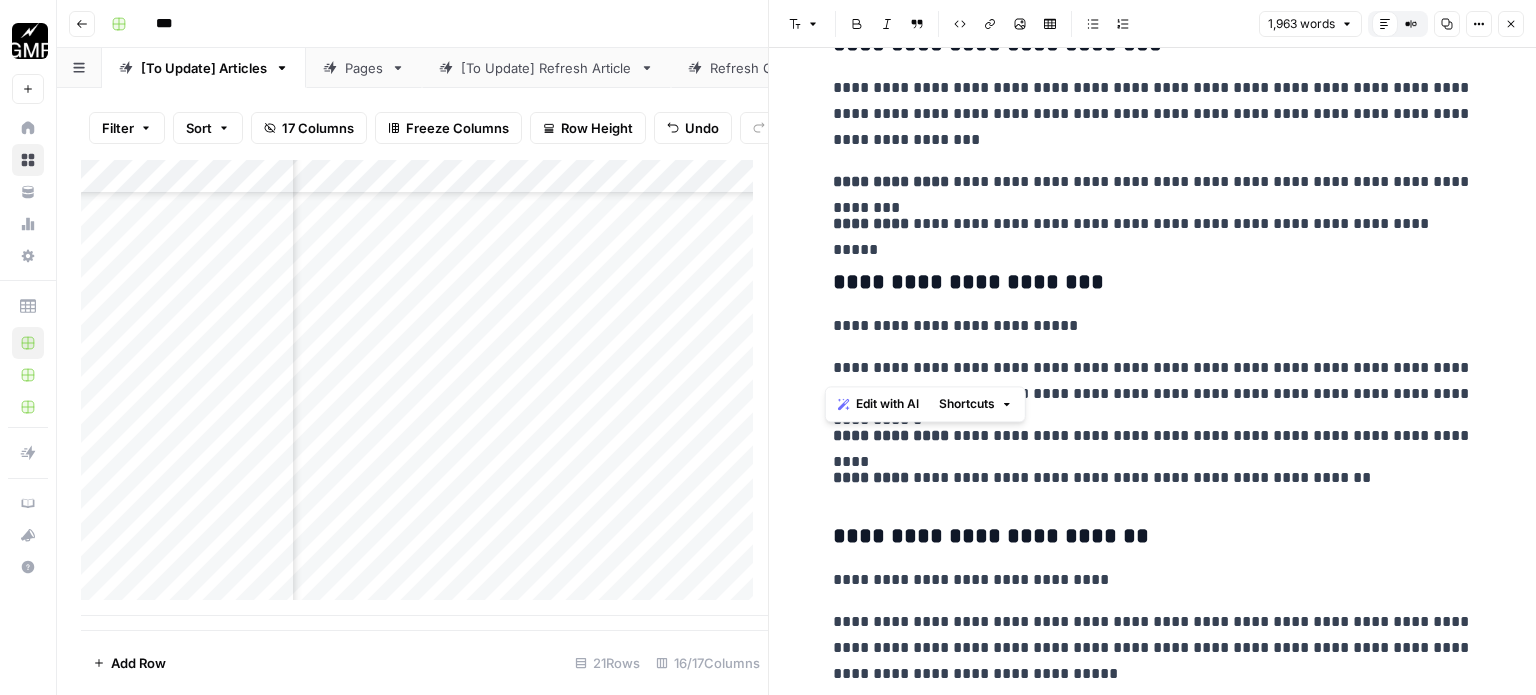 drag, startPoint x: 821, startPoint y: 367, endPoint x: 831, endPoint y: 331, distance: 37.363083 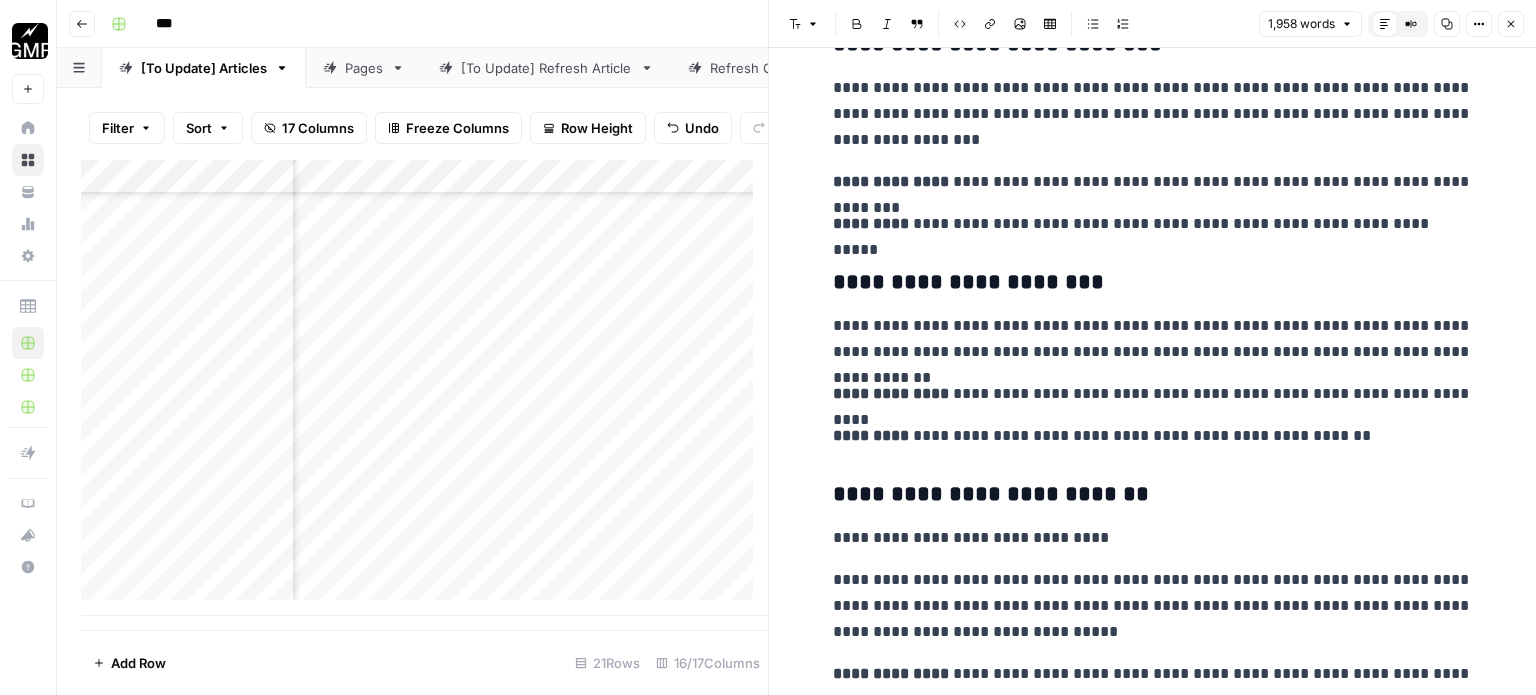 click on "**********" at bounding box center (1153, 436) 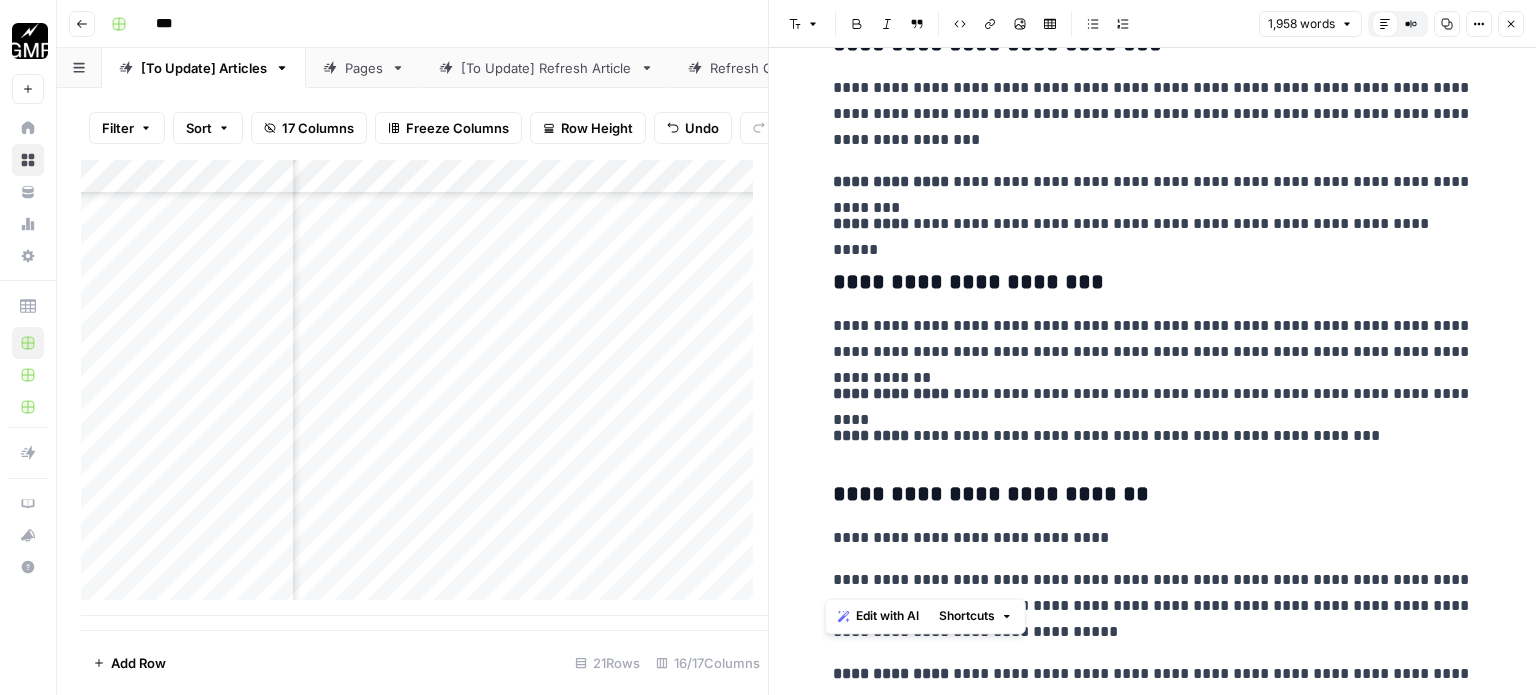 drag, startPoint x: 826, startPoint y: 578, endPoint x: 834, endPoint y: 543, distance: 35.902645 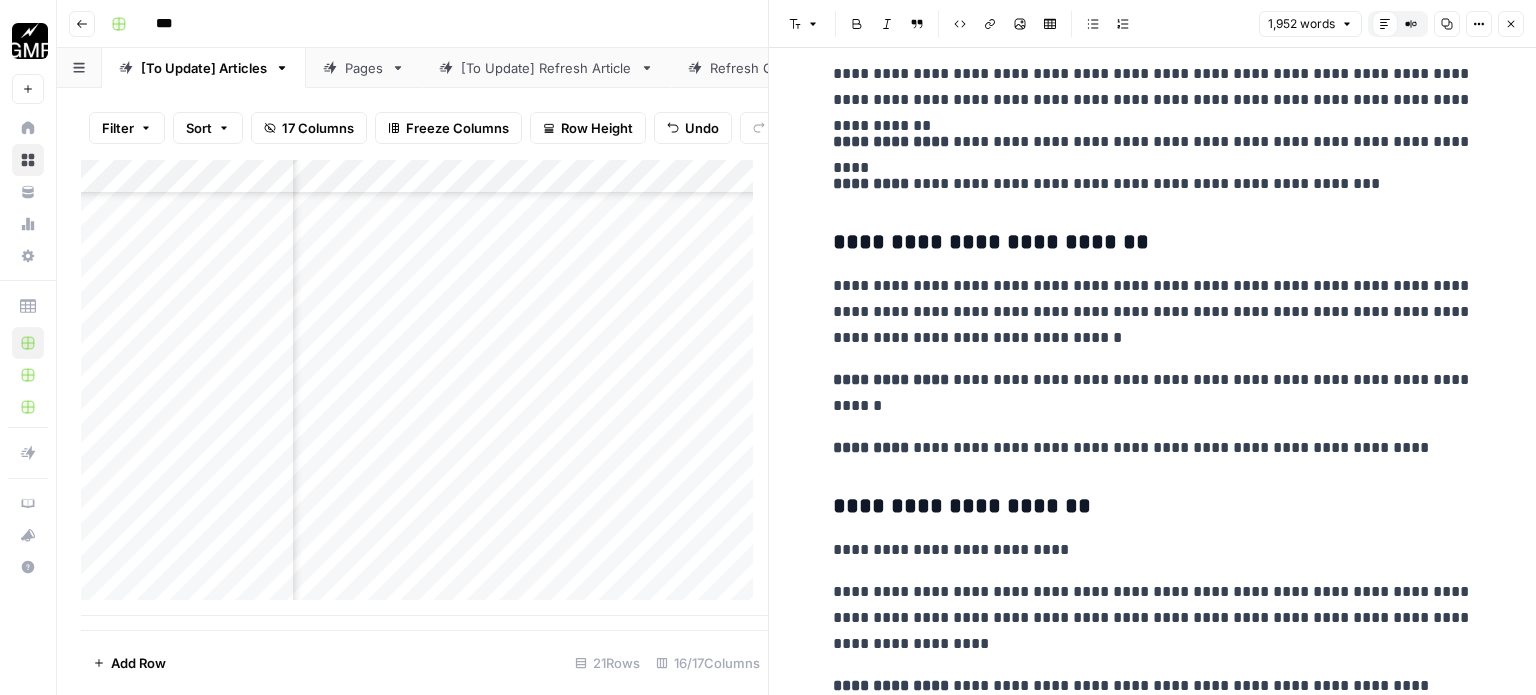 scroll, scrollTop: 4000, scrollLeft: 0, axis: vertical 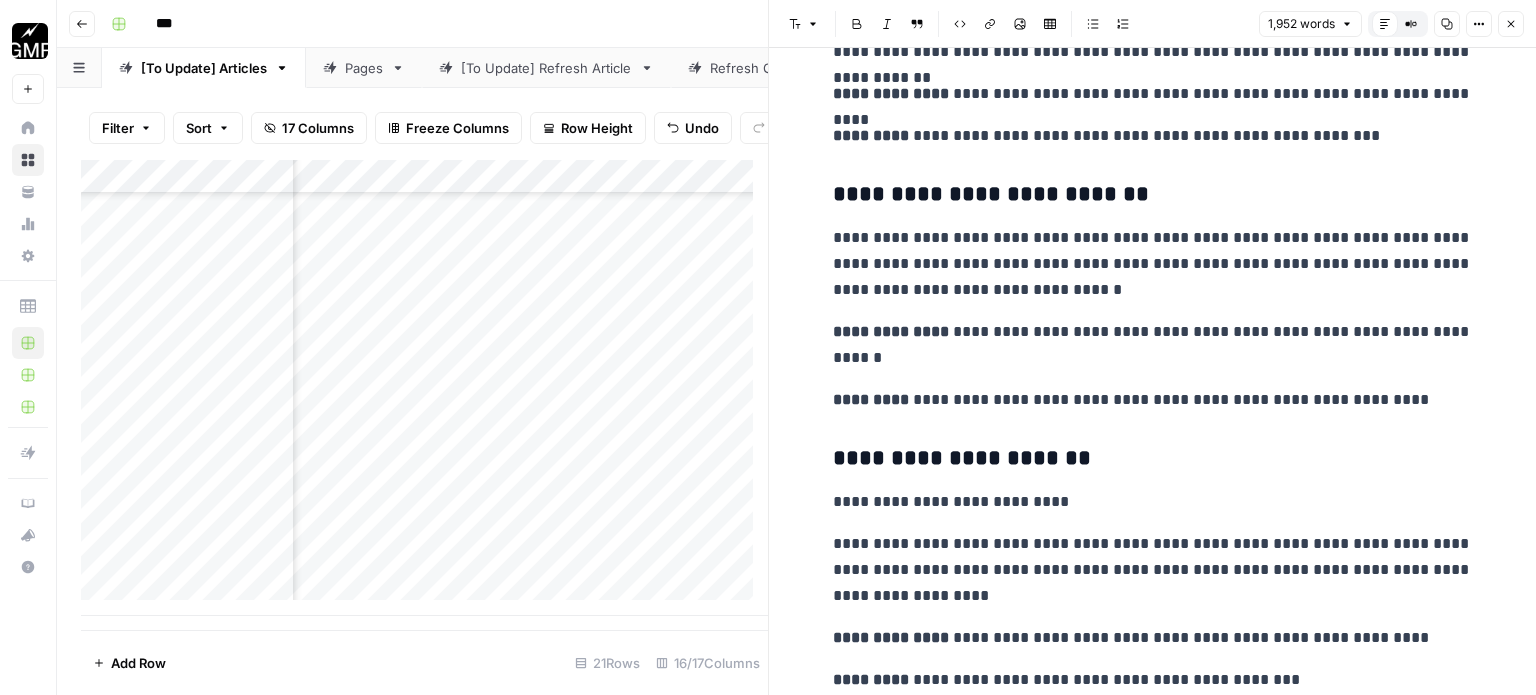click on "**********" at bounding box center [1153, 400] 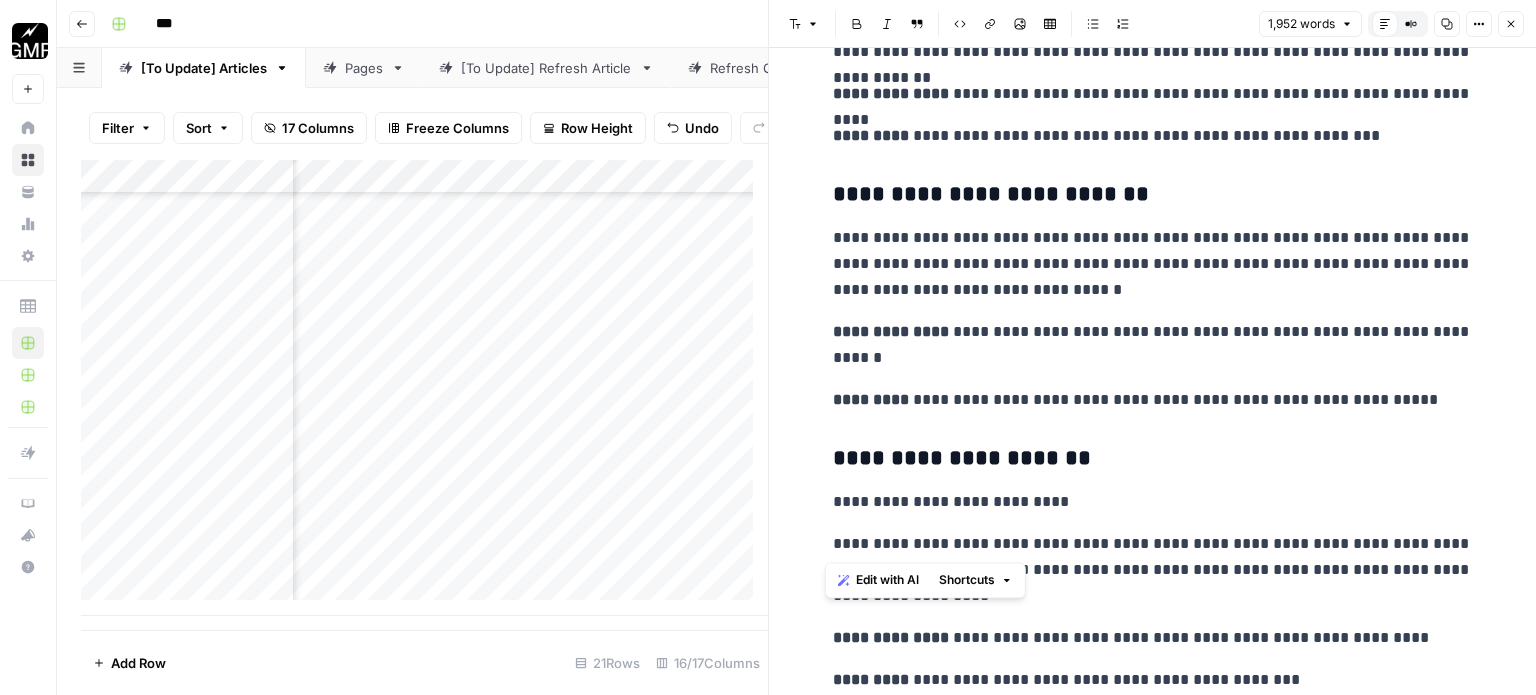drag, startPoint x: 820, startPoint y: 545, endPoint x: 833, endPoint y: 508, distance: 39.217342 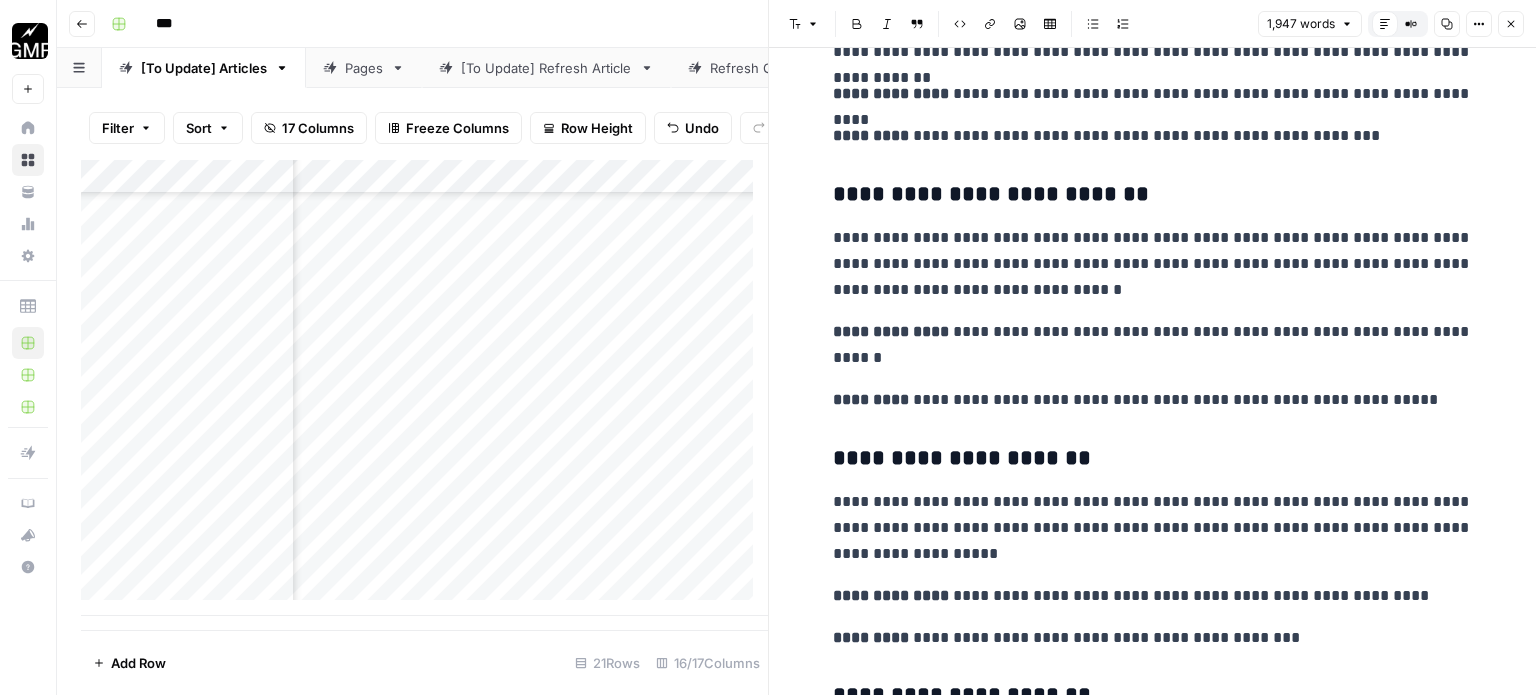 click on "**********" at bounding box center [1153, 638] 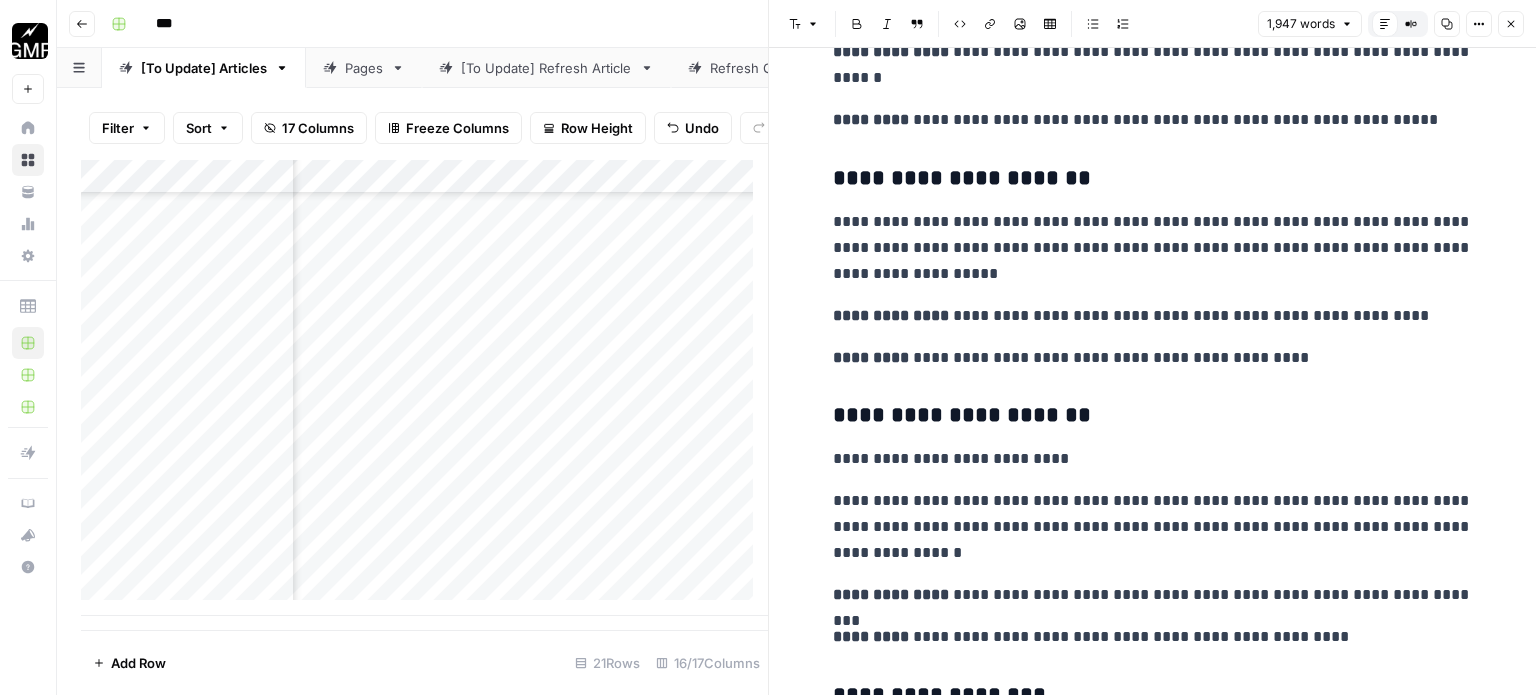 scroll, scrollTop: 4300, scrollLeft: 0, axis: vertical 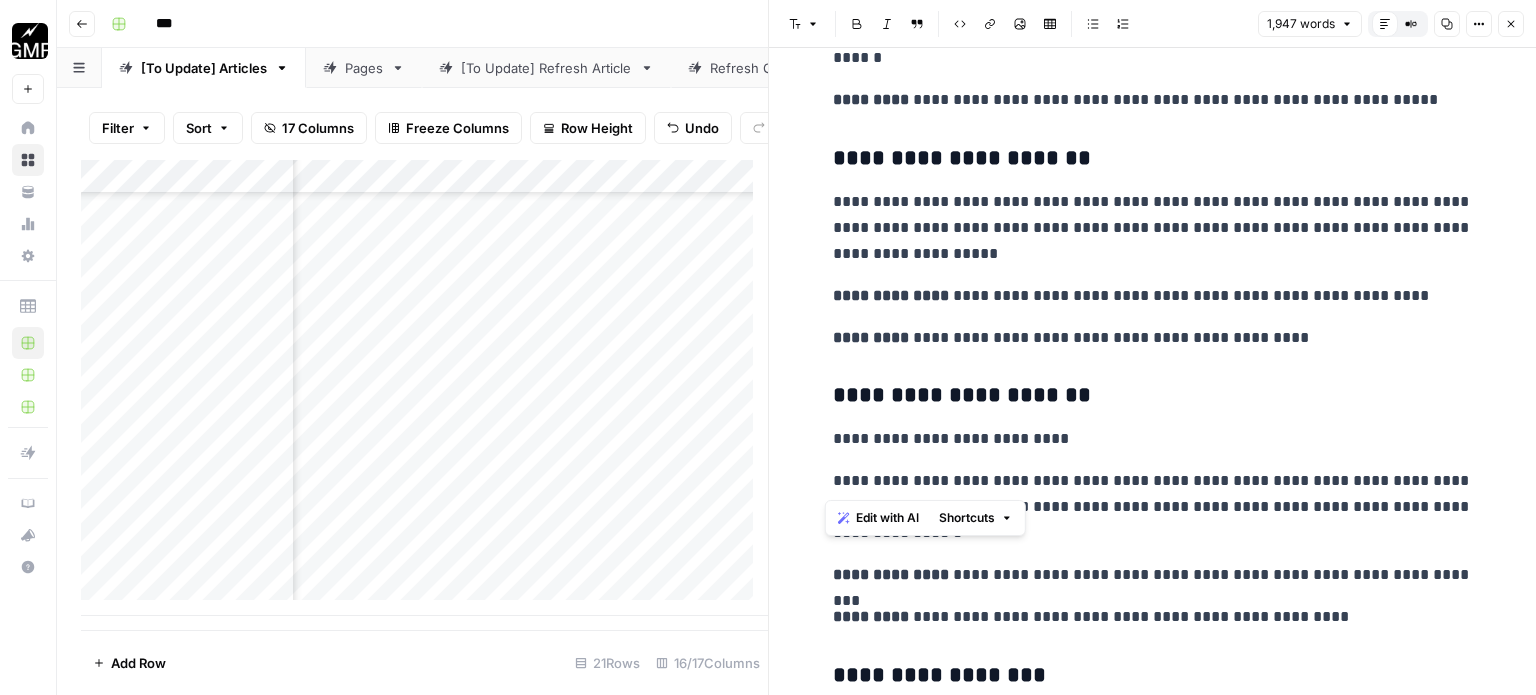 drag, startPoint x: 818, startPoint y: 479, endPoint x: 832, endPoint y: 444, distance: 37.696156 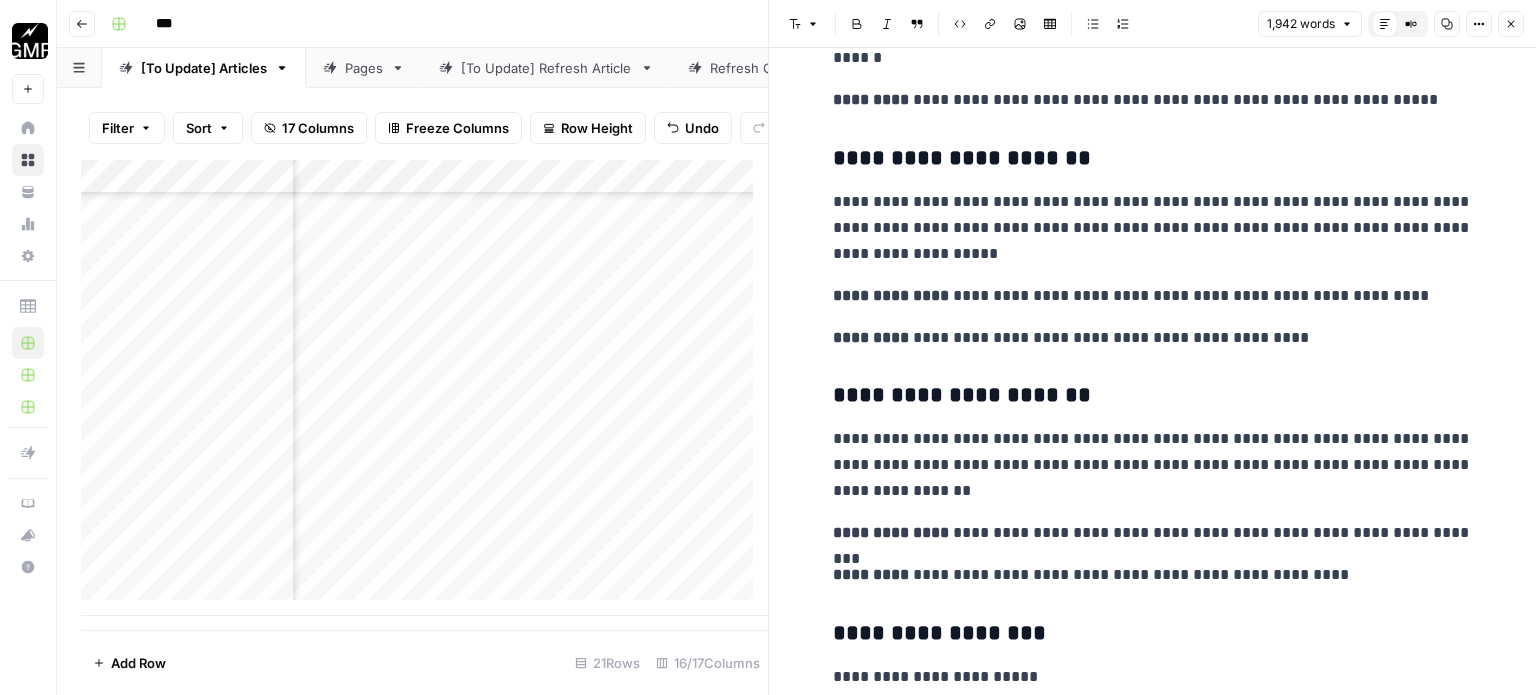 click on "**********" at bounding box center (1153, 575) 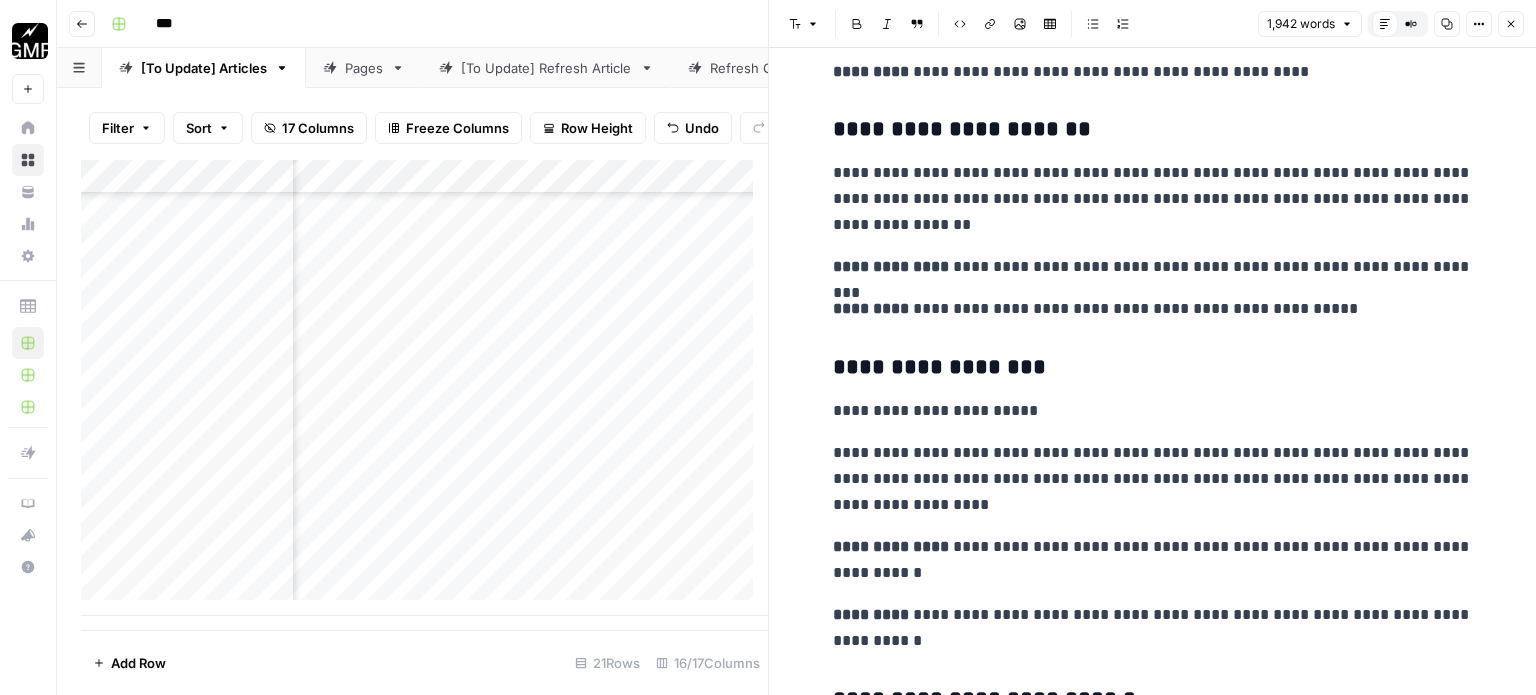 scroll, scrollTop: 4600, scrollLeft: 0, axis: vertical 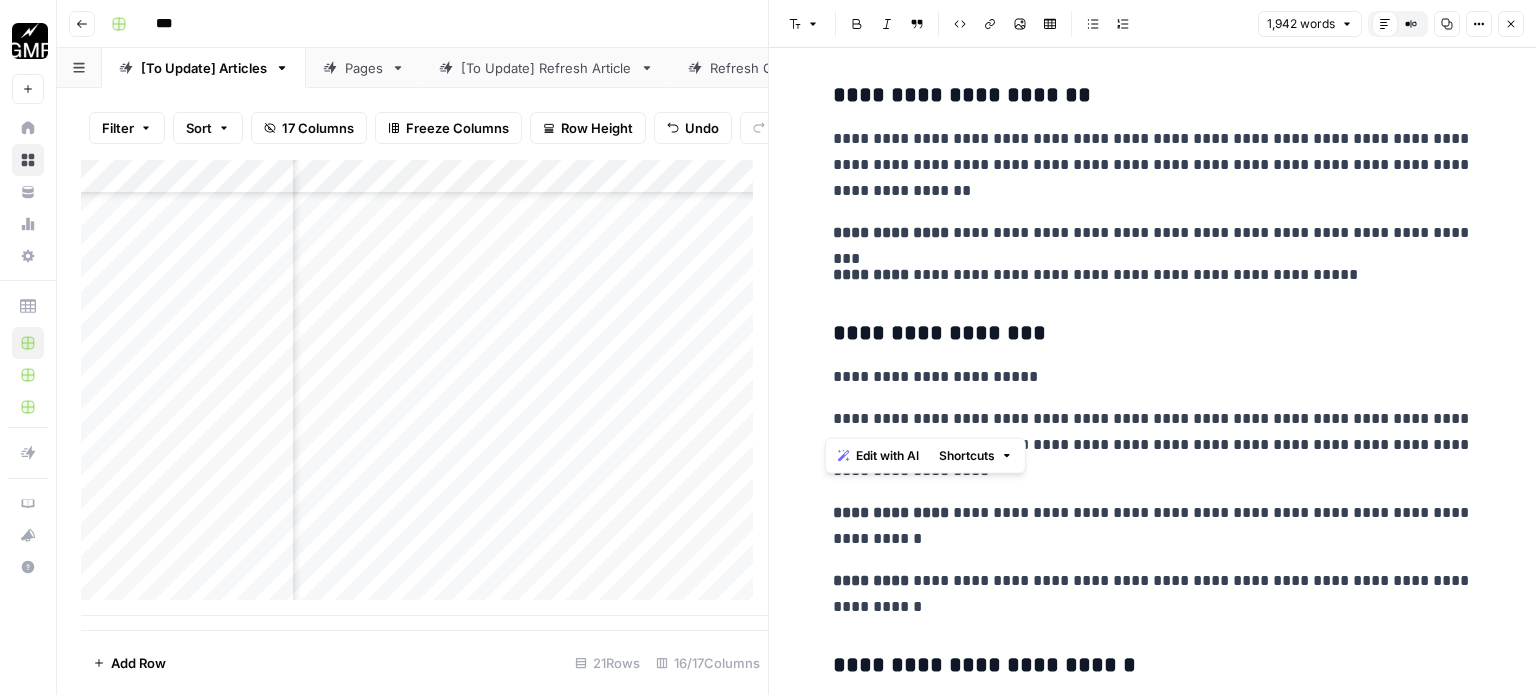 drag, startPoint x: 822, startPoint y: 420, endPoint x: 832, endPoint y: 379, distance: 42.201897 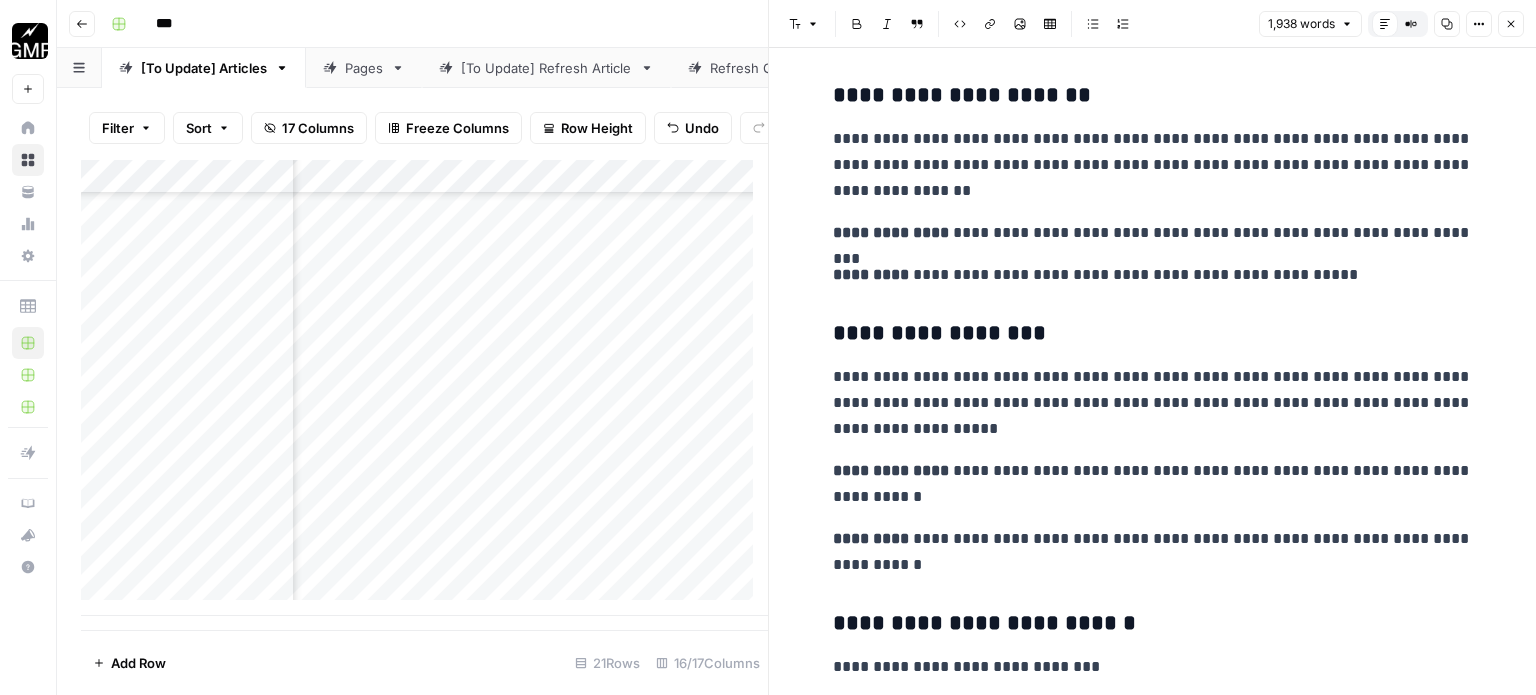 click on "**********" at bounding box center (1153, 552) 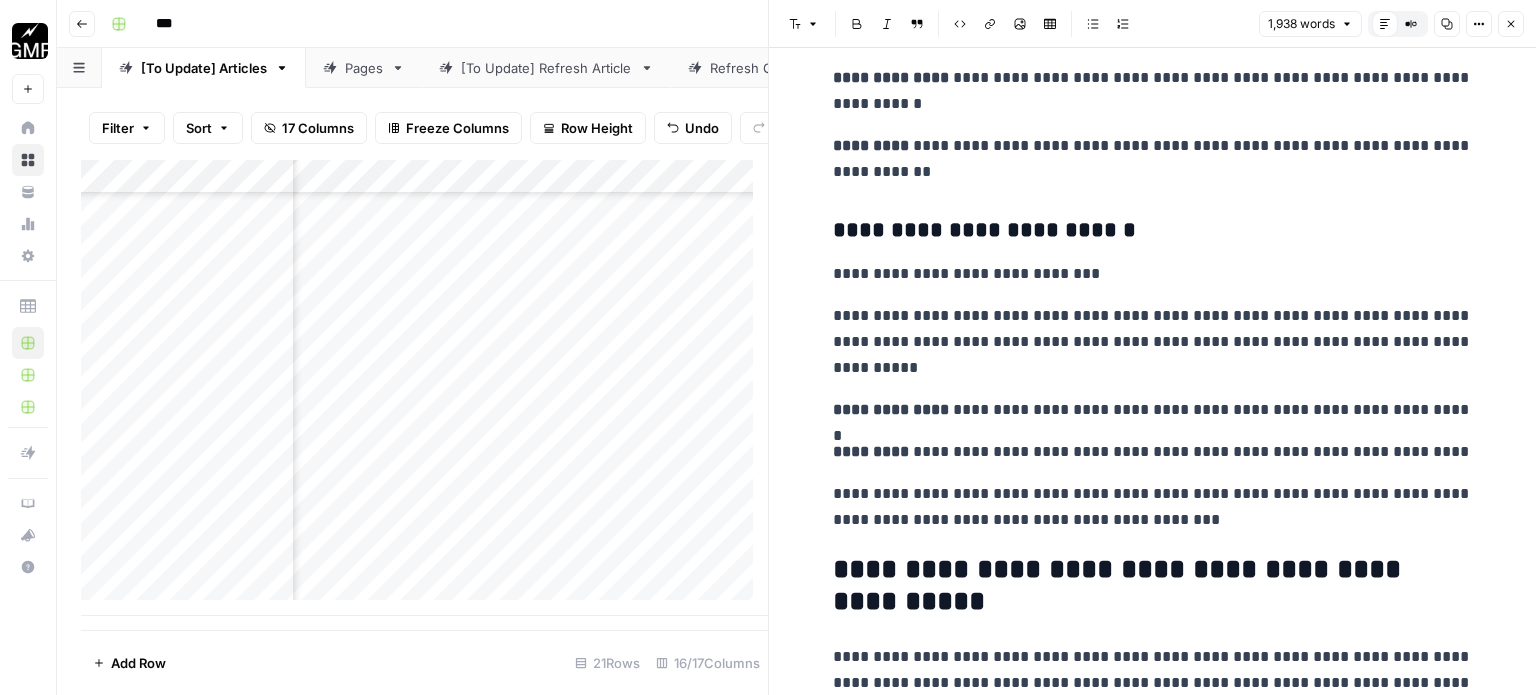 scroll, scrollTop: 5000, scrollLeft: 0, axis: vertical 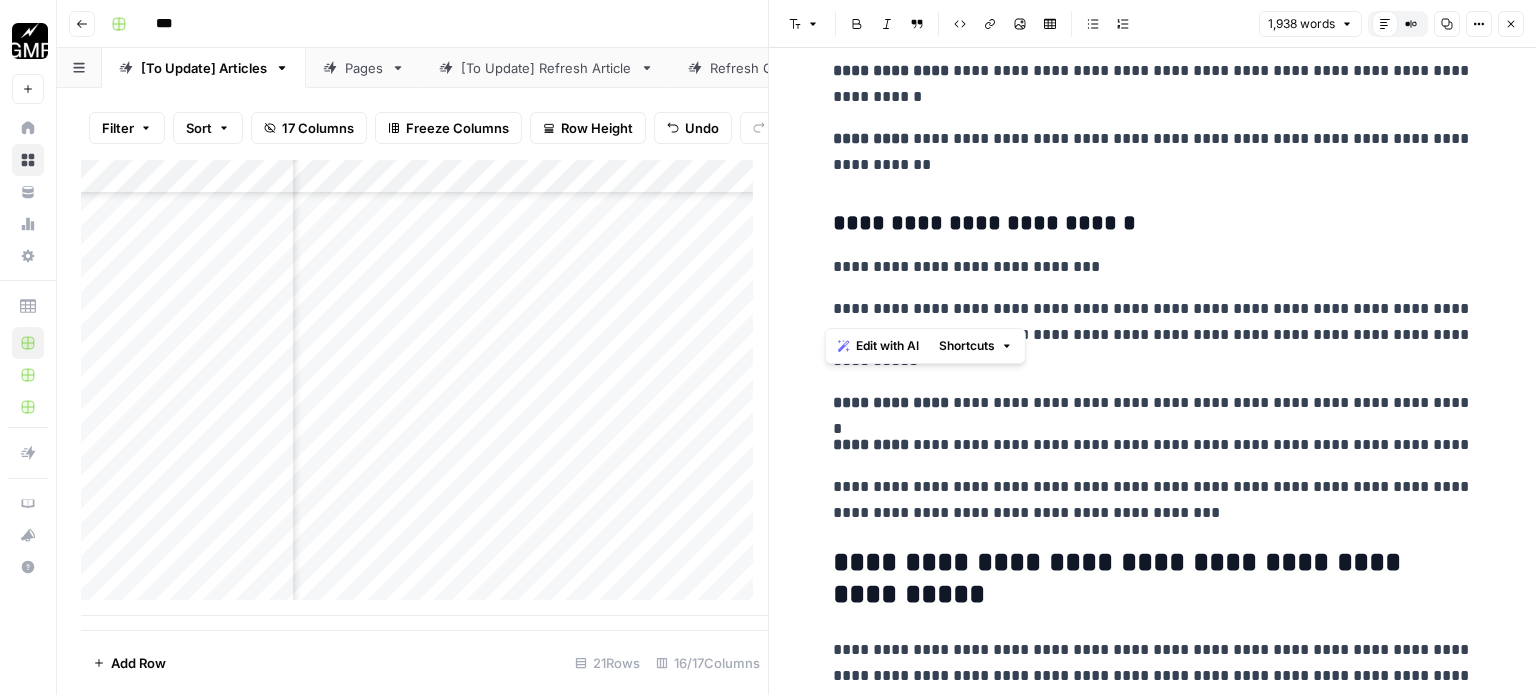 drag, startPoint x: 823, startPoint y: 307, endPoint x: 832, endPoint y: 266, distance: 41.976185 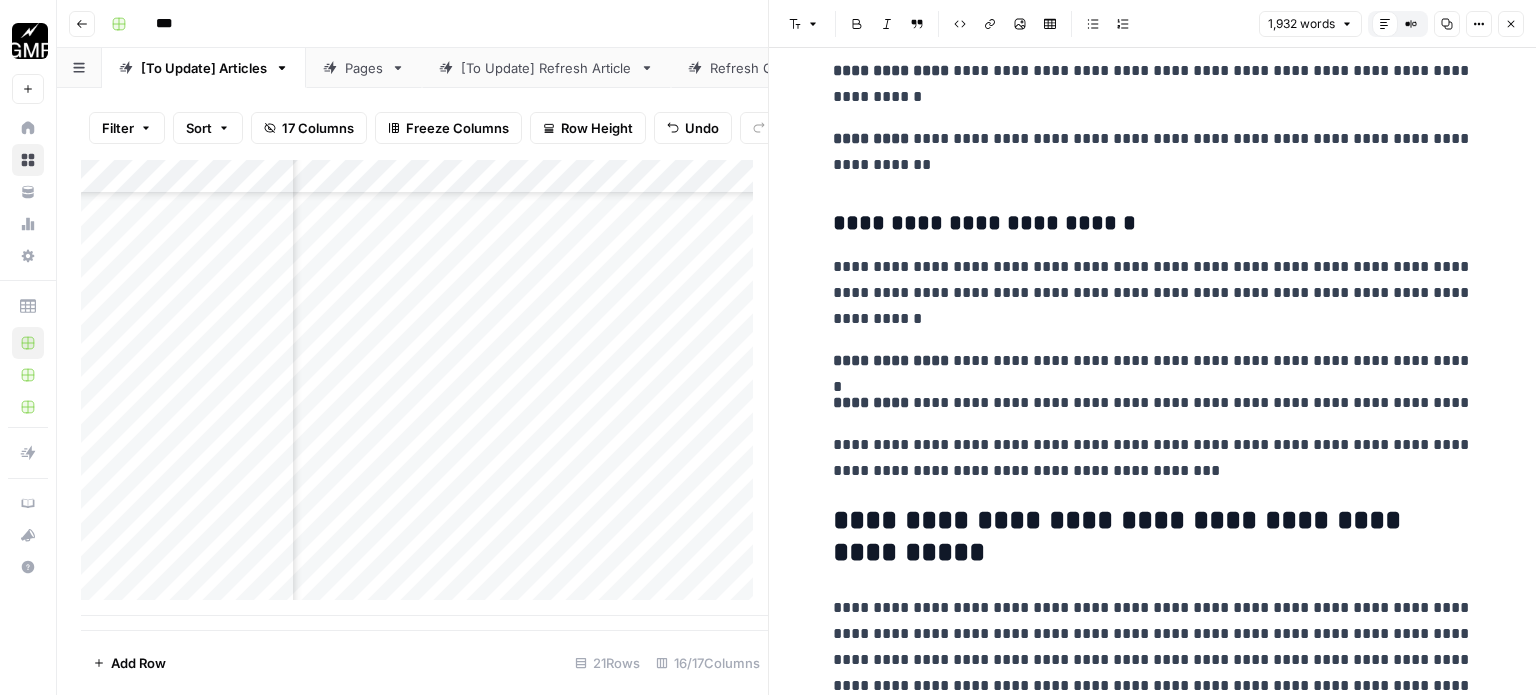 click on "**********" at bounding box center [1153, 458] 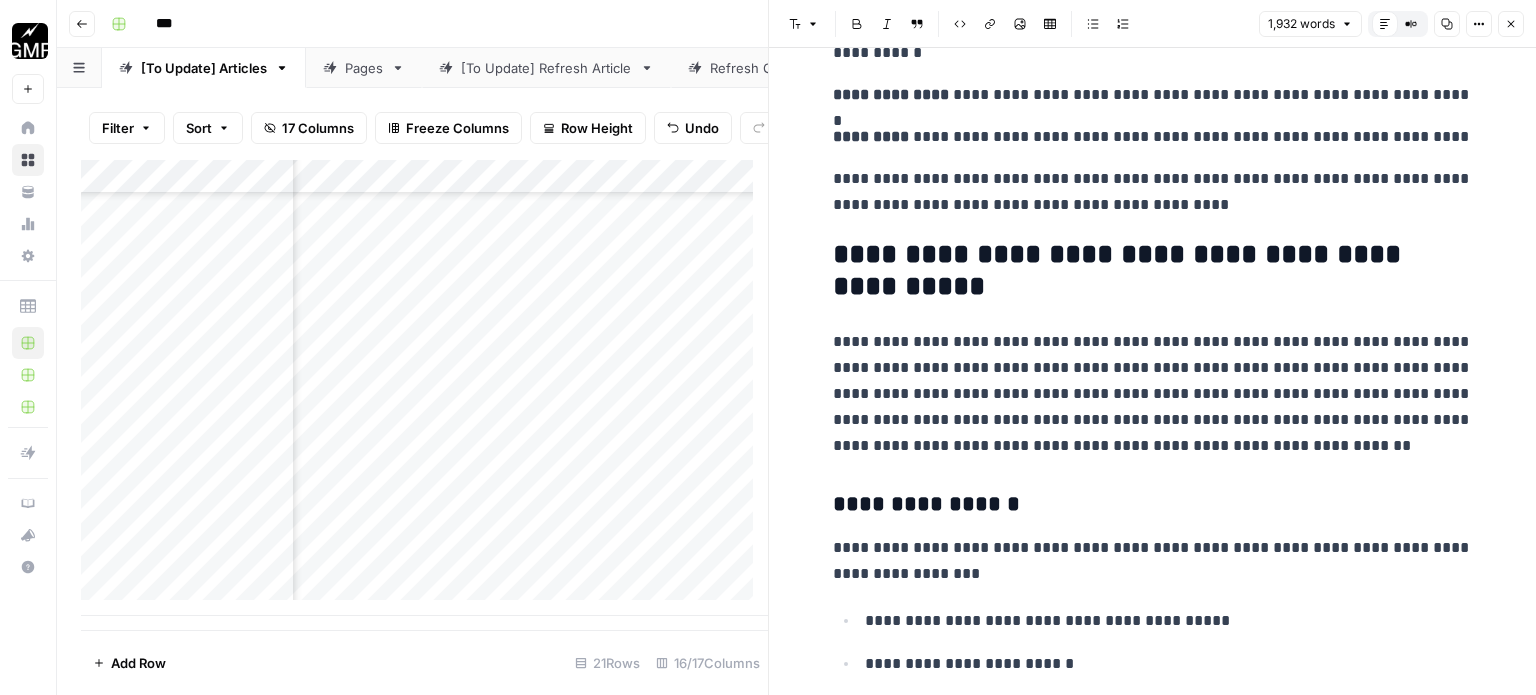 scroll, scrollTop: 5300, scrollLeft: 0, axis: vertical 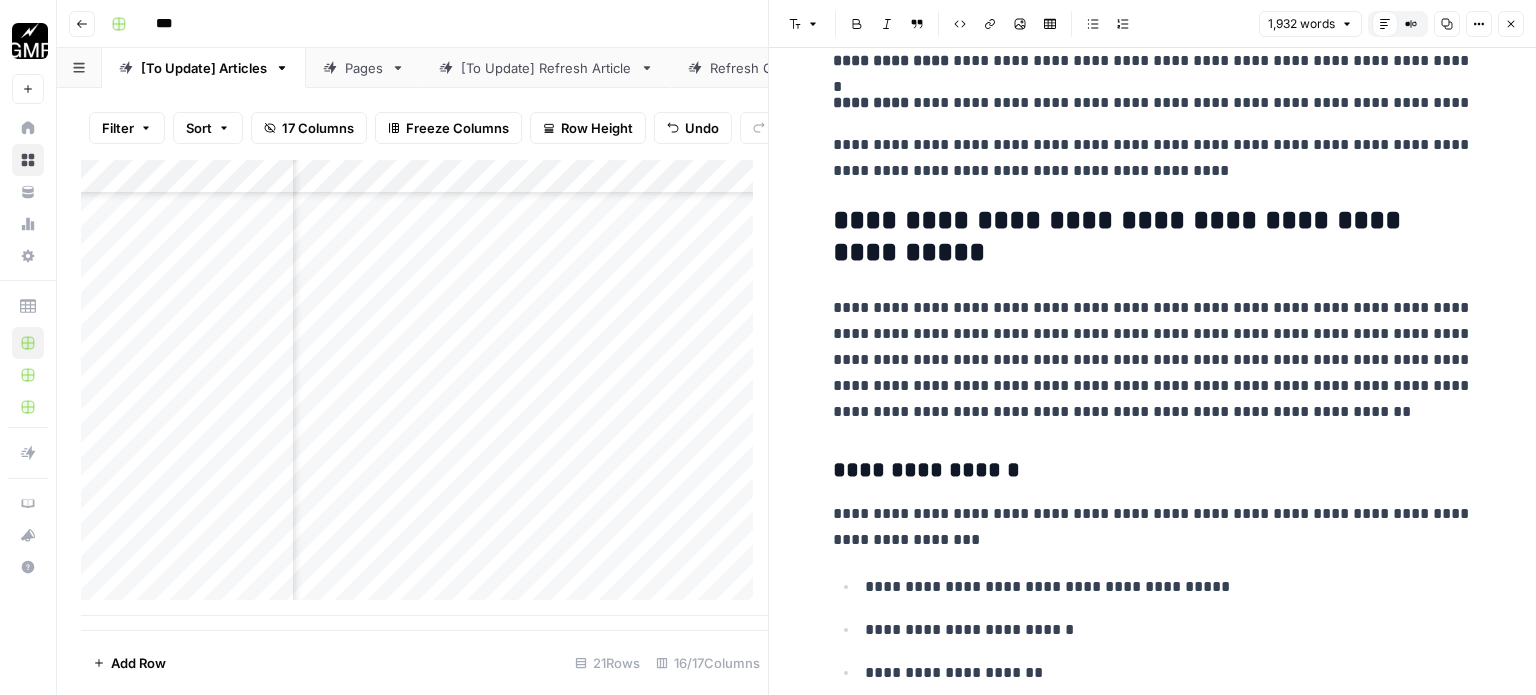 click on "**********" at bounding box center [1153, -492] 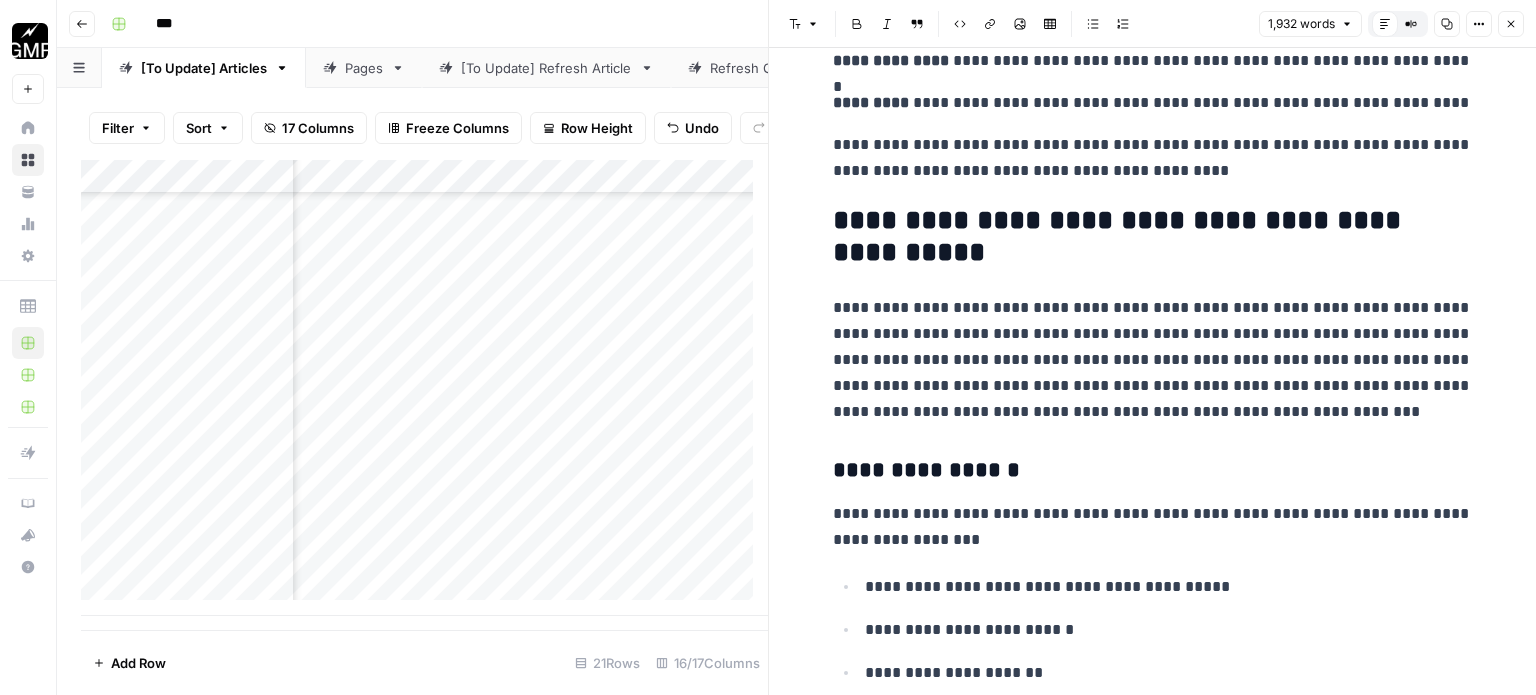 click on "**********" at bounding box center [1153, 360] 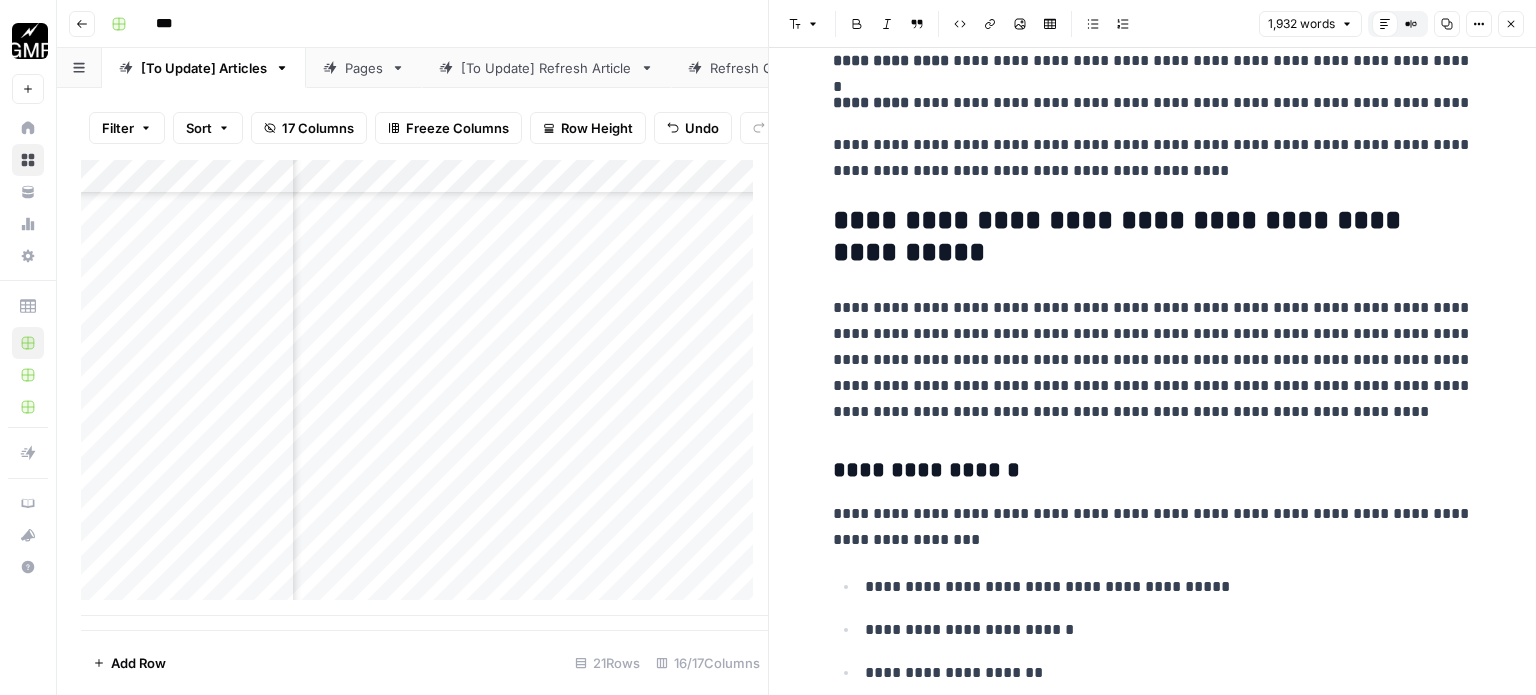 click on "**********" at bounding box center (1153, -492) 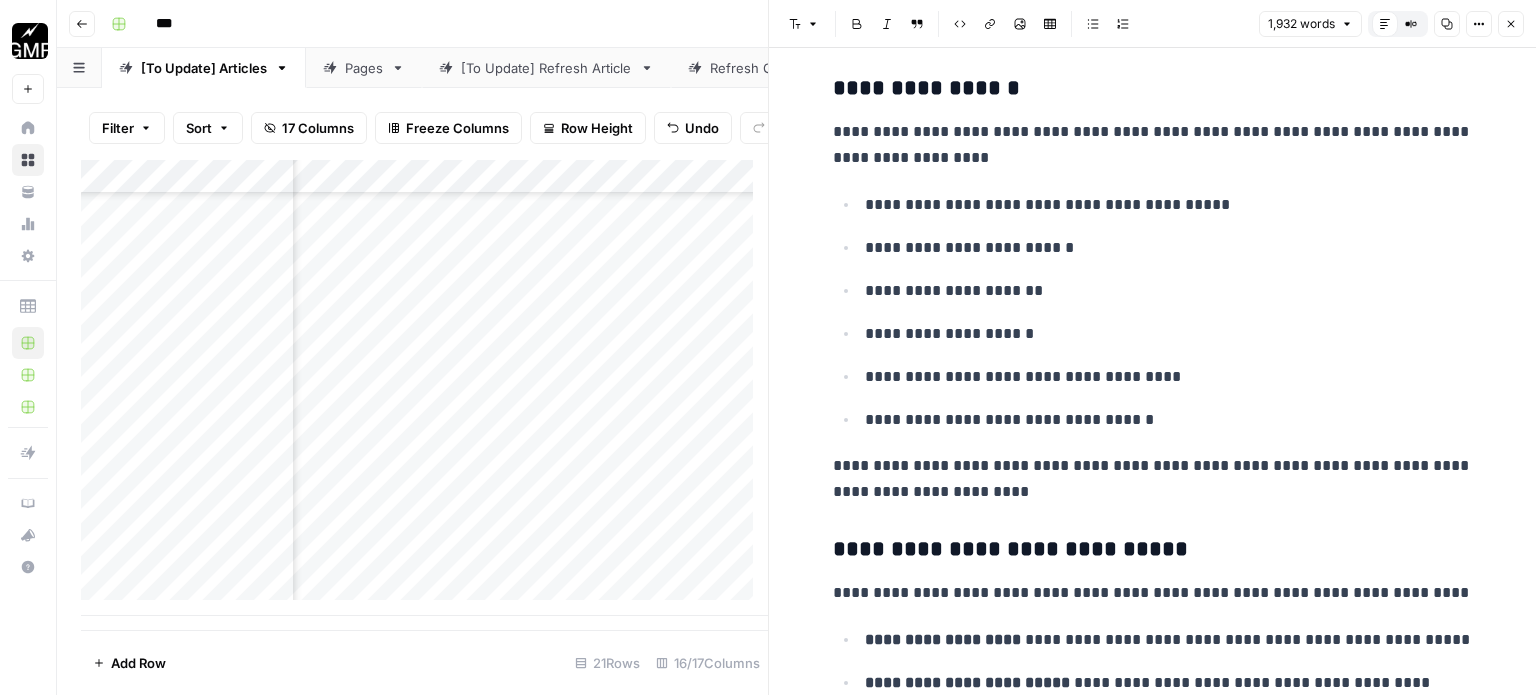 scroll, scrollTop: 5700, scrollLeft: 0, axis: vertical 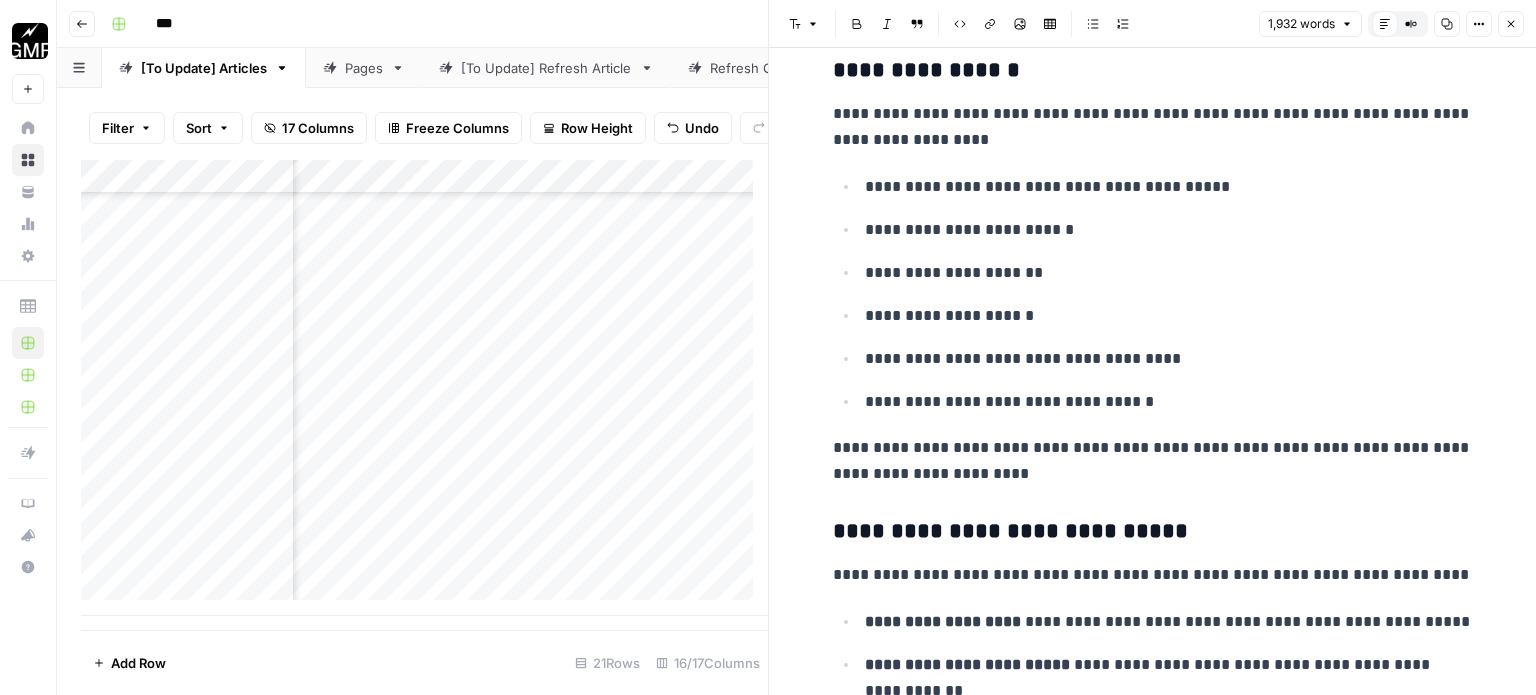 click on "**********" at bounding box center (1153, 461) 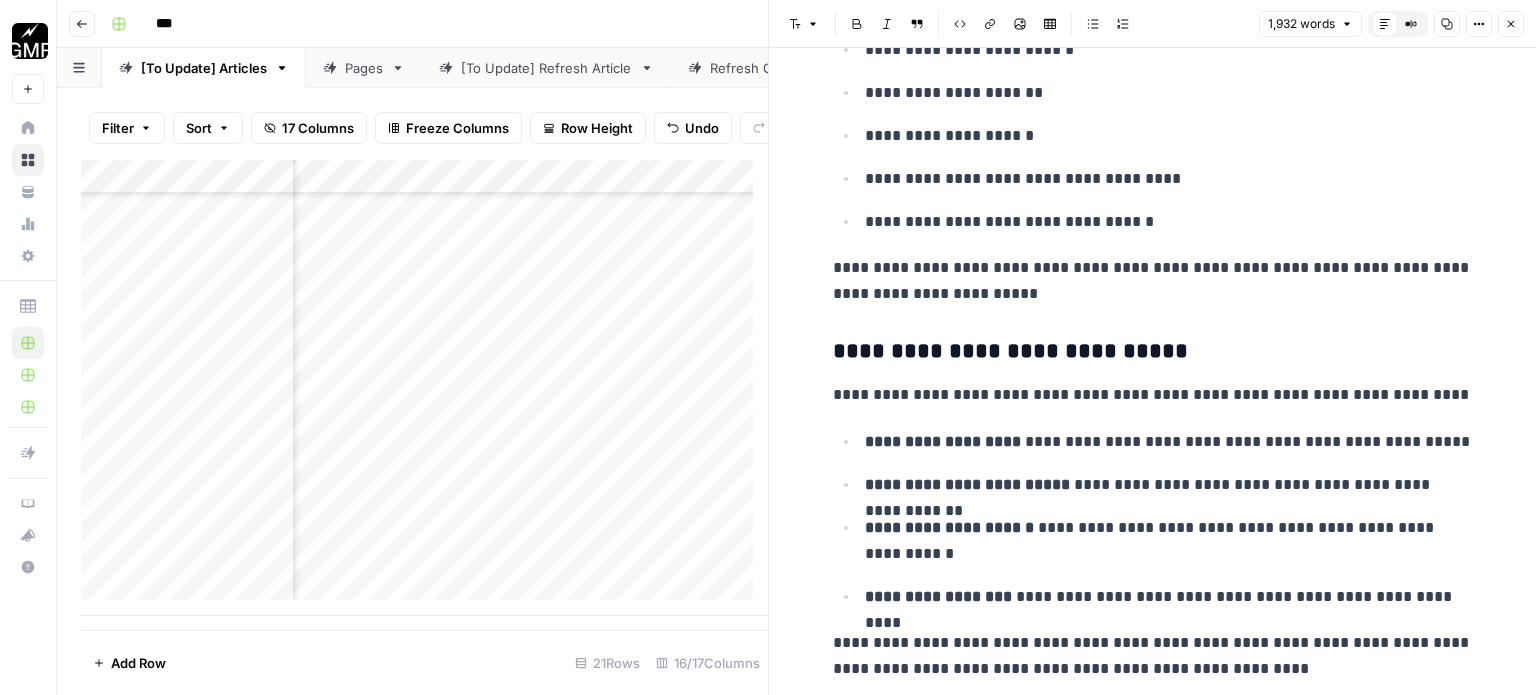 scroll, scrollTop: 5900, scrollLeft: 0, axis: vertical 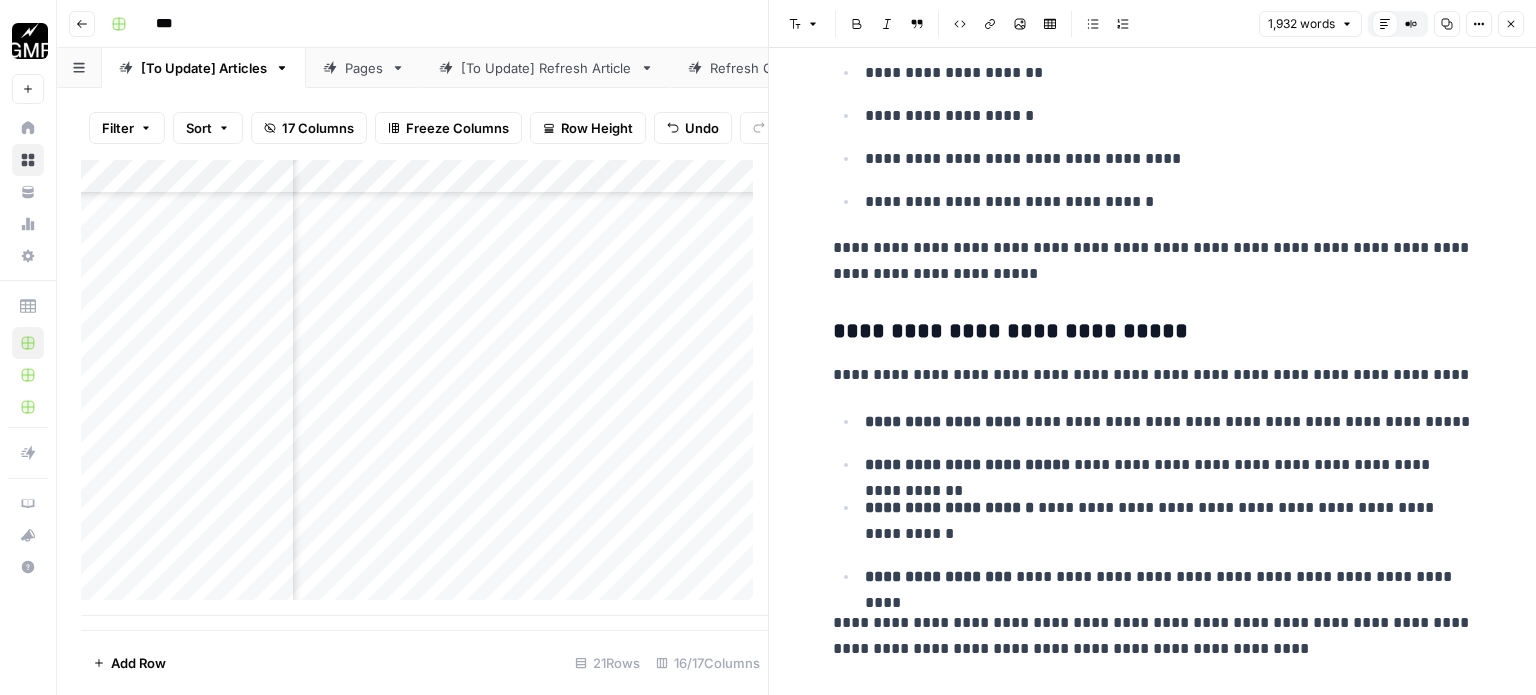 click on "**********" at bounding box center (1153, 375) 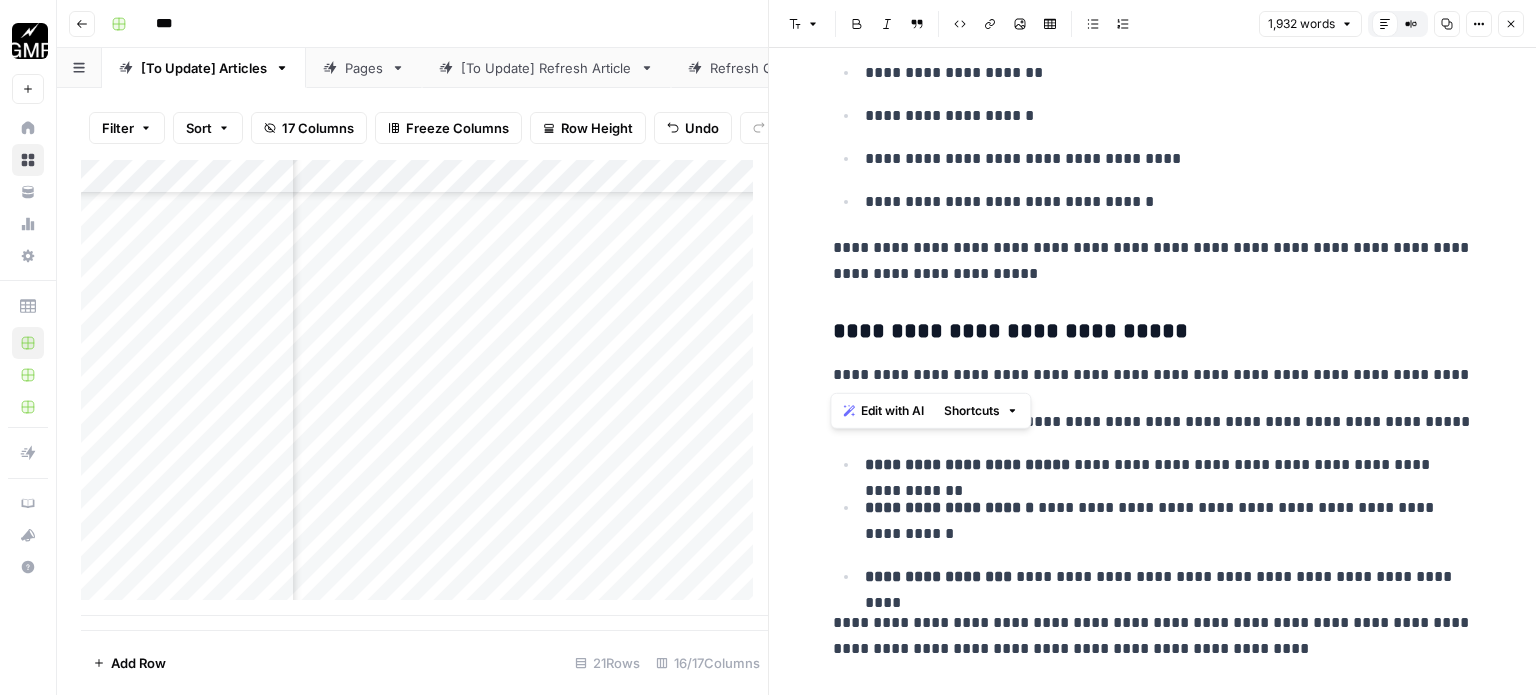 click on "**********" at bounding box center [1153, 375] 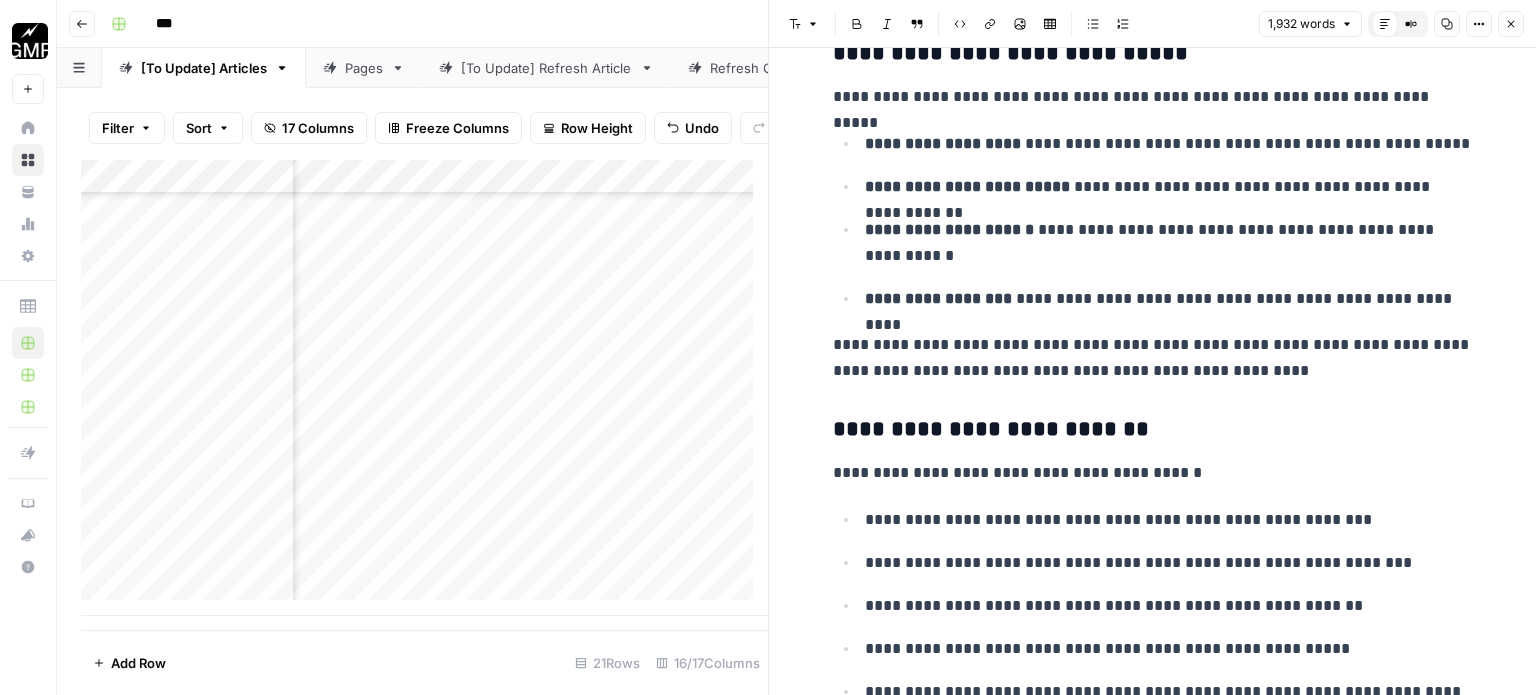 scroll, scrollTop: 6200, scrollLeft: 0, axis: vertical 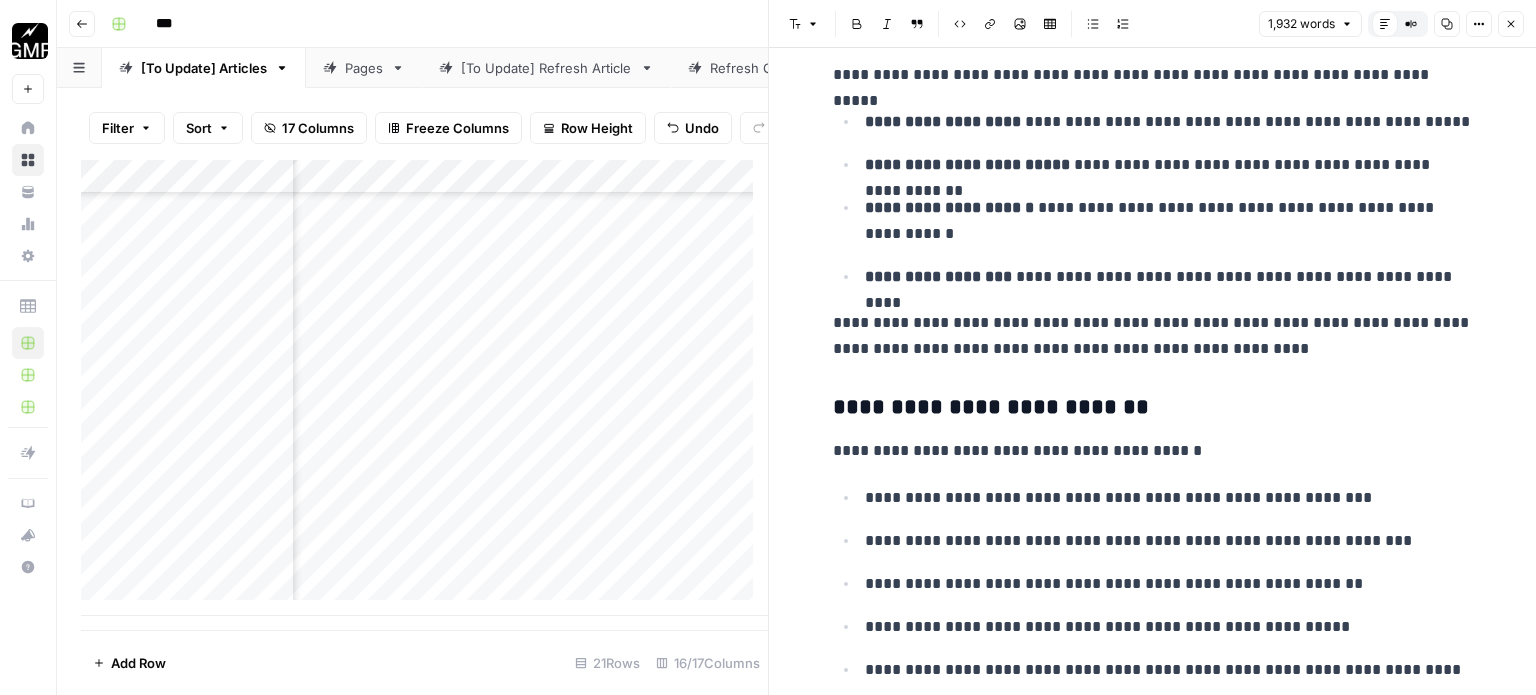 click on "**********" at bounding box center (1153, 336) 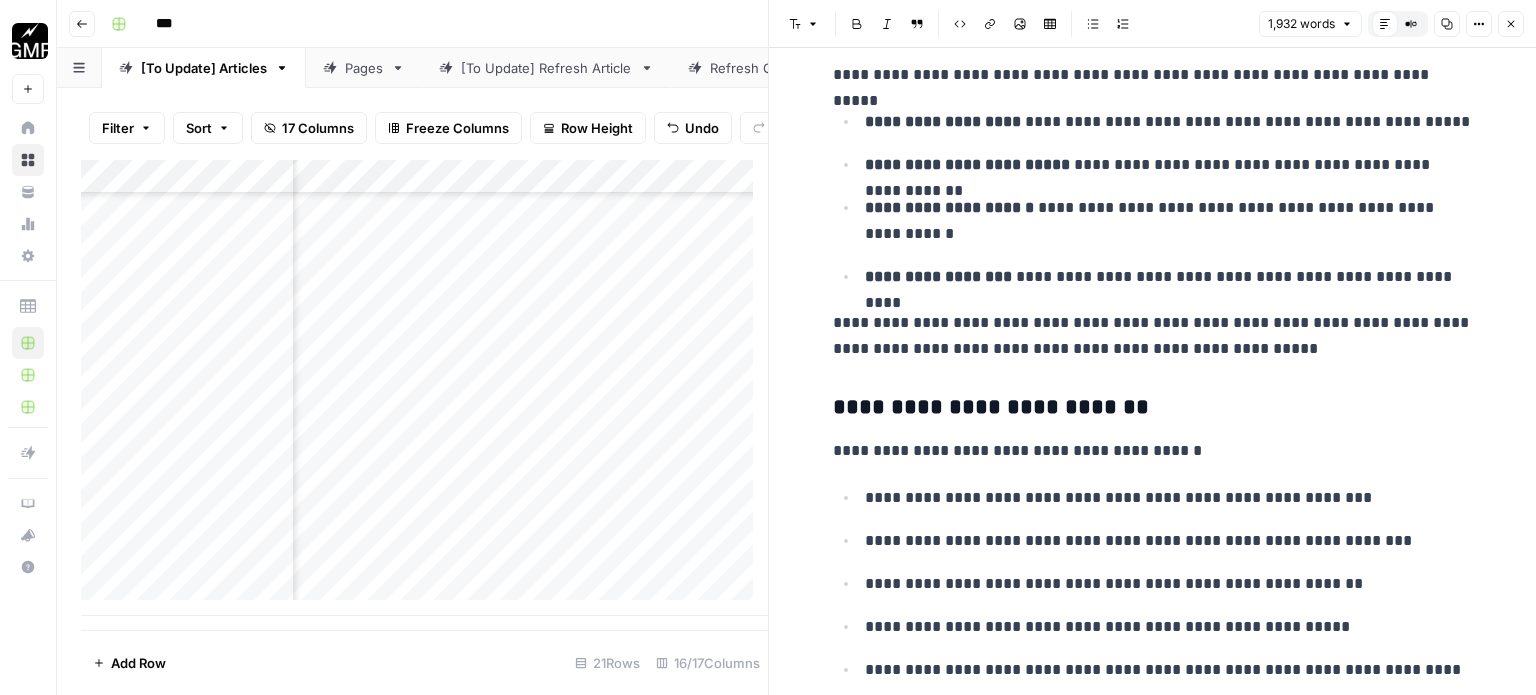 click on "**********" at bounding box center [1153, -1392] 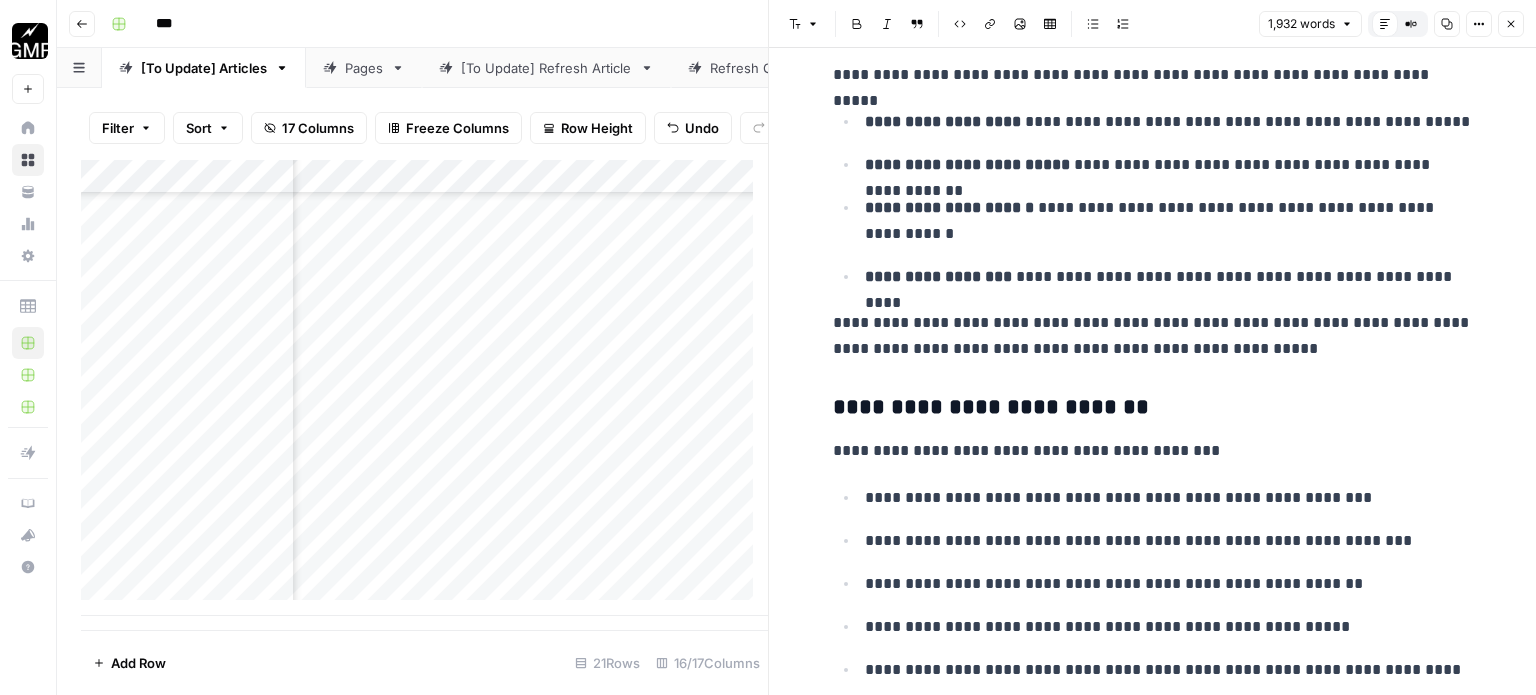 click on "**********" at bounding box center (1153, 451) 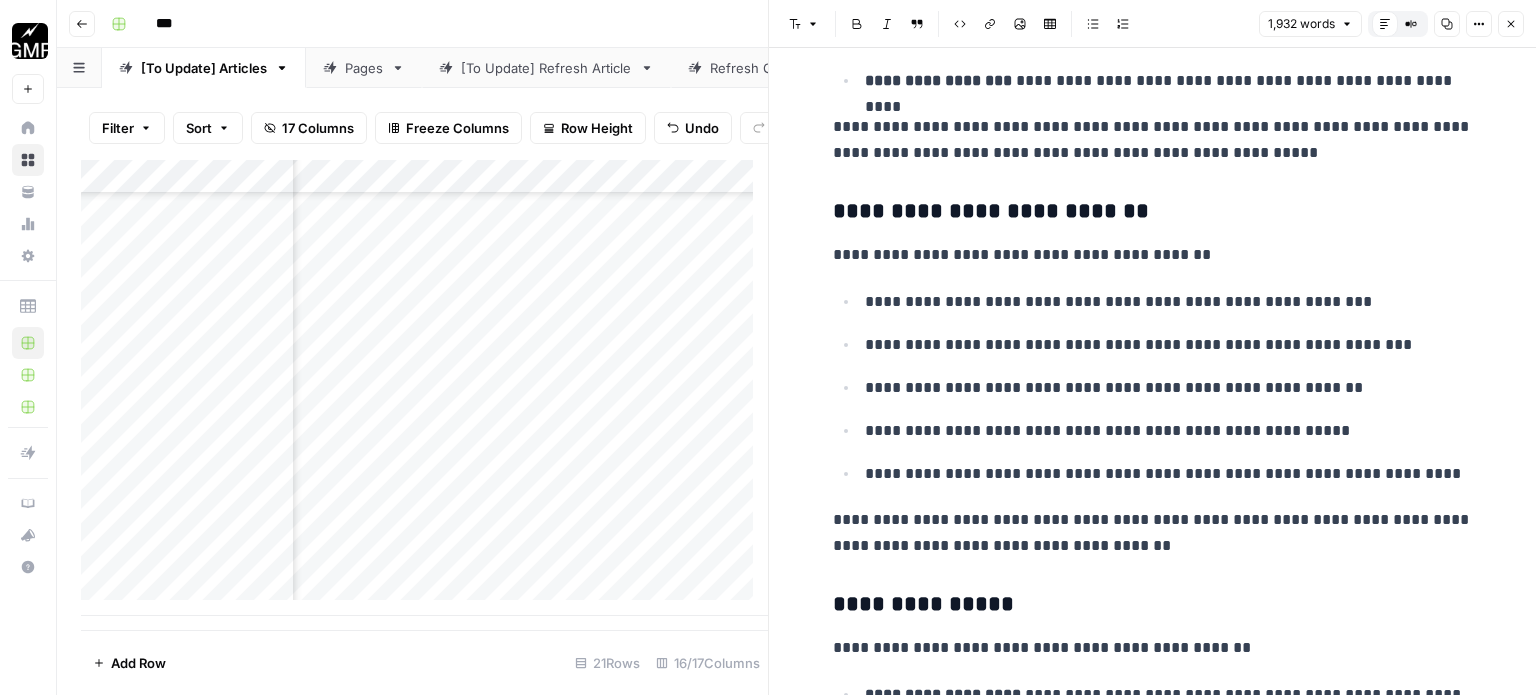 scroll, scrollTop: 6400, scrollLeft: 0, axis: vertical 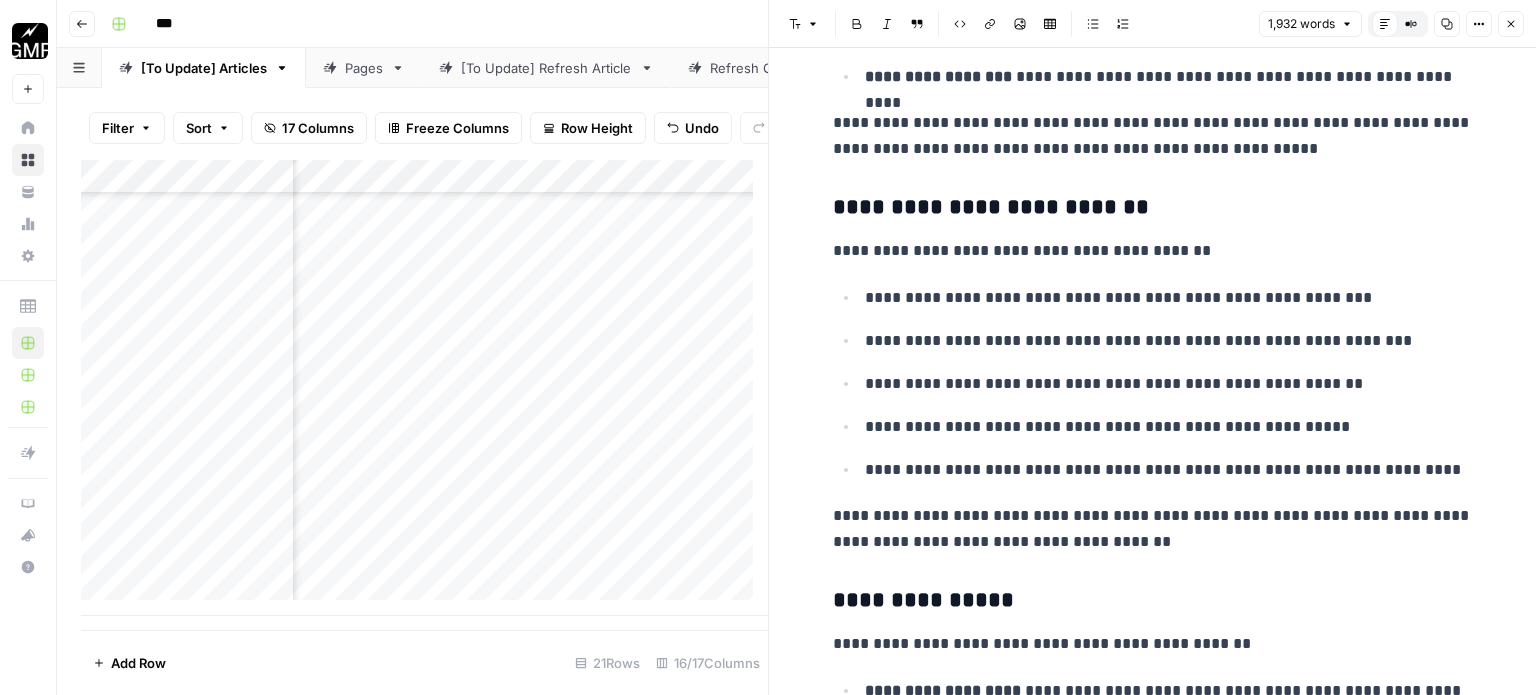 click on "**********" at bounding box center (1153, 529) 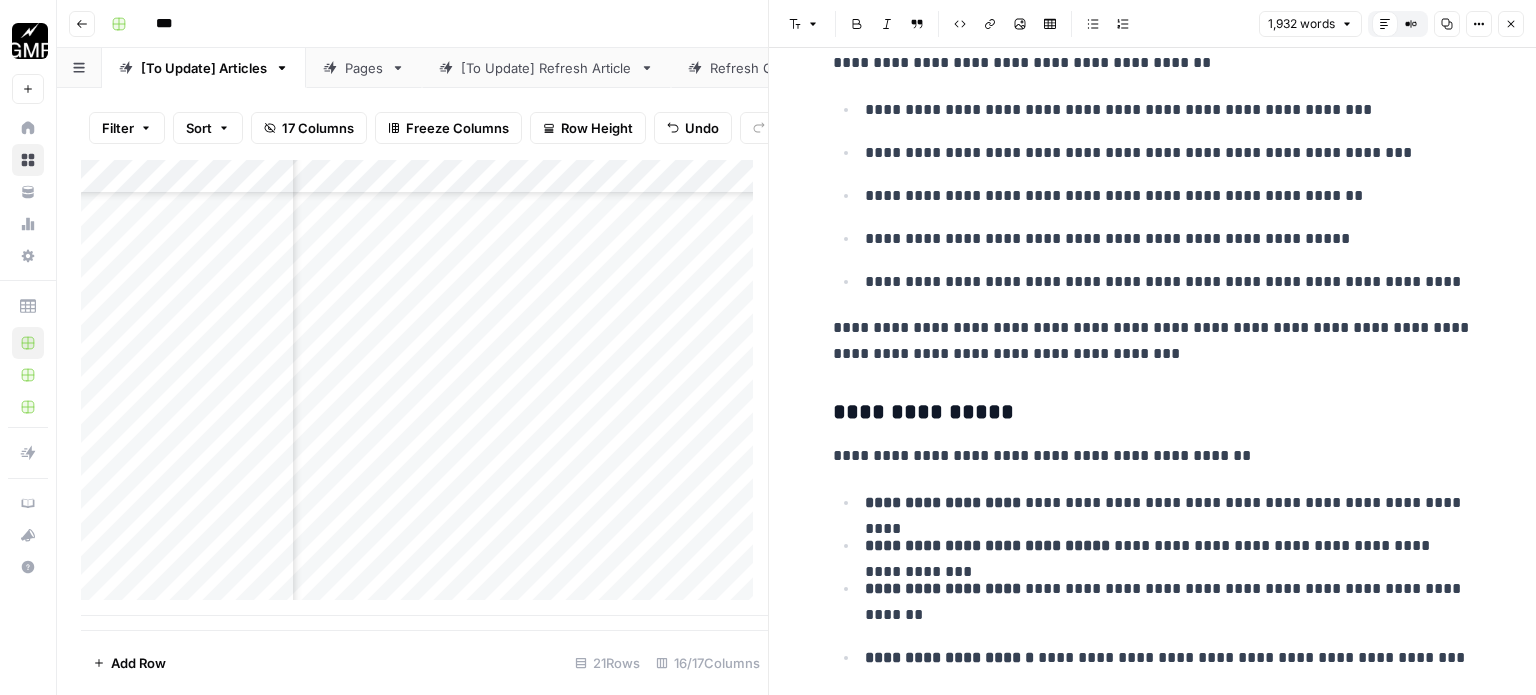 scroll, scrollTop: 6600, scrollLeft: 0, axis: vertical 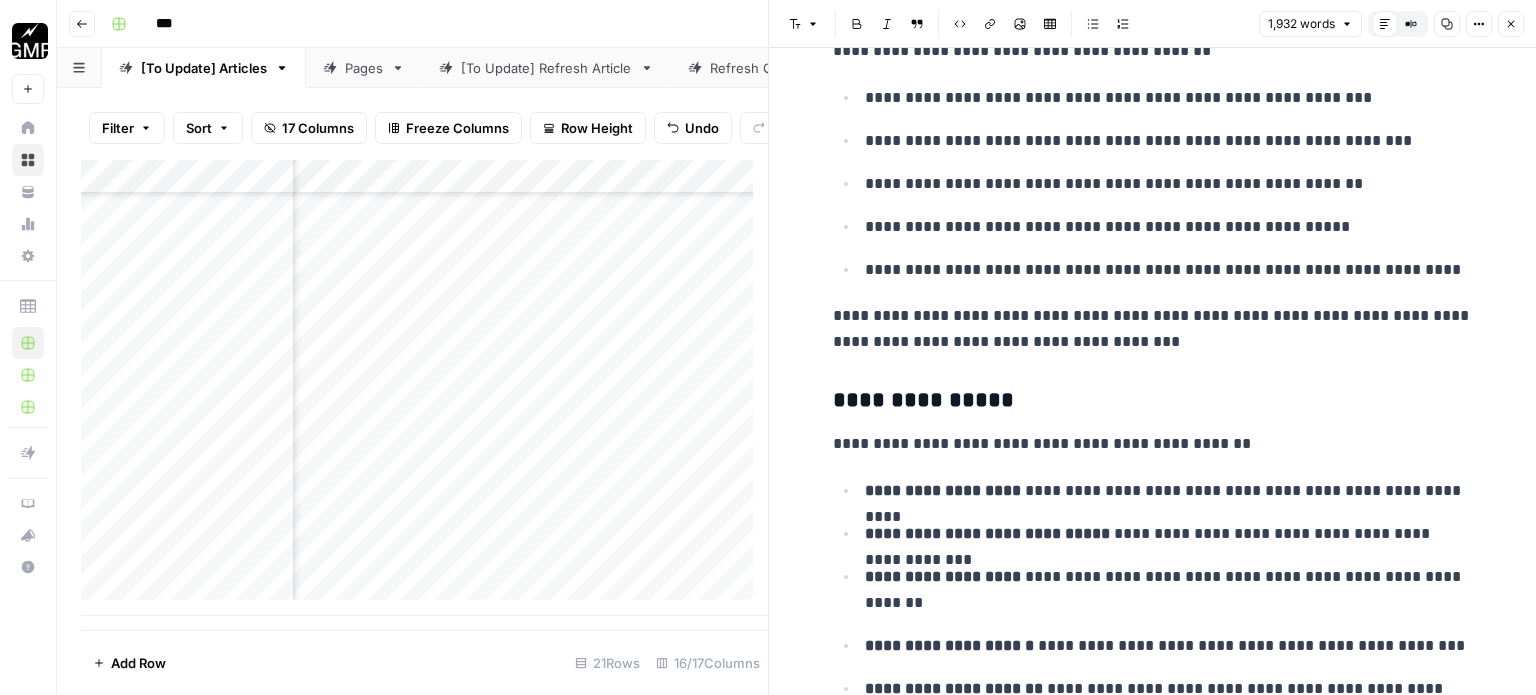 click on "**********" at bounding box center (1153, -1792) 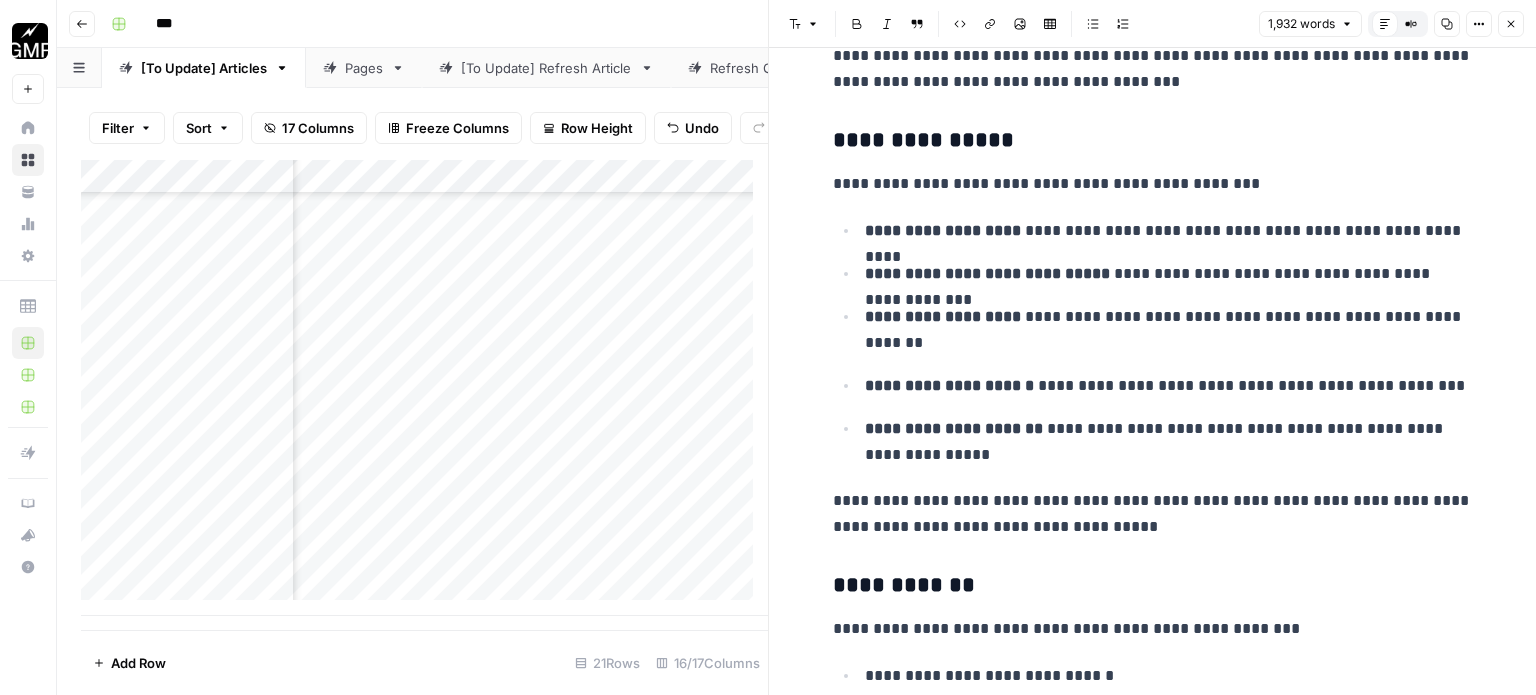 scroll, scrollTop: 6900, scrollLeft: 0, axis: vertical 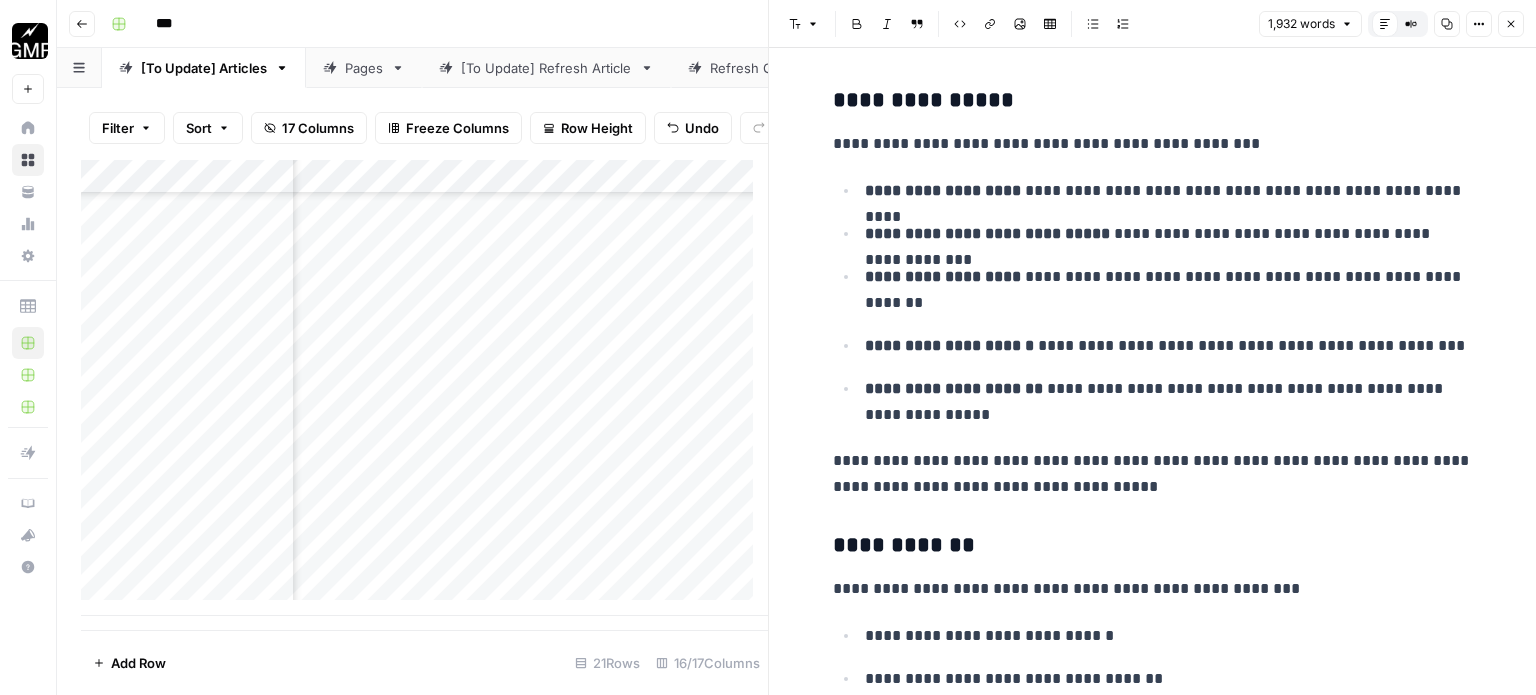 click on "**********" at bounding box center (1153, 474) 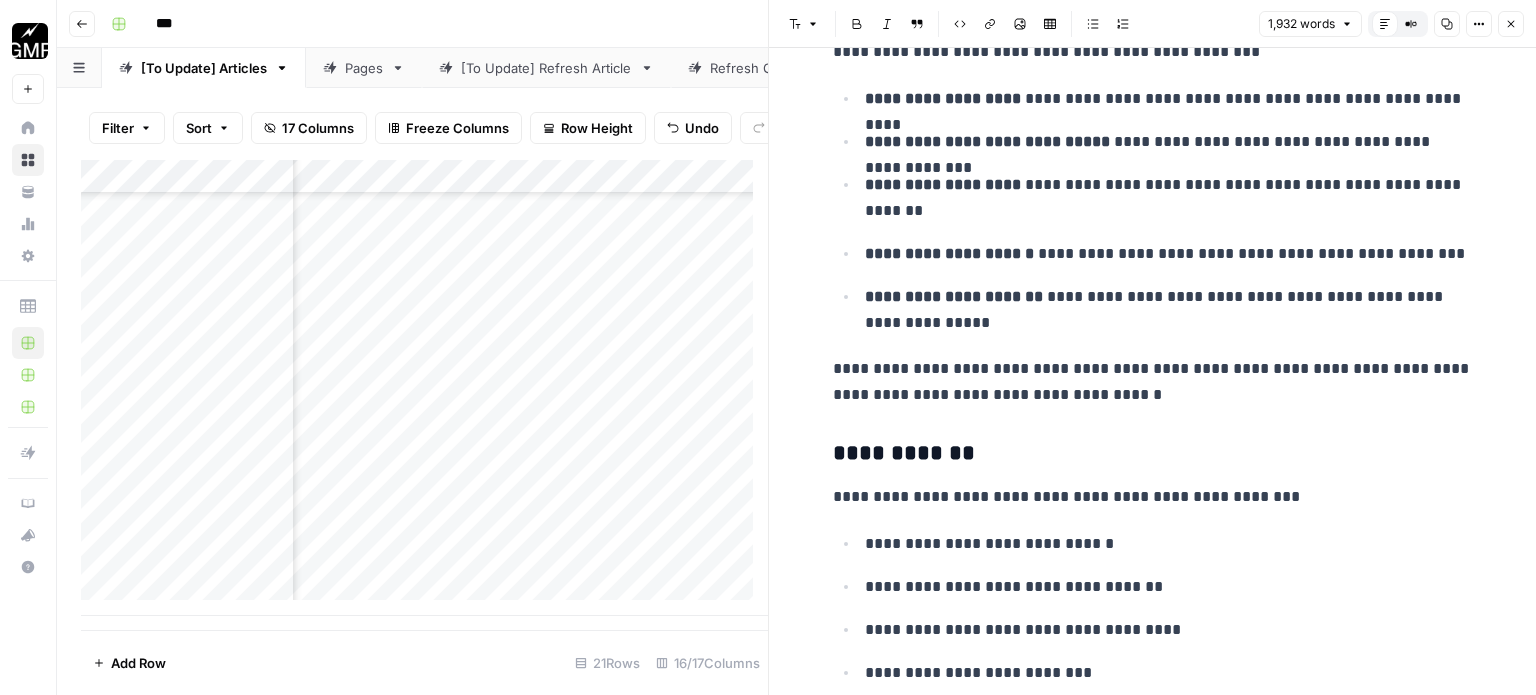 scroll, scrollTop: 7100, scrollLeft: 0, axis: vertical 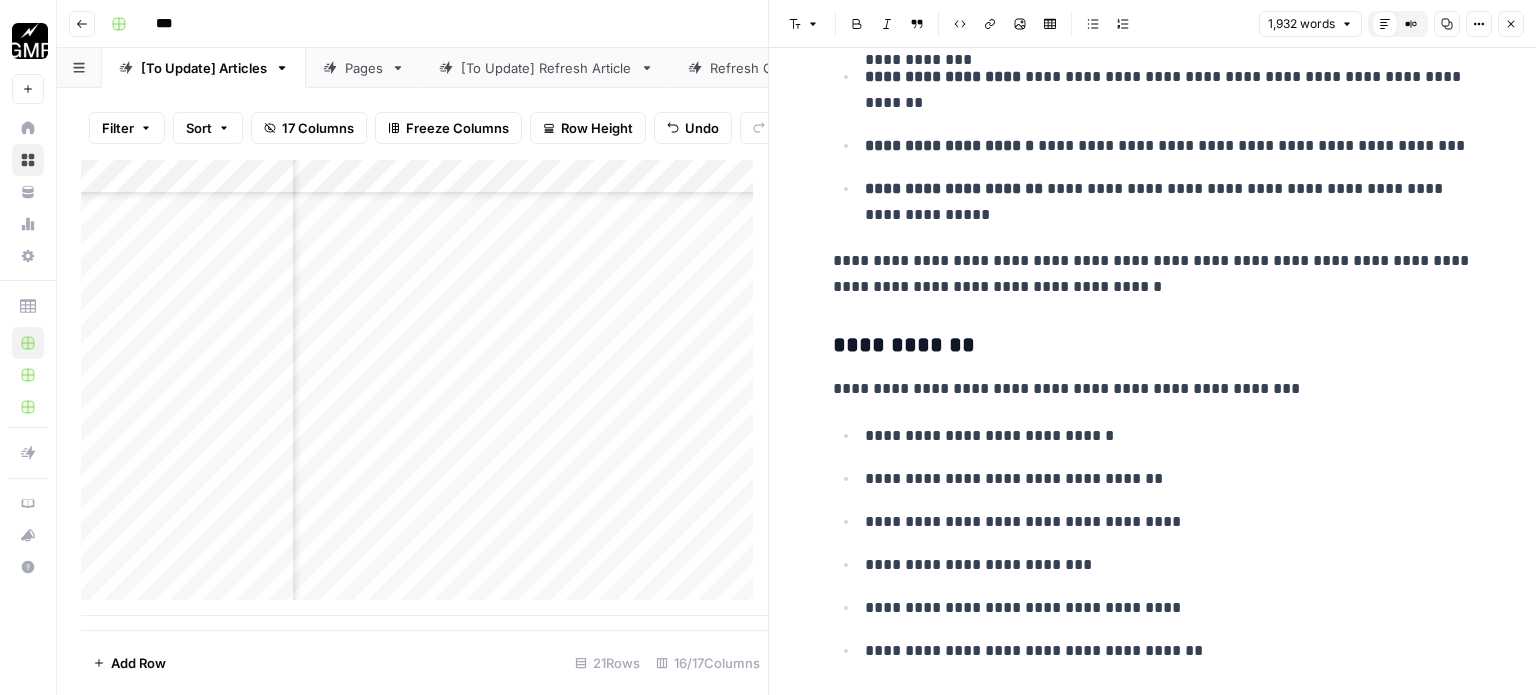 click on "**********" at bounding box center (1153, -2292) 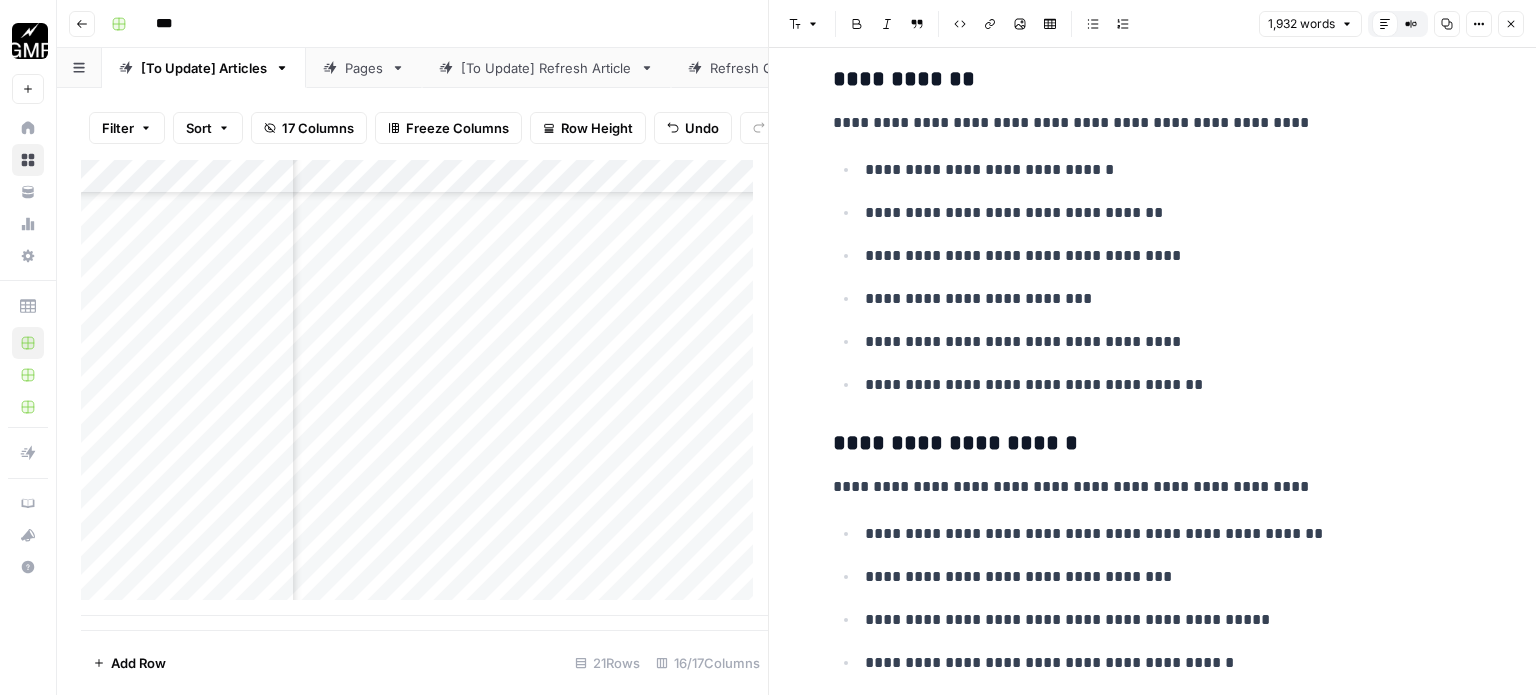 scroll, scrollTop: 7400, scrollLeft: 0, axis: vertical 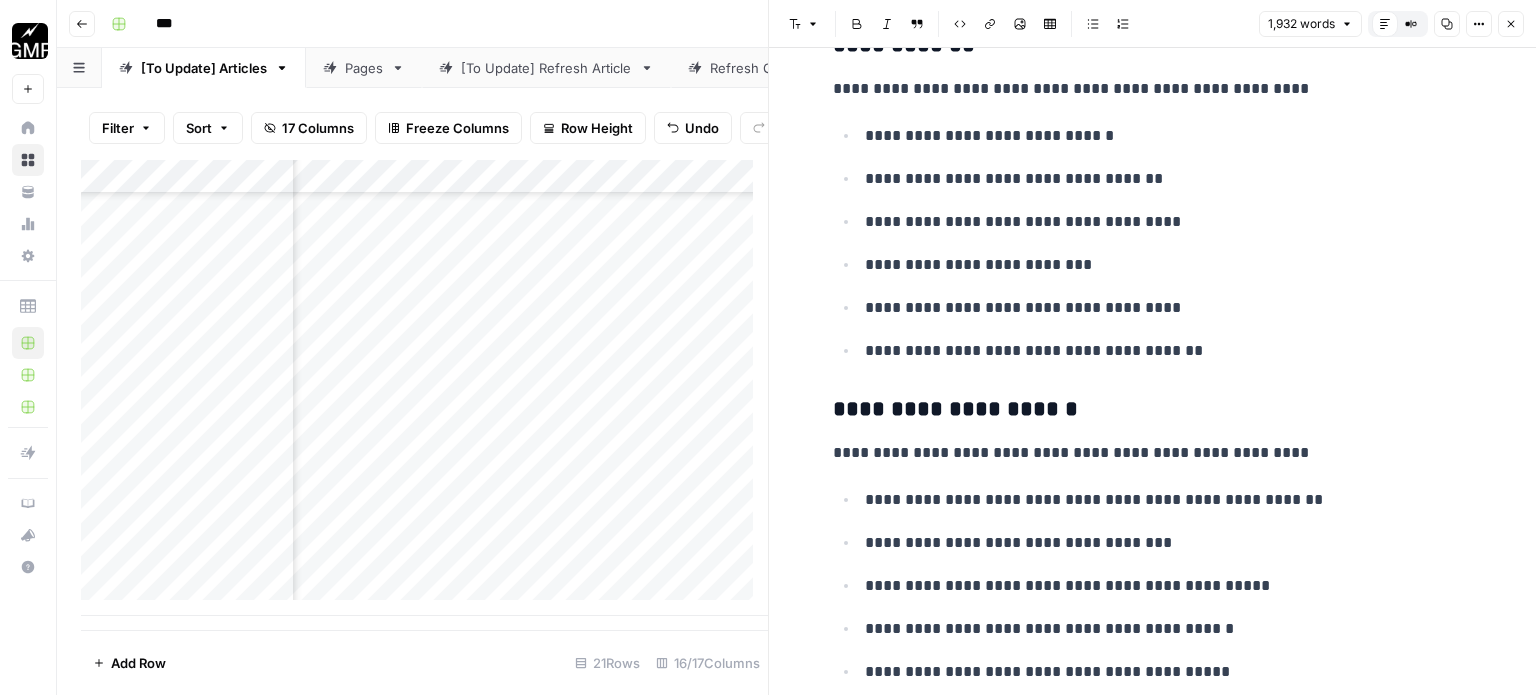 click on "**********" at bounding box center (1169, 351) 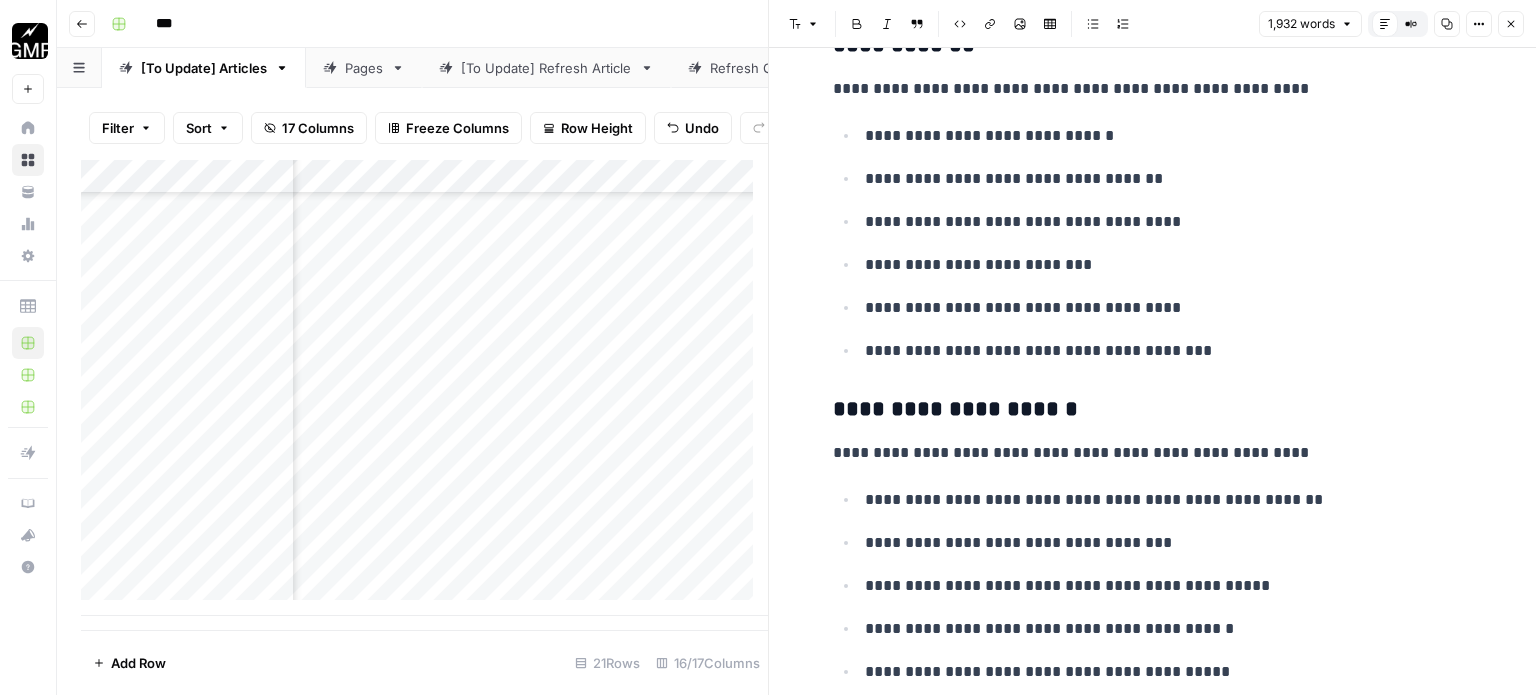 click on "**********" at bounding box center [1153, 453] 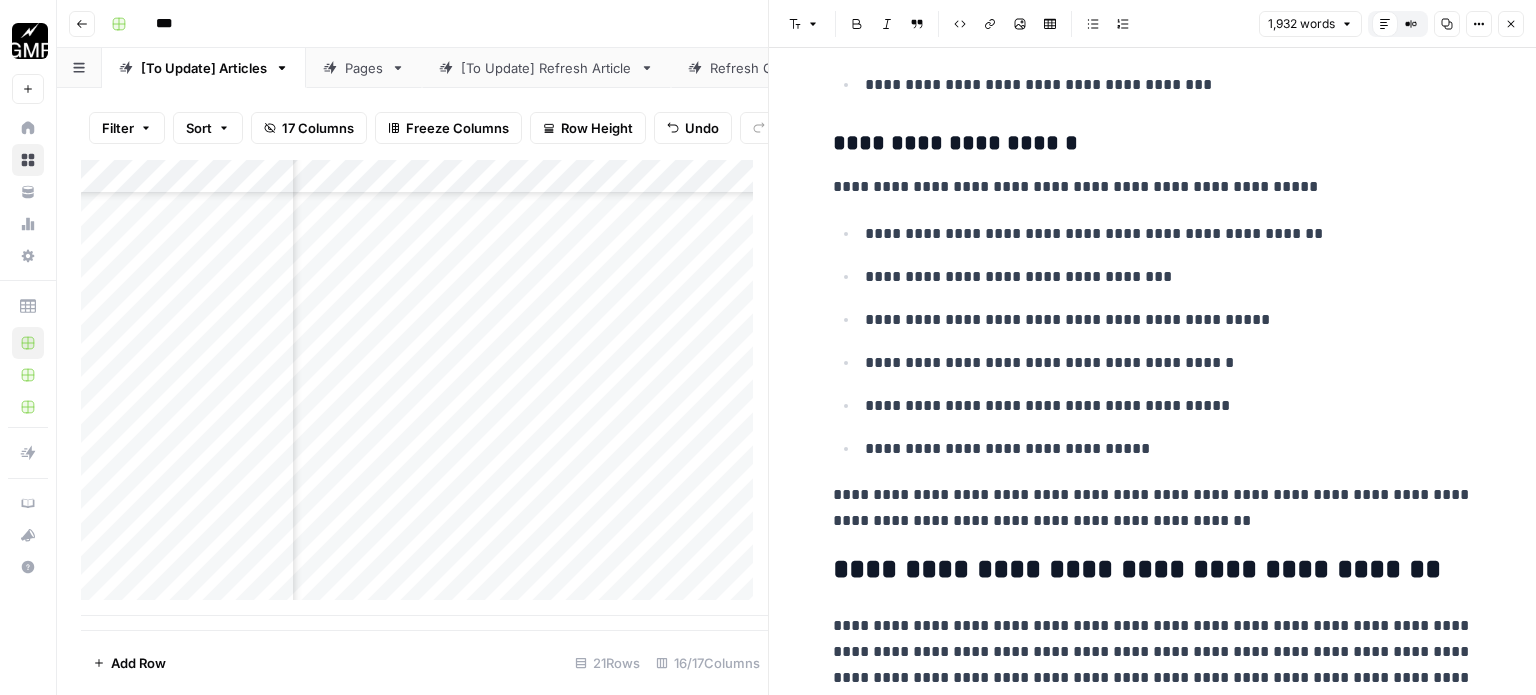 scroll, scrollTop: 7700, scrollLeft: 0, axis: vertical 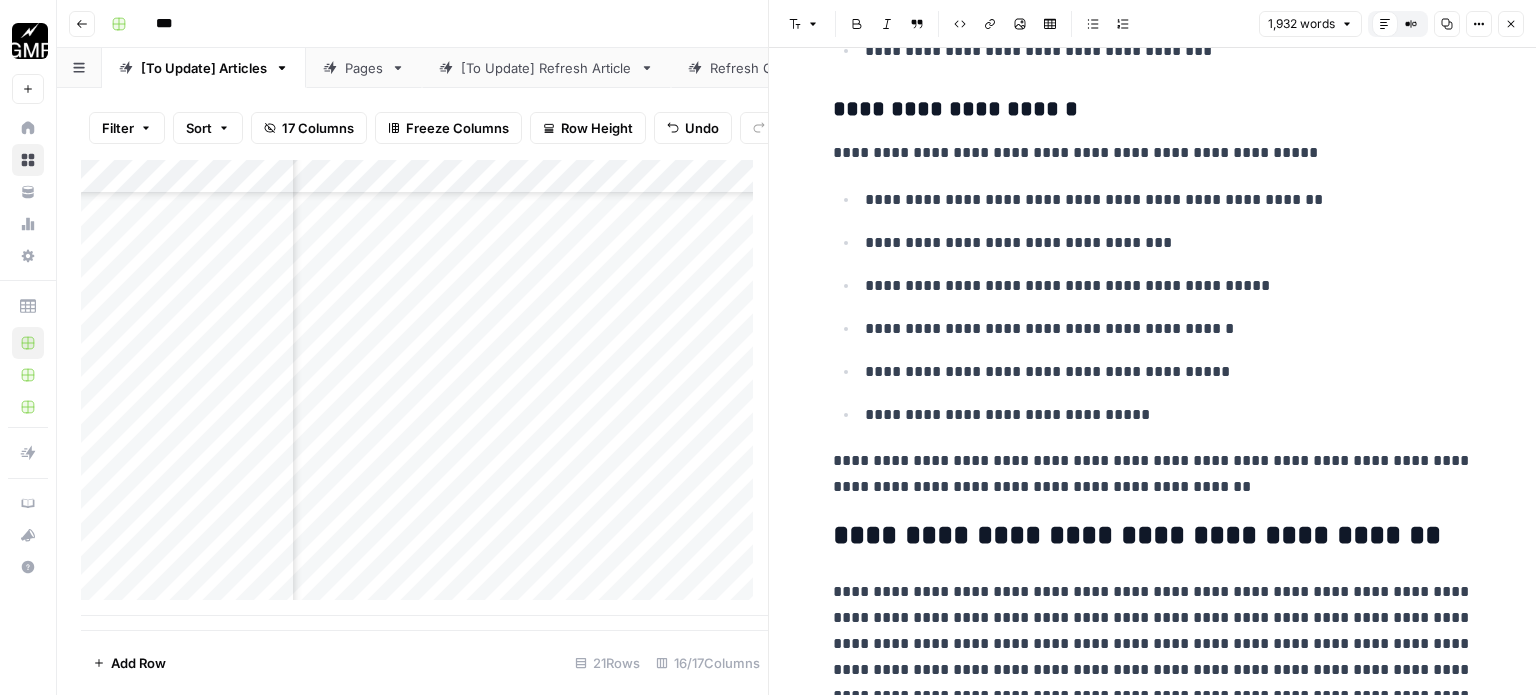 click on "**********" at bounding box center (1153, 474) 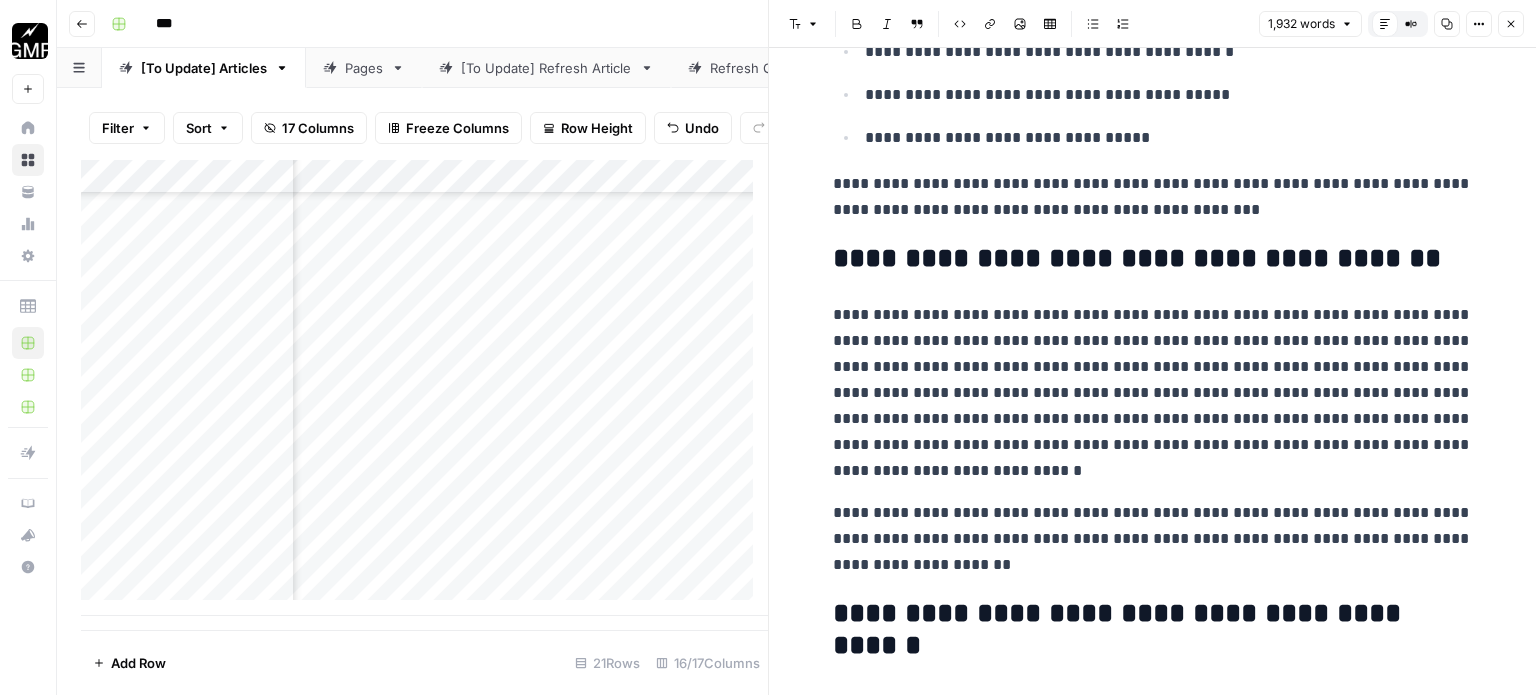 scroll, scrollTop: 8000, scrollLeft: 0, axis: vertical 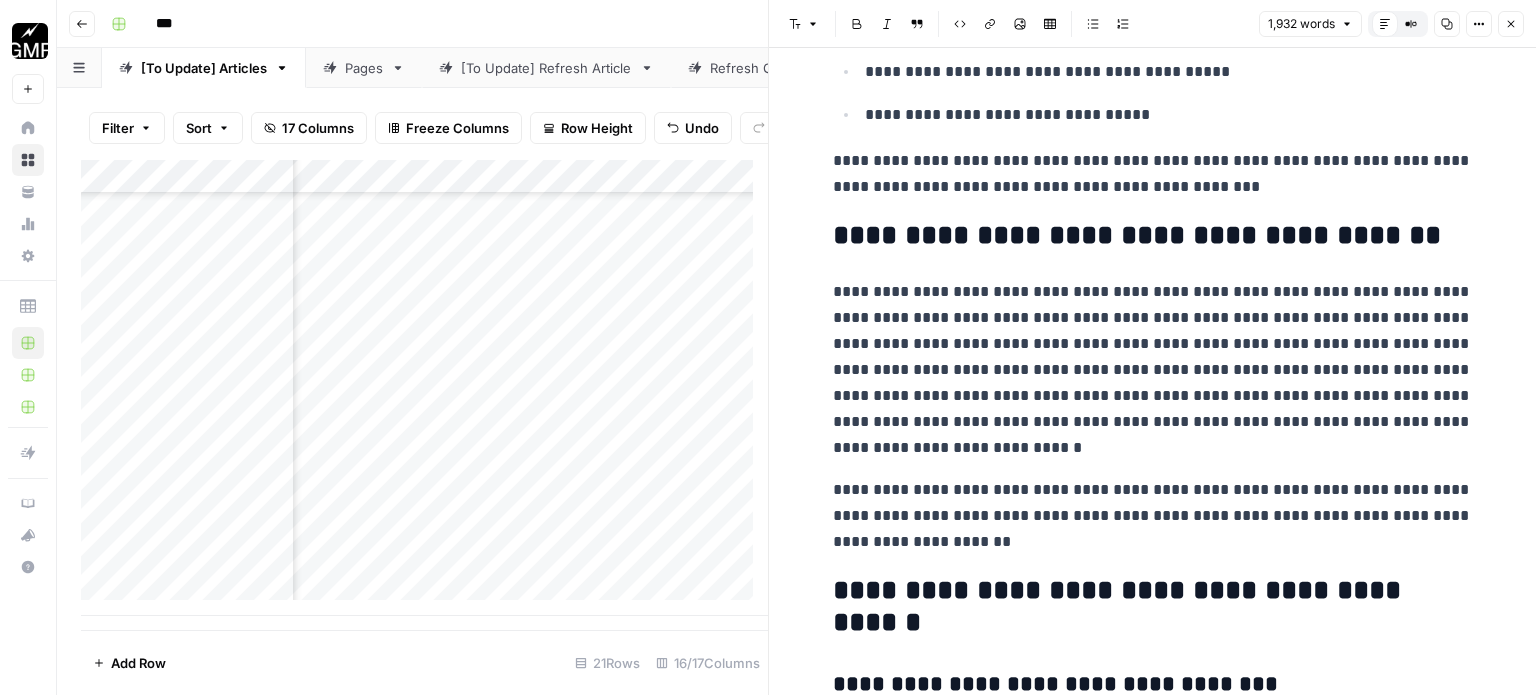 click on "**********" at bounding box center [1153, -3192] 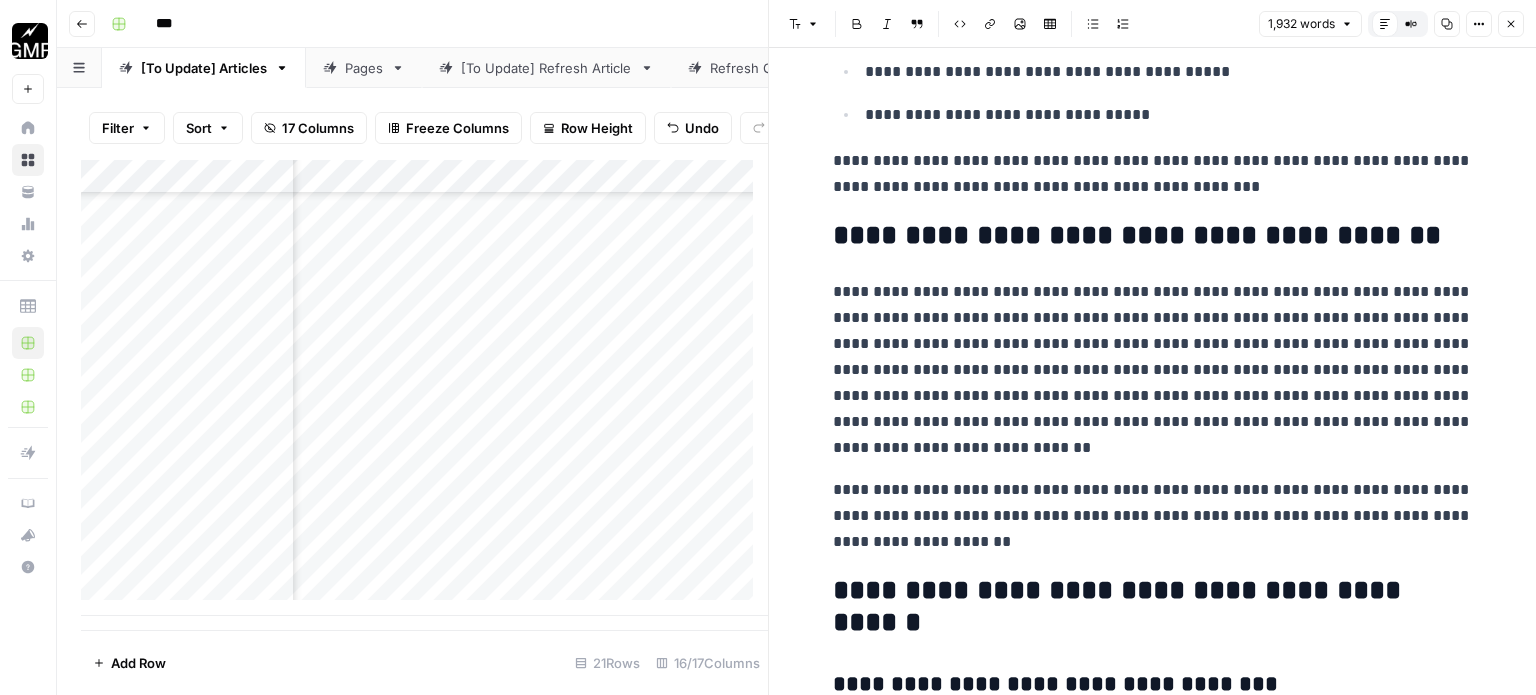 click on "**********" at bounding box center (1153, 370) 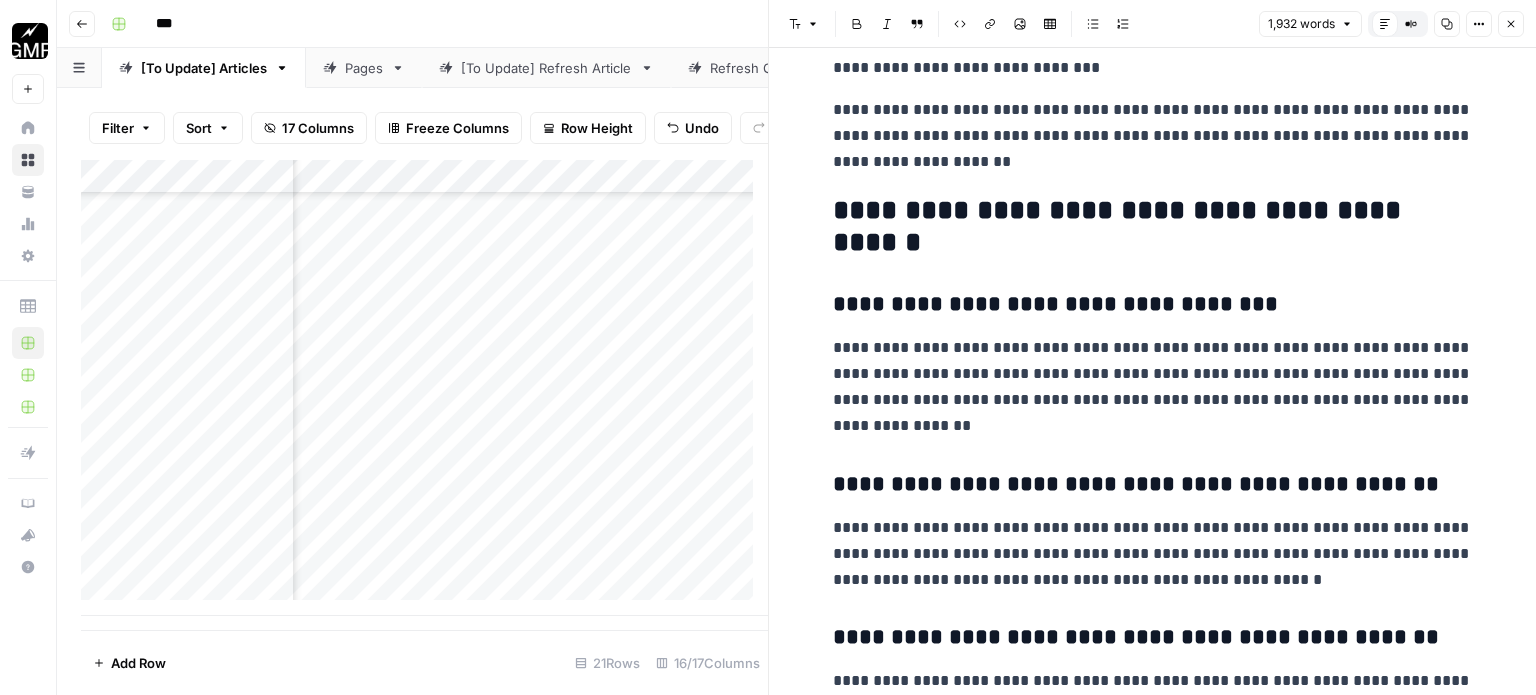 scroll, scrollTop: 8400, scrollLeft: 0, axis: vertical 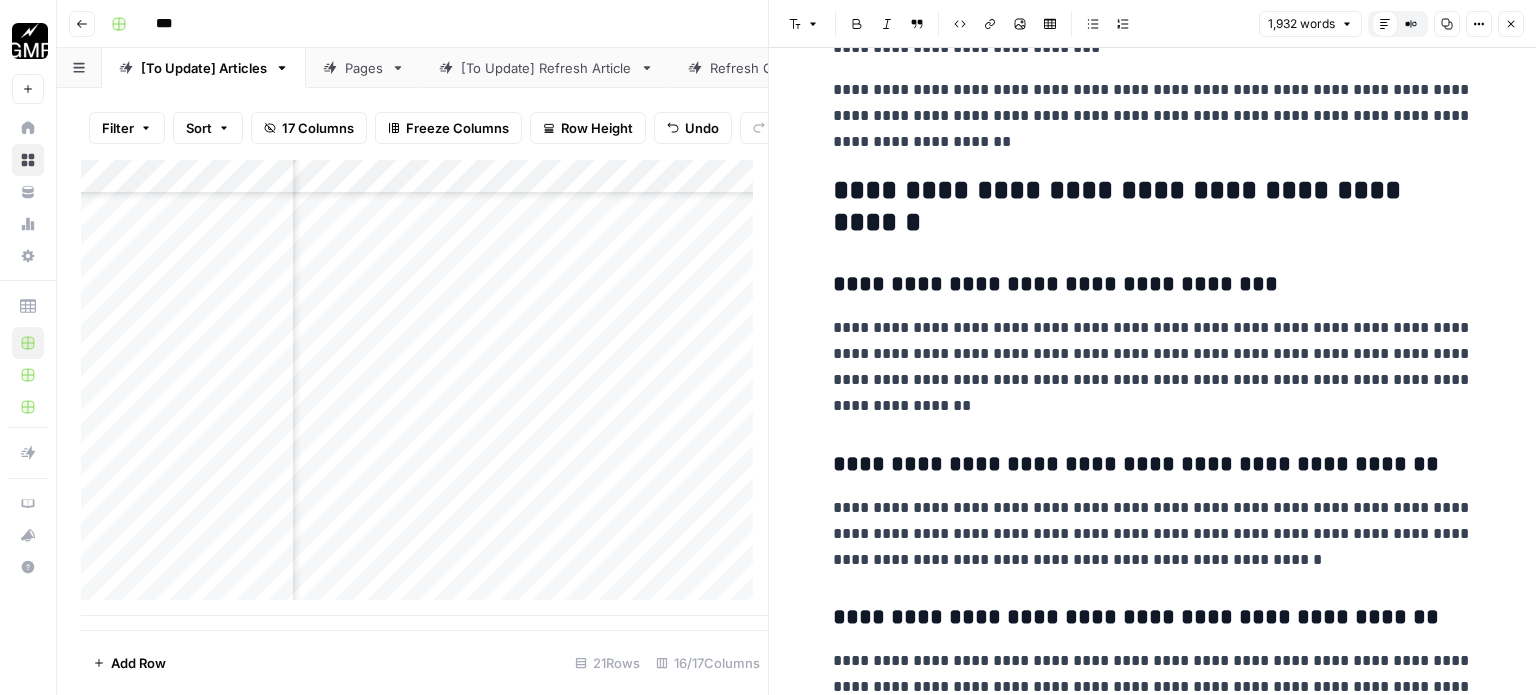 click on "**********" at bounding box center (1153, -3592) 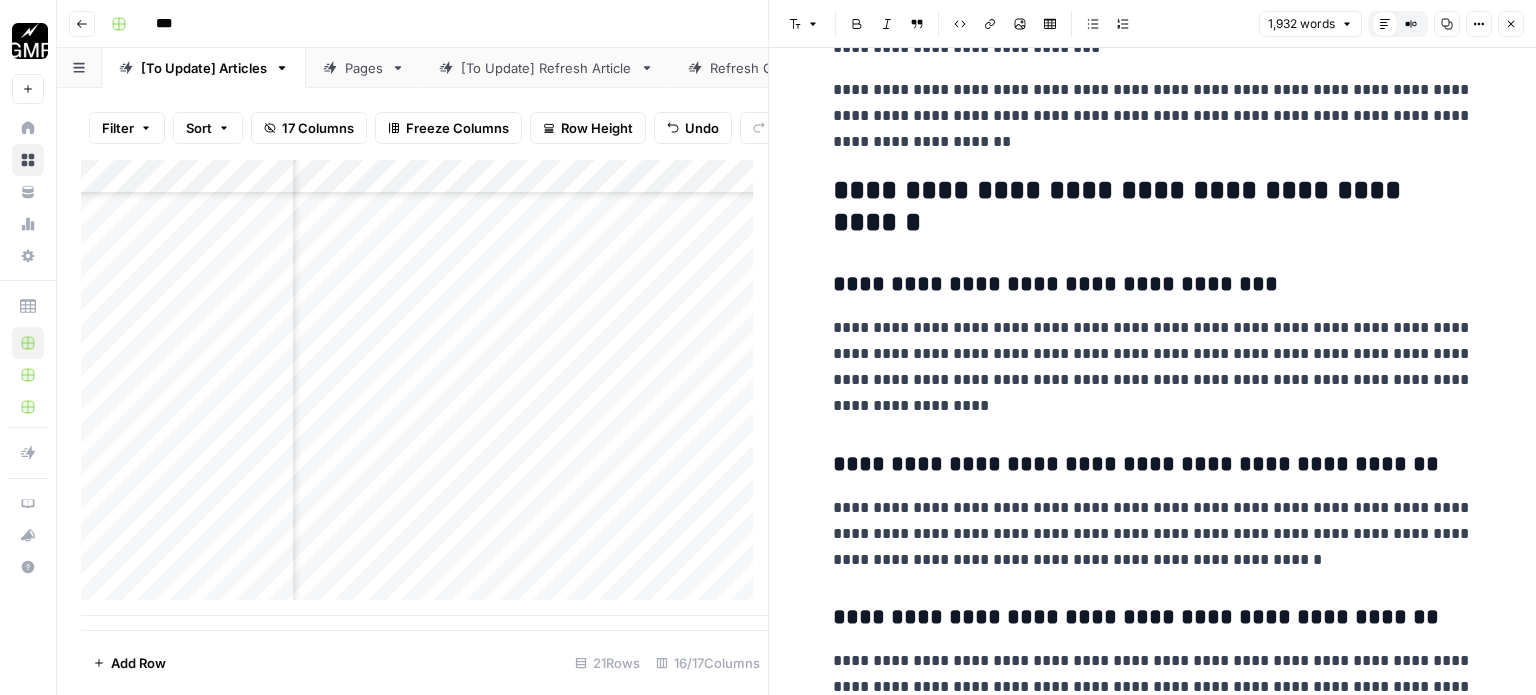 click on "**********" at bounding box center [1153, 367] 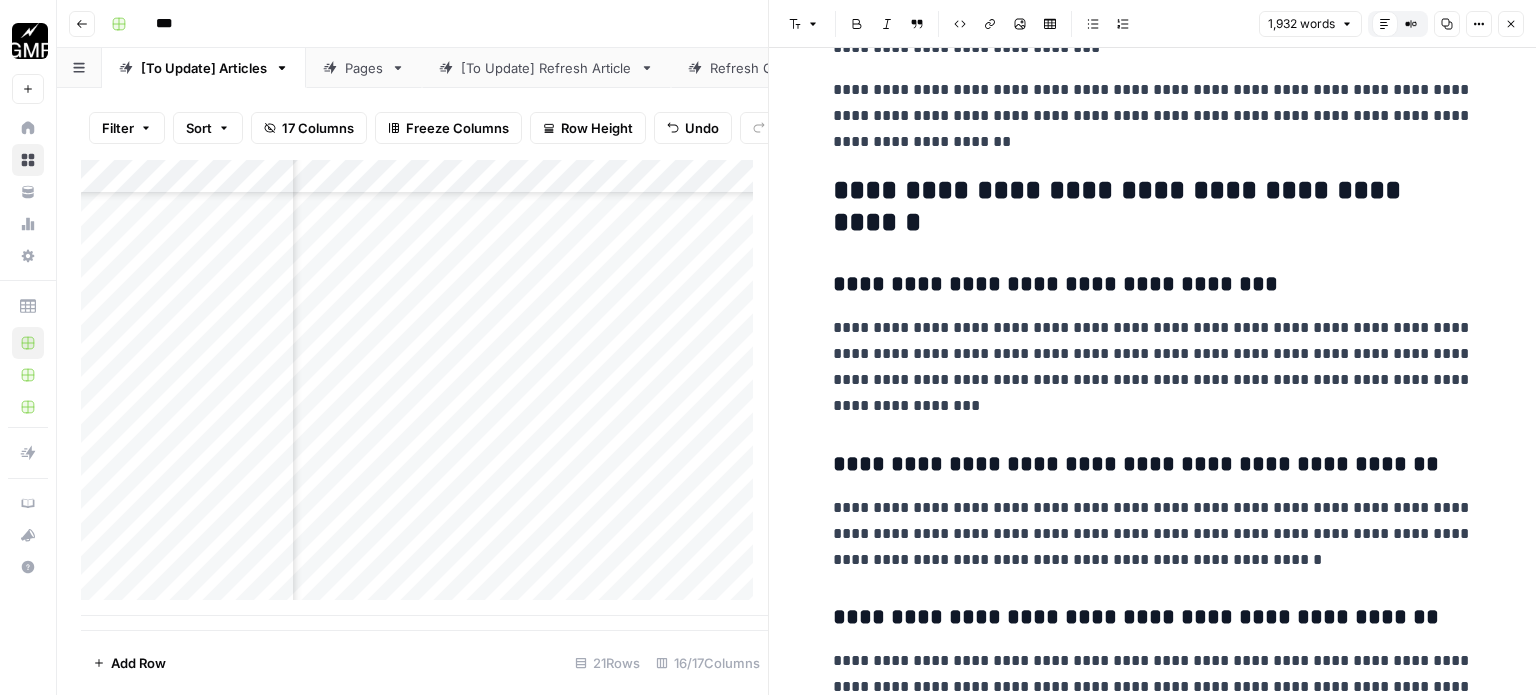 click on "**********" at bounding box center [1153, 367] 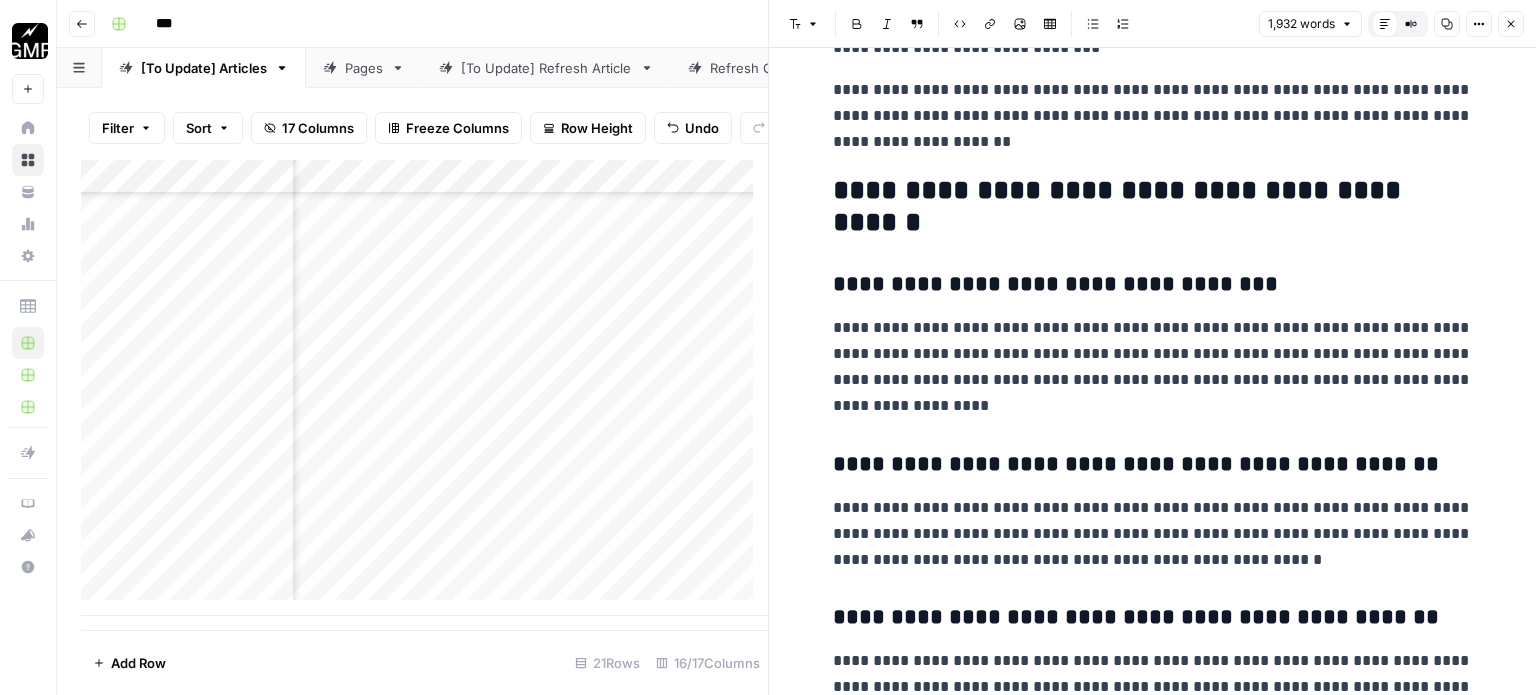 click on "**********" at bounding box center (1153, 534) 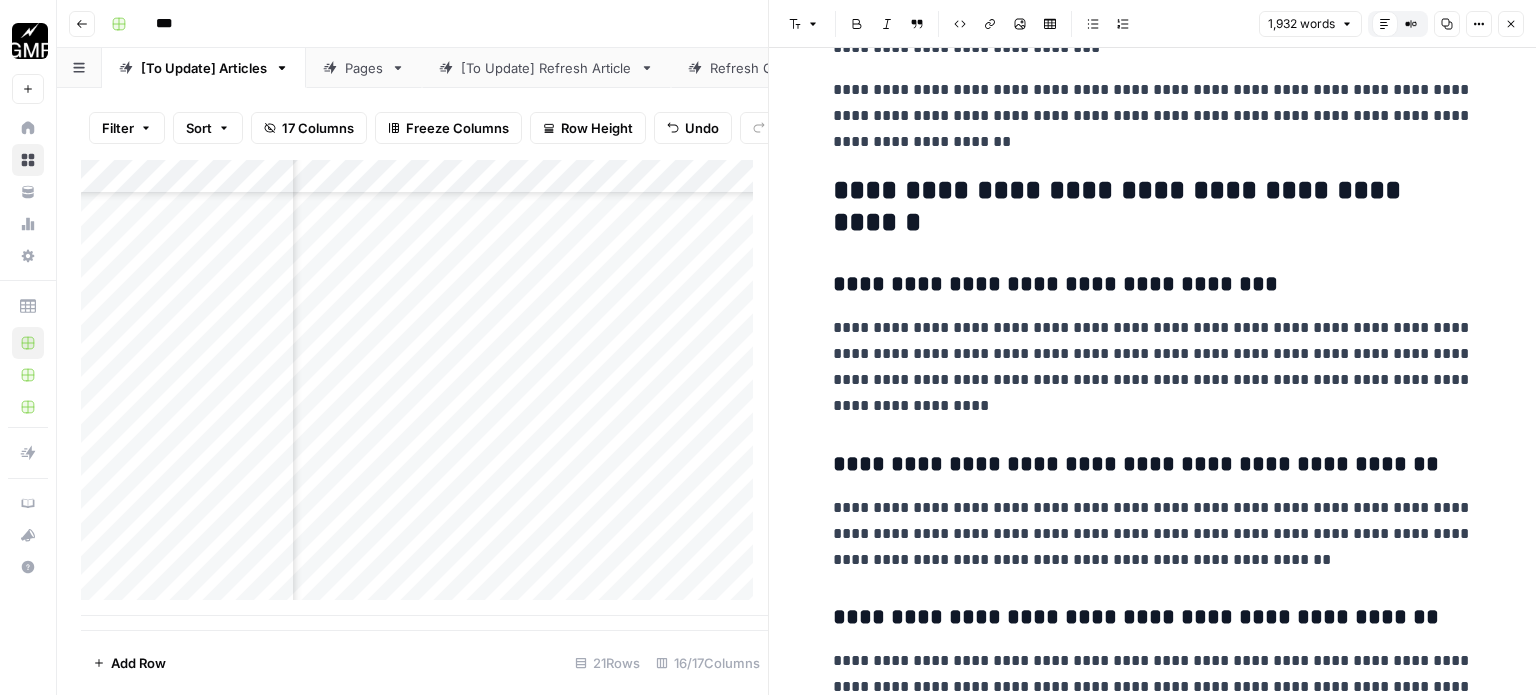 click on "**********" at bounding box center [1153, 534] 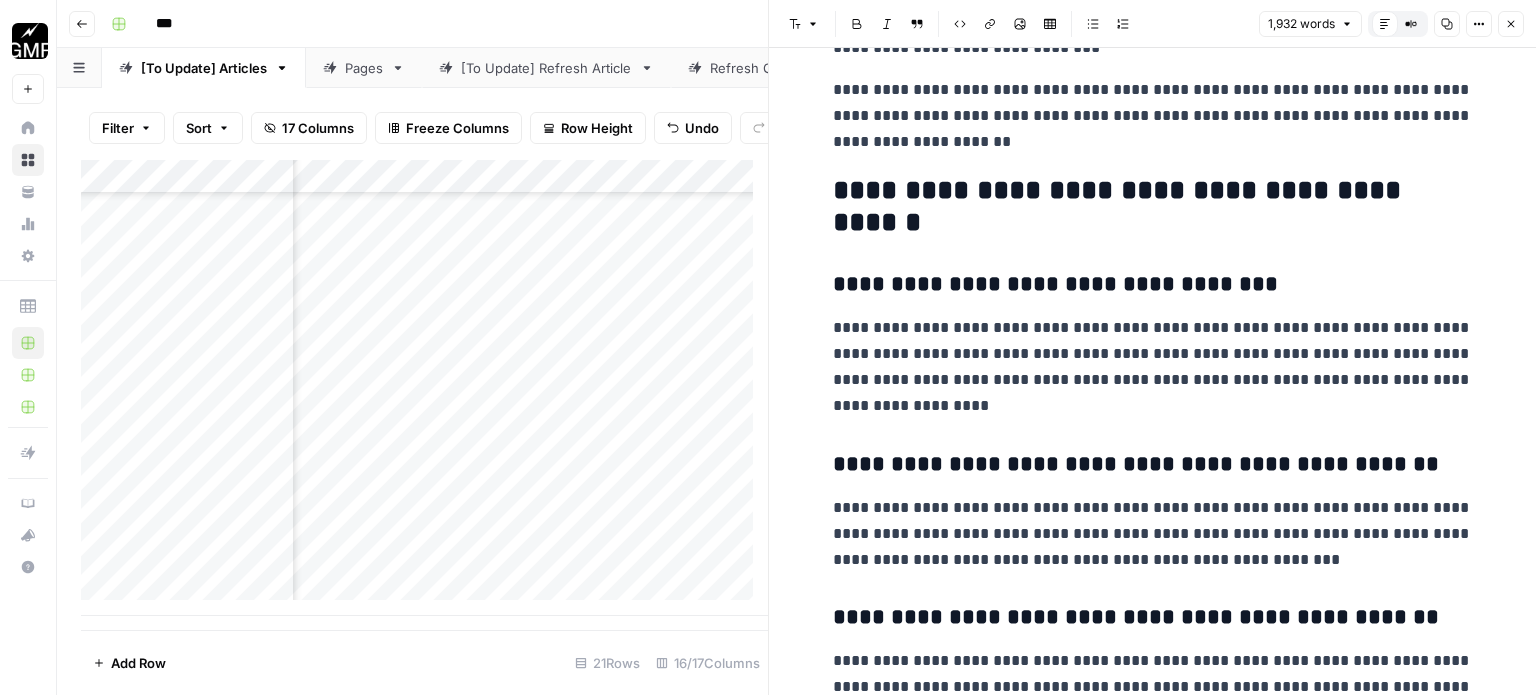 click on "**********" at bounding box center [1153, 687] 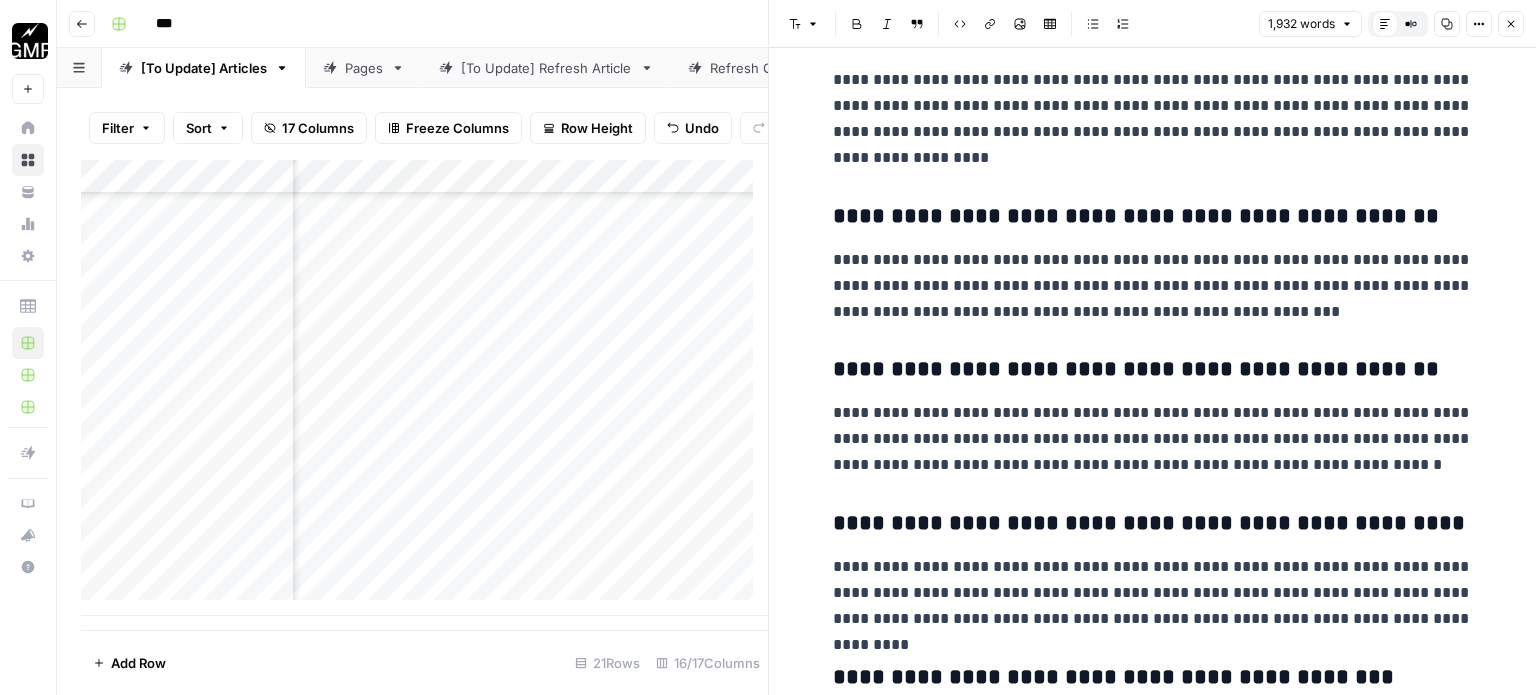 scroll, scrollTop: 8700, scrollLeft: 0, axis: vertical 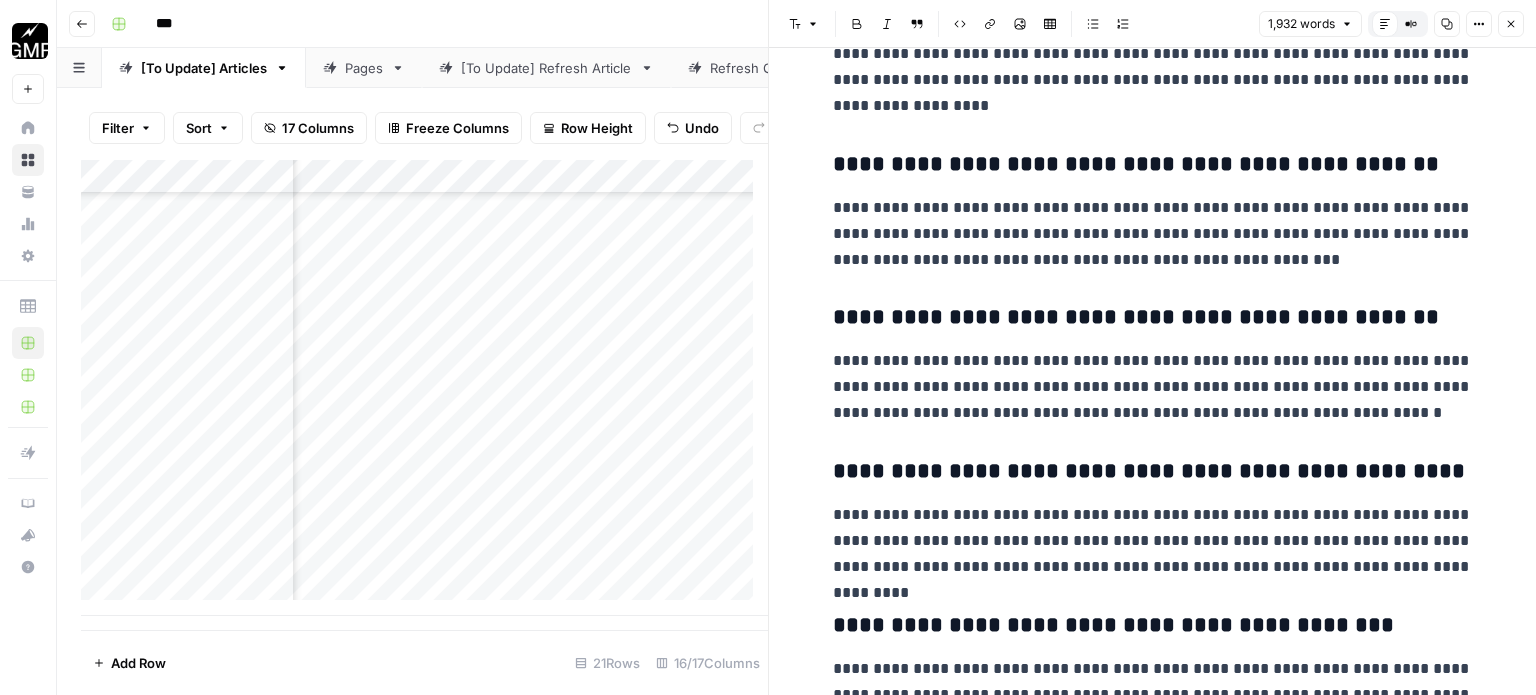 drag, startPoint x: 1345, startPoint y: 406, endPoint x: 1364, endPoint y: 403, distance: 19.235384 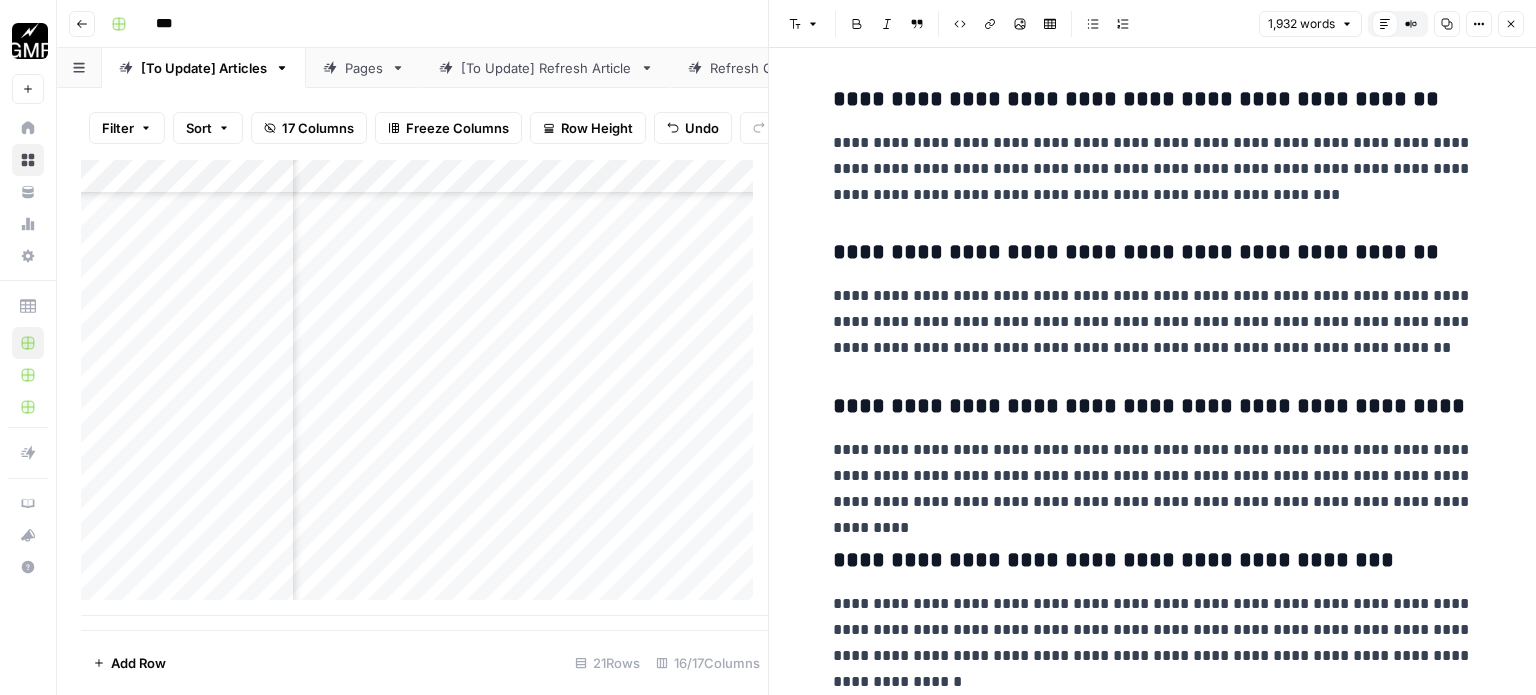 scroll, scrollTop: 8800, scrollLeft: 0, axis: vertical 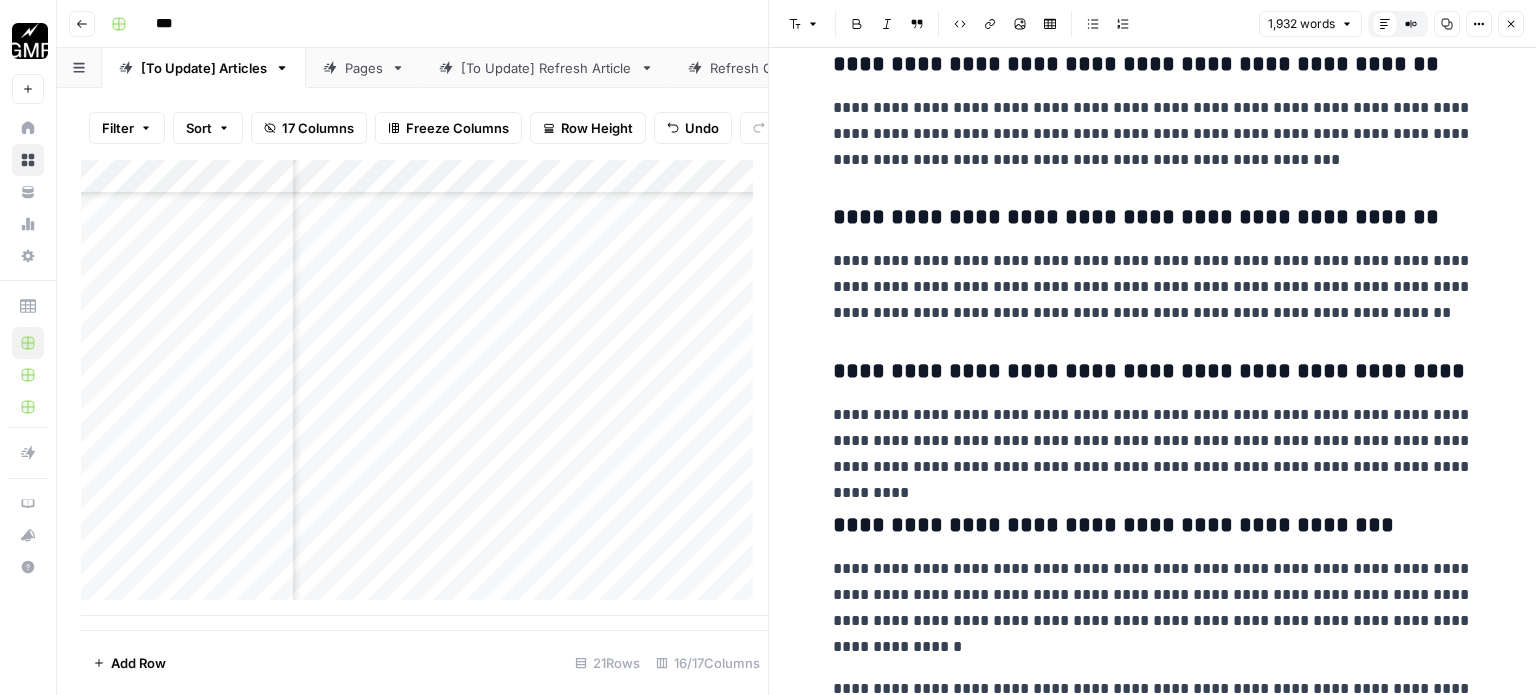 click on "**********" at bounding box center (1153, -3992) 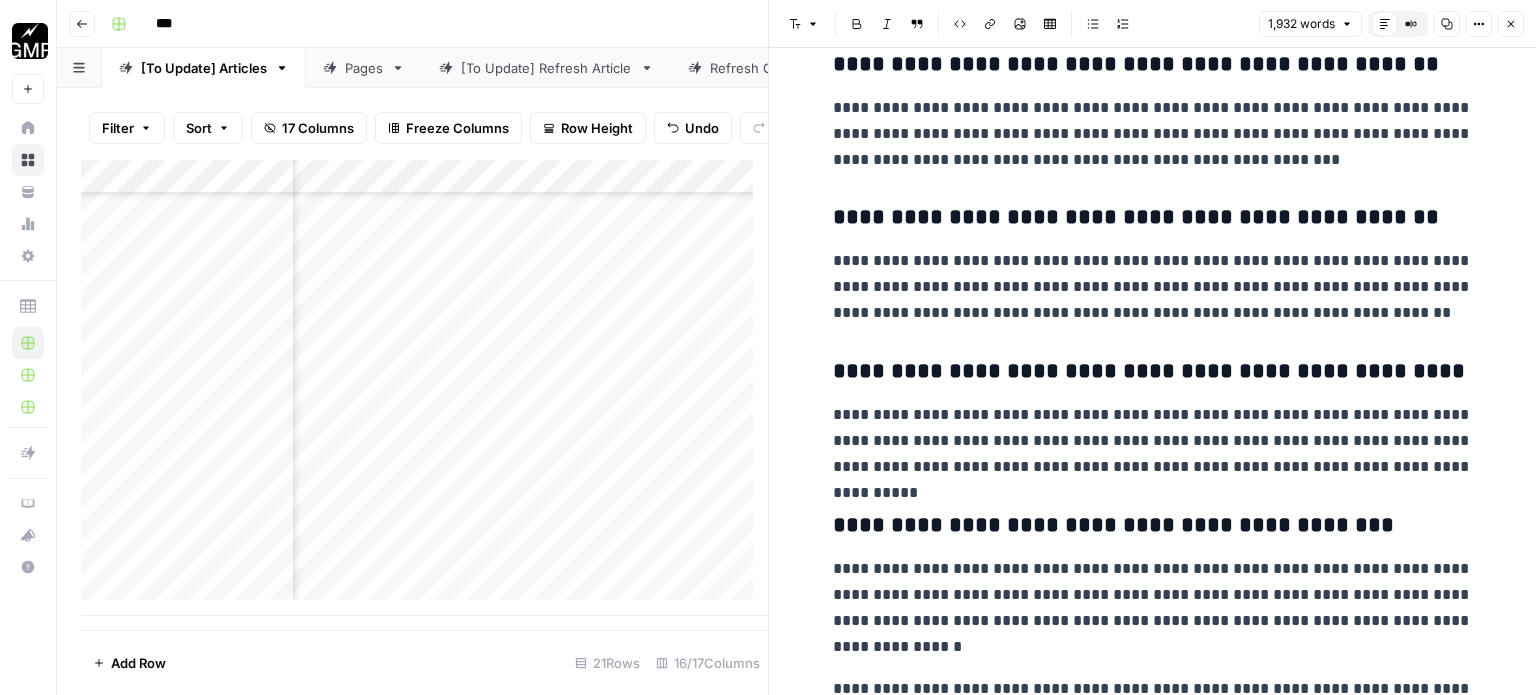 click on "**********" at bounding box center (1153, 441) 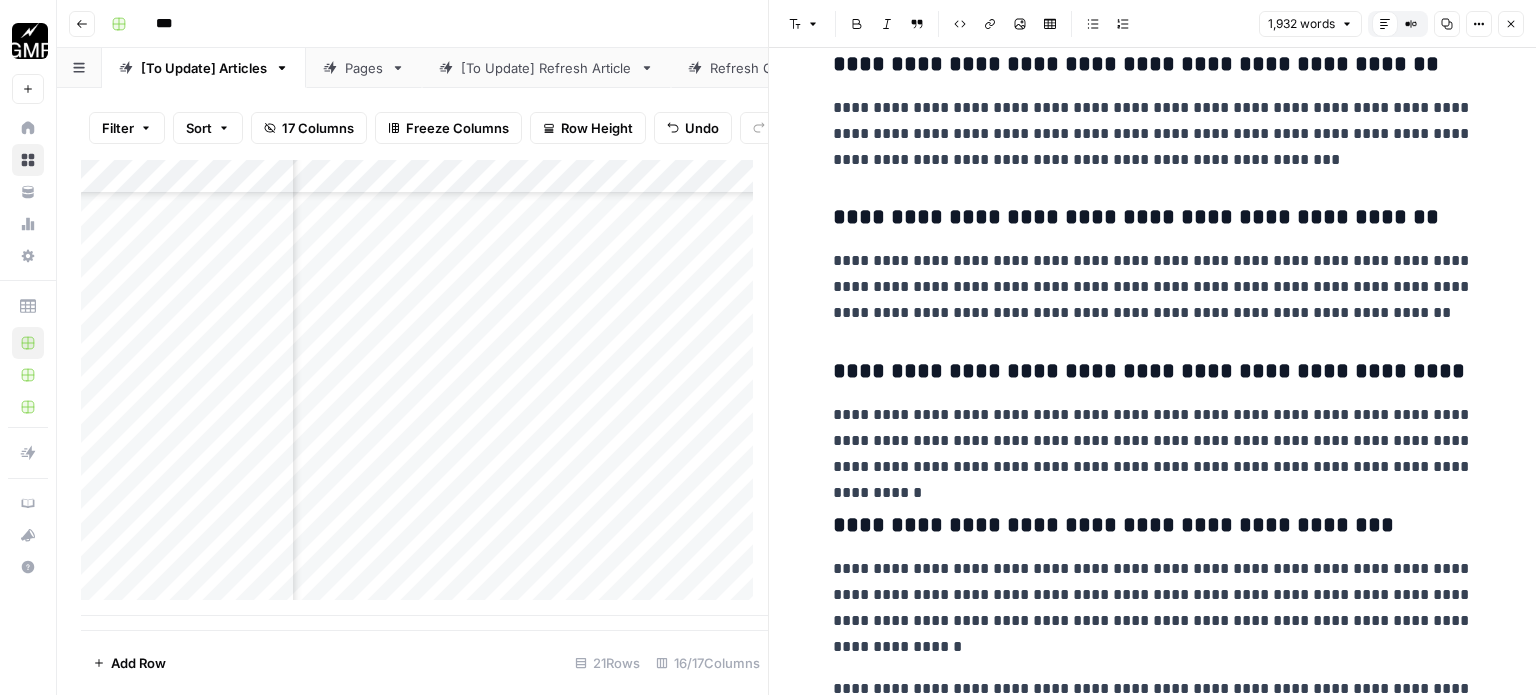 click on "**********" at bounding box center (1153, -3992) 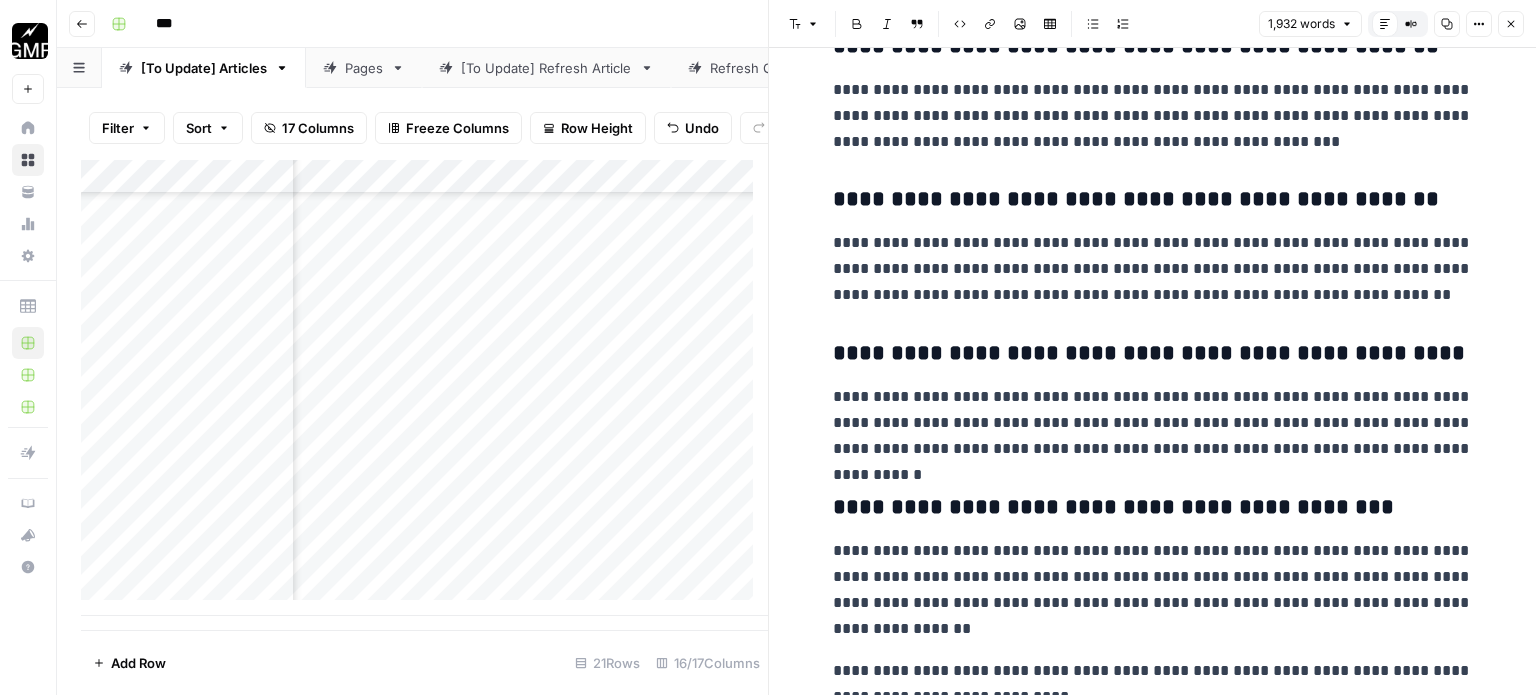 scroll, scrollTop: 8833, scrollLeft: 0, axis: vertical 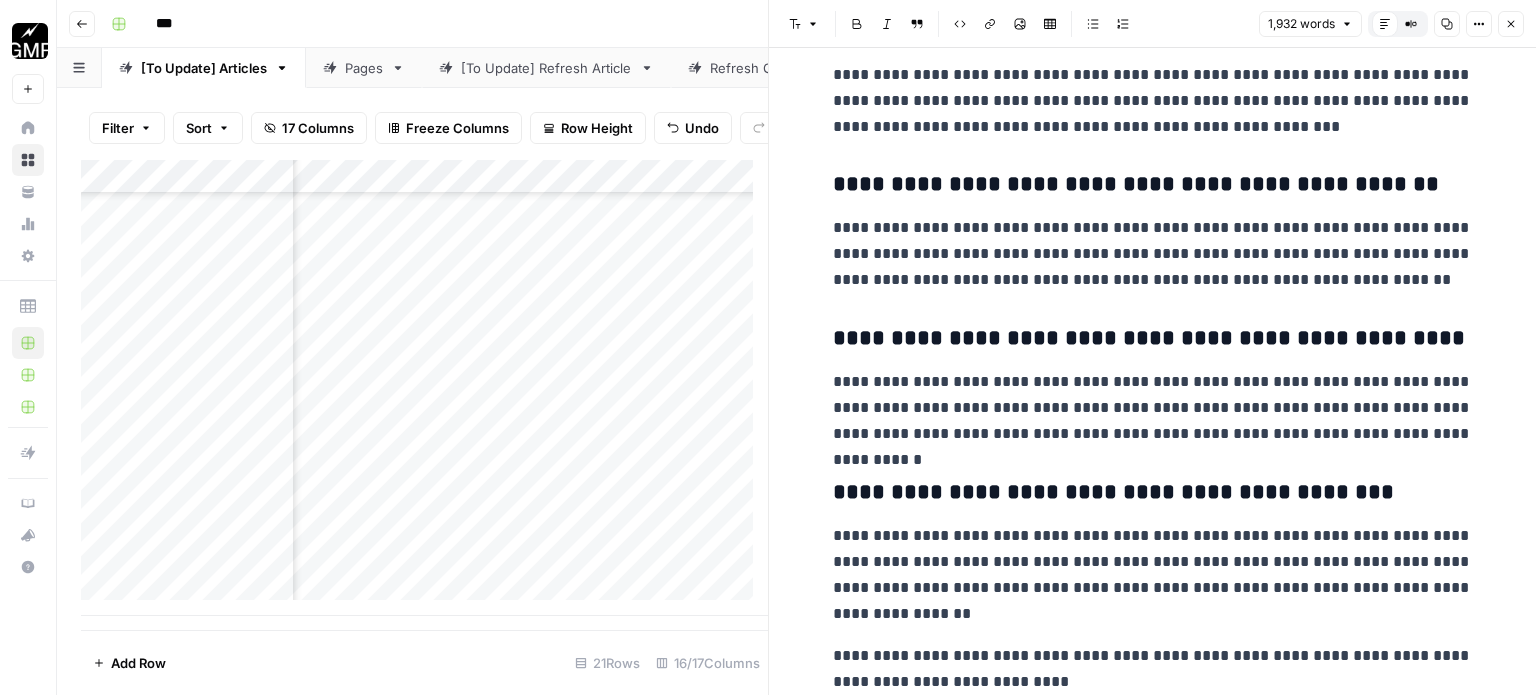 click on "**********" at bounding box center (1153, 669) 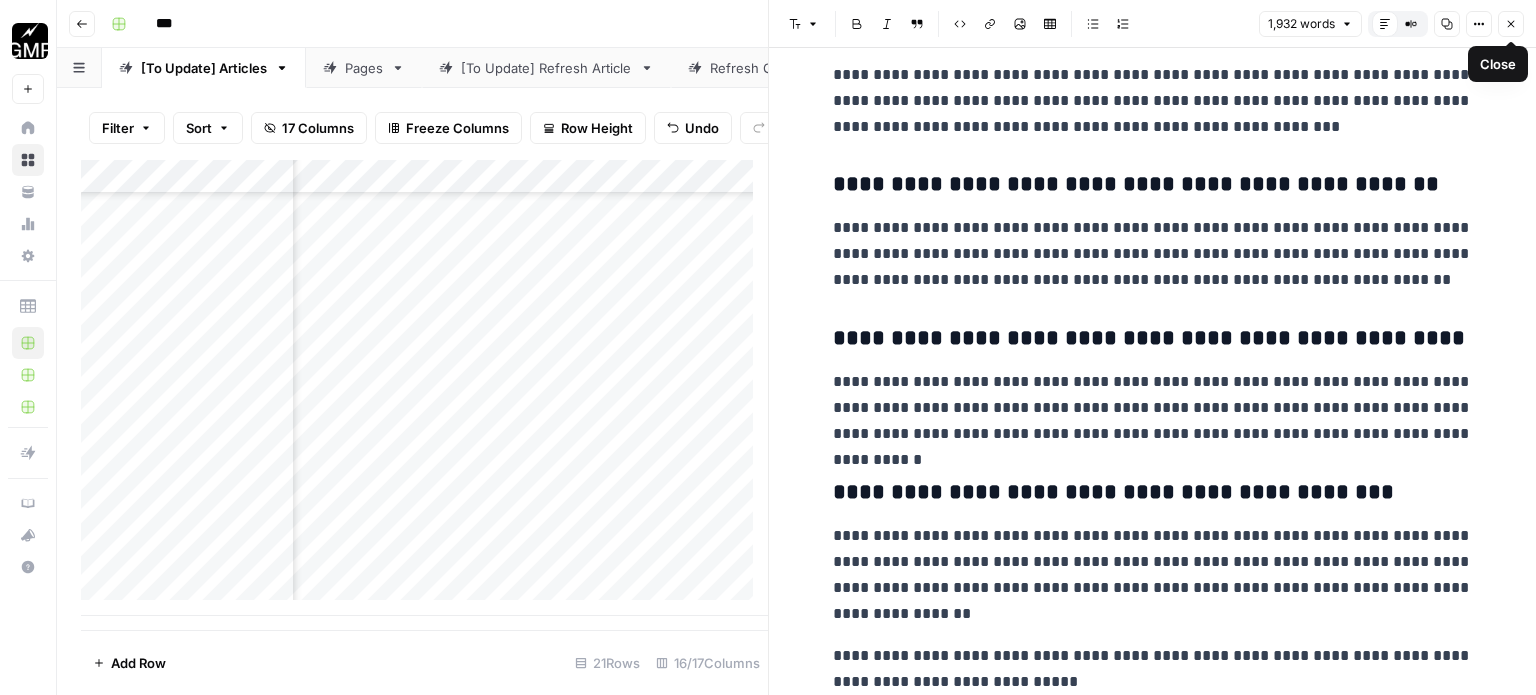 click on "Close" at bounding box center [1511, 24] 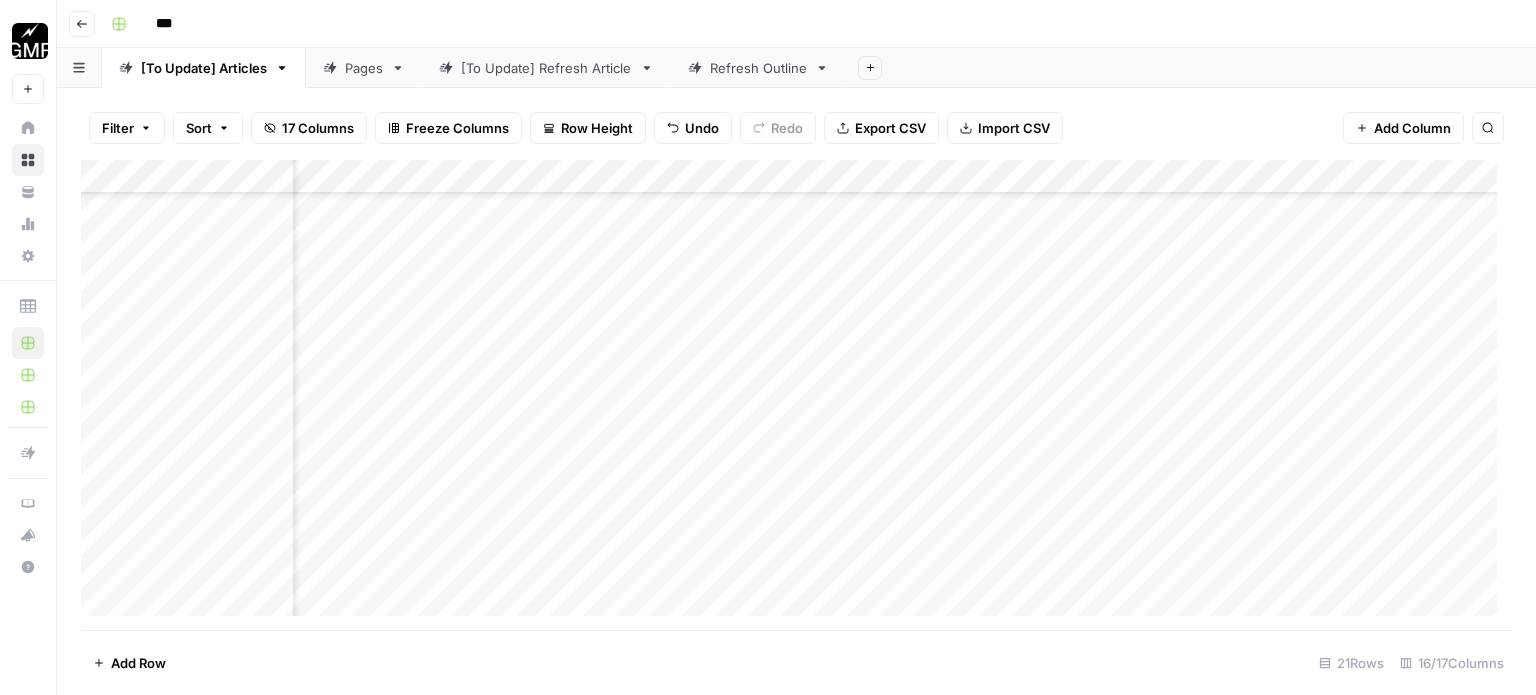 scroll, scrollTop: 1458, scrollLeft: 1357, axis: both 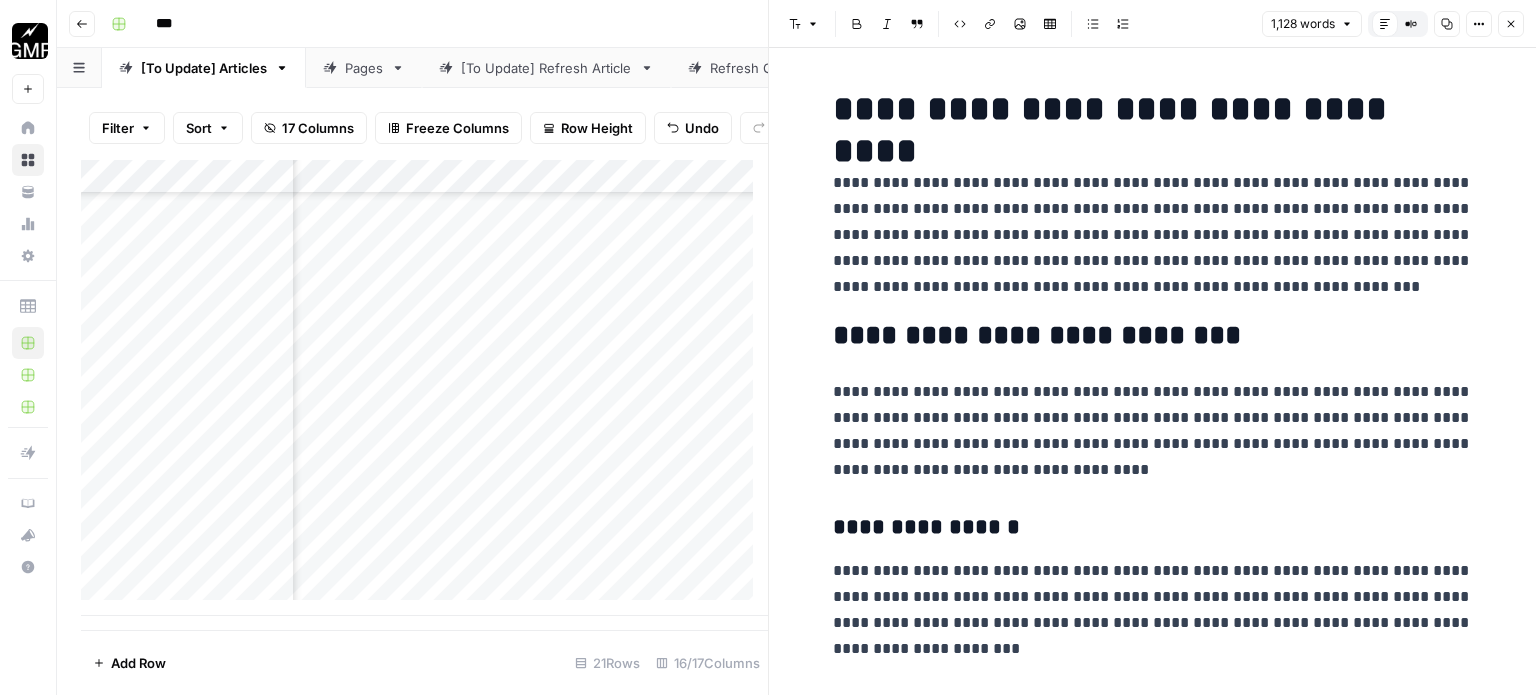 click on "[STREET_ADDRESS]" at bounding box center (1153, 3430) 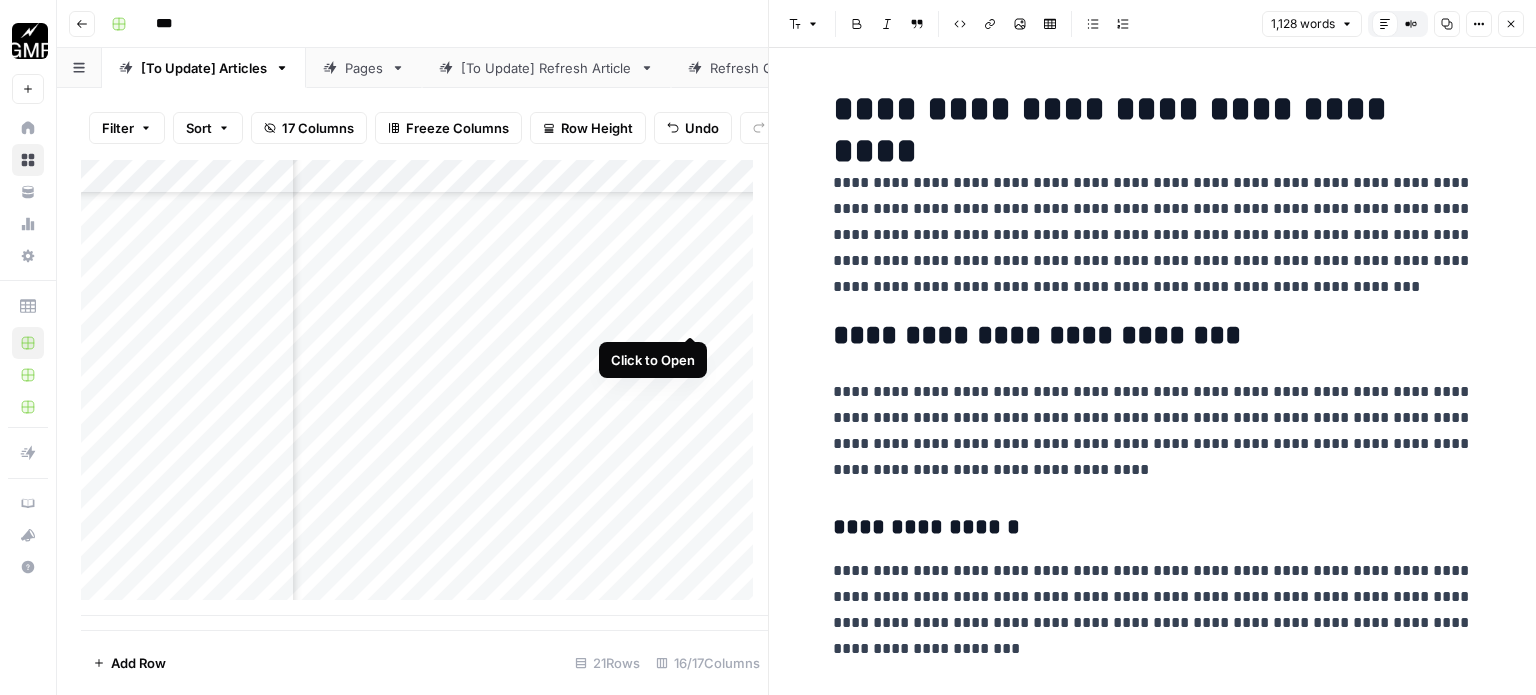 click on "Add Column" at bounding box center (424, 388) 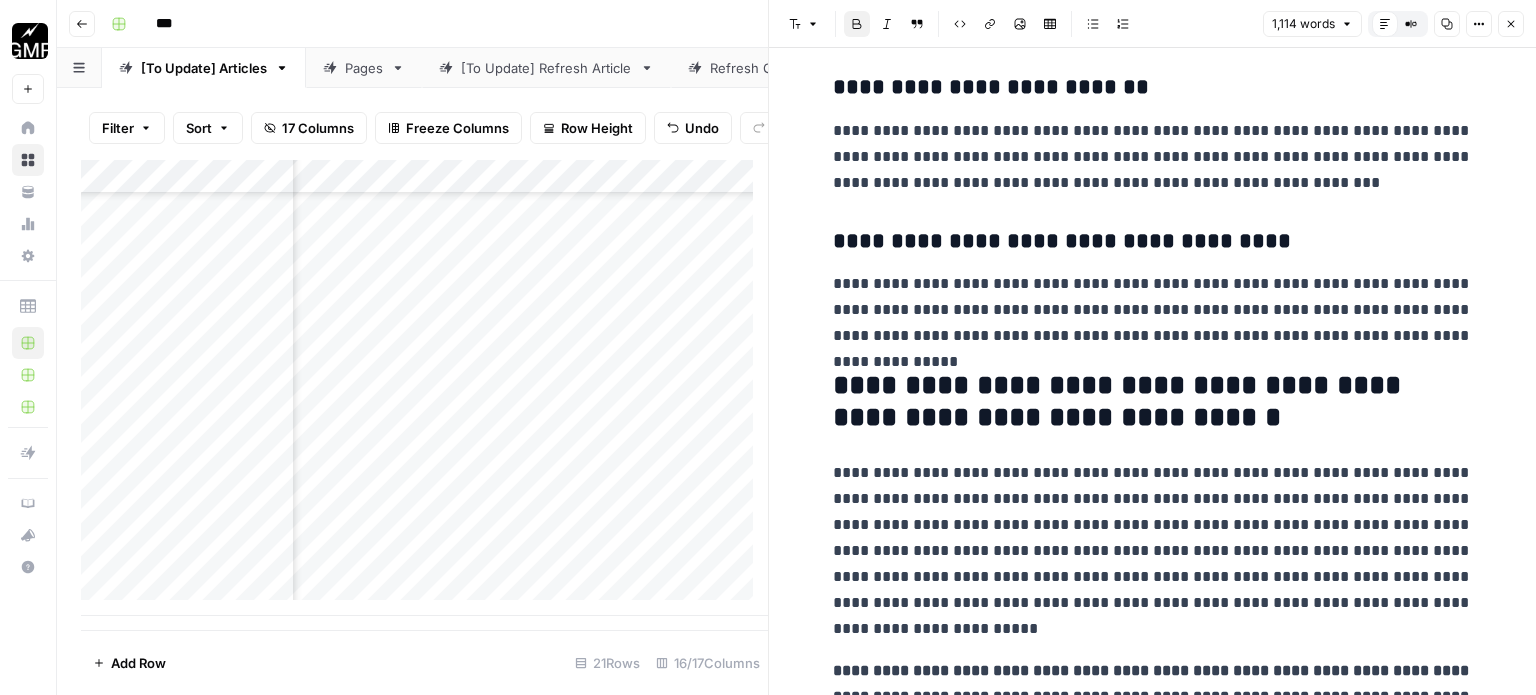 scroll, scrollTop: 4458, scrollLeft: 0, axis: vertical 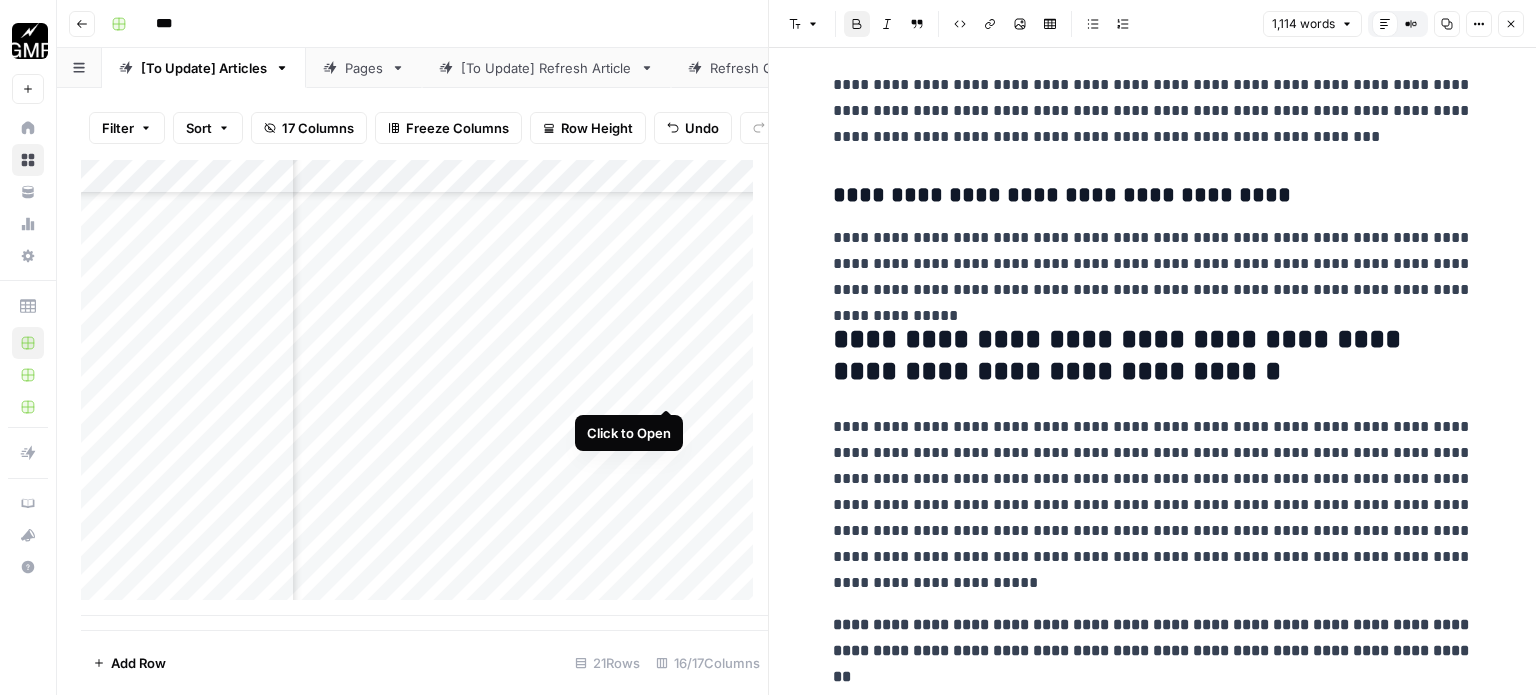 click on "Add Column" at bounding box center [424, 388] 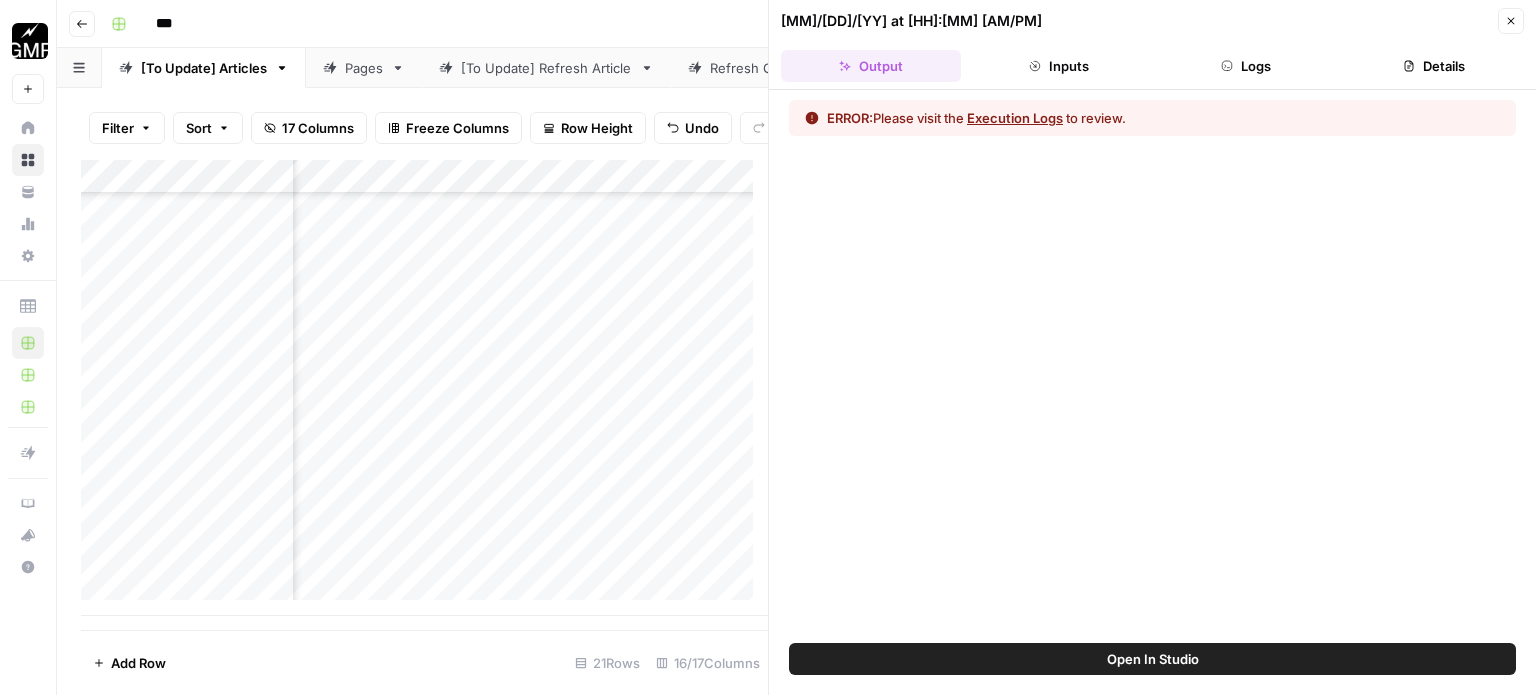 click on "Execution Logs" at bounding box center [1015, 118] 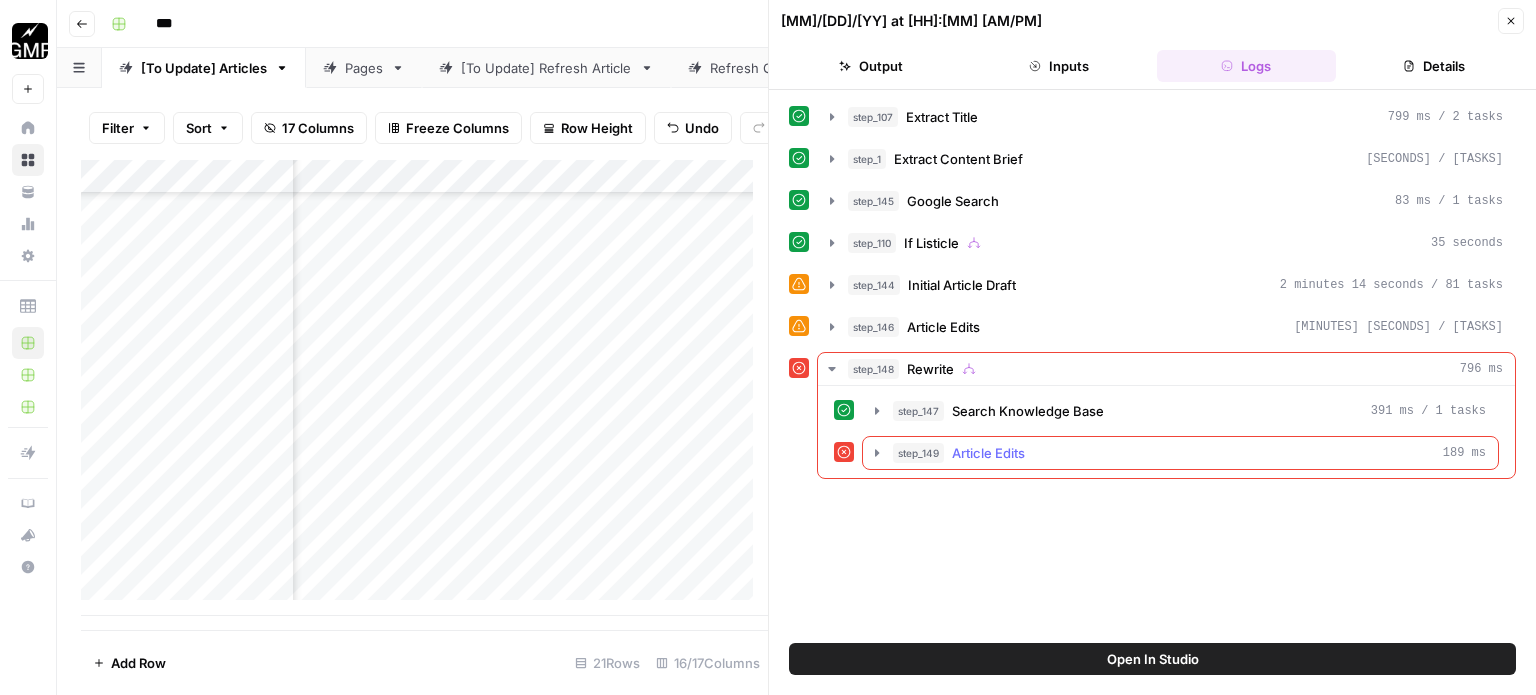 click 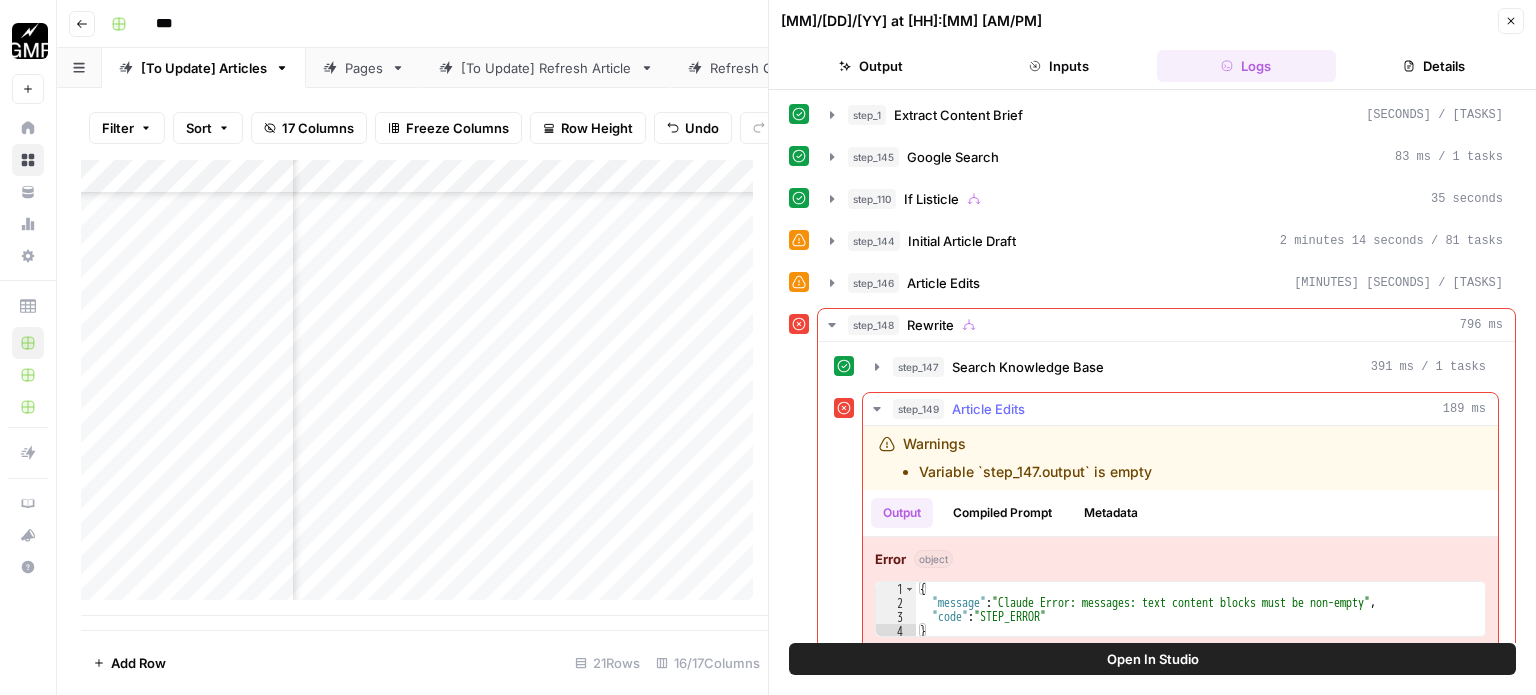 scroll, scrollTop: 64, scrollLeft: 0, axis: vertical 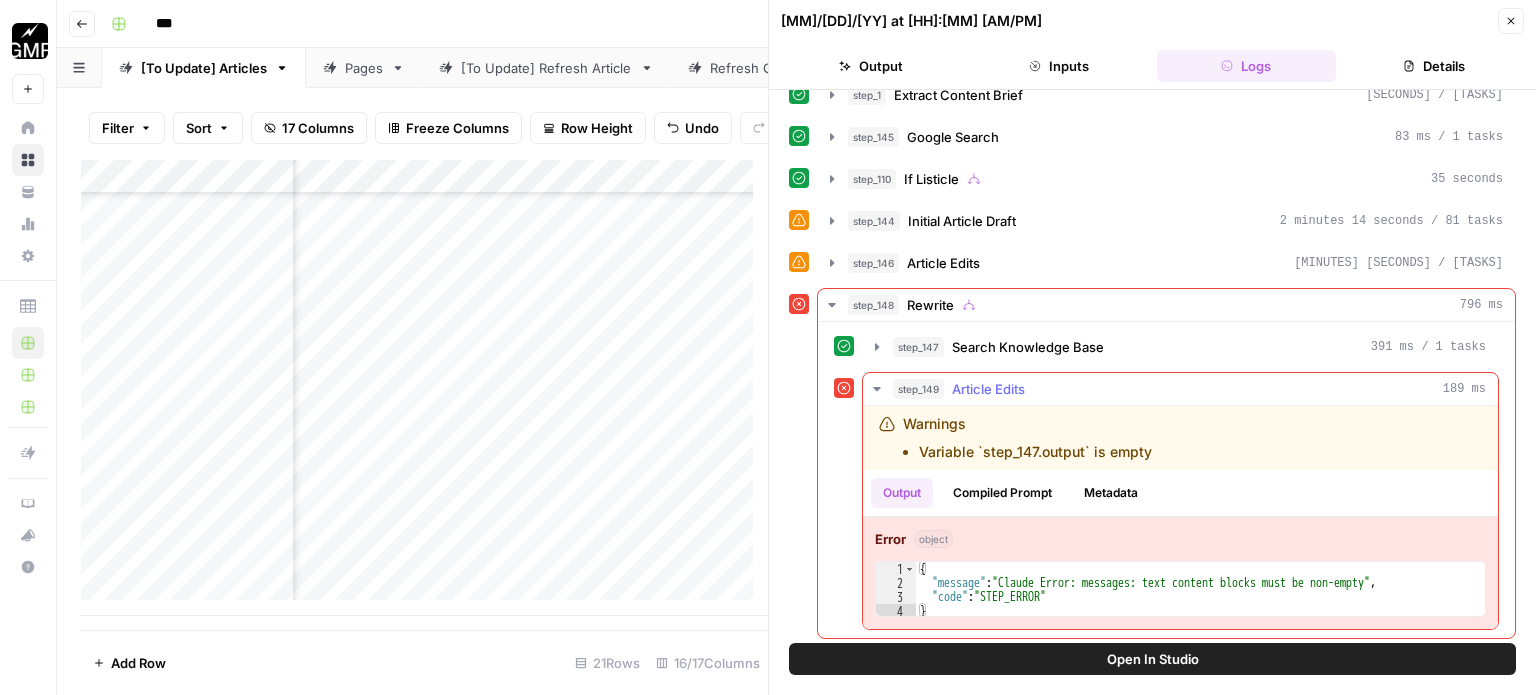 click on "object" at bounding box center (933, 539) 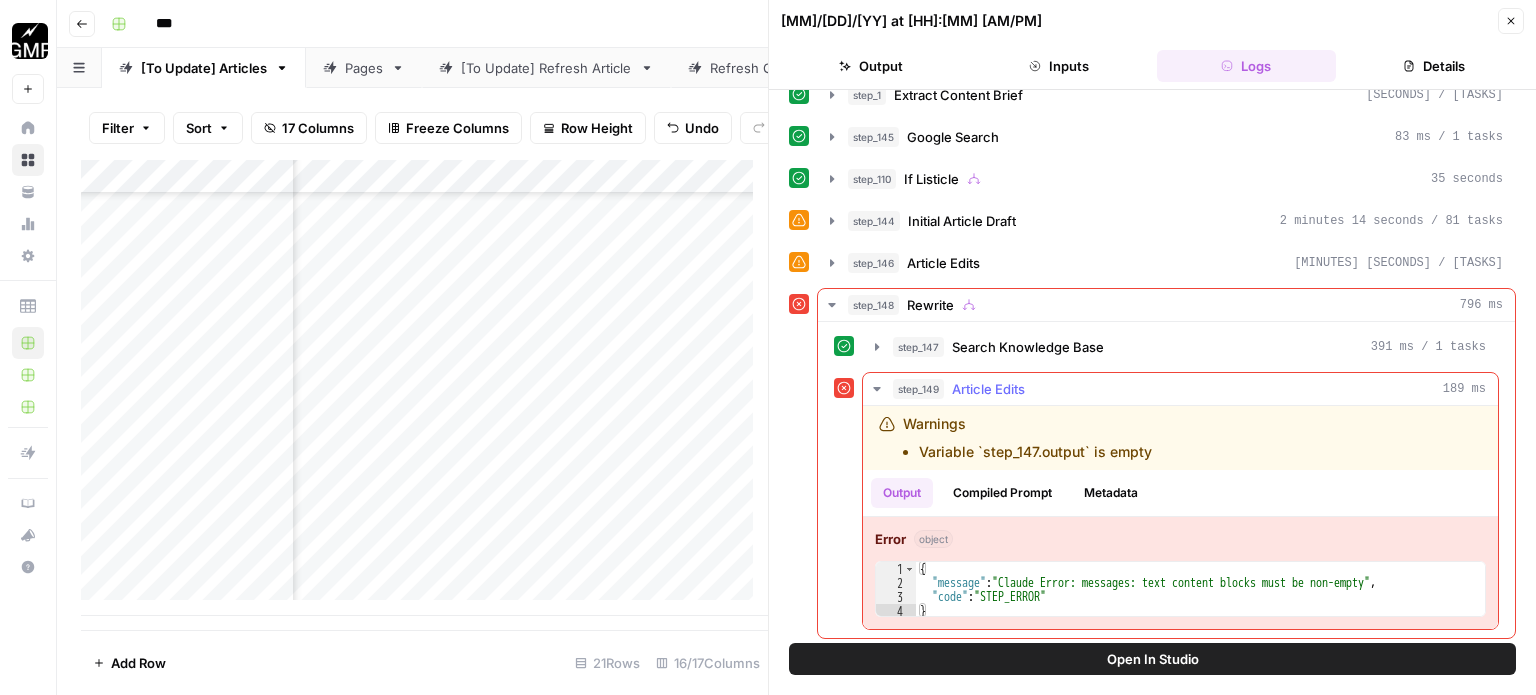 click on "Article Edits" at bounding box center (988, 389) 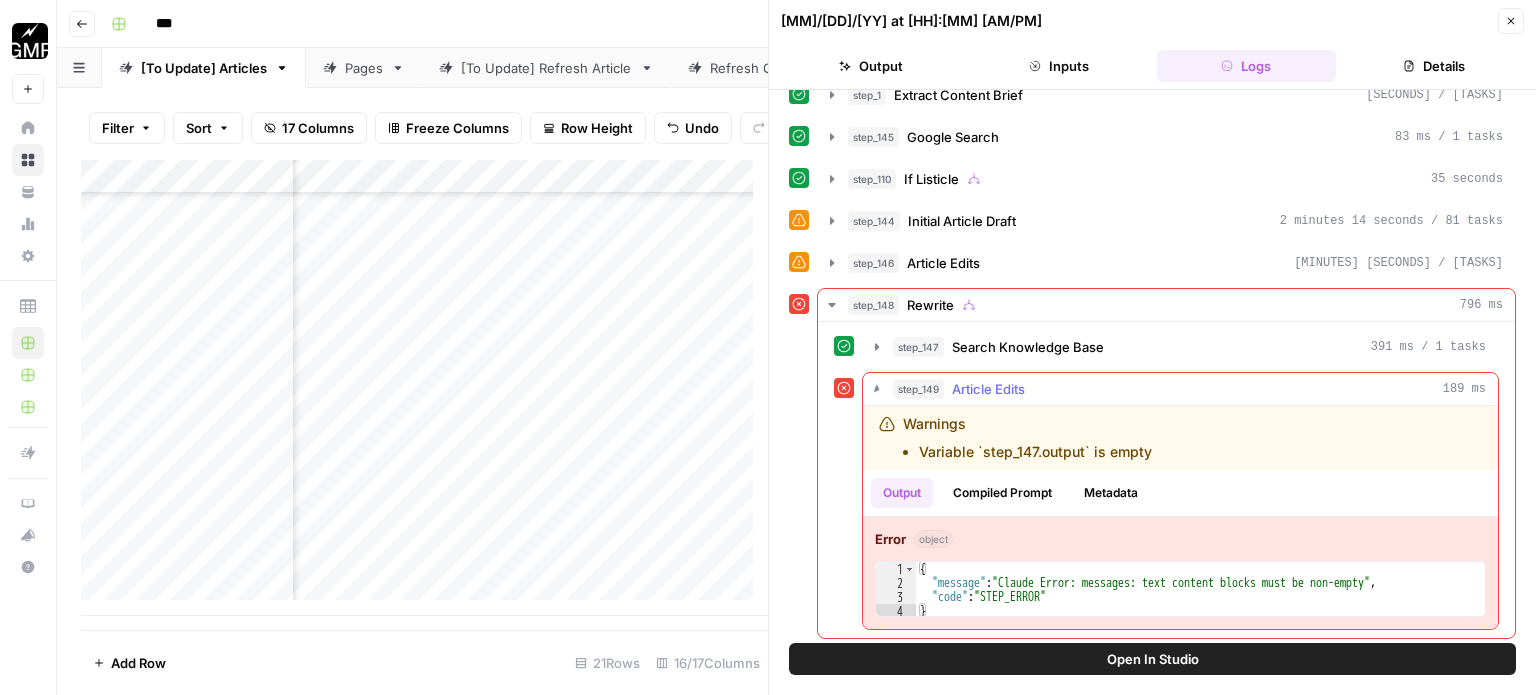 scroll, scrollTop: 0, scrollLeft: 0, axis: both 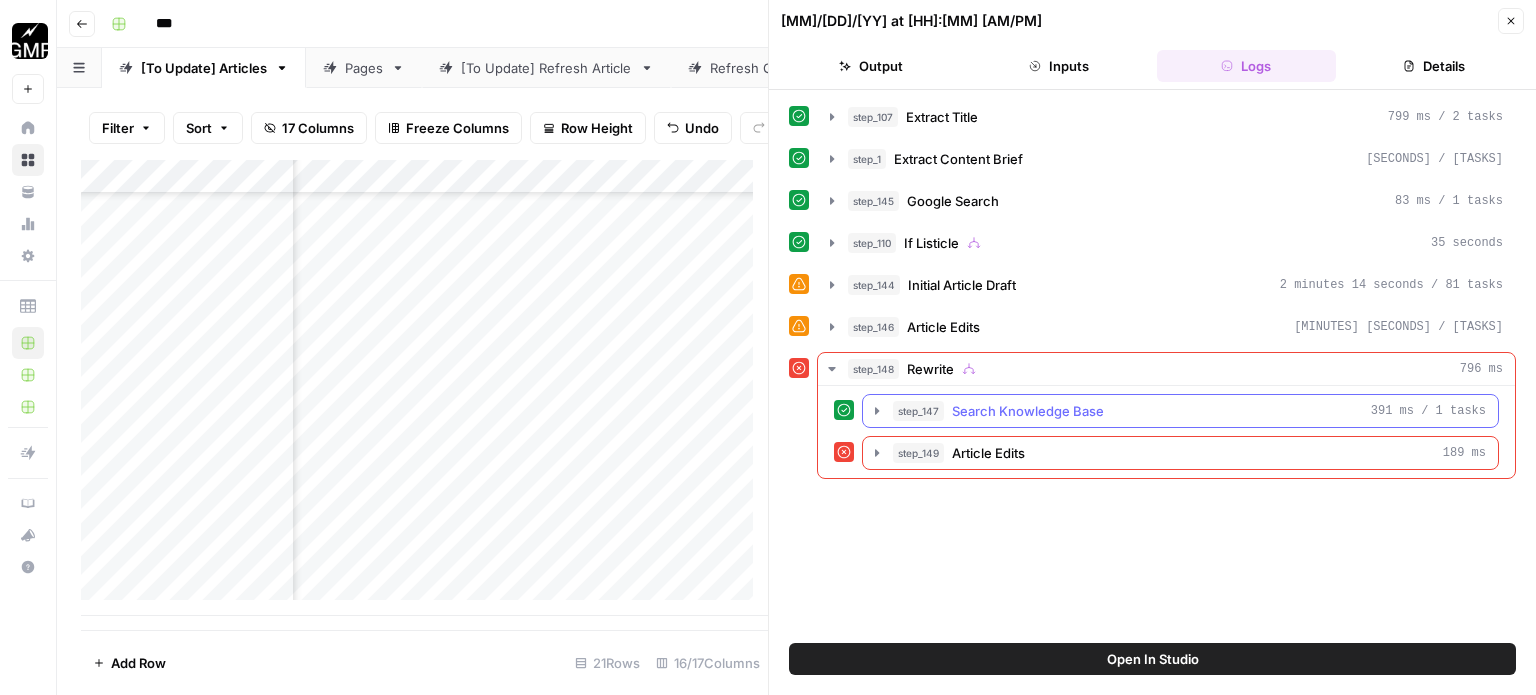 click on "Search Knowledge Base" at bounding box center (1028, 411) 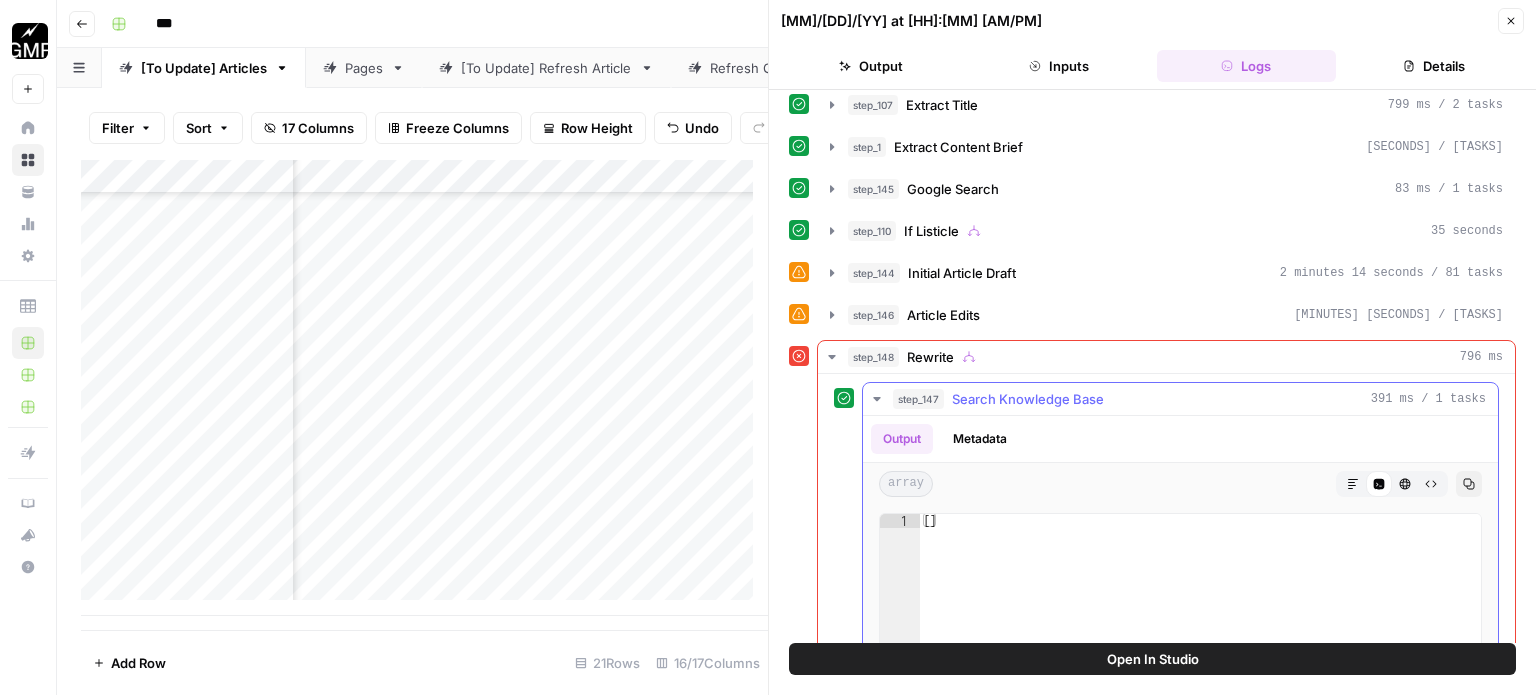 scroll, scrollTop: 0, scrollLeft: 0, axis: both 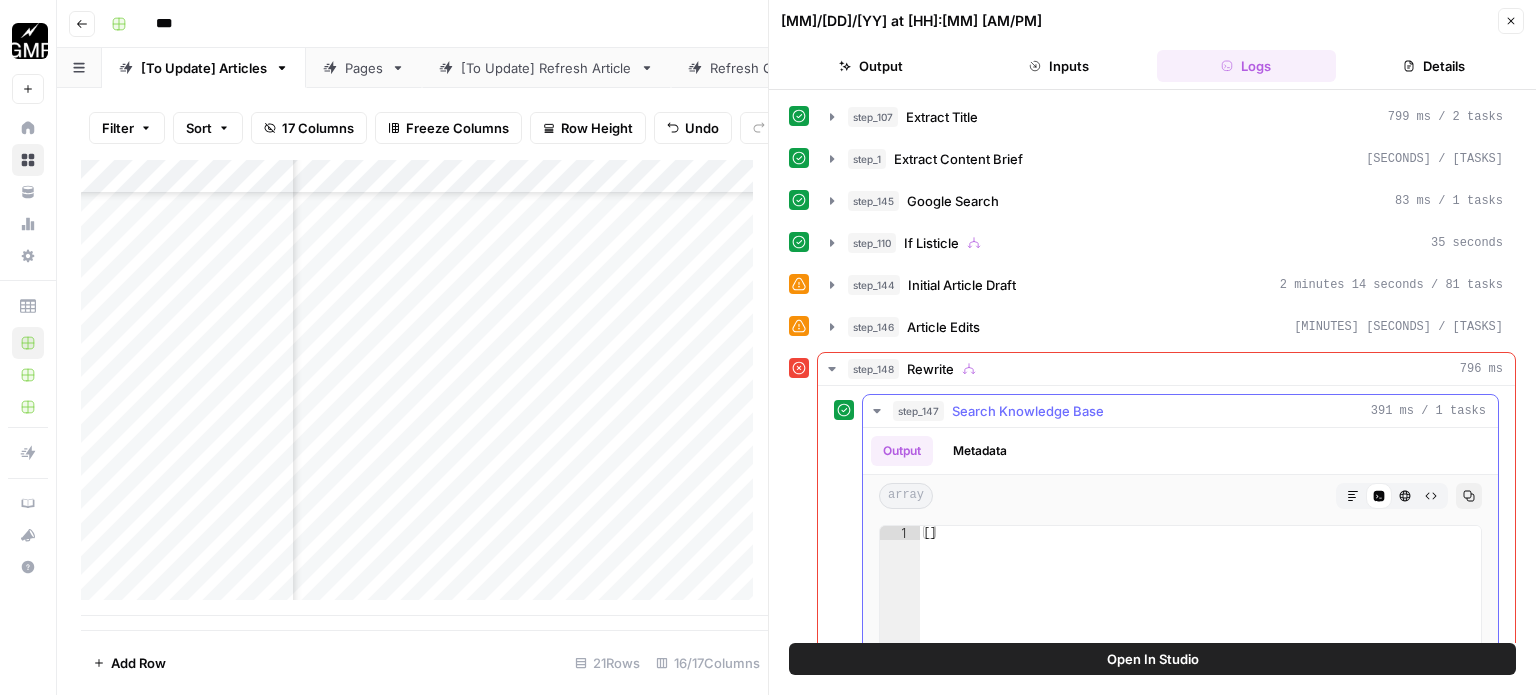 click on "Search Knowledge Base" at bounding box center [1028, 411] 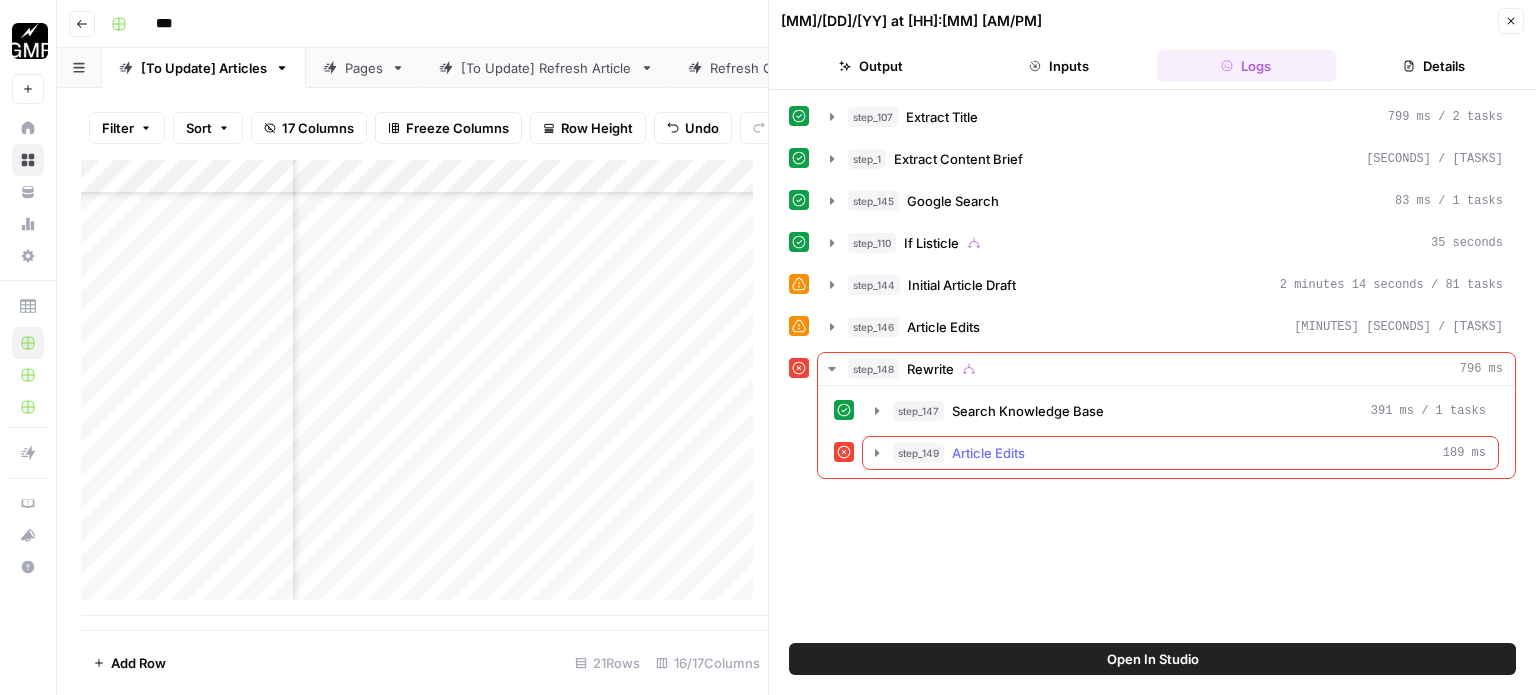 click on "Article Edits" at bounding box center (988, 453) 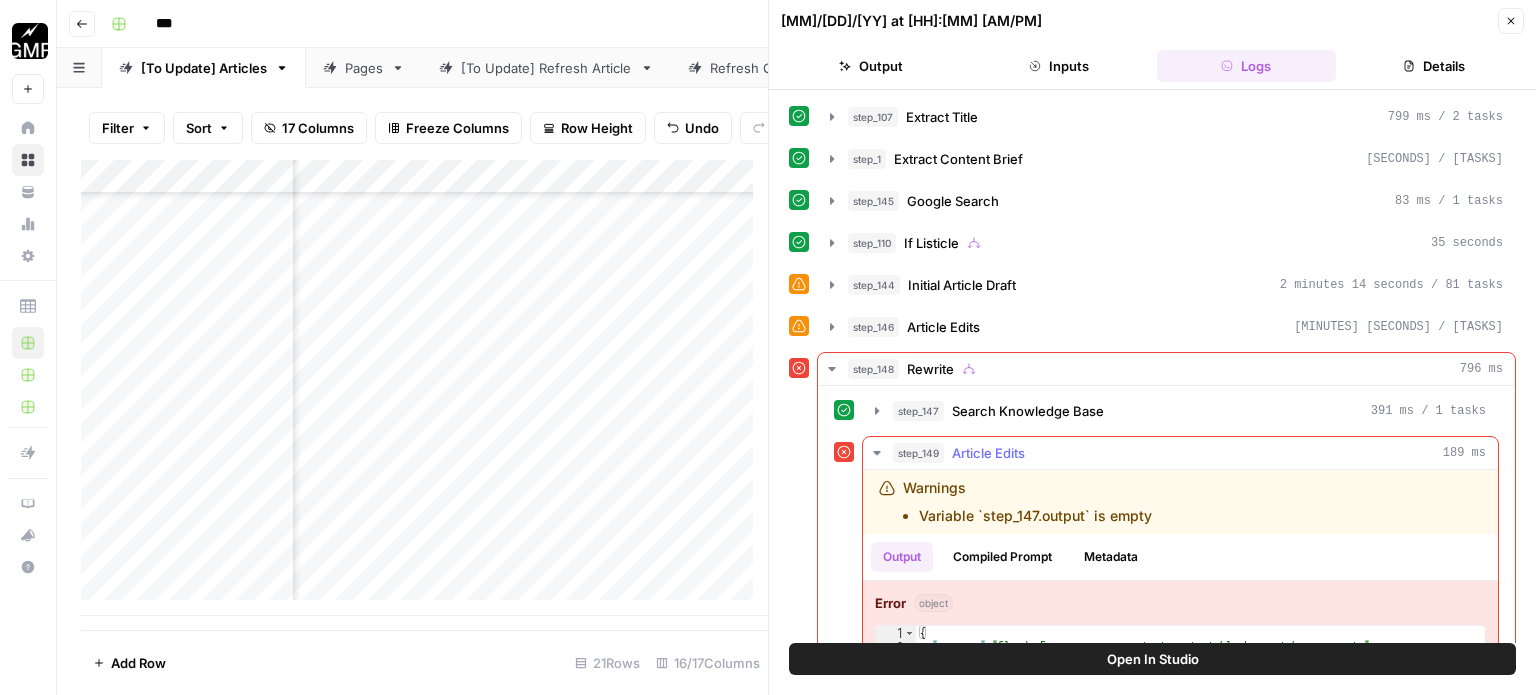 click on "Article Edits" at bounding box center [988, 453] 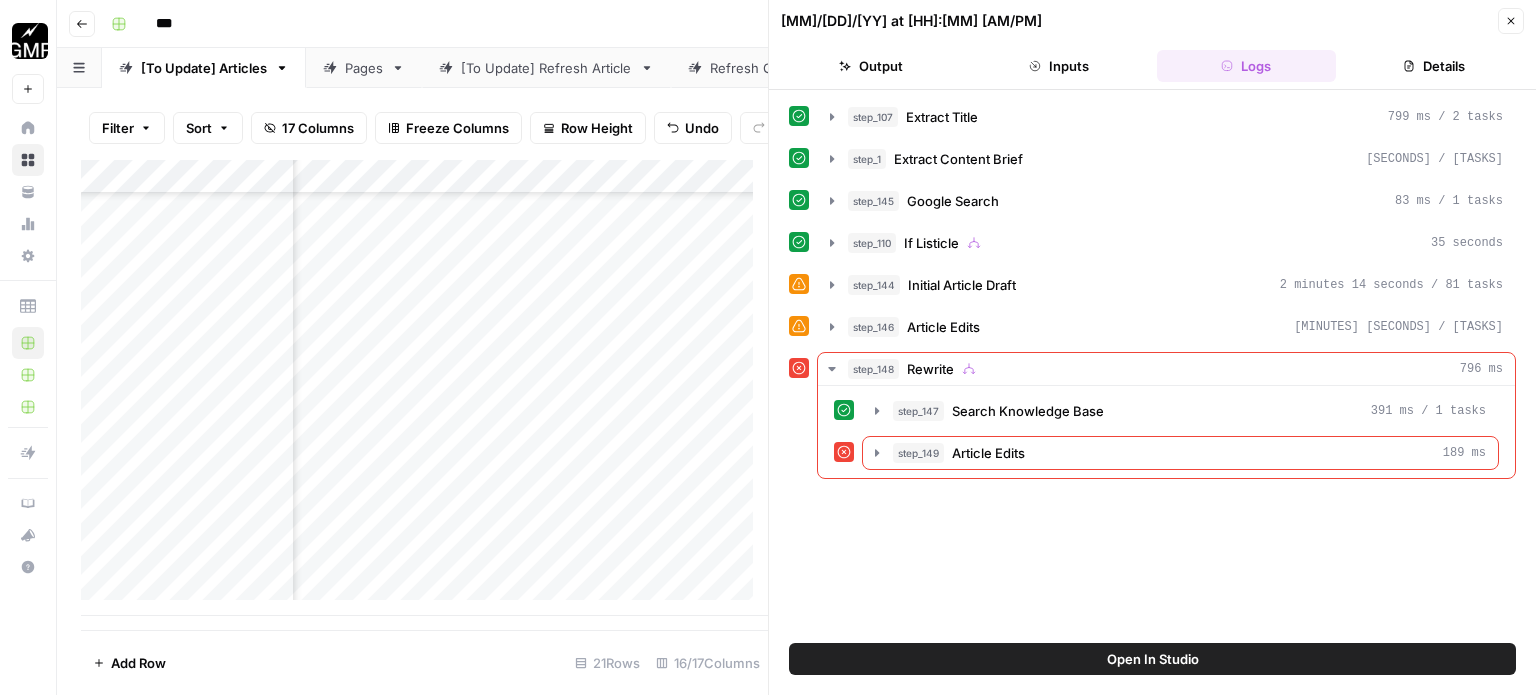 click on "Inputs" at bounding box center (1059, 66) 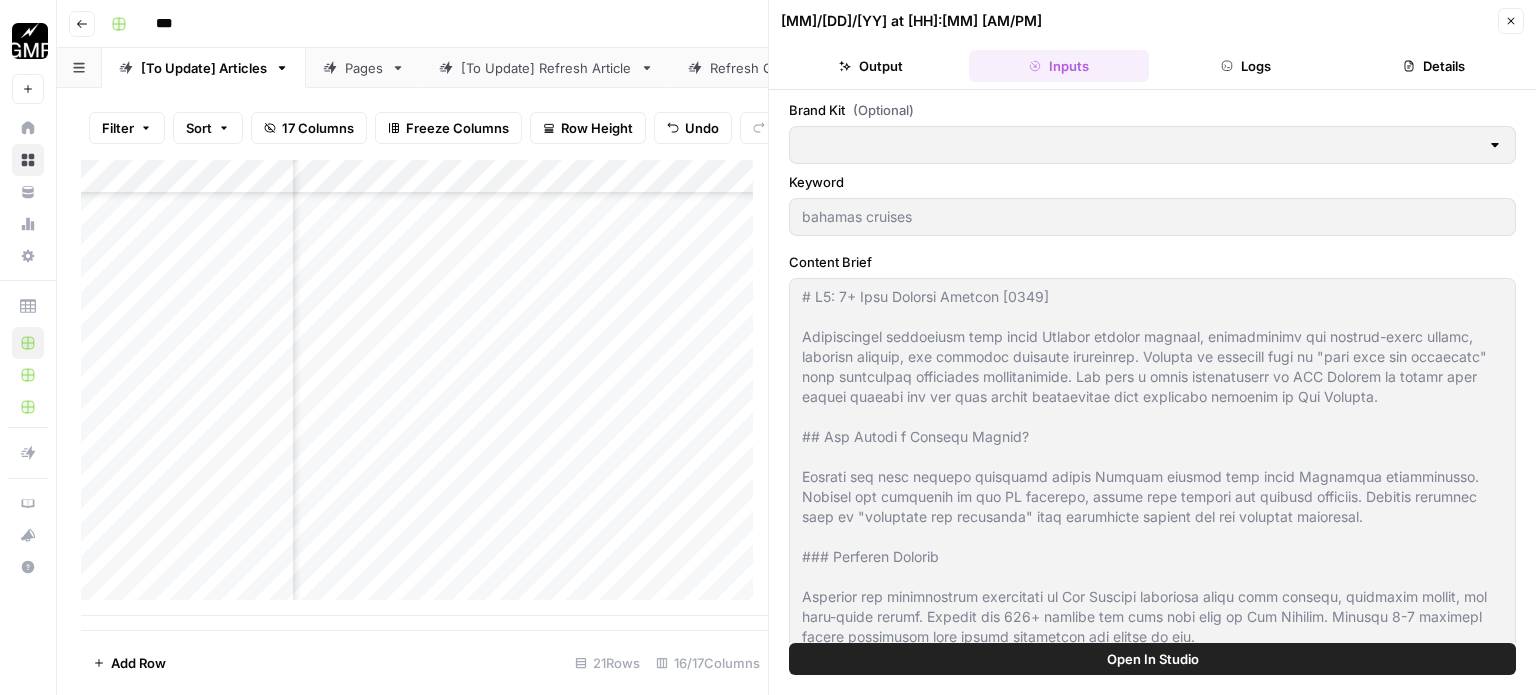 type on "MCR" 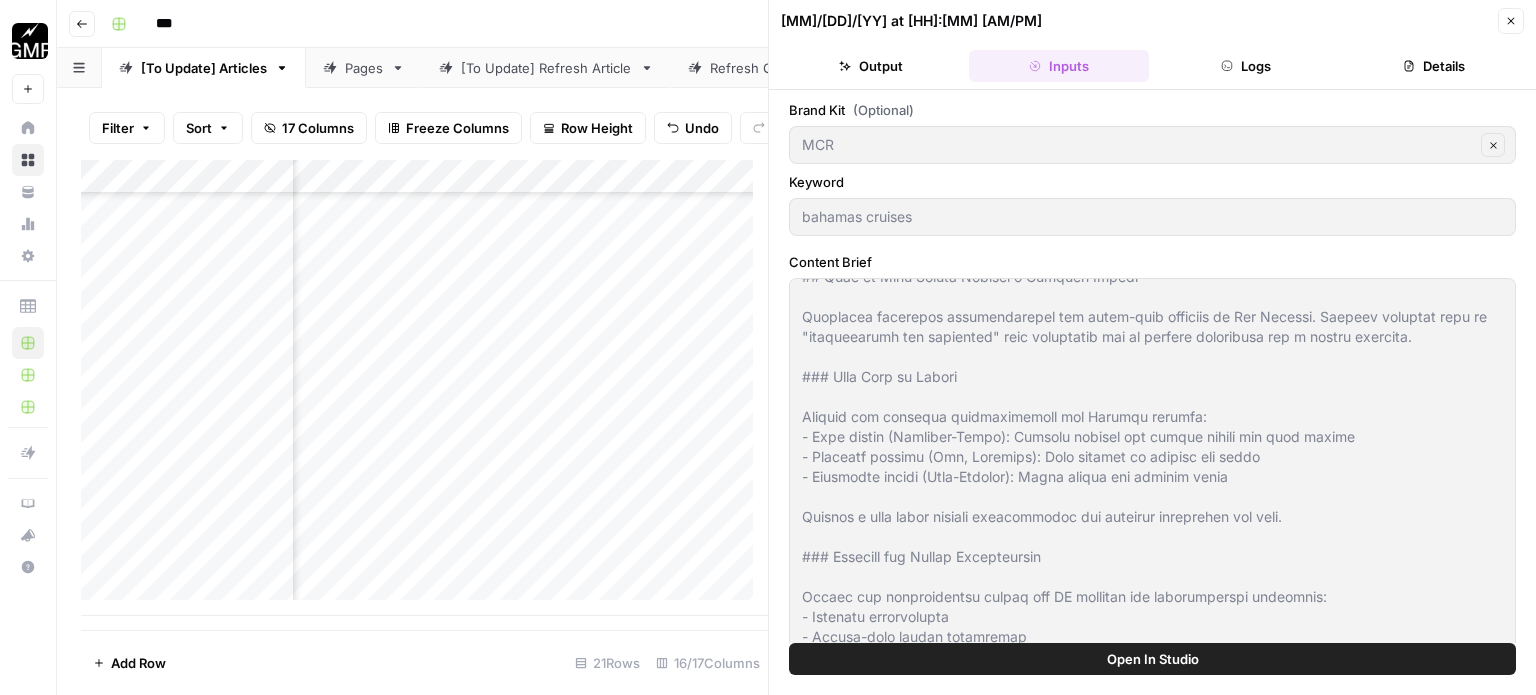 scroll, scrollTop: 4039, scrollLeft: 0, axis: vertical 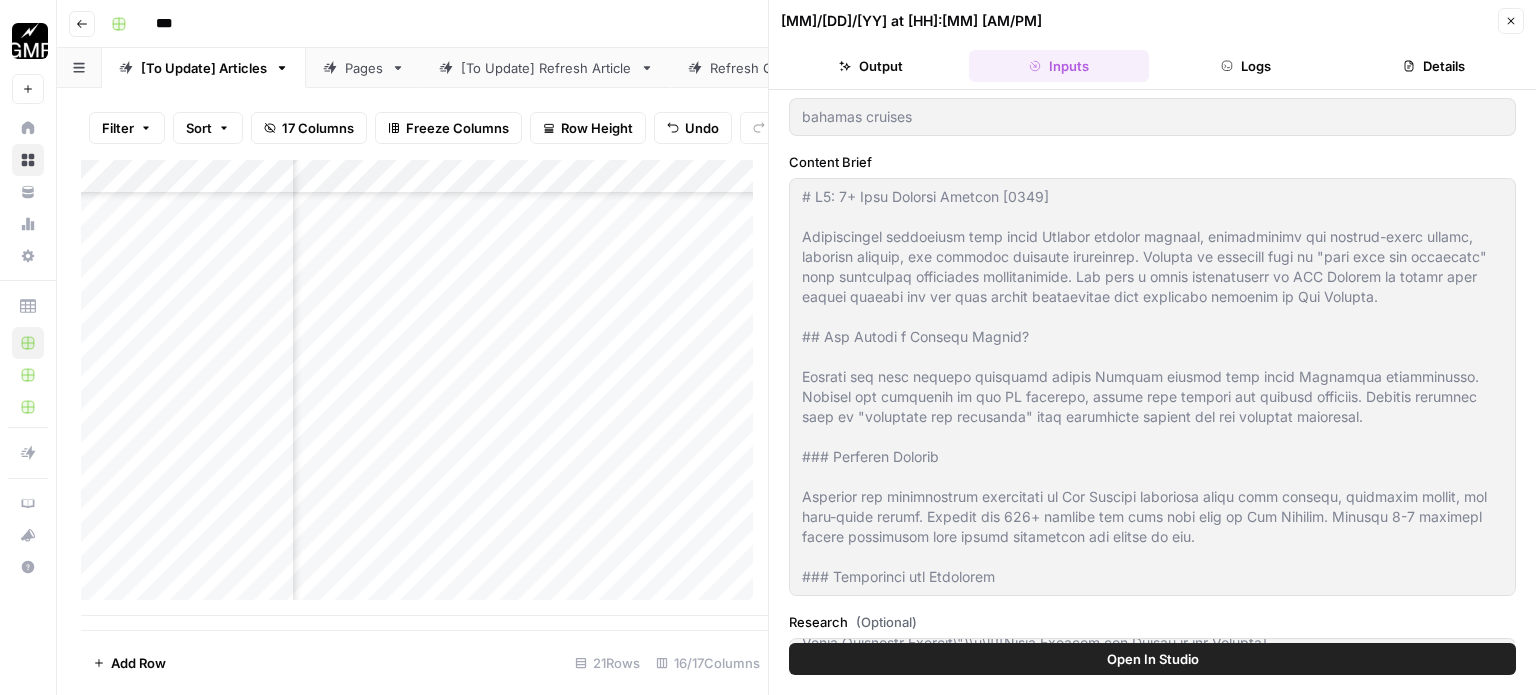click 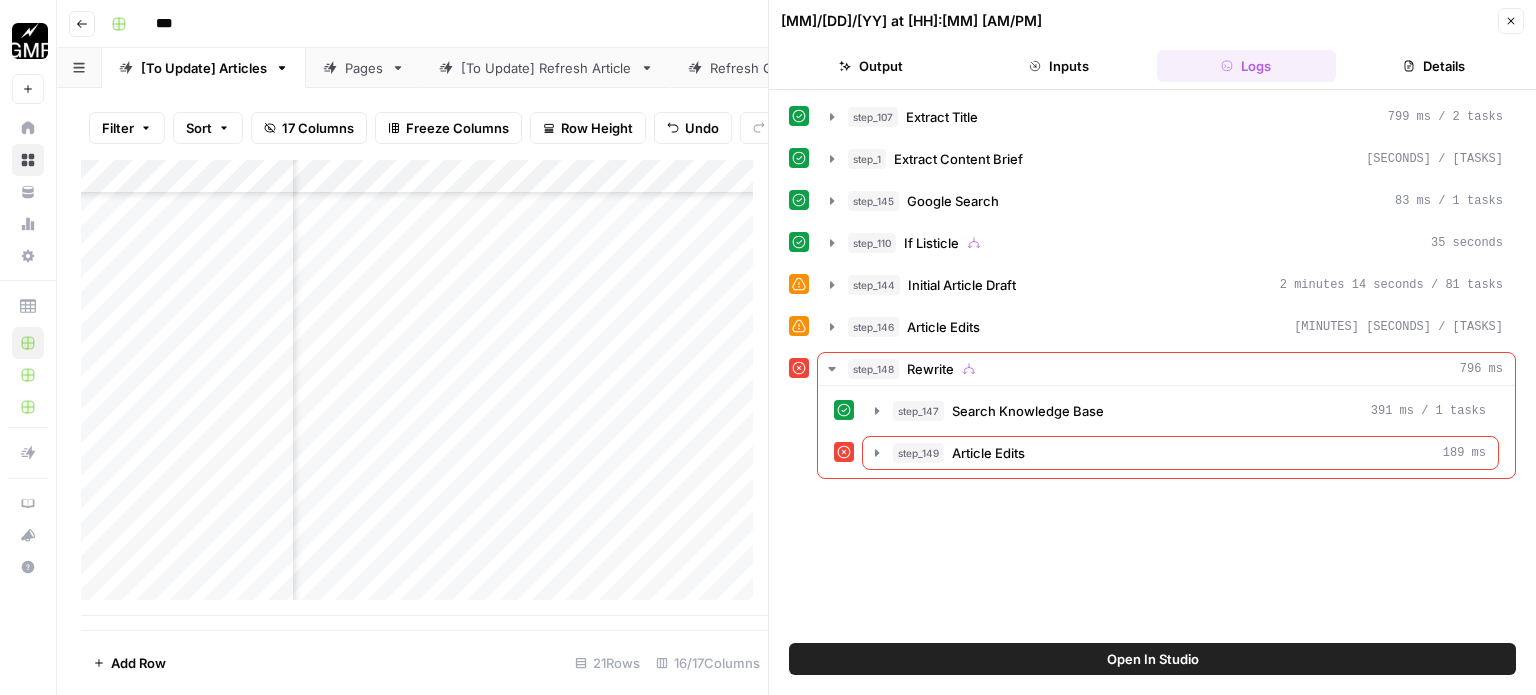 click on "Add Column" at bounding box center (424, 388) 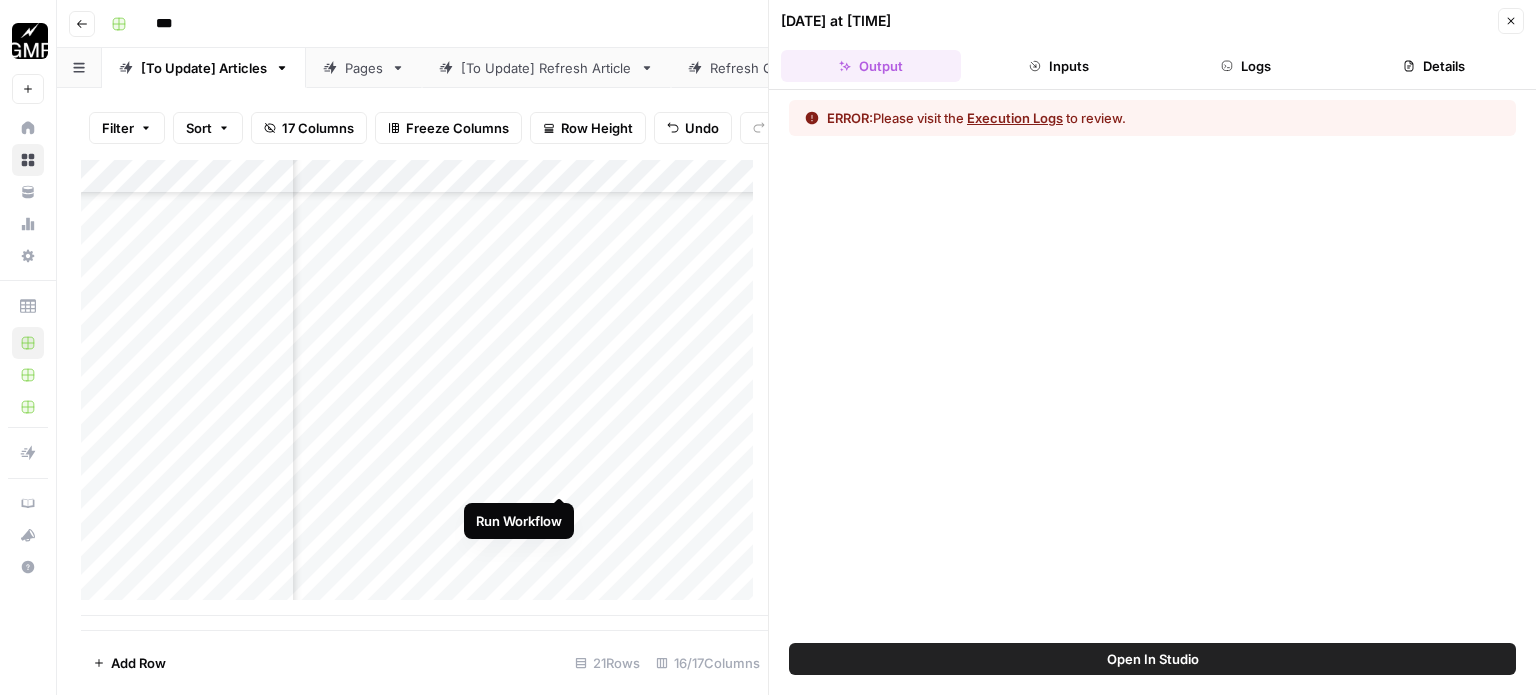 drag, startPoint x: 562, startPoint y: 423, endPoint x: 559, endPoint y: 446, distance: 23.194826 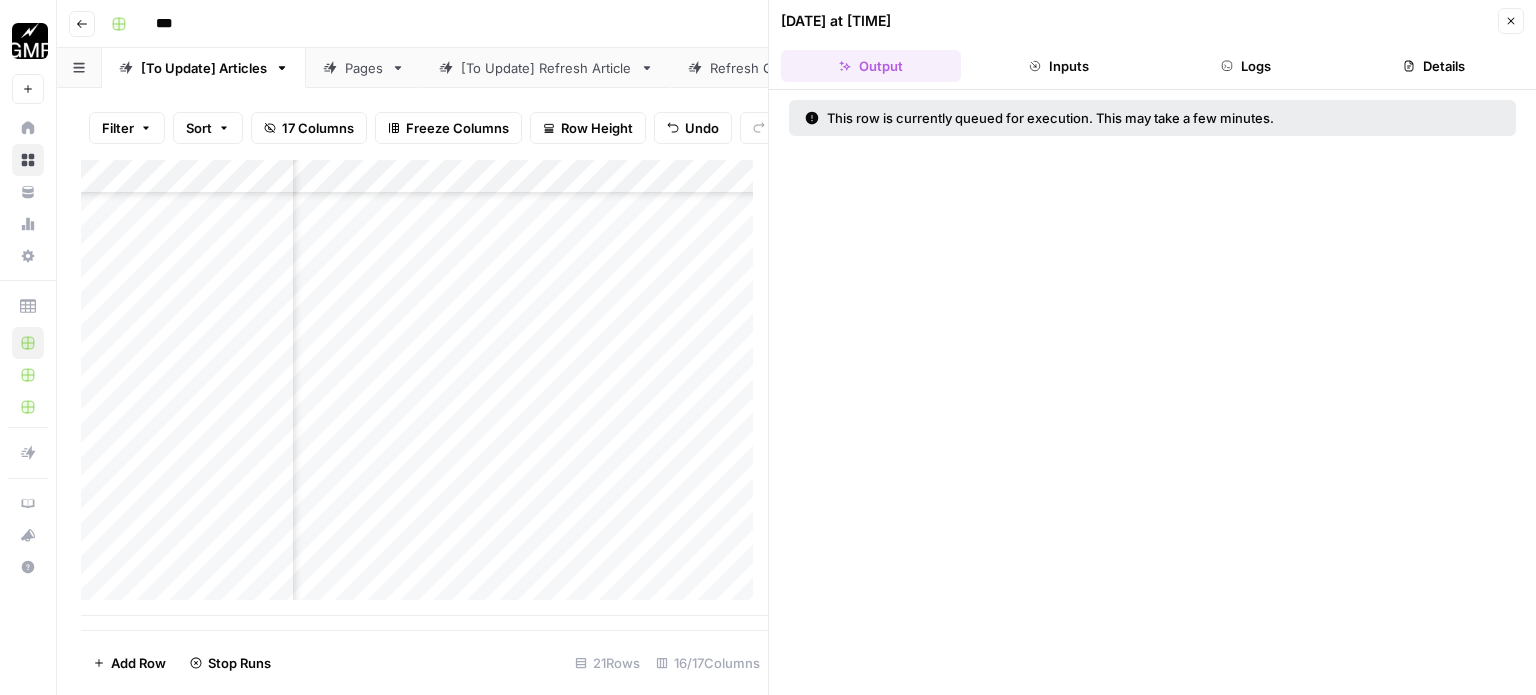 scroll, scrollTop: 1473, scrollLeft: 2036, axis: both 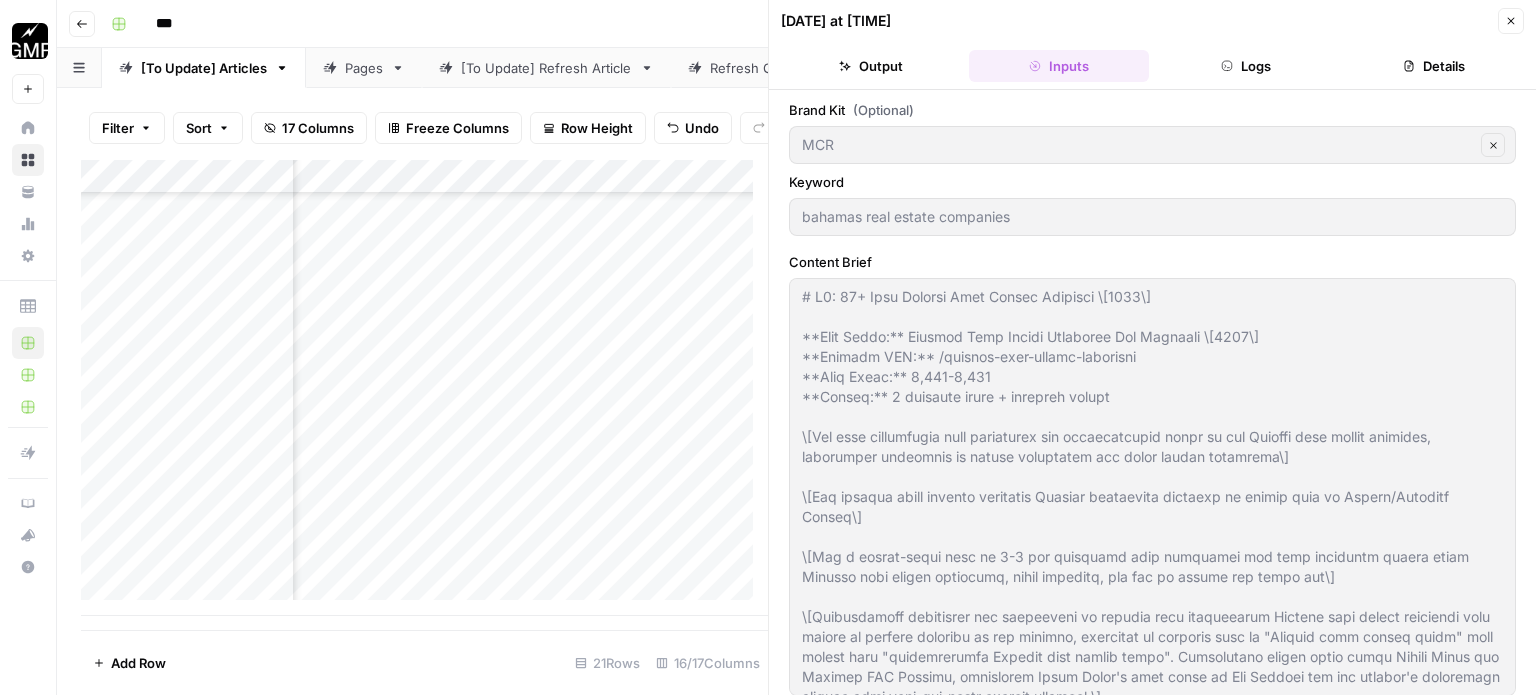 click on "Output" at bounding box center [871, 66] 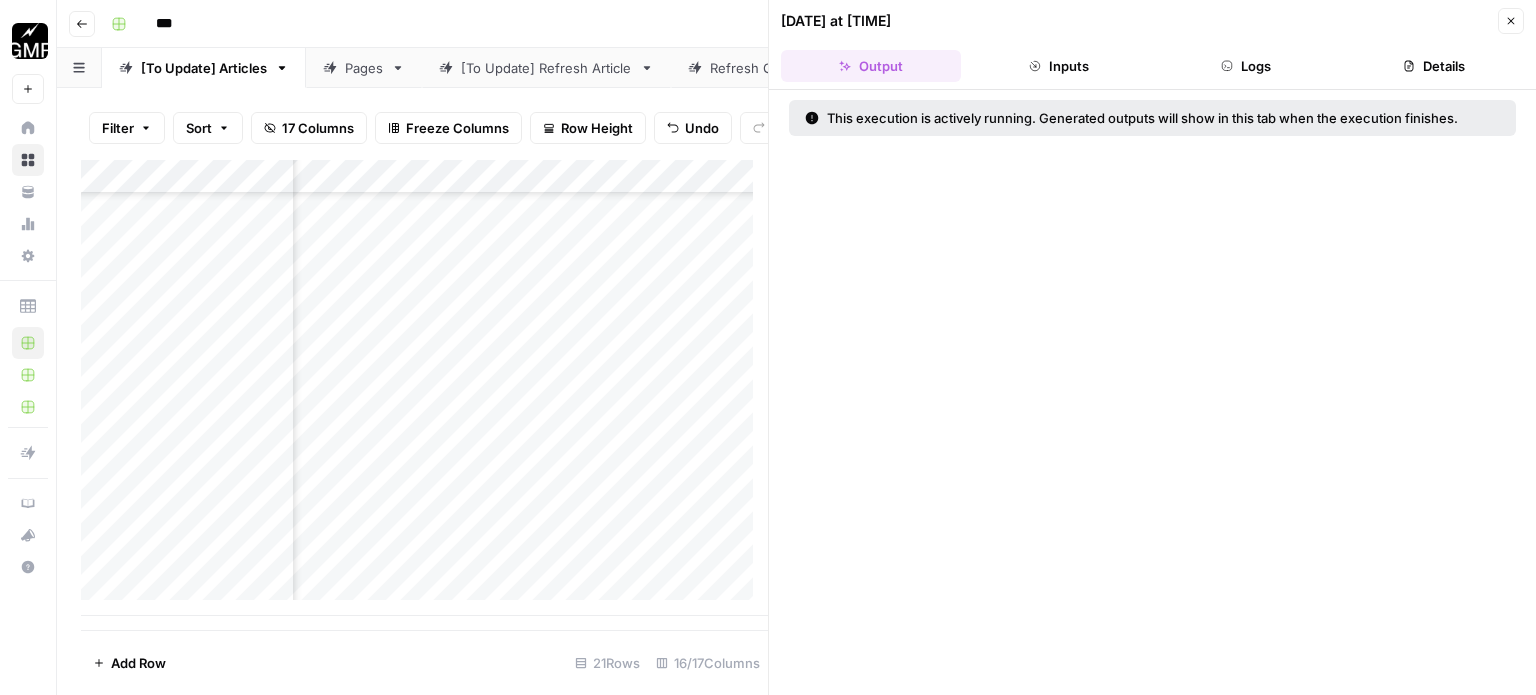 drag, startPoint x: 1230, startPoint y: 69, endPoint x: 1230, endPoint y: 83, distance: 14 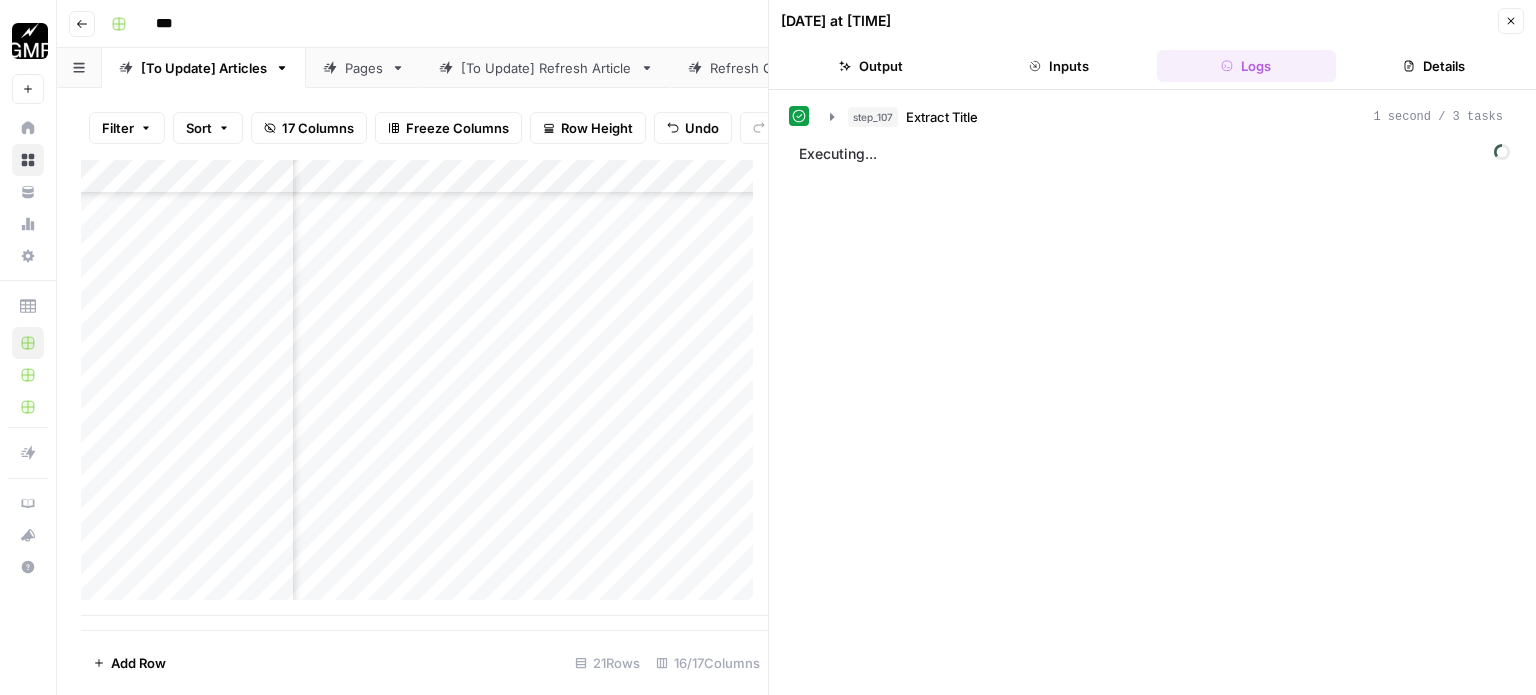 click on "Details" at bounding box center (1434, 66) 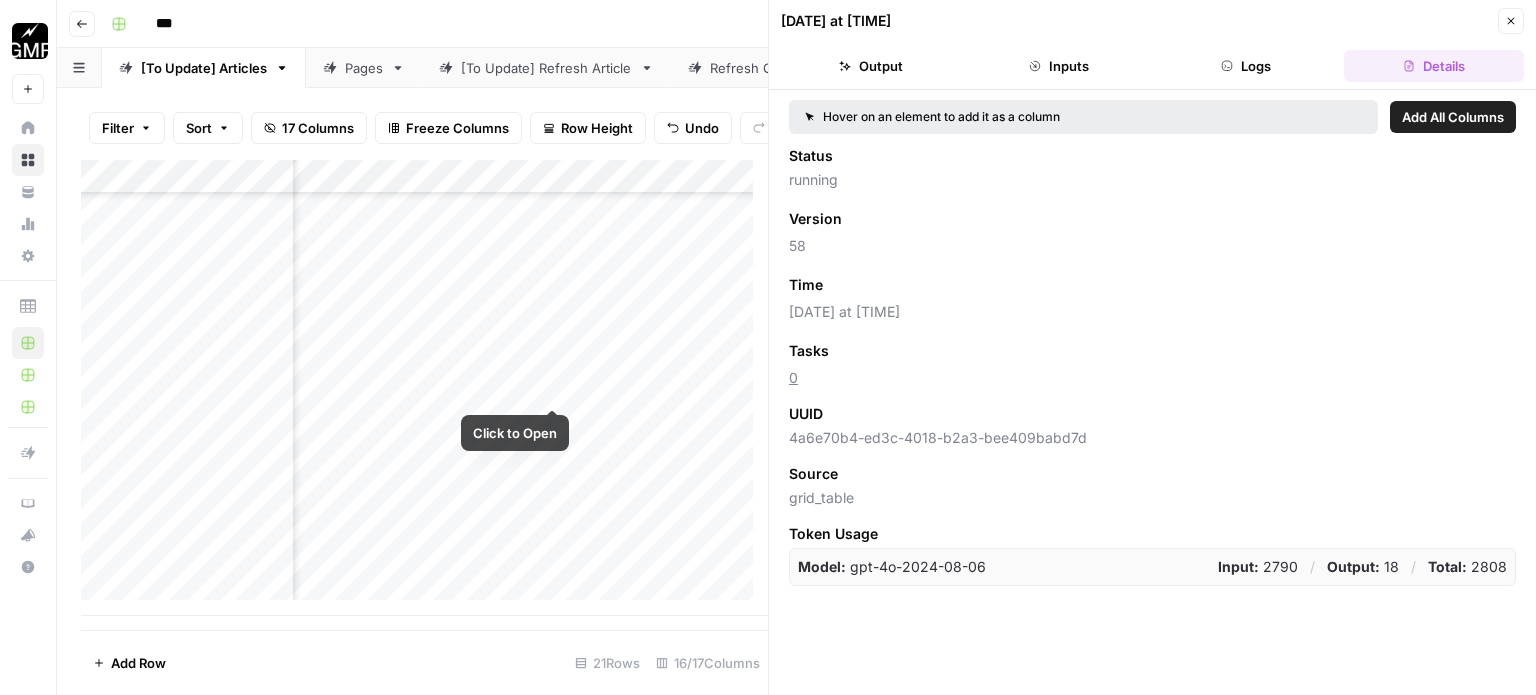 click on "Add Column" at bounding box center (424, 388) 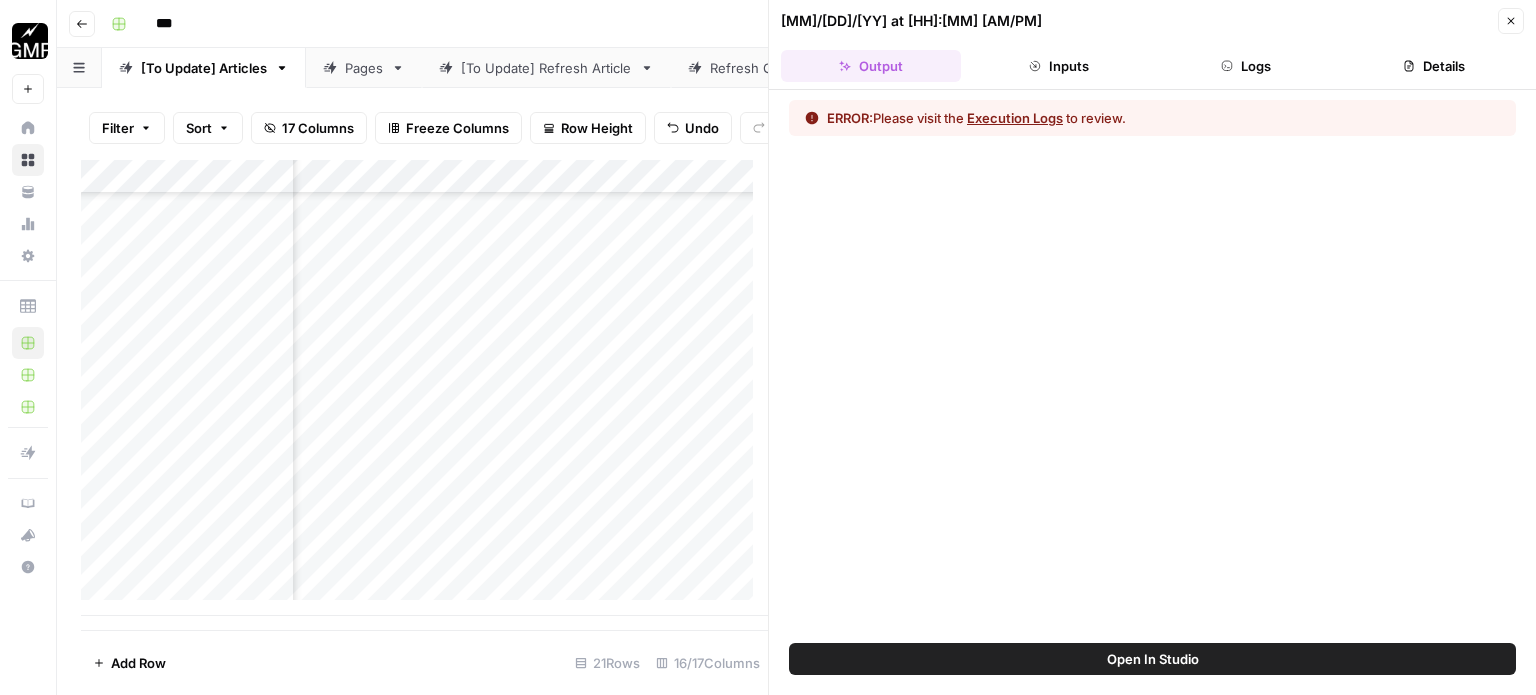 click on "Details" at bounding box center [1434, 66] 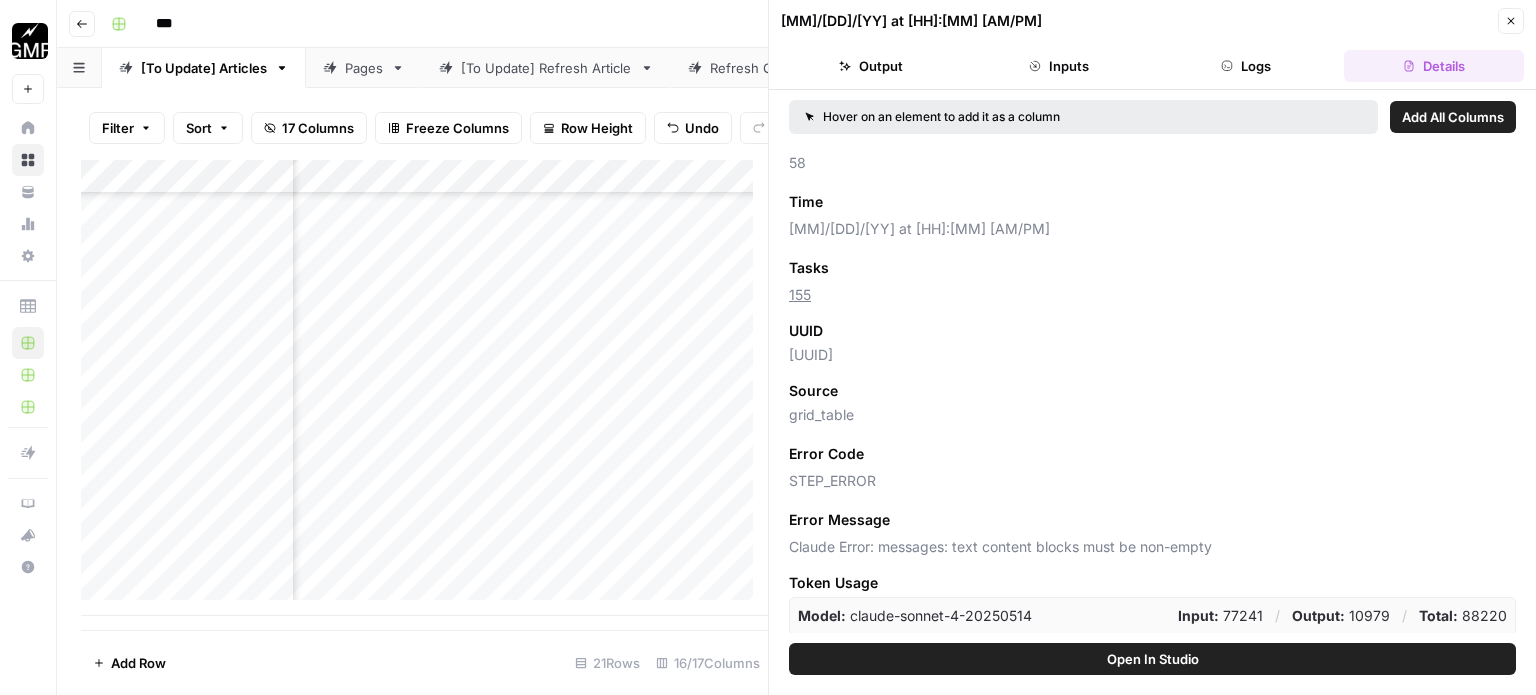 scroll, scrollTop: 0, scrollLeft: 0, axis: both 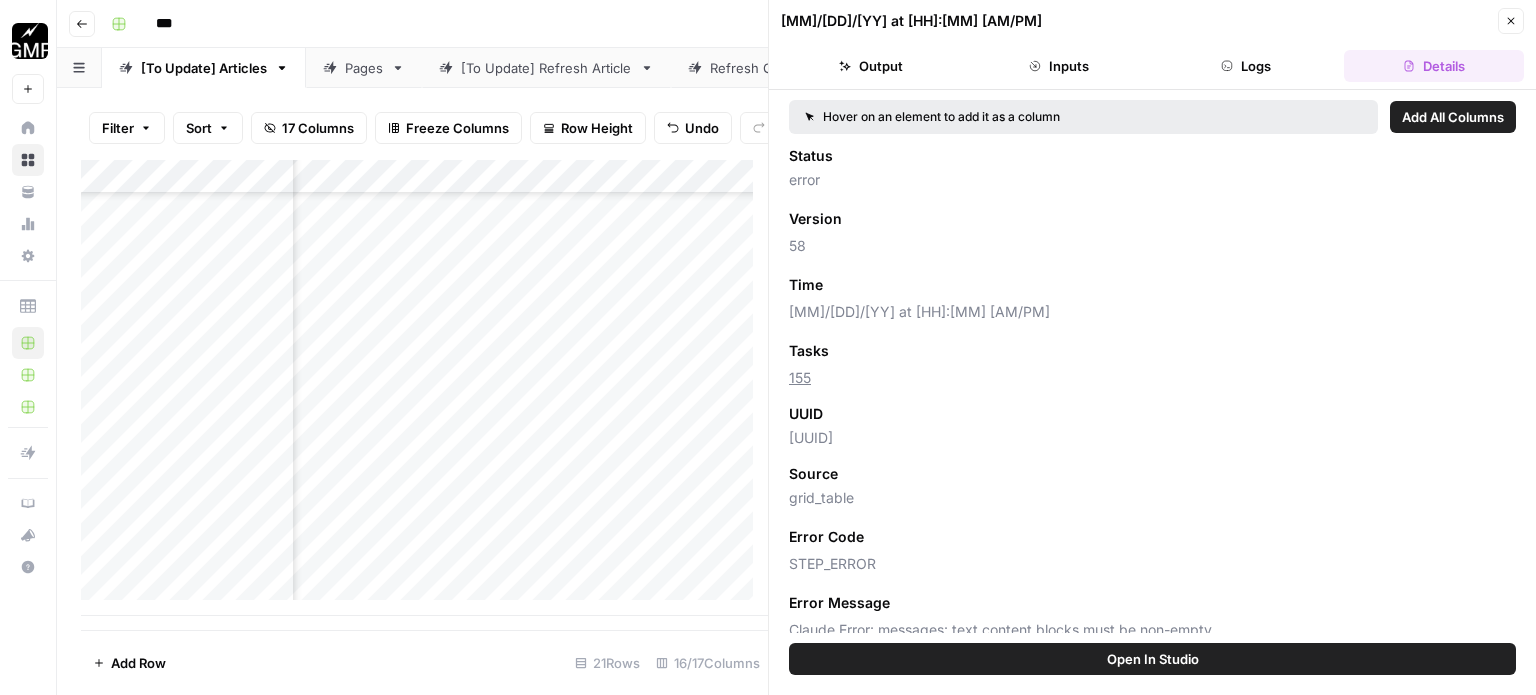 click 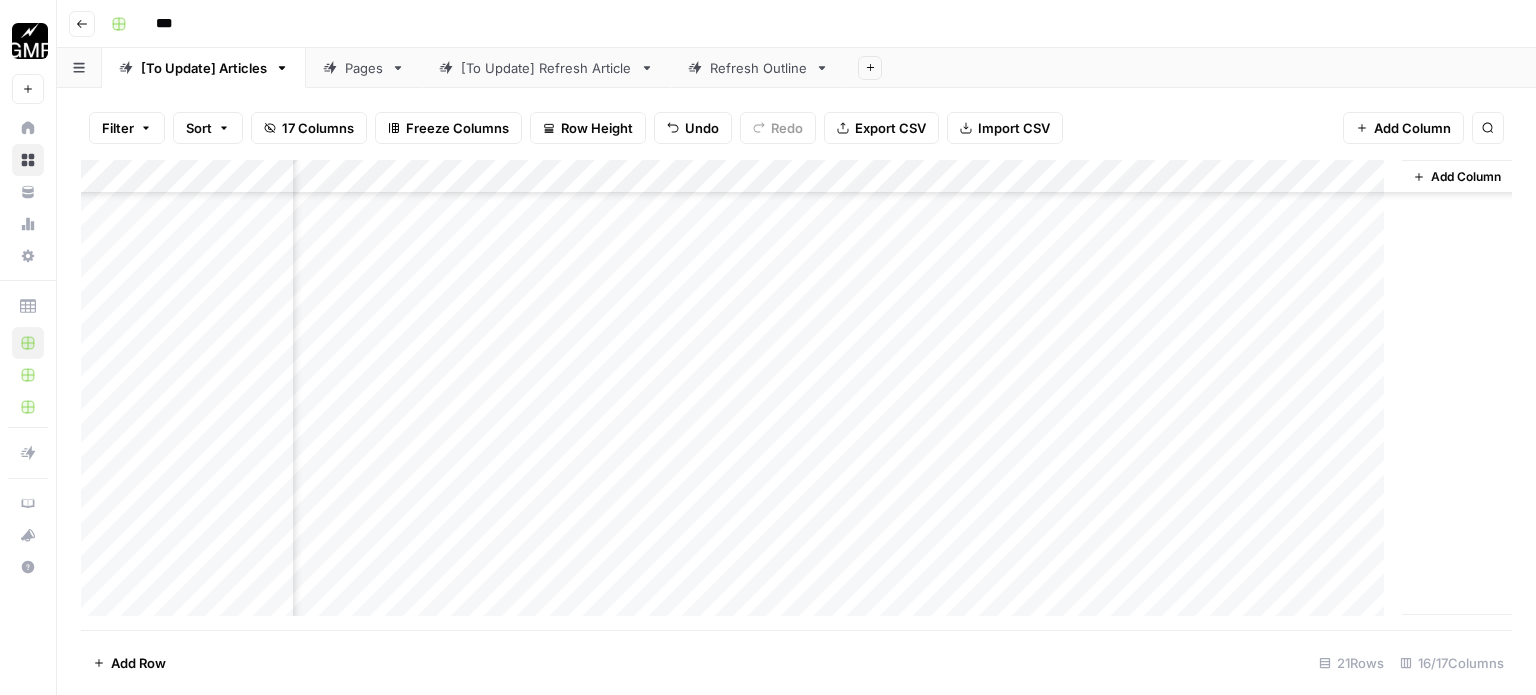 scroll, scrollTop: 1459, scrollLeft: 1584, axis: both 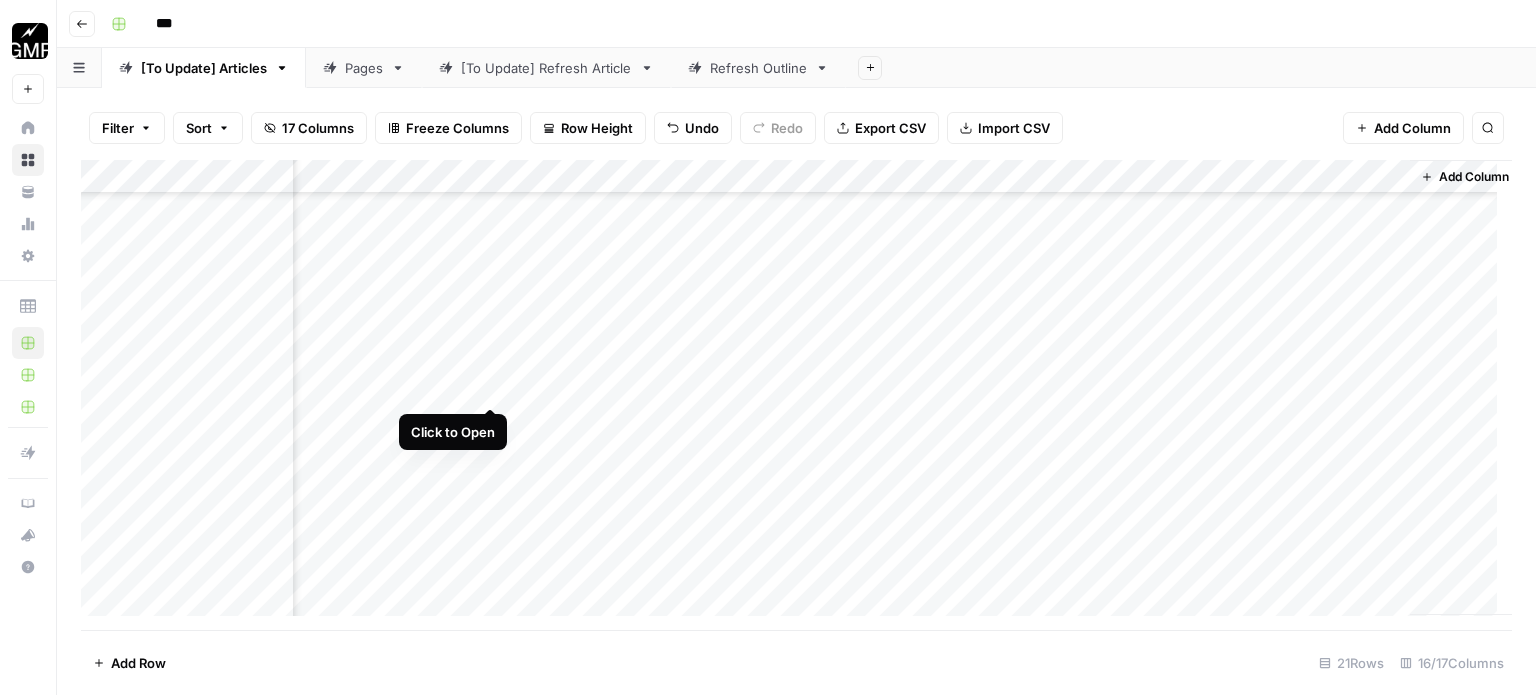 click on "Add Column" at bounding box center (796, 395) 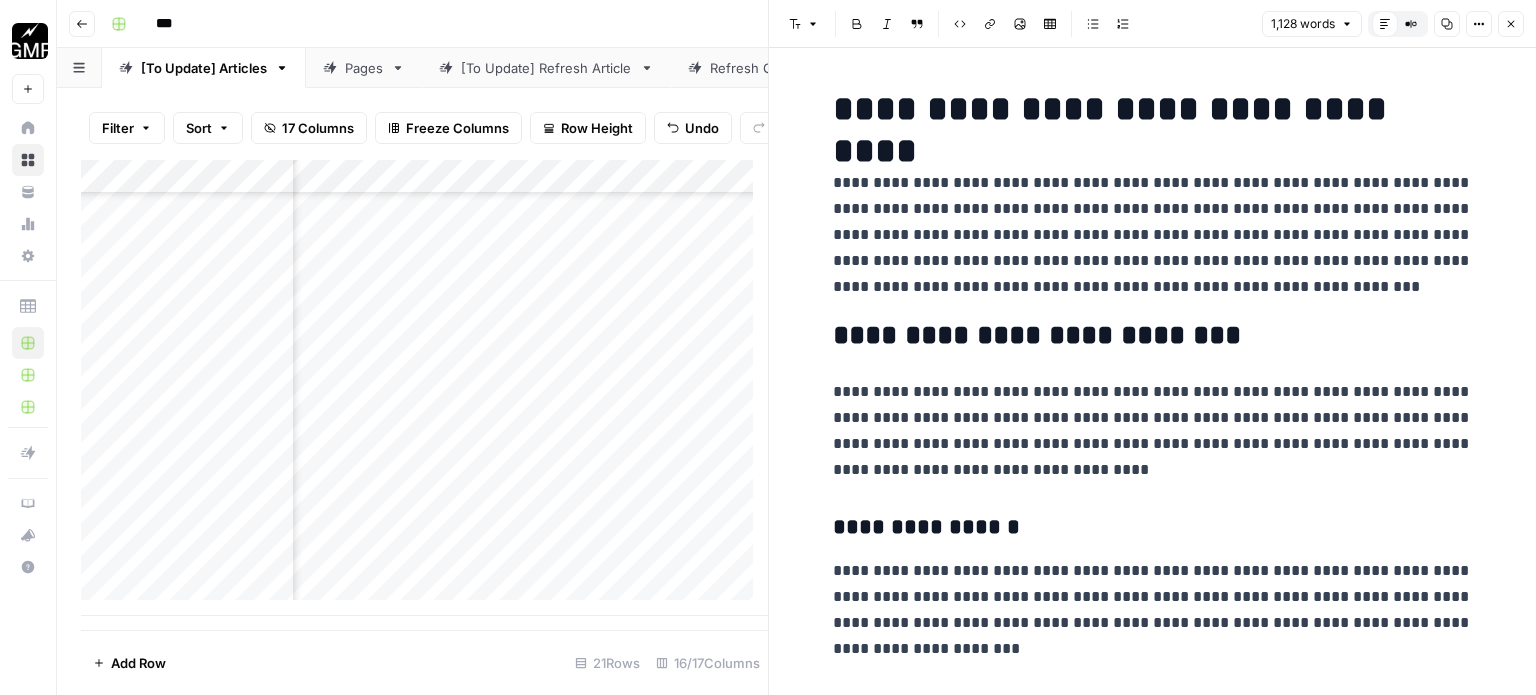 click on "[STREET_ADDRESS]" at bounding box center [1153, 3430] 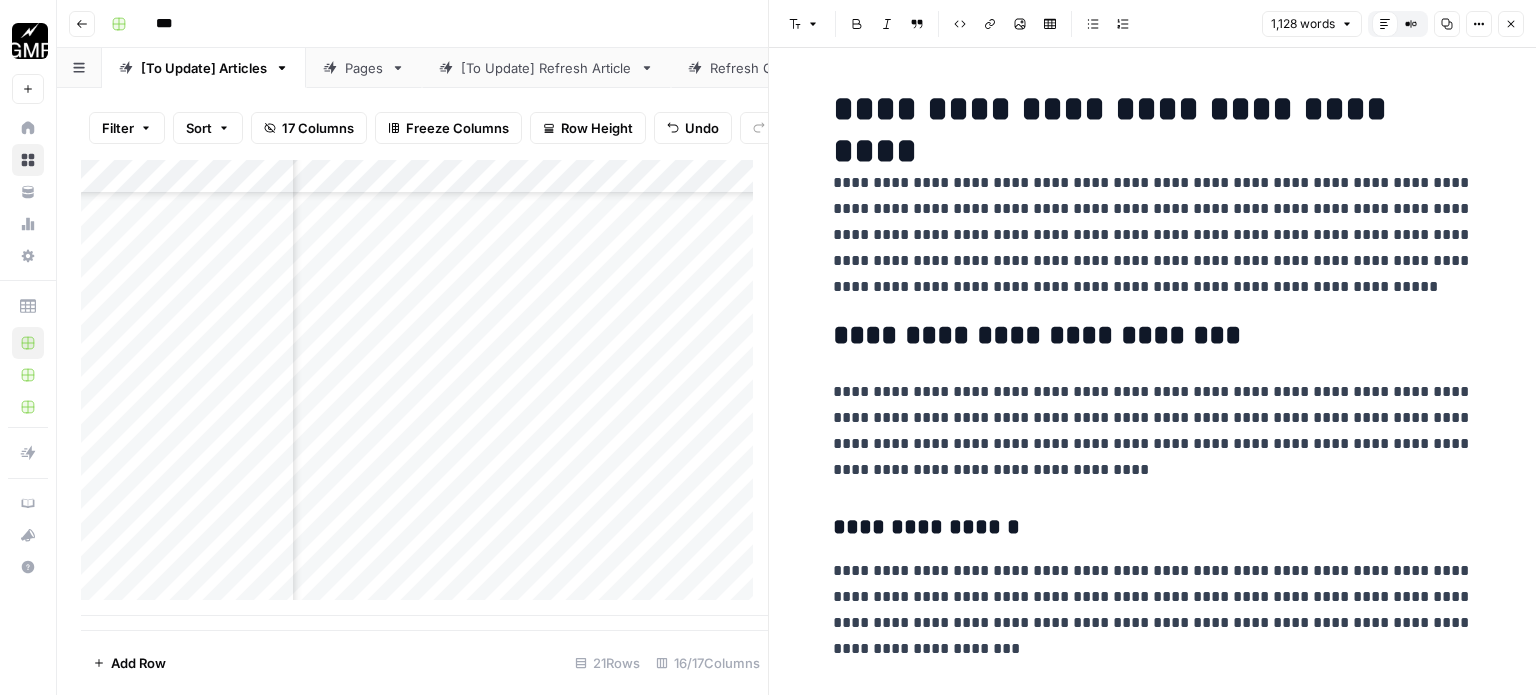 type 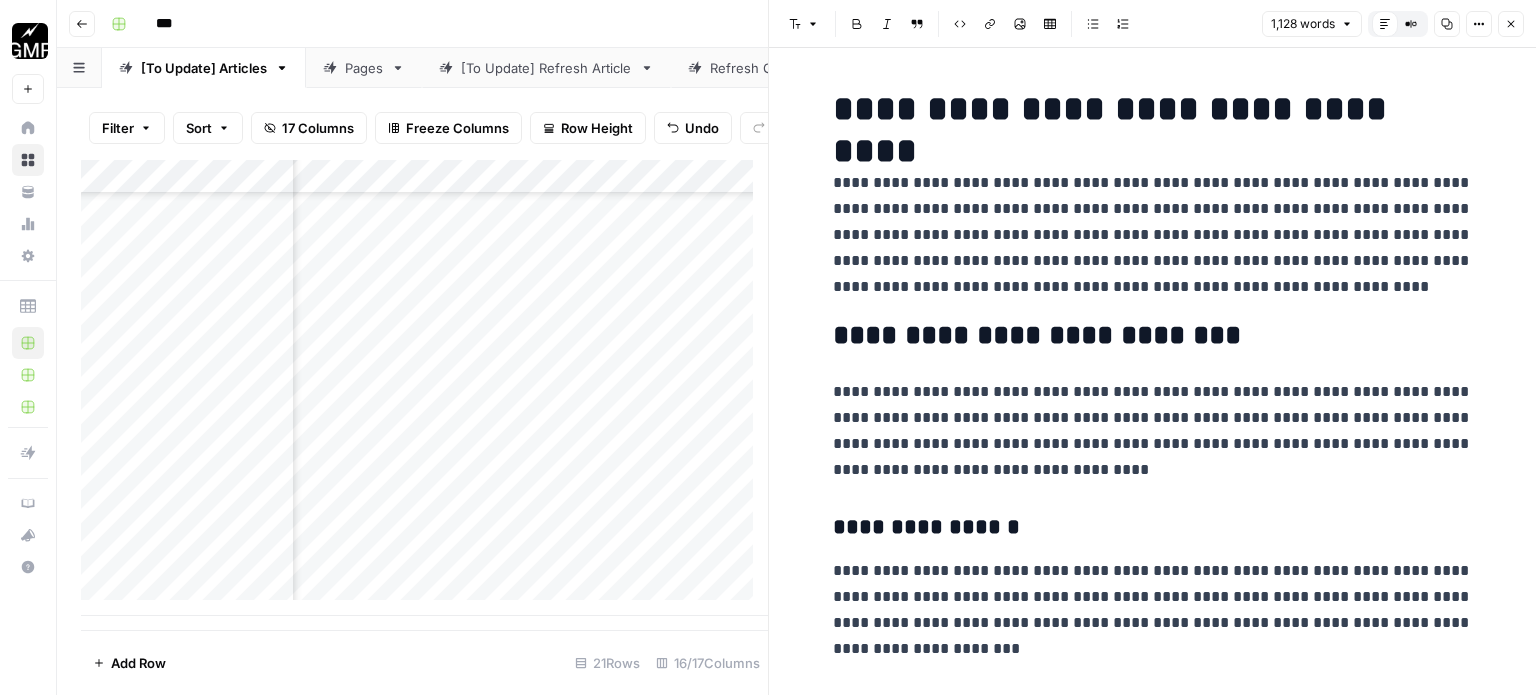 click on "**********" at bounding box center (1153, 235) 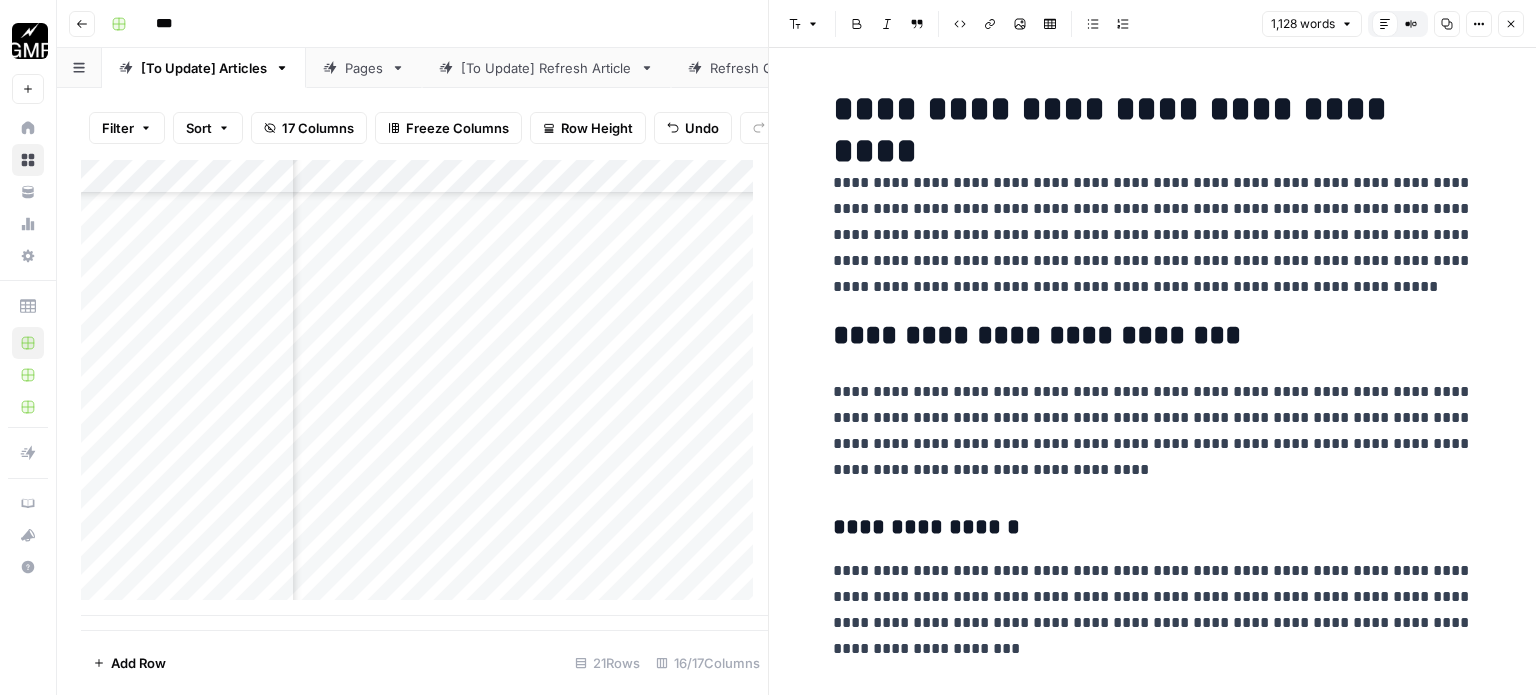 click on "**********" at bounding box center (1153, 3430) 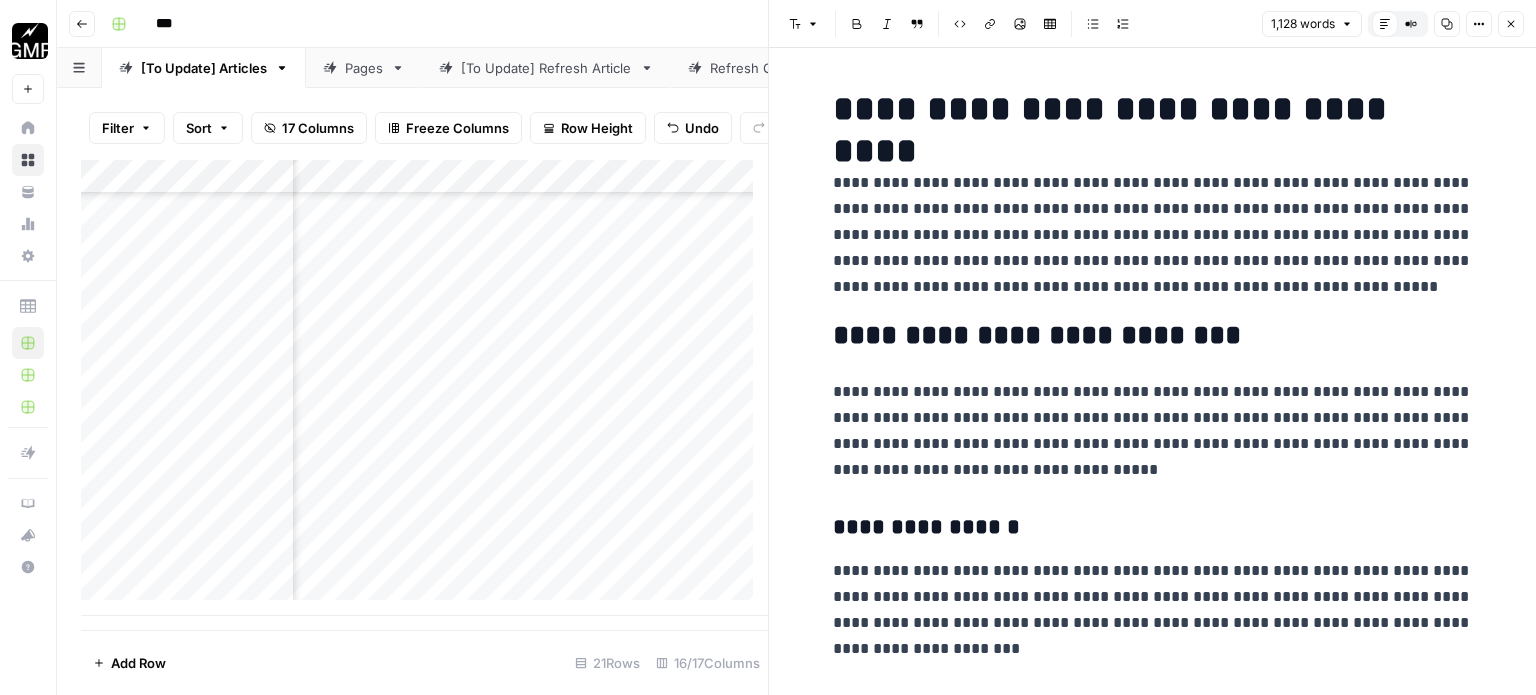 click on "**********" at bounding box center [1153, 431] 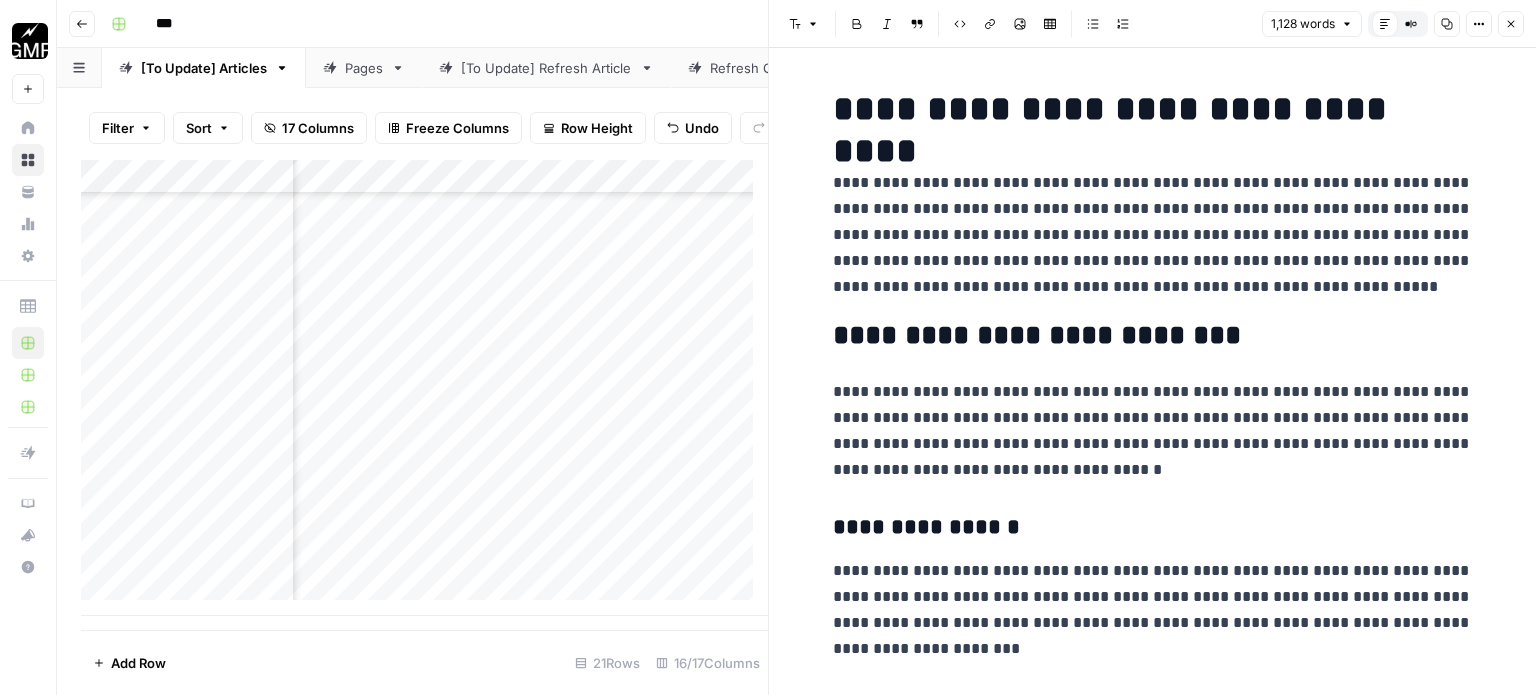 click on "**********" at bounding box center [1153, 3430] 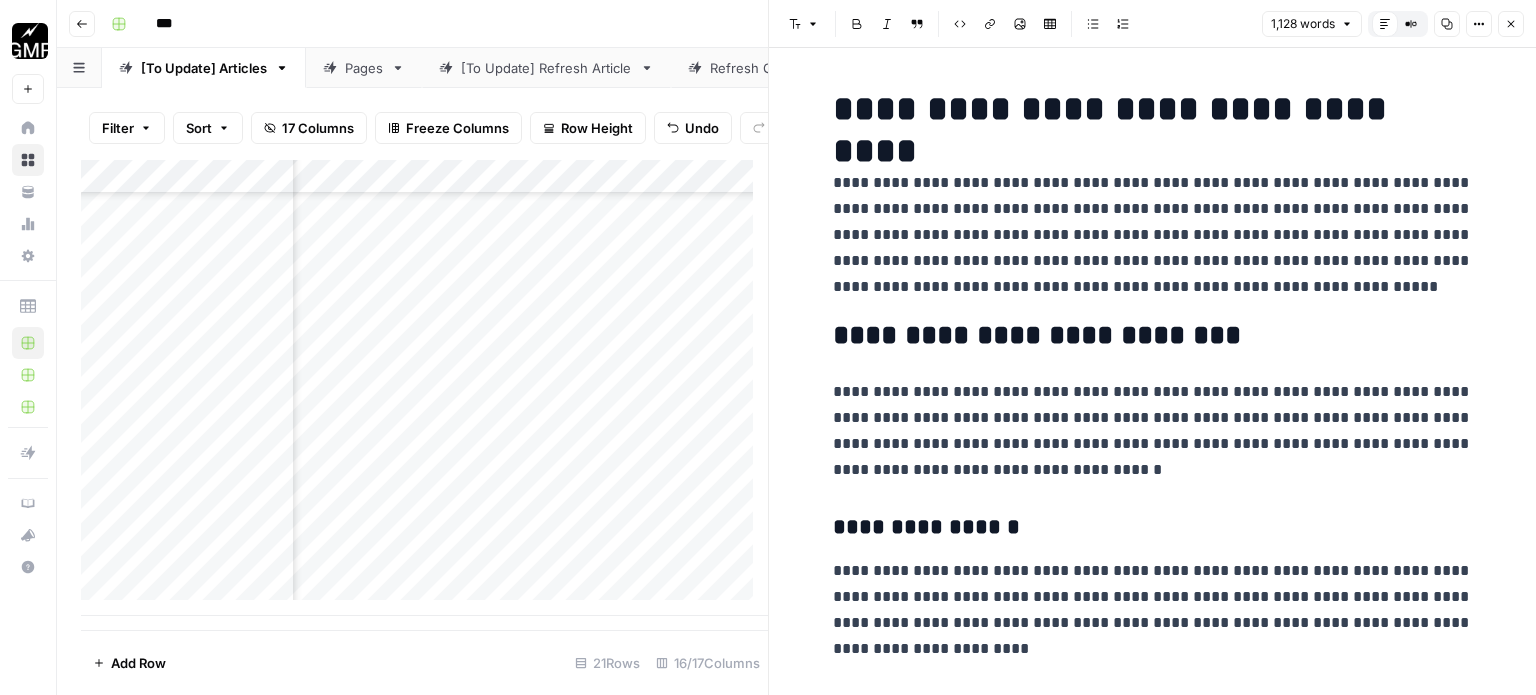click on "**********" at bounding box center [1153, 610] 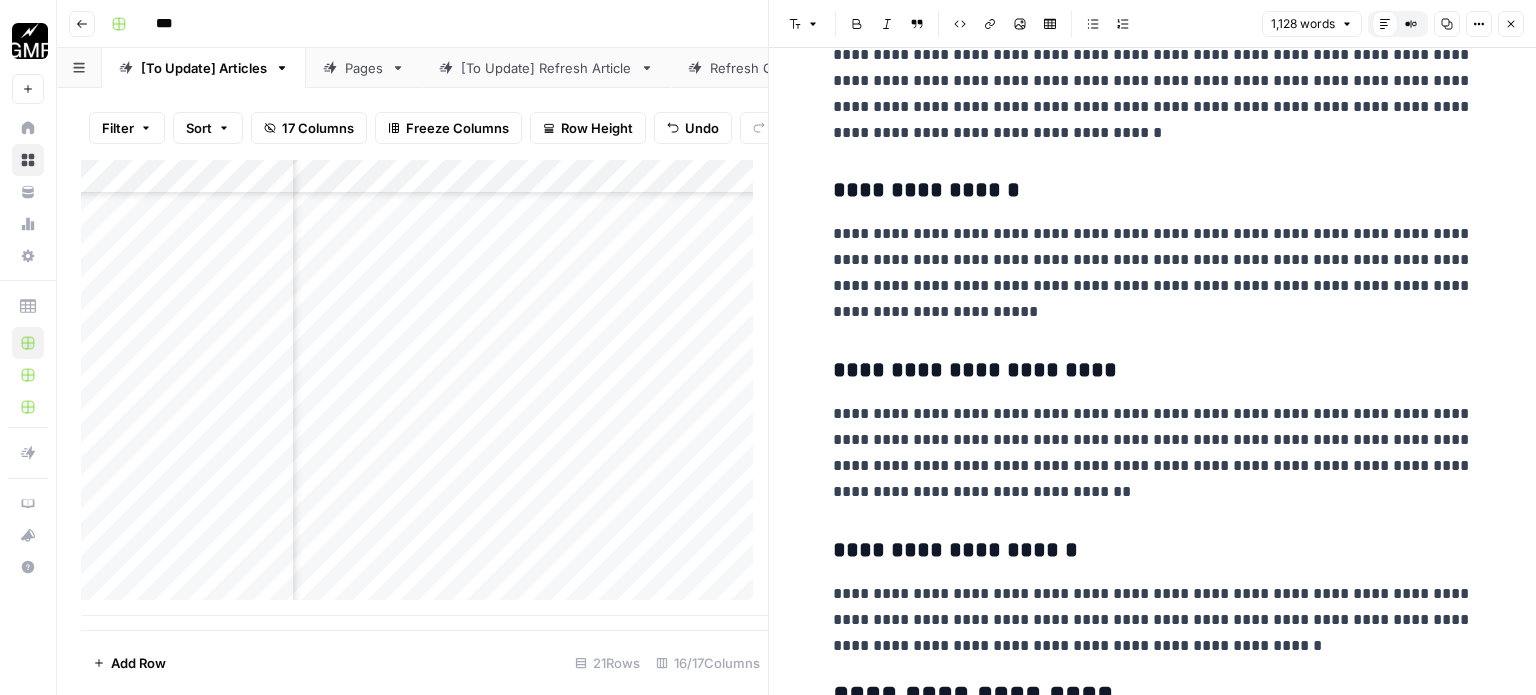 scroll, scrollTop: 400, scrollLeft: 0, axis: vertical 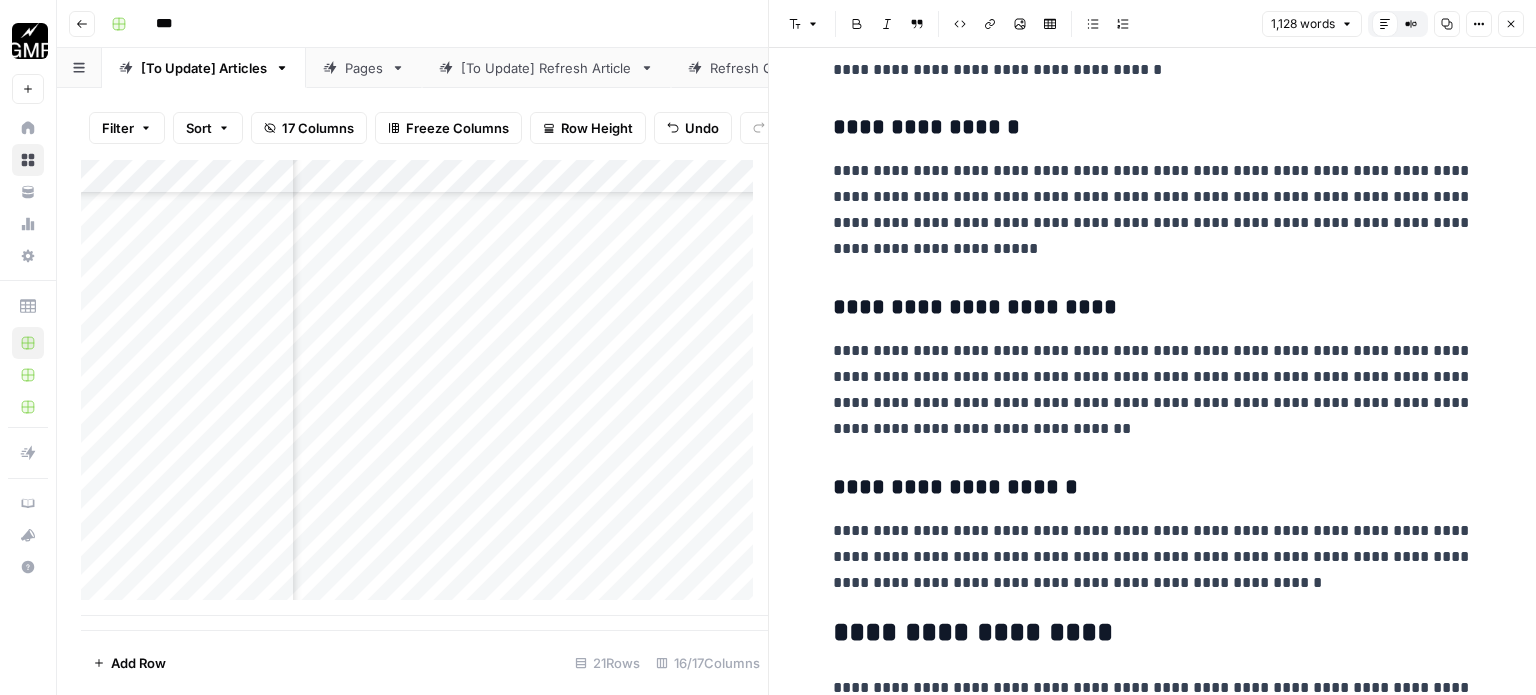 click on "[STREET_ADDRESS]" at bounding box center [1153, 3030] 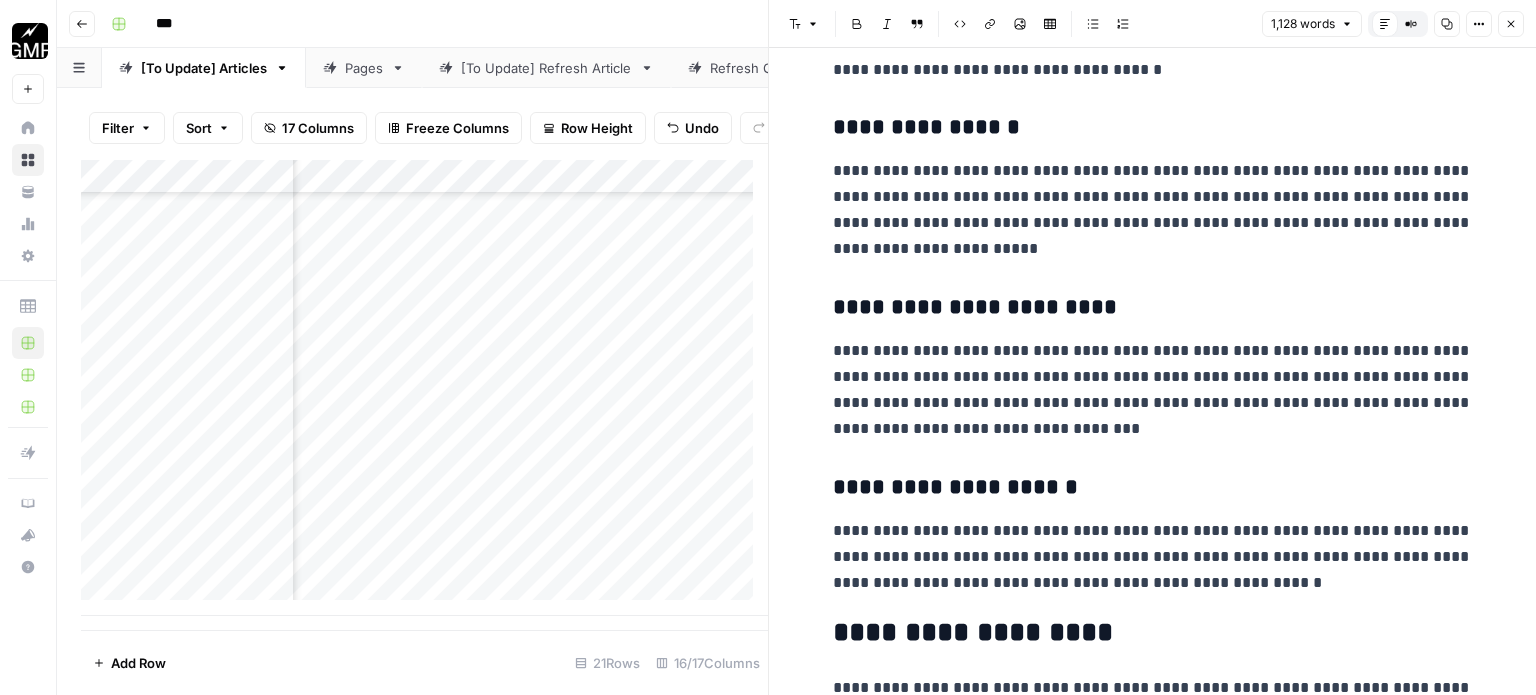 click on "**********" at bounding box center [1153, 390] 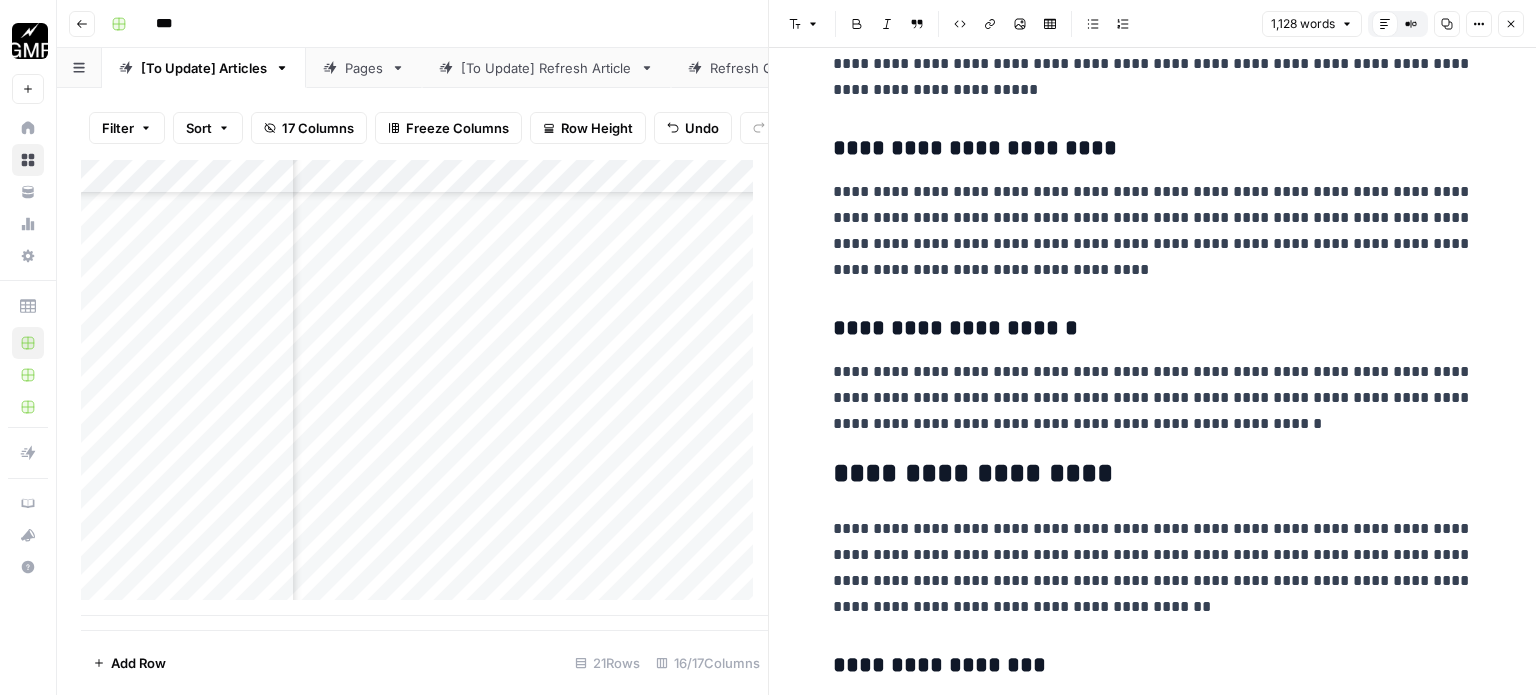 scroll, scrollTop: 600, scrollLeft: 0, axis: vertical 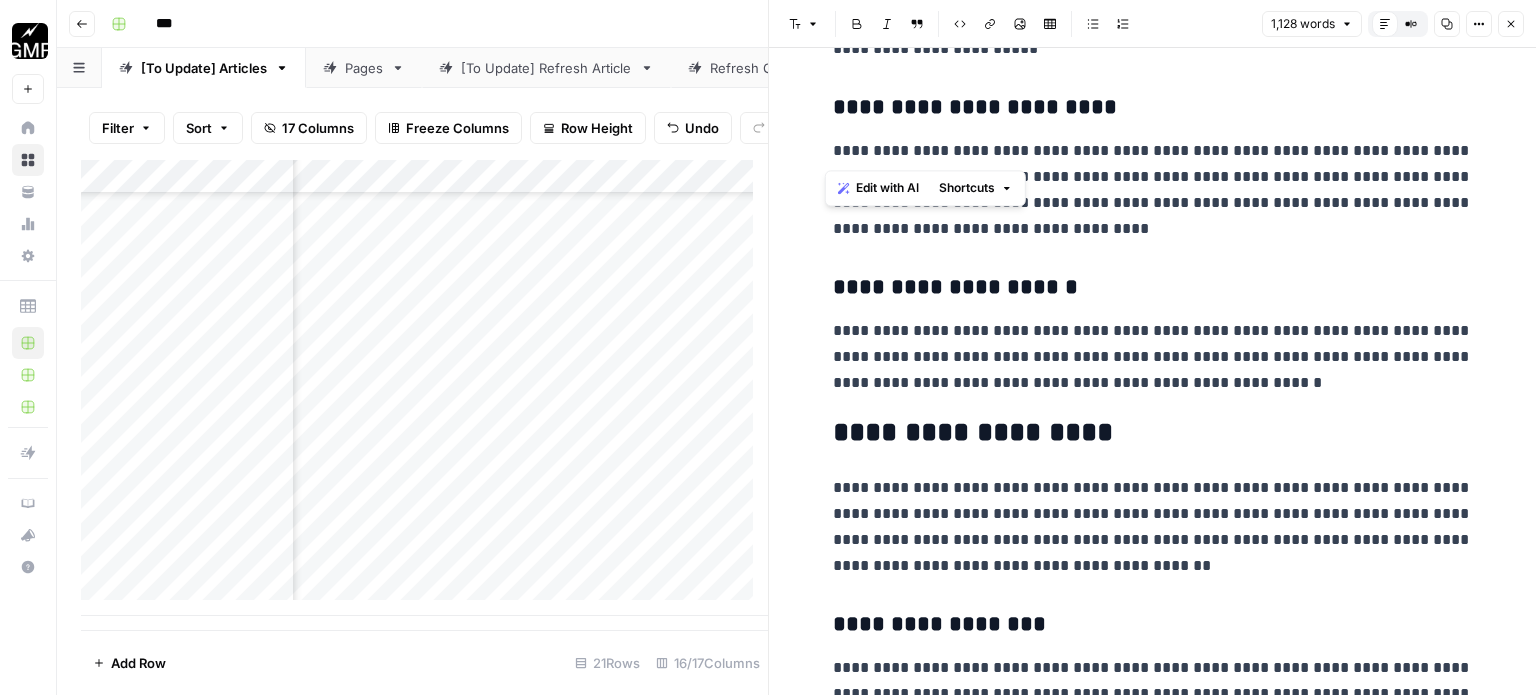 click on "**********" at bounding box center [1153, 190] 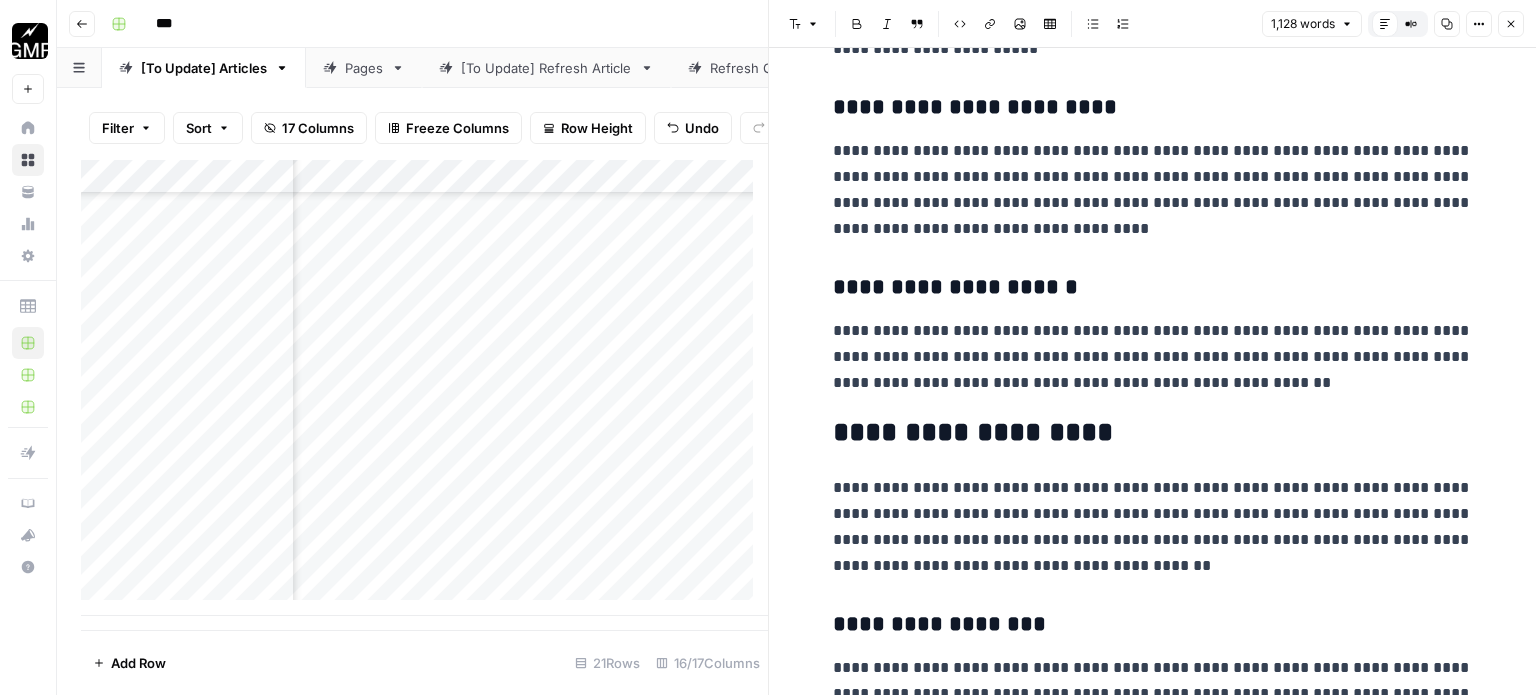 click on "**********" at bounding box center [1153, 357] 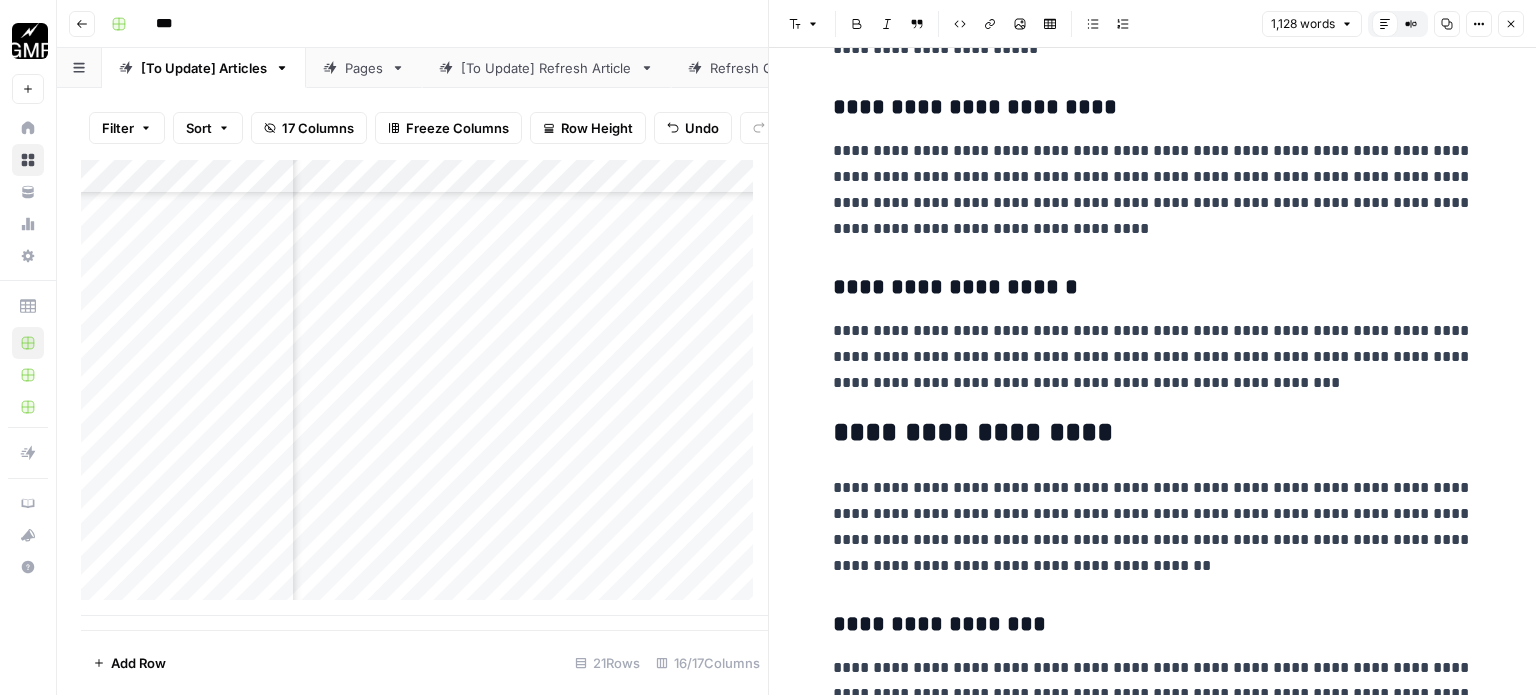 click on "[STREET_ADDRESS]" at bounding box center [1153, 2830] 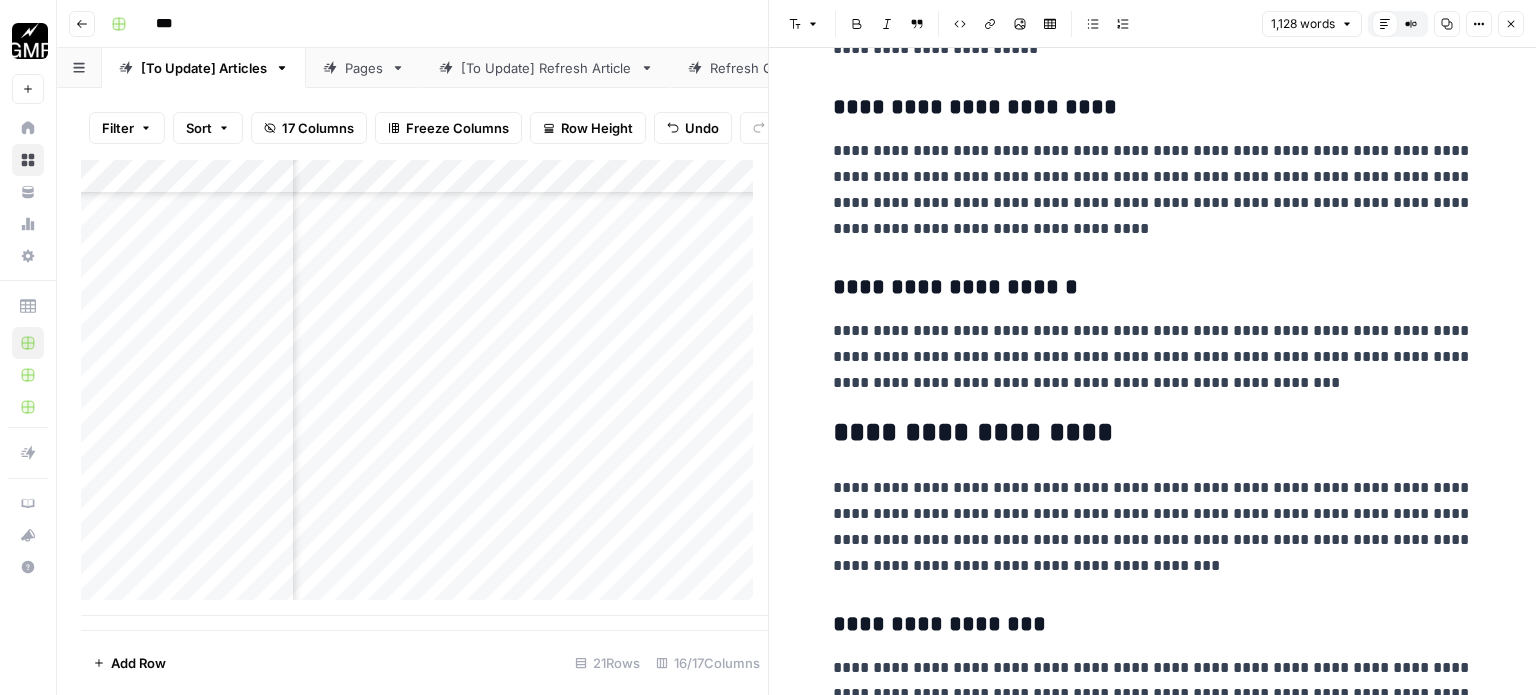 click on "**********" at bounding box center [1153, 527] 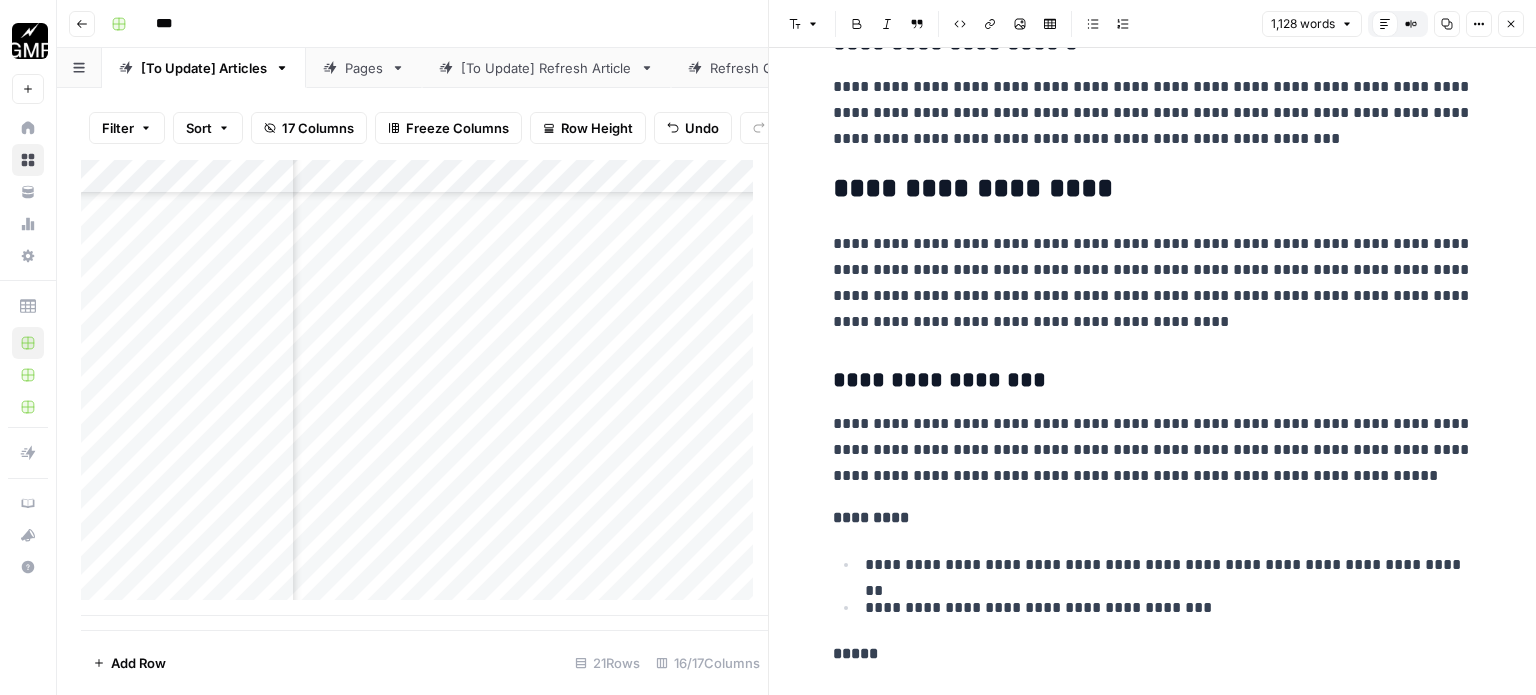 scroll, scrollTop: 900, scrollLeft: 0, axis: vertical 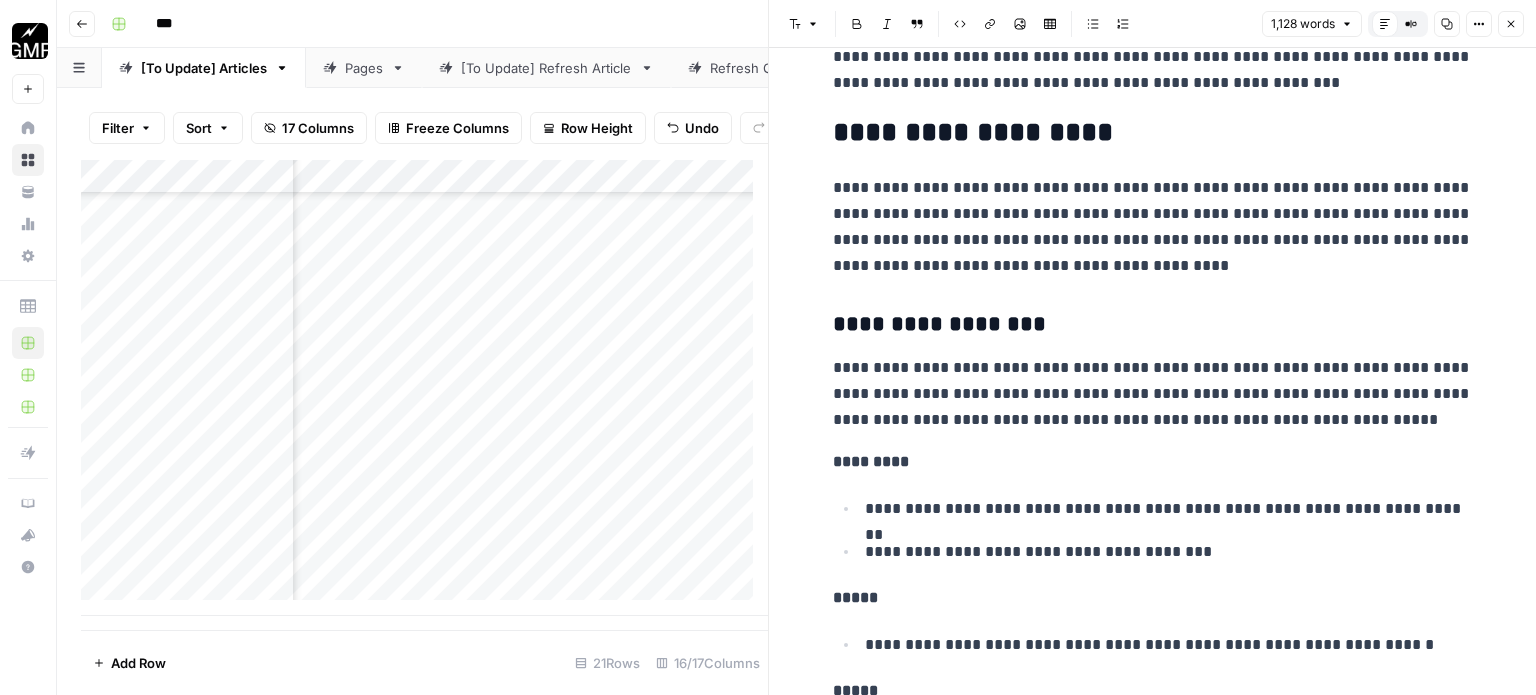 click on "[STREET_ADDRESS]" at bounding box center (1153, 2530) 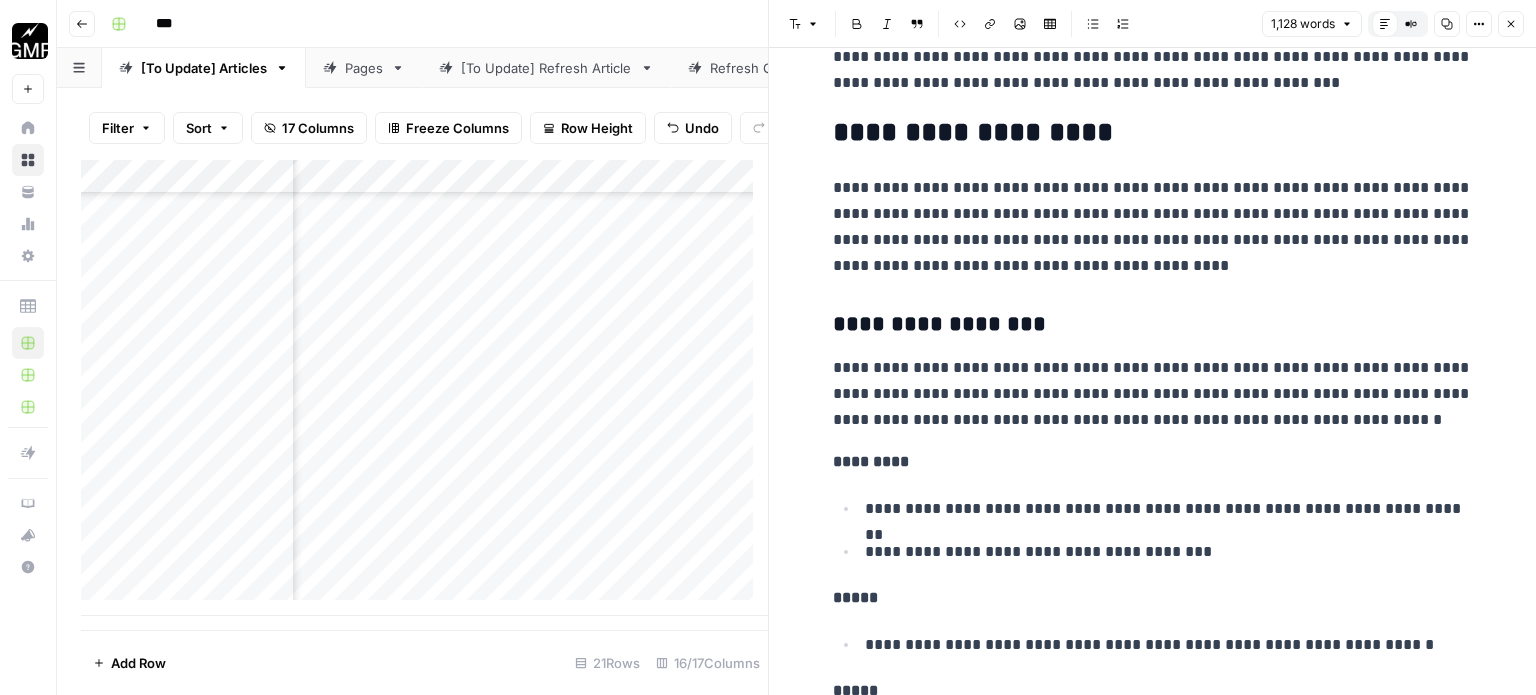 click on "**********" at bounding box center [1153, 394] 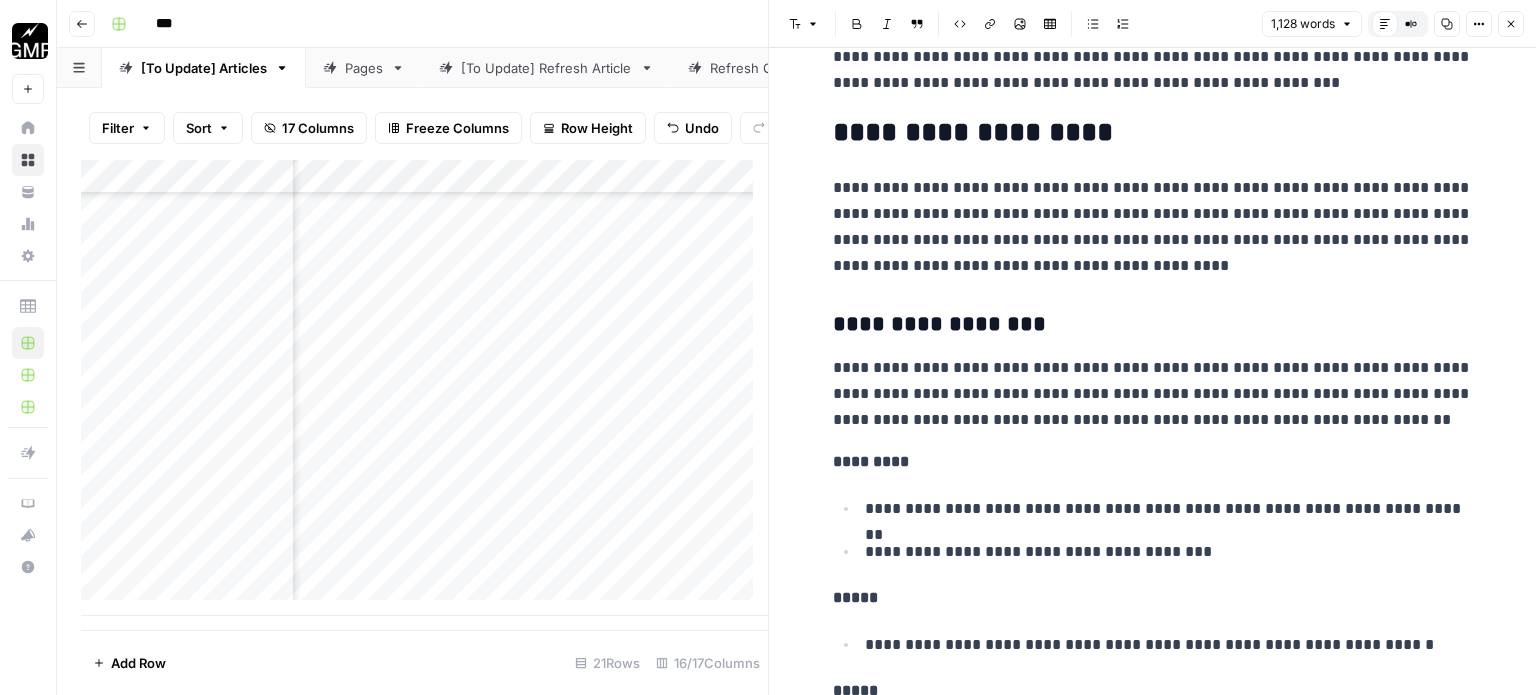 click on "[STREET_ADDRESS]" at bounding box center (1153, 2530) 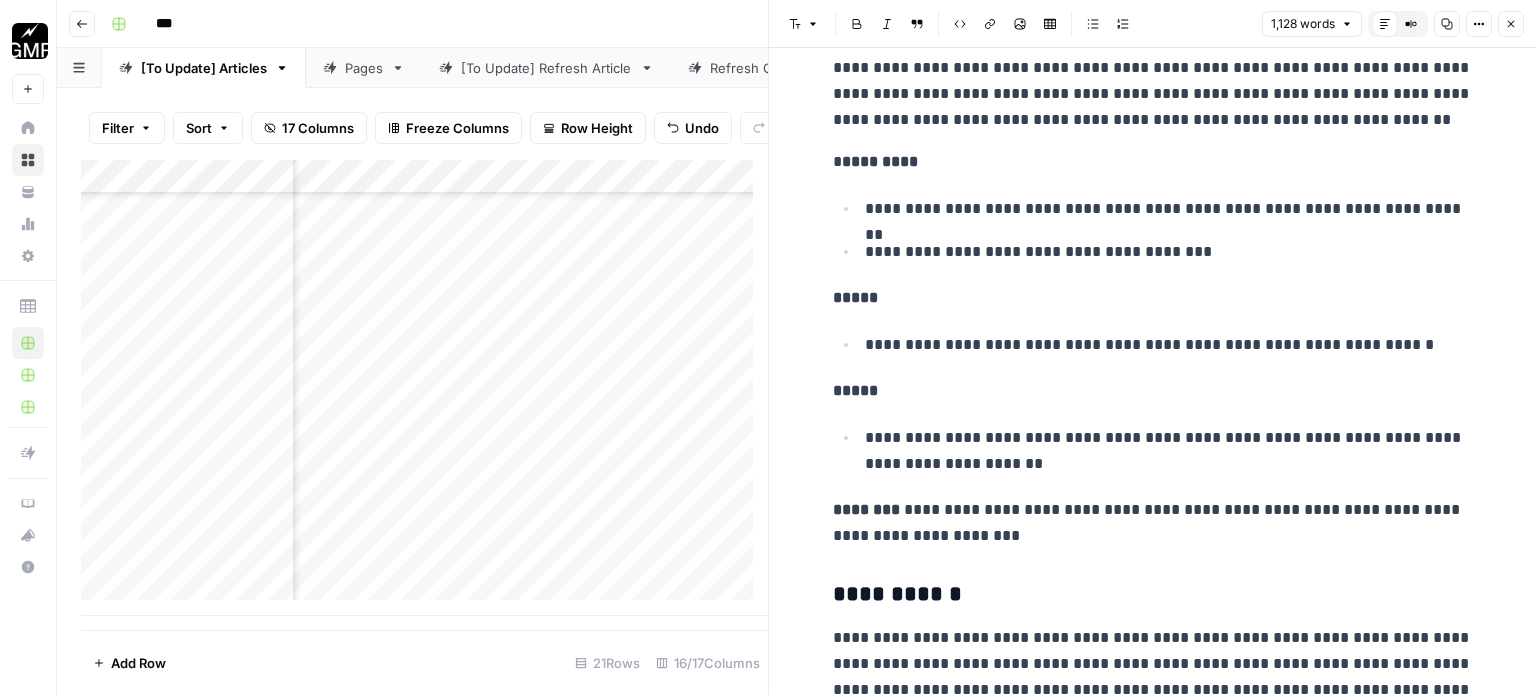 scroll, scrollTop: 1100, scrollLeft: 0, axis: vertical 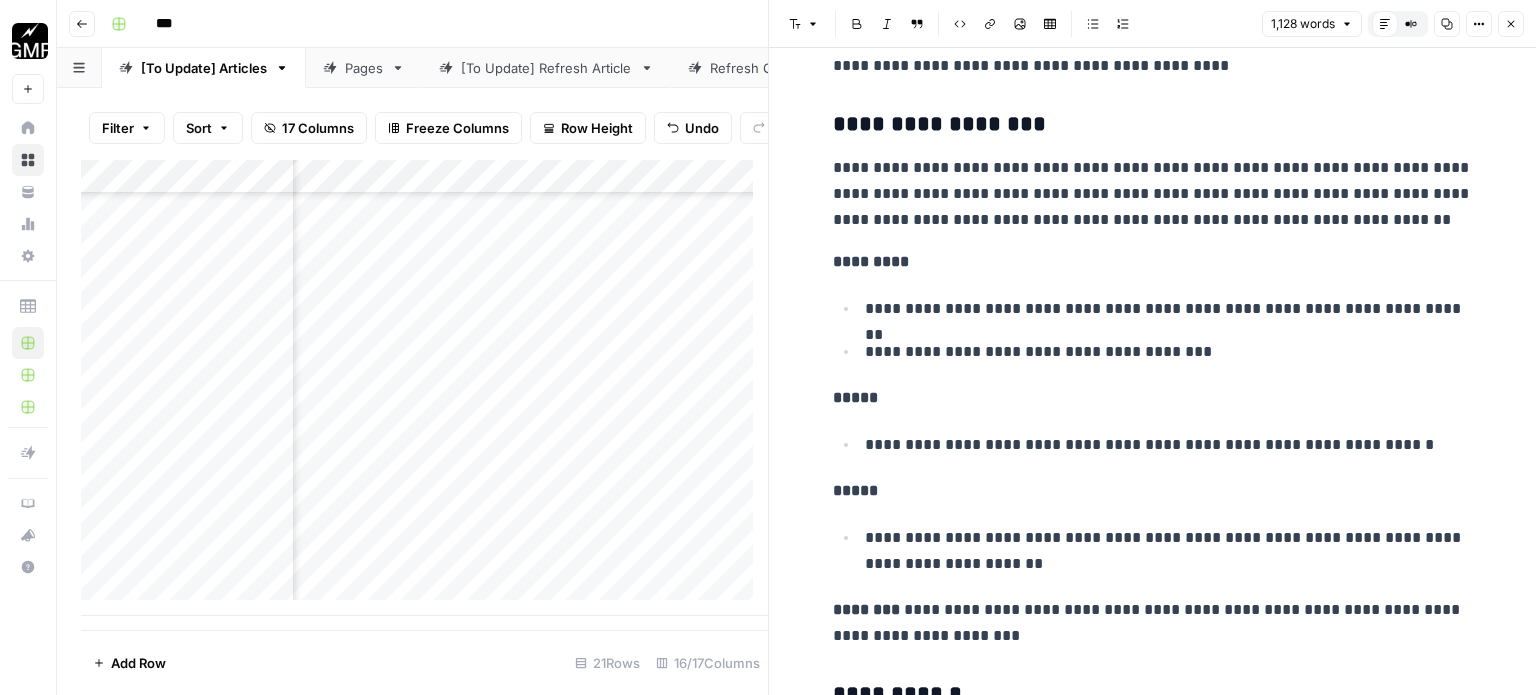 click on "**********" at bounding box center [1169, 309] 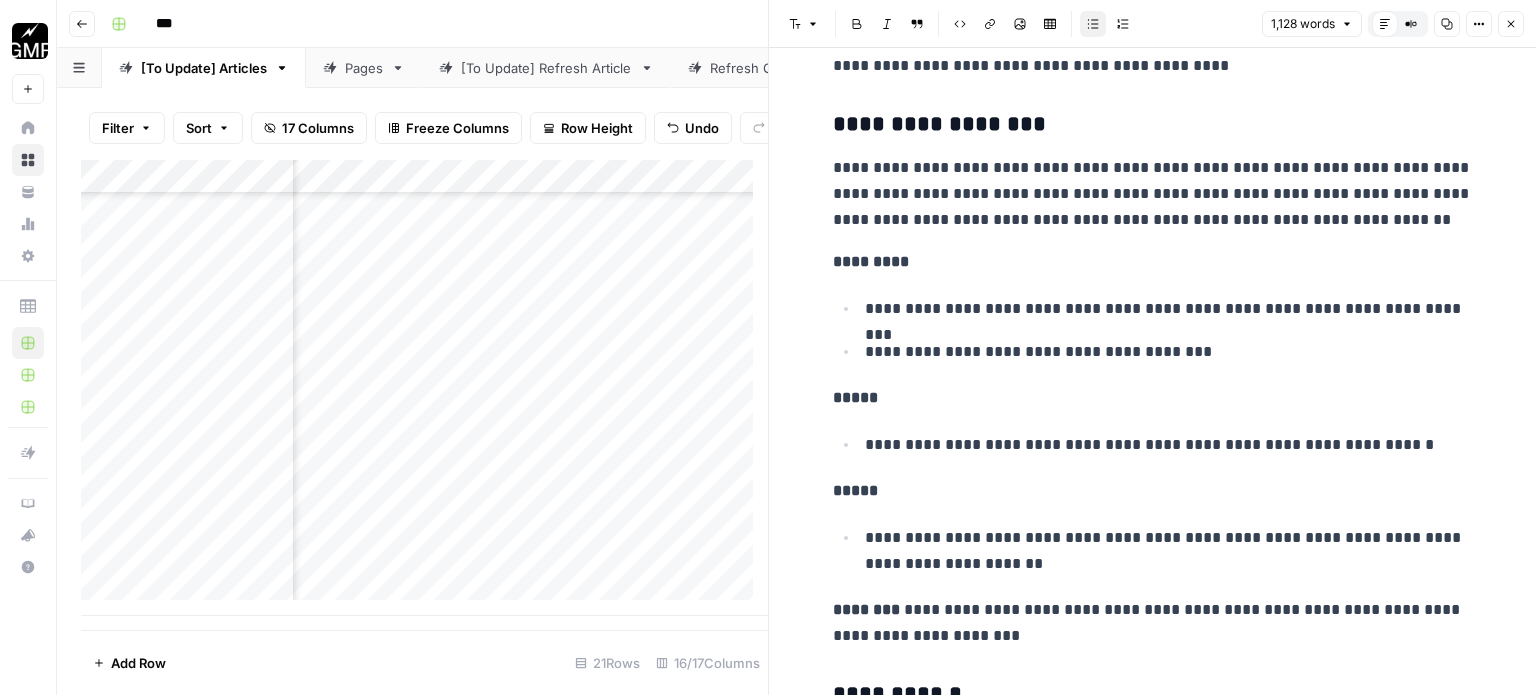 click on "**********" at bounding box center [1169, 309] 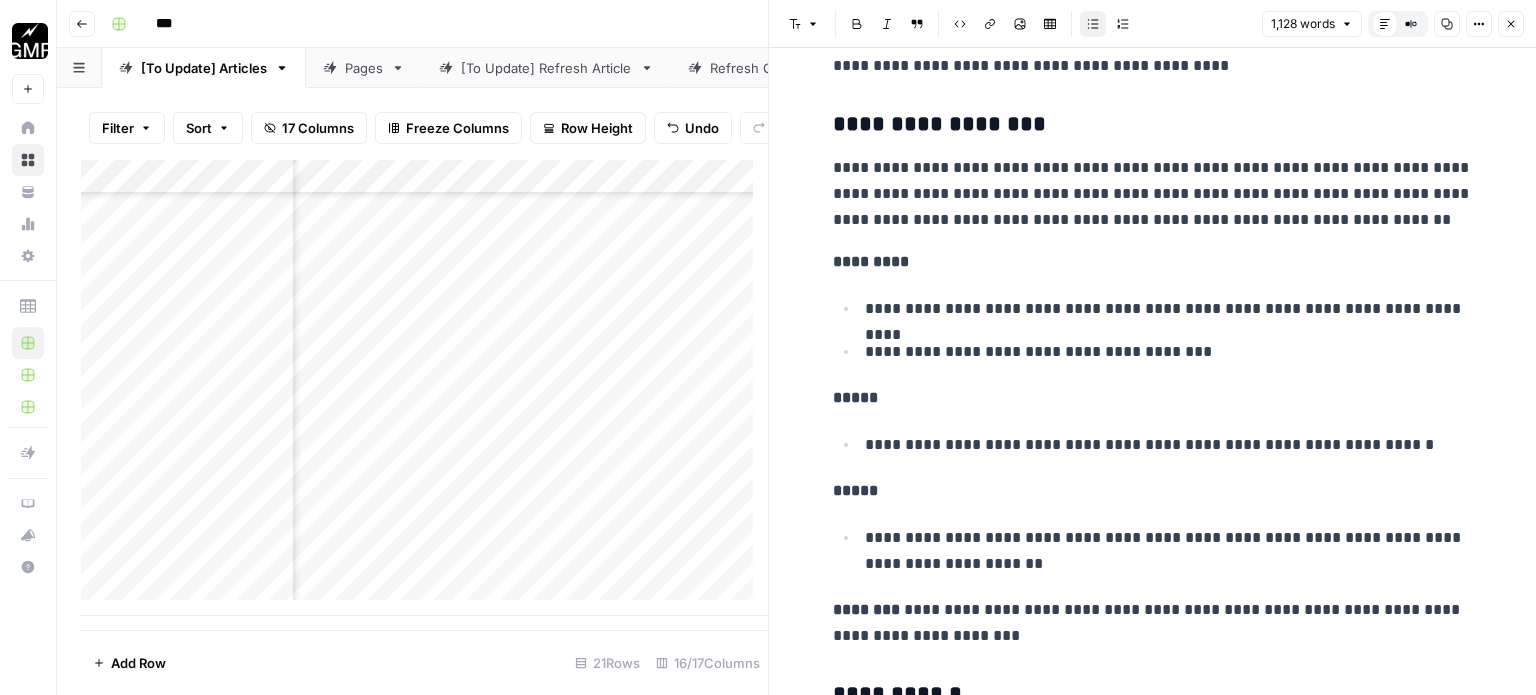 click on "**********" at bounding box center [1166, 351] 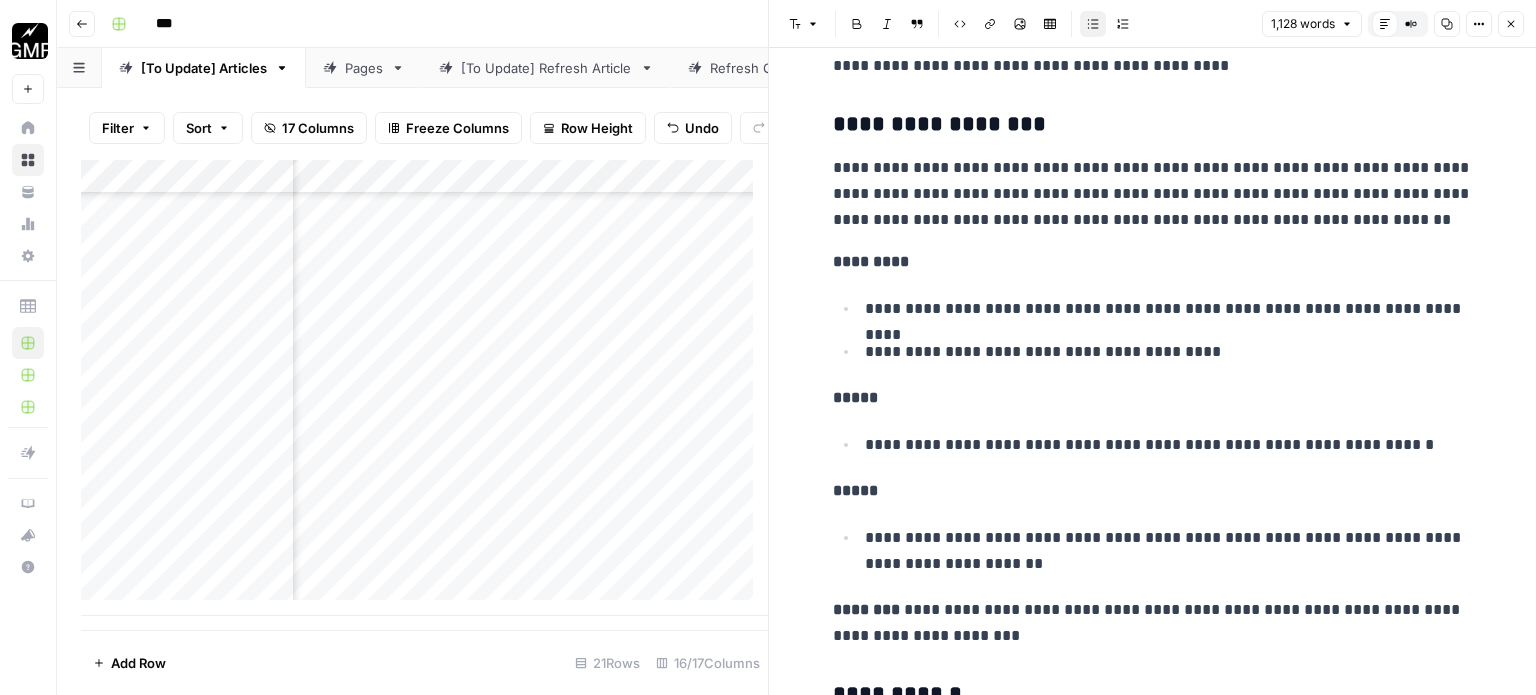 click on "**********" at bounding box center (1169, 352) 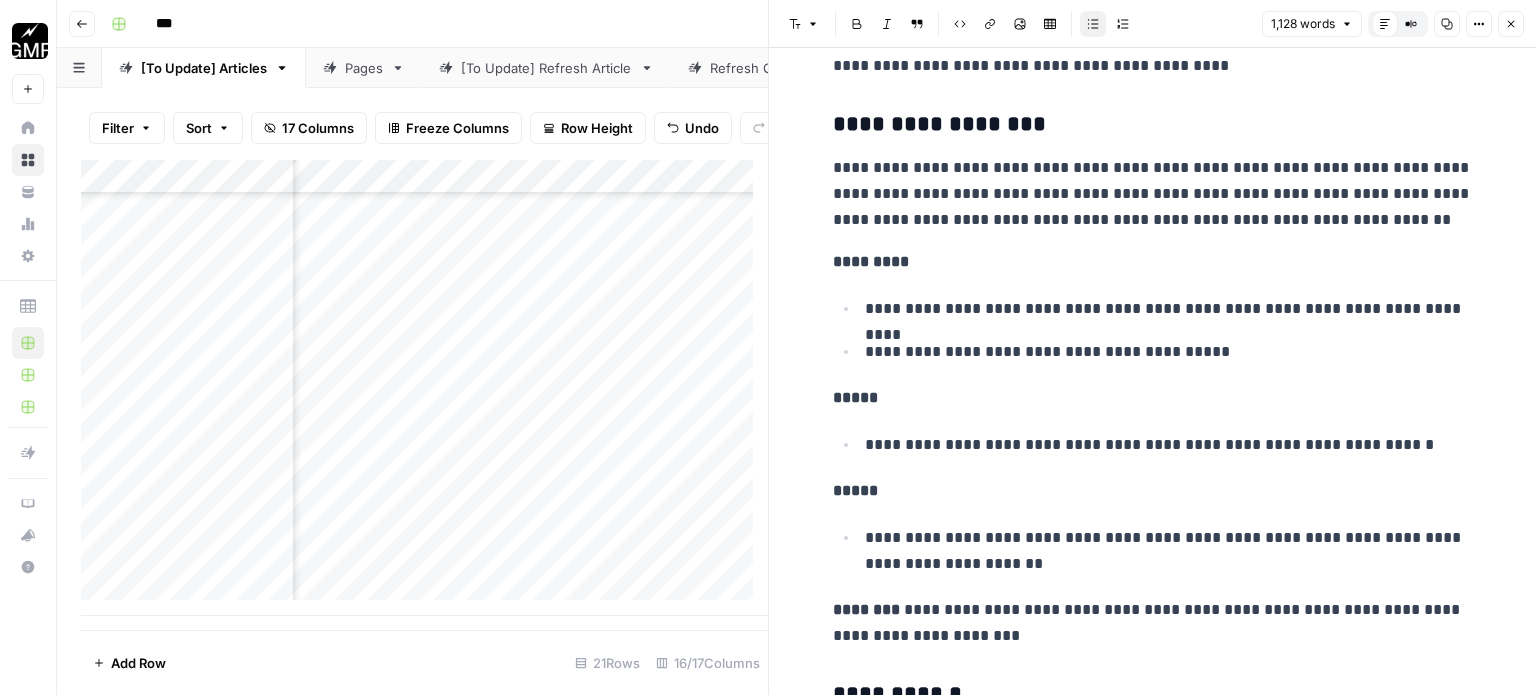 click on "**********" at bounding box center [1166, 444] 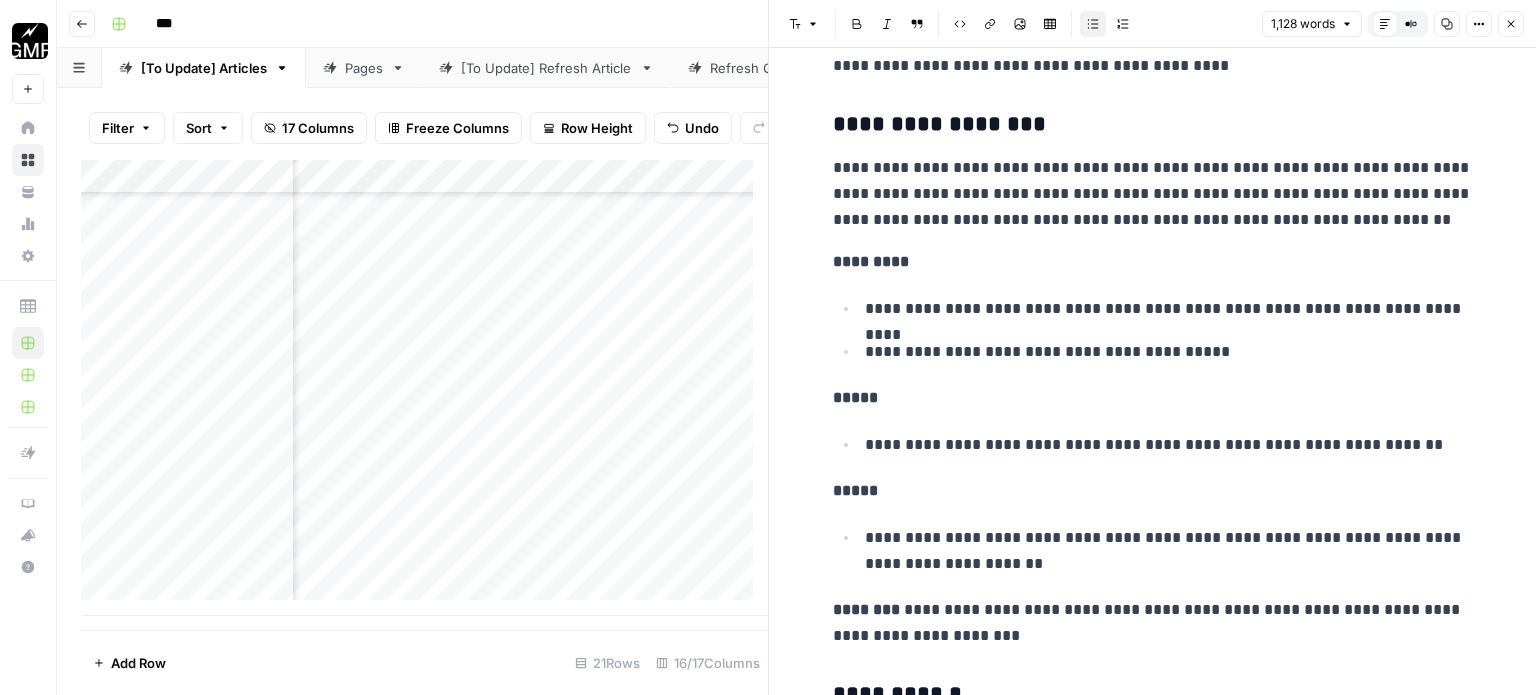 click on "**********" at bounding box center (1169, 445) 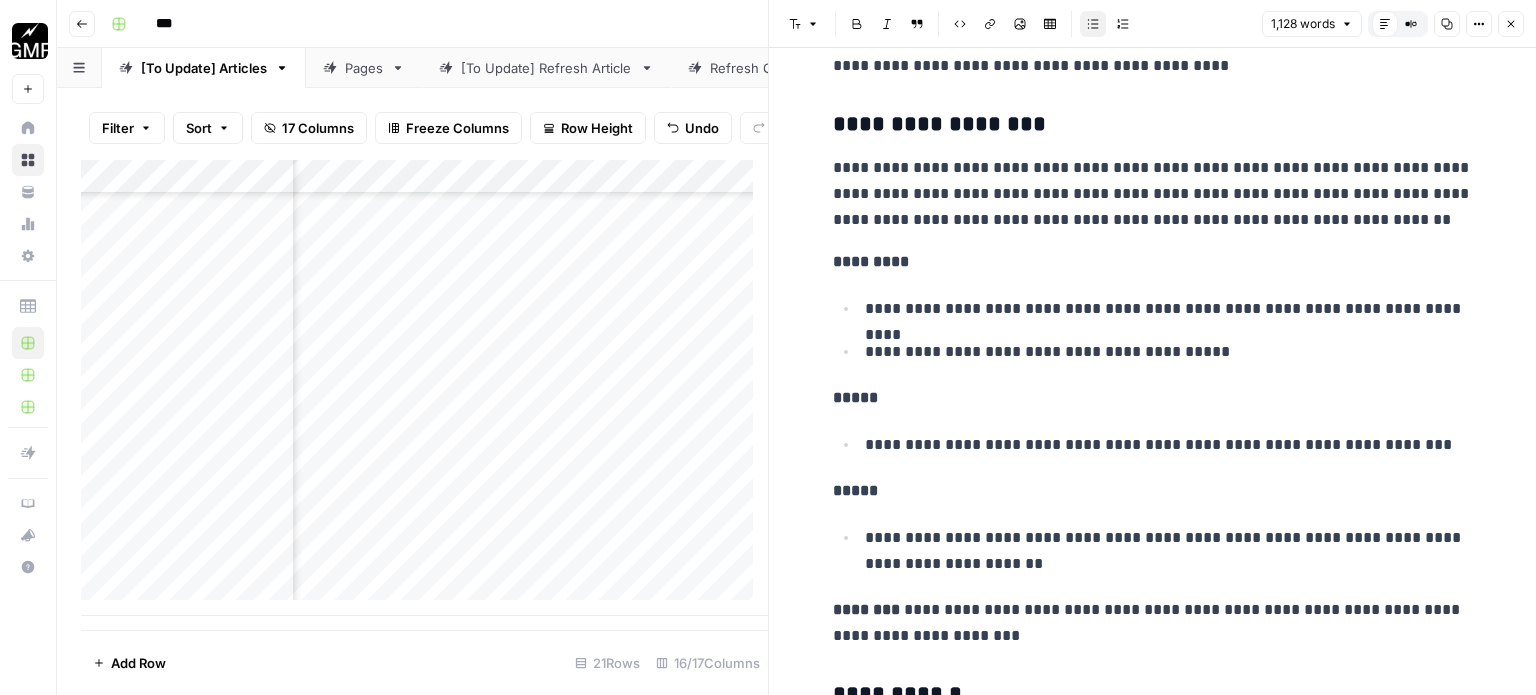 click on "**********" at bounding box center [1169, 551] 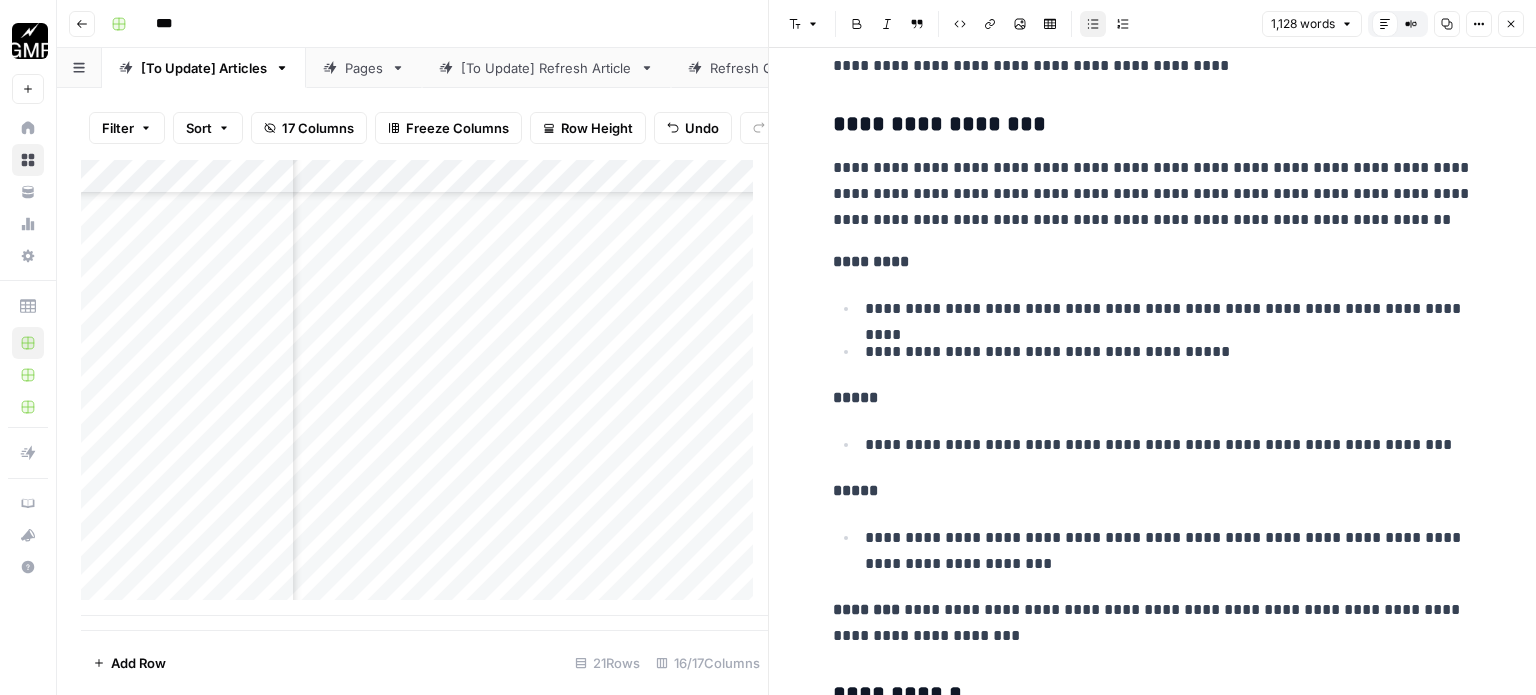 click on "**********" at bounding box center (1169, 551) 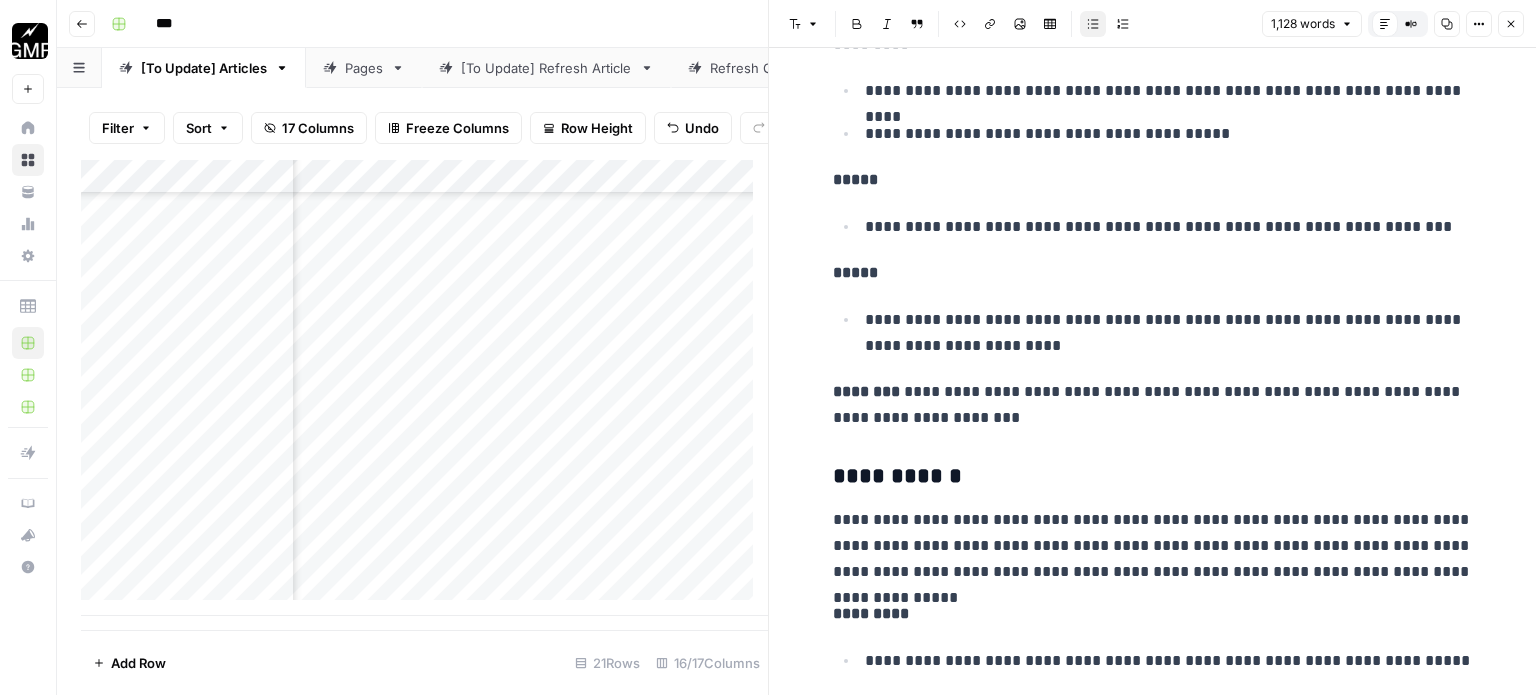 scroll, scrollTop: 1400, scrollLeft: 0, axis: vertical 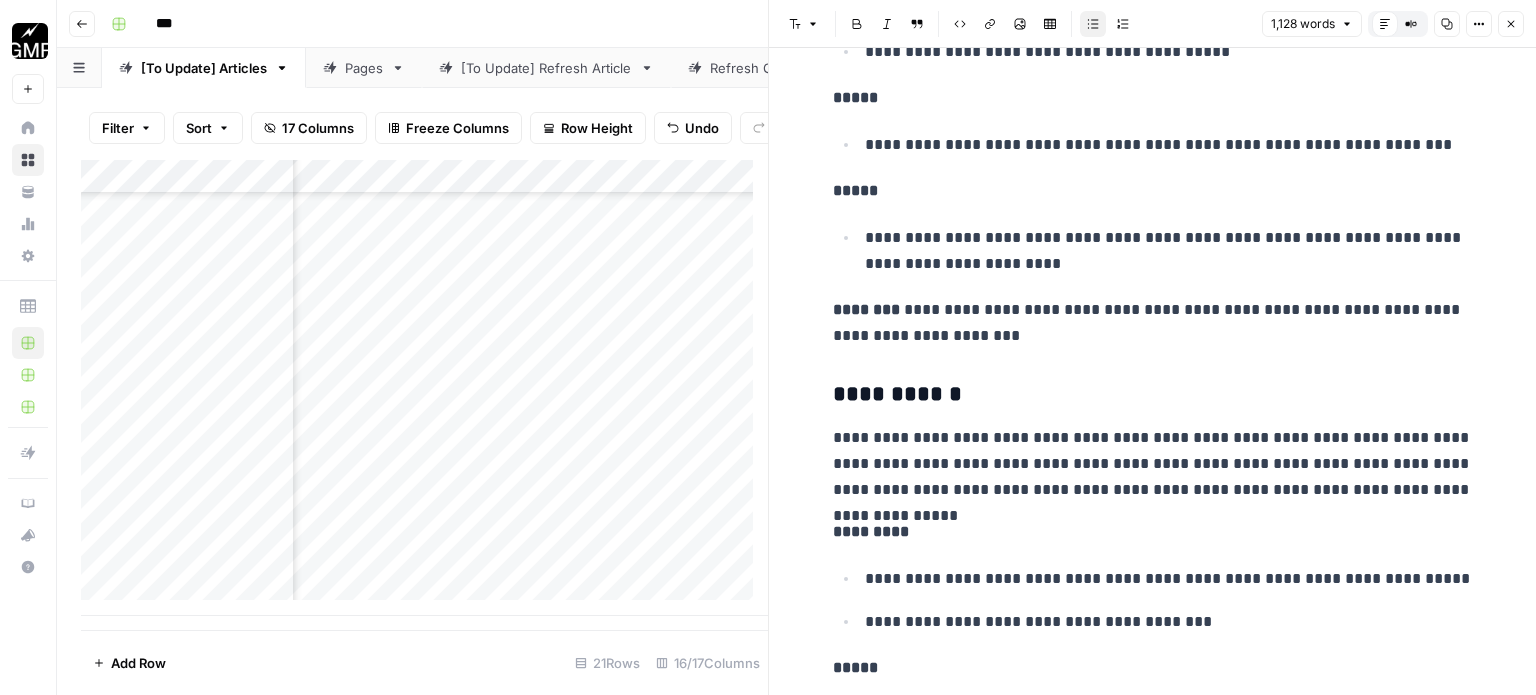 click on "**********" at bounding box center [1153, 323] 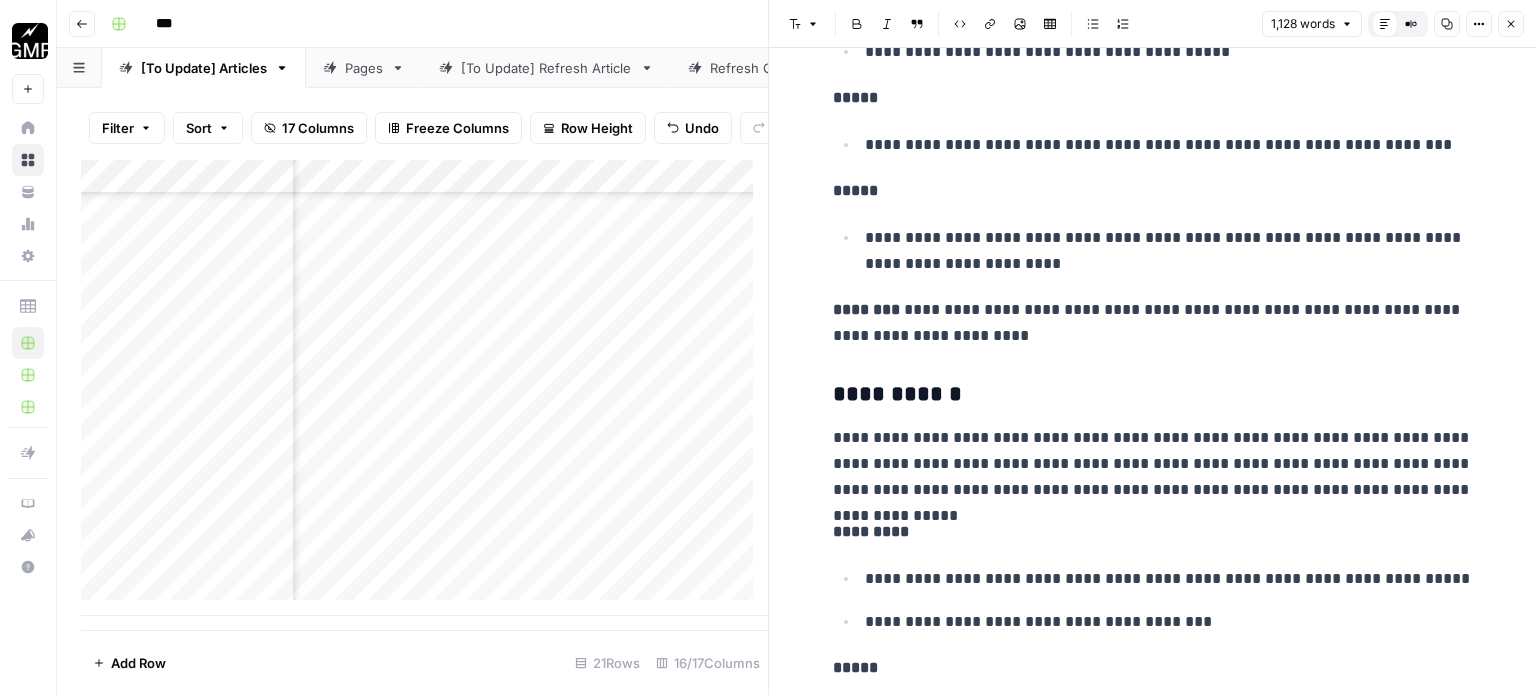 click on "**********" at bounding box center (1153, 323) 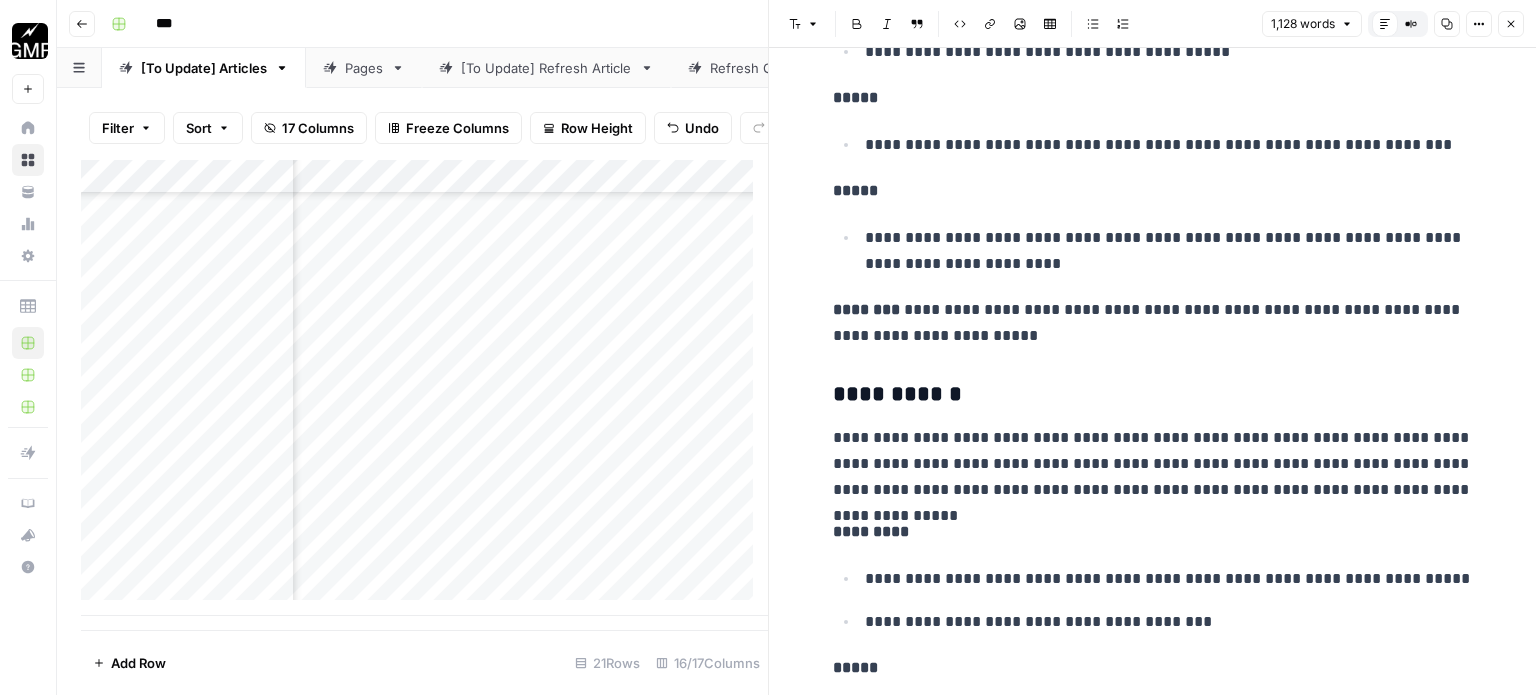 click on "[STREET_ADDRESS]" at bounding box center [1153, 2030] 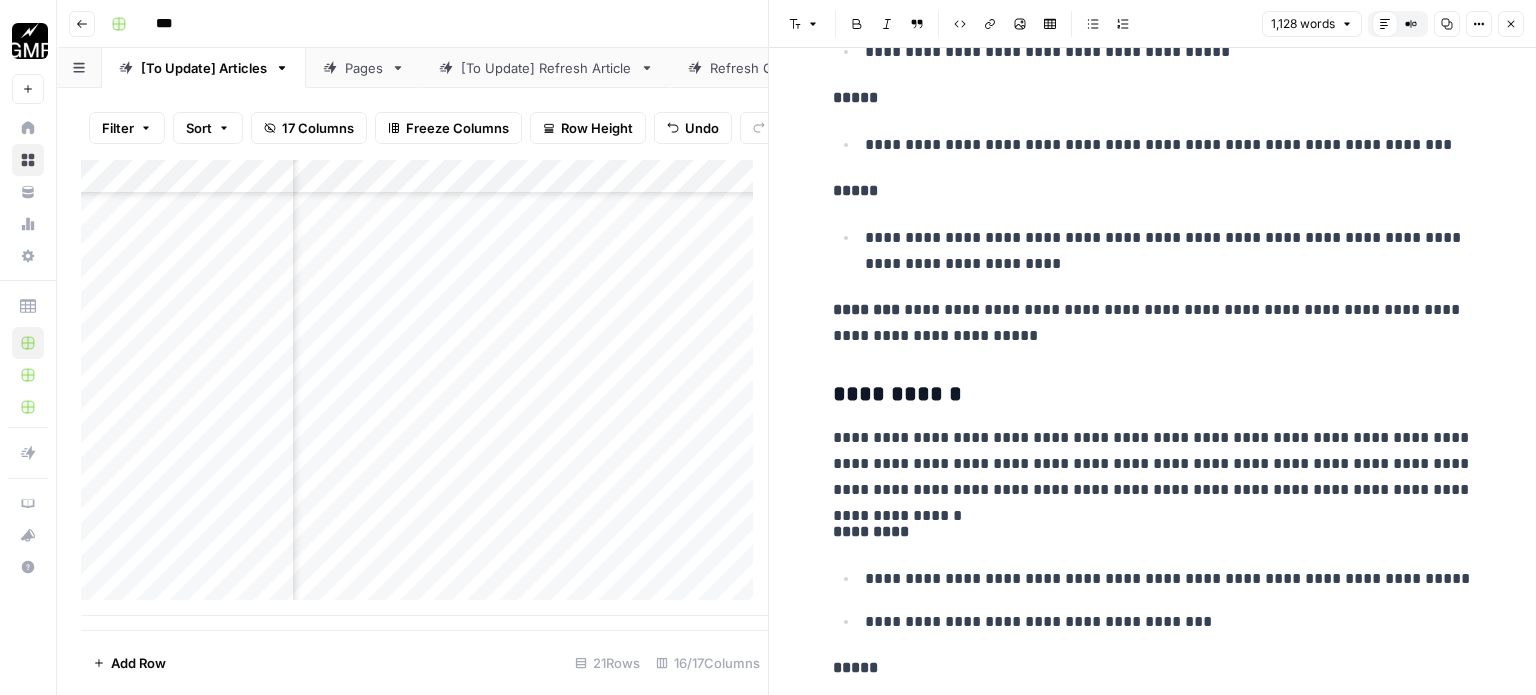 click on "**********" at bounding box center (1153, 464) 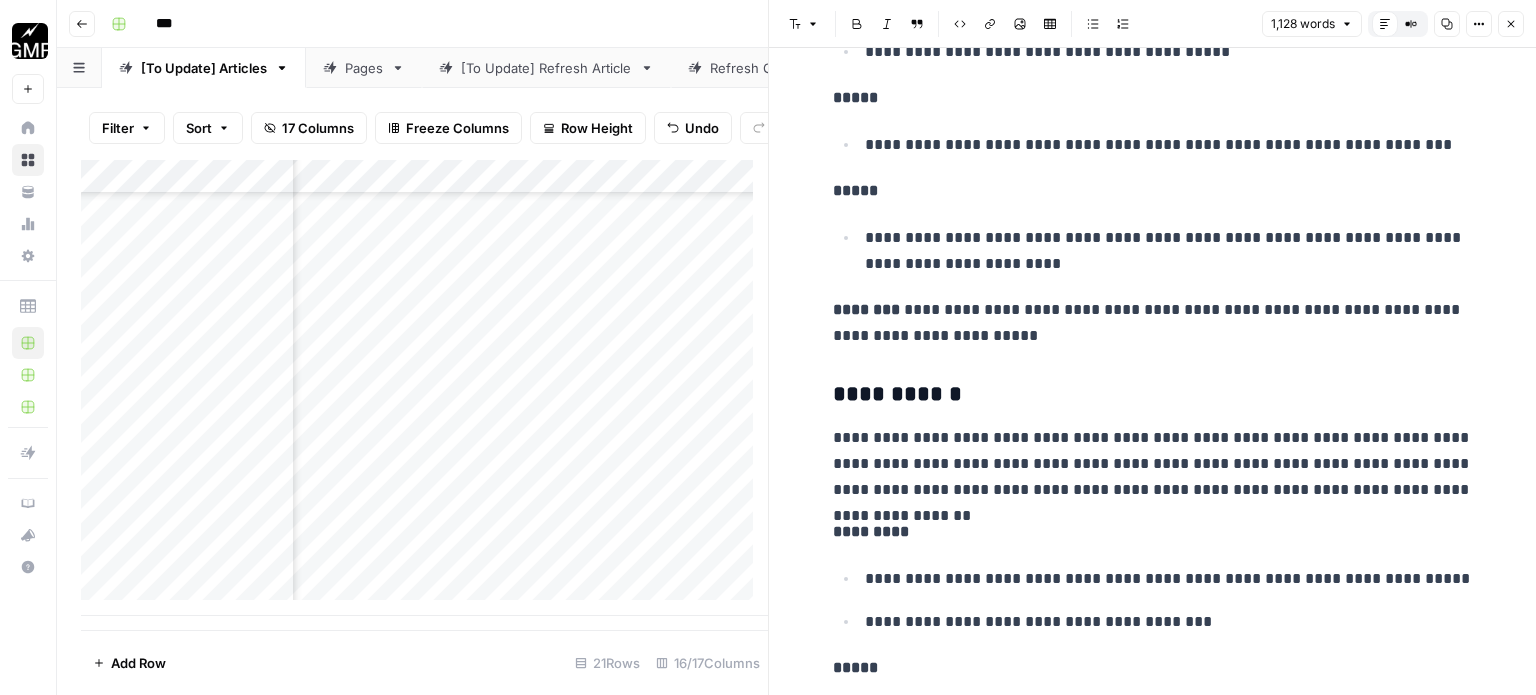 click on "**********" at bounding box center [1169, 579] 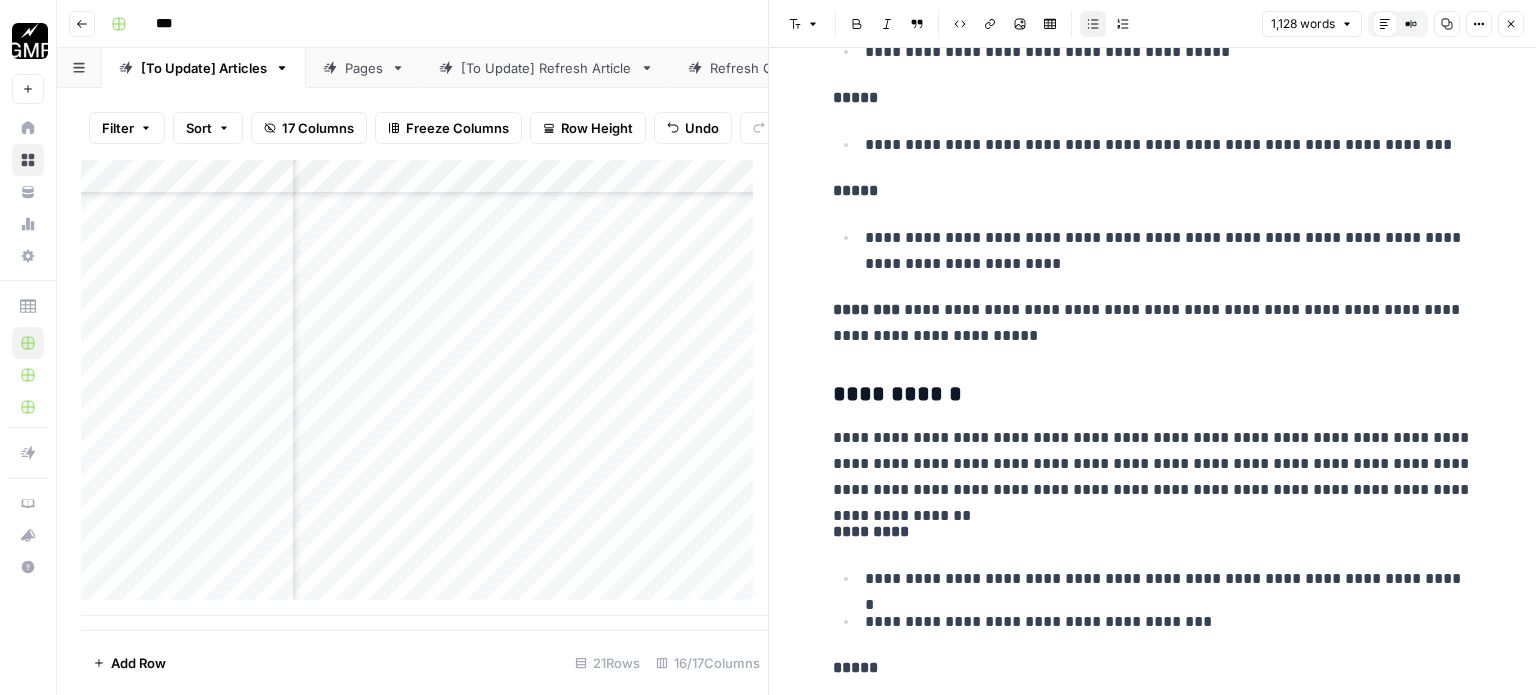 click on "**********" at bounding box center [1169, 622] 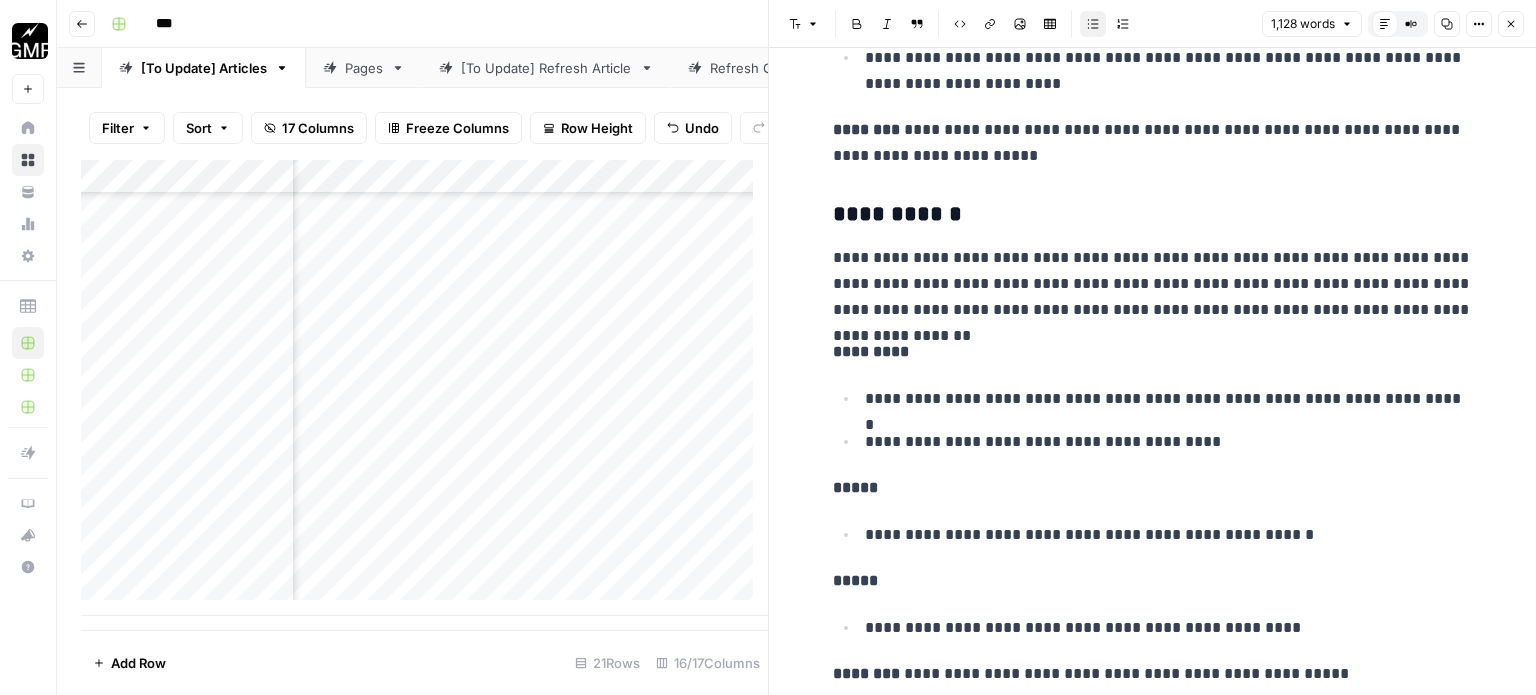 scroll, scrollTop: 1700, scrollLeft: 0, axis: vertical 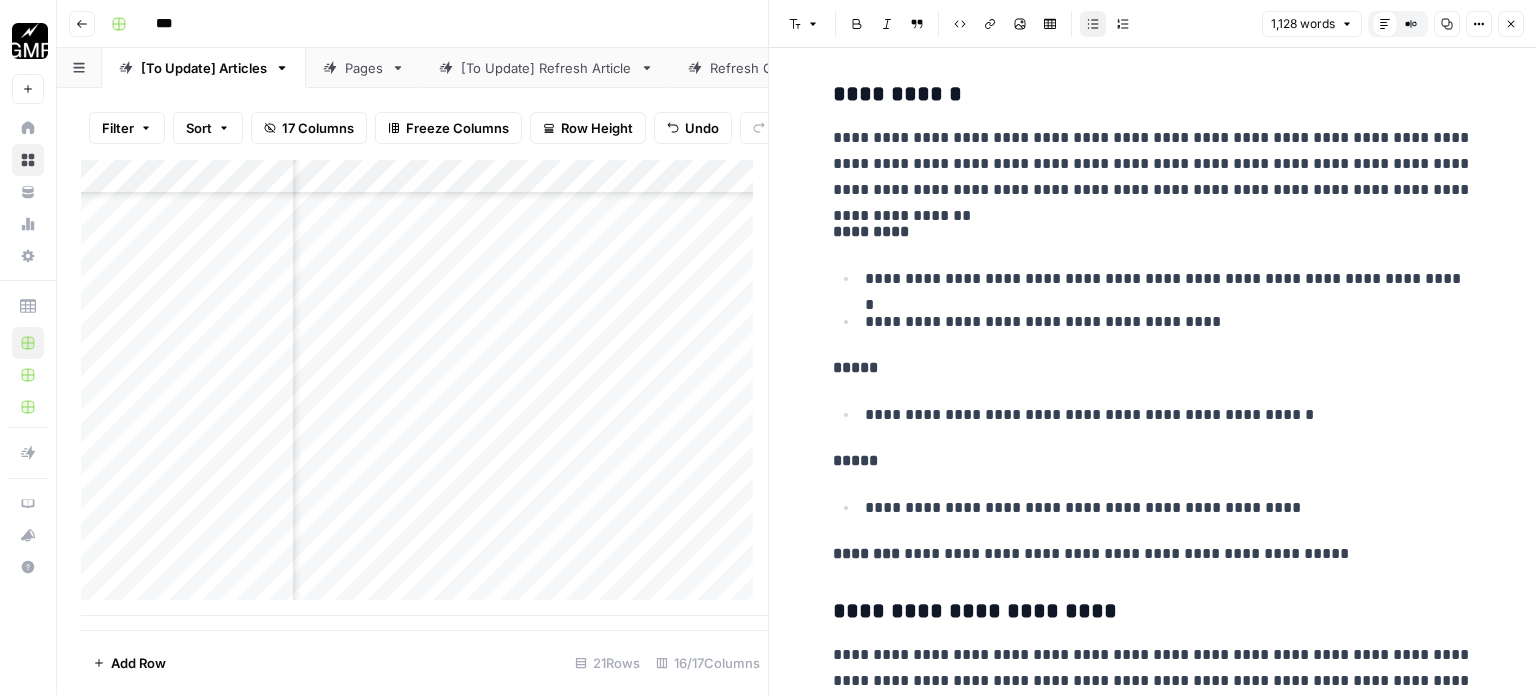 click on "**********" at bounding box center [1166, 414] 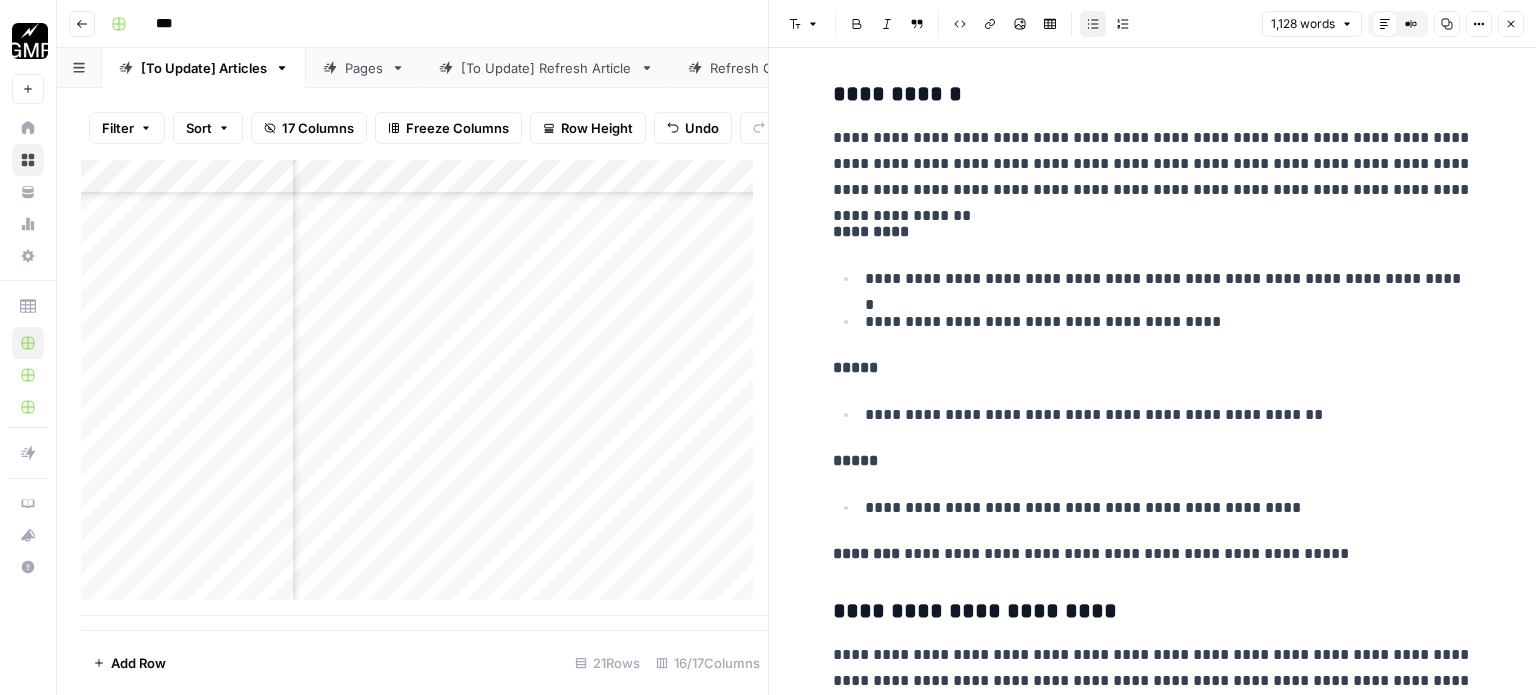 click on "**********" at bounding box center (1169, 415) 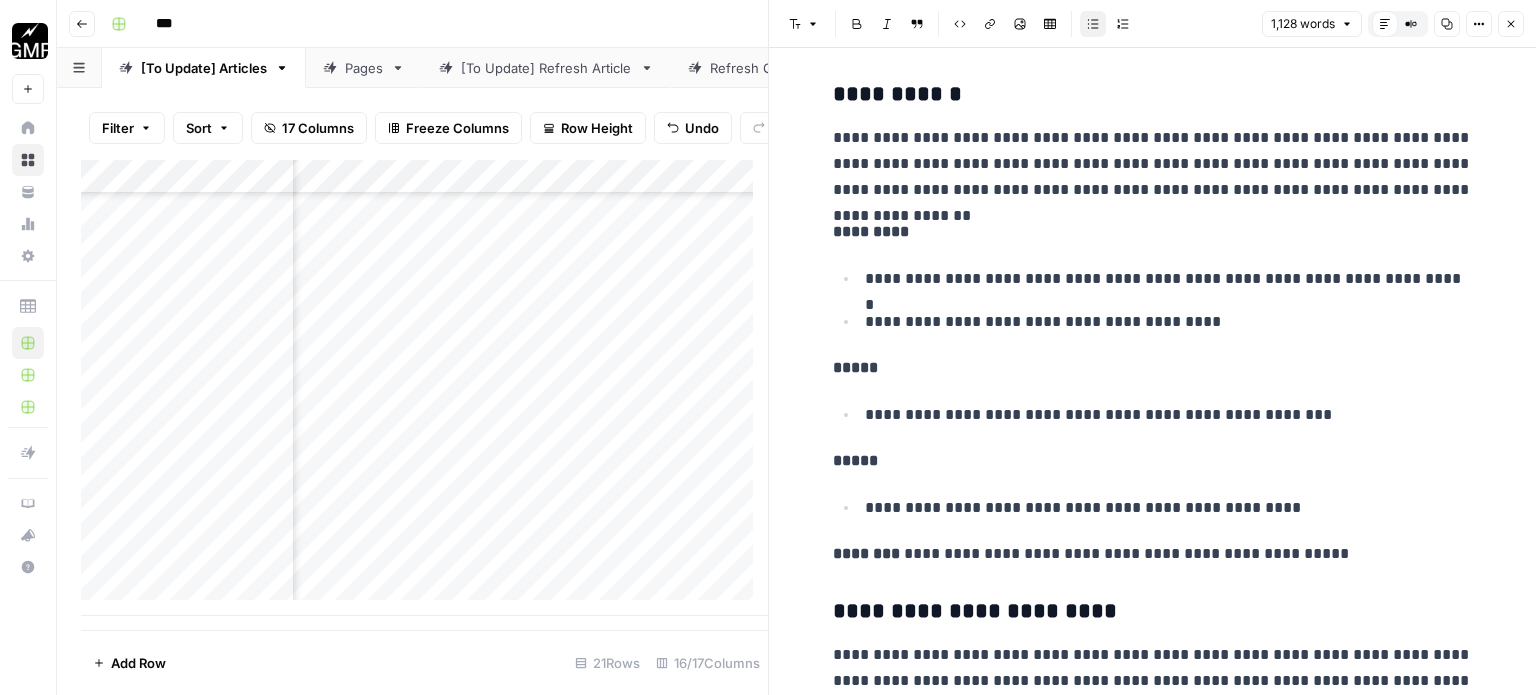 click on "**********" at bounding box center (1166, 507) 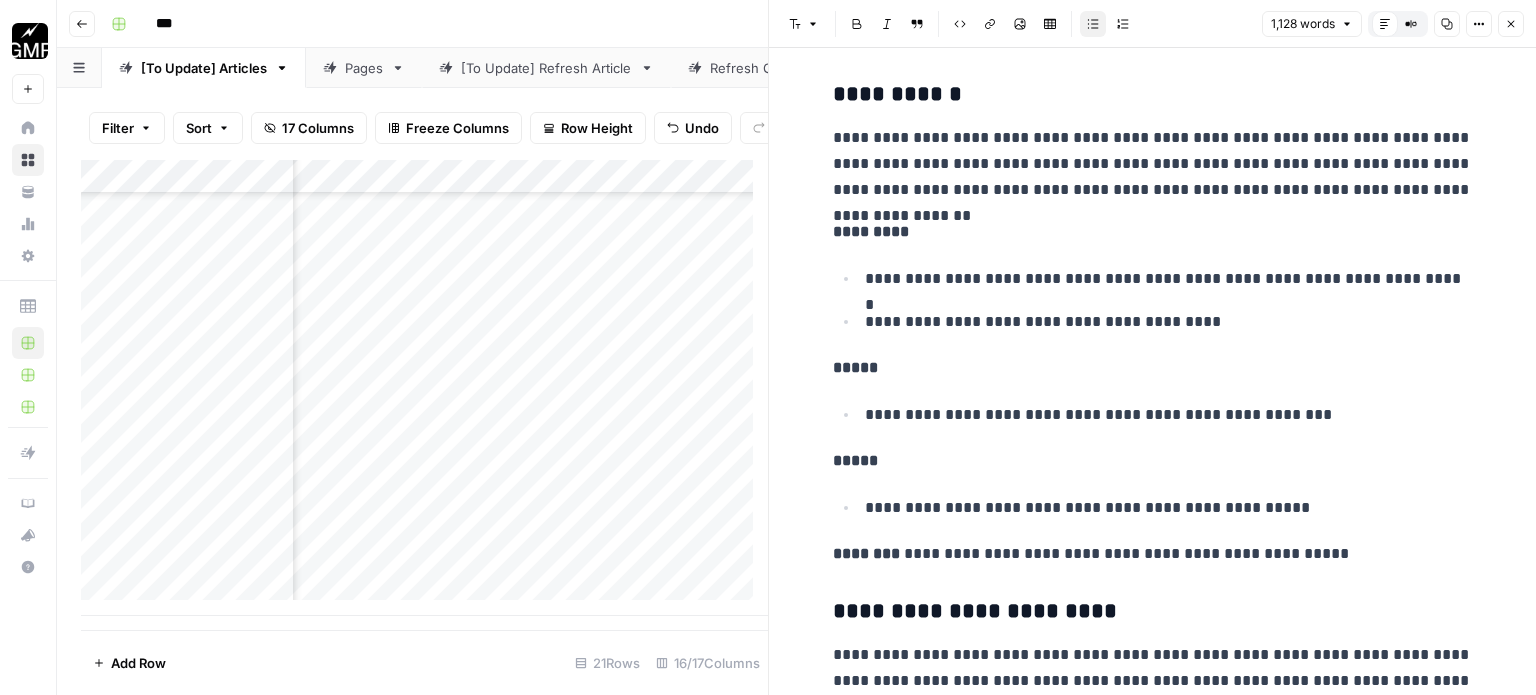 click on "**********" at bounding box center (1169, 508) 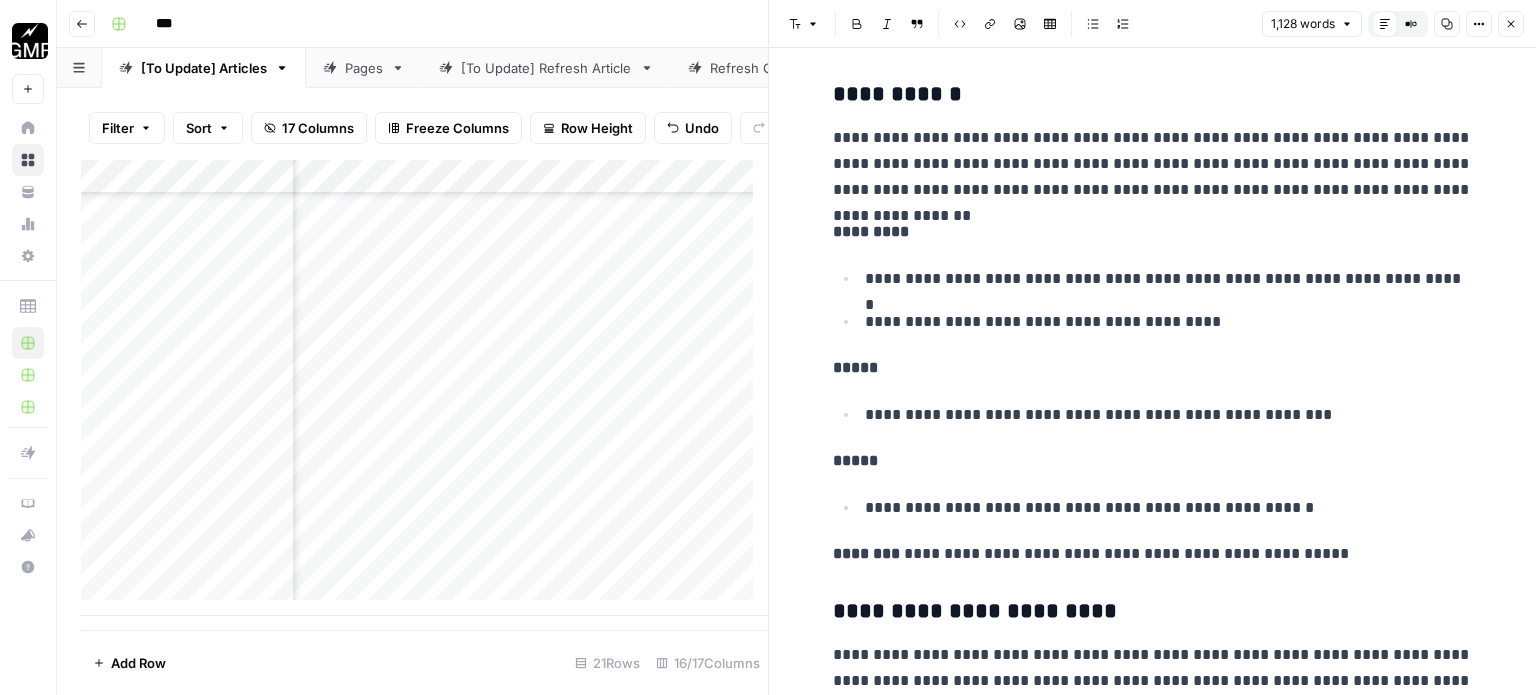 click on "**********" at bounding box center (1153, 554) 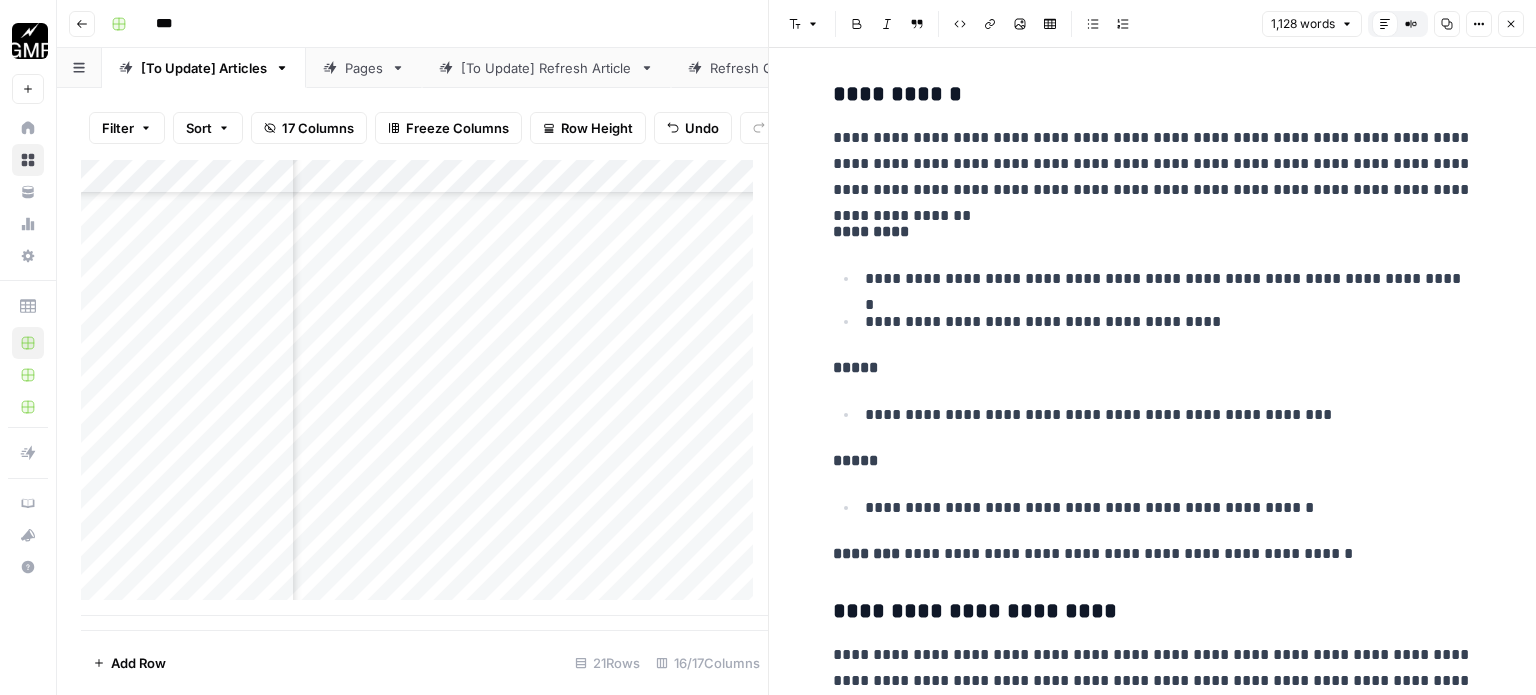 click on "**********" at bounding box center (1153, 554) 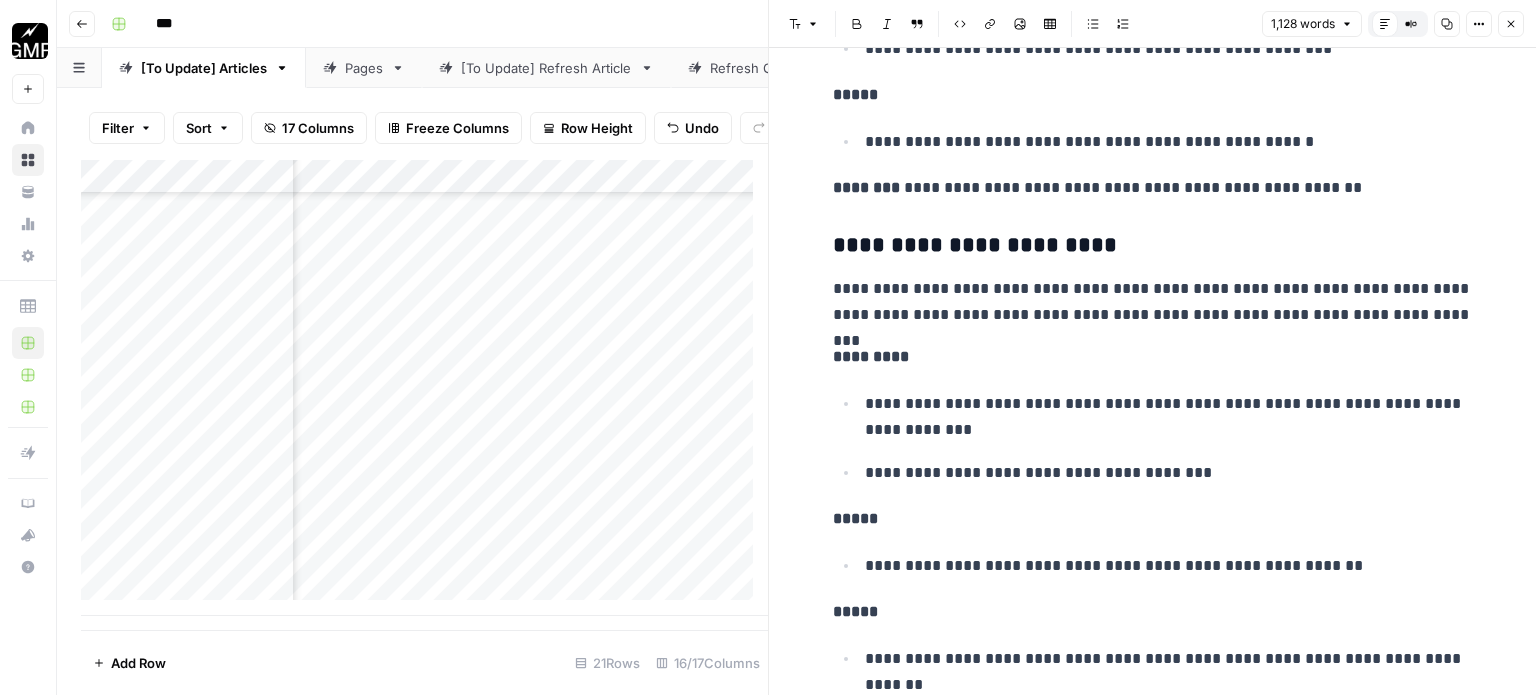 scroll, scrollTop: 2100, scrollLeft: 0, axis: vertical 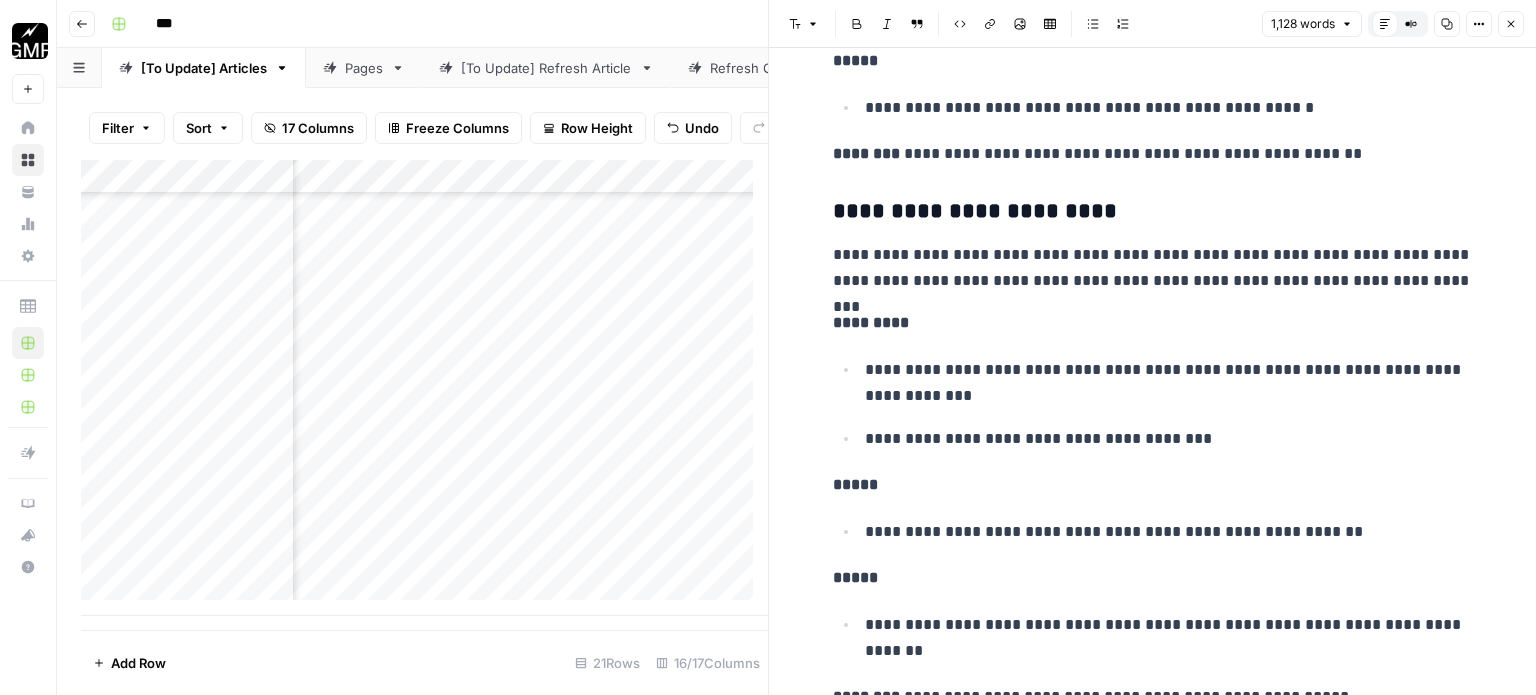 click on "**********" at bounding box center (1153, 268) 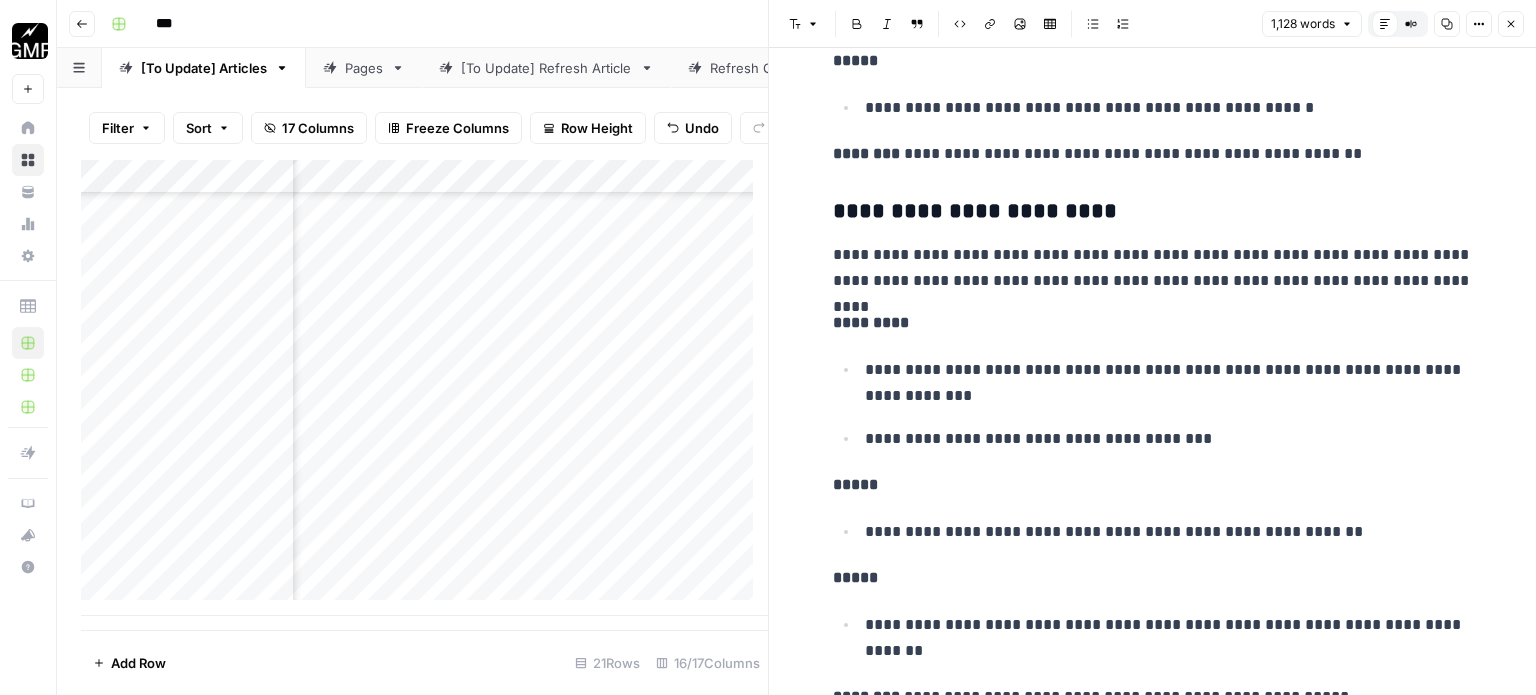 click on "**********" at bounding box center [1153, 268] 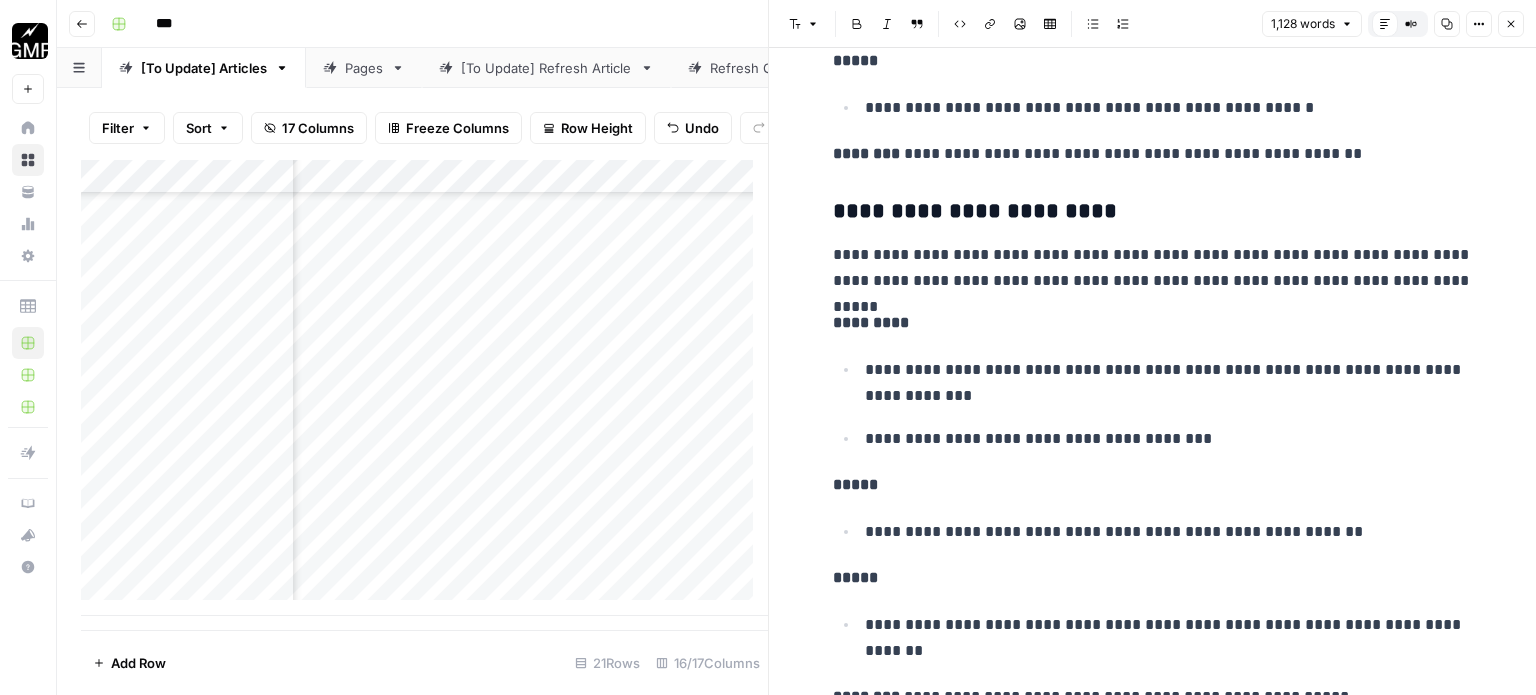 click on "**********" at bounding box center (1169, 383) 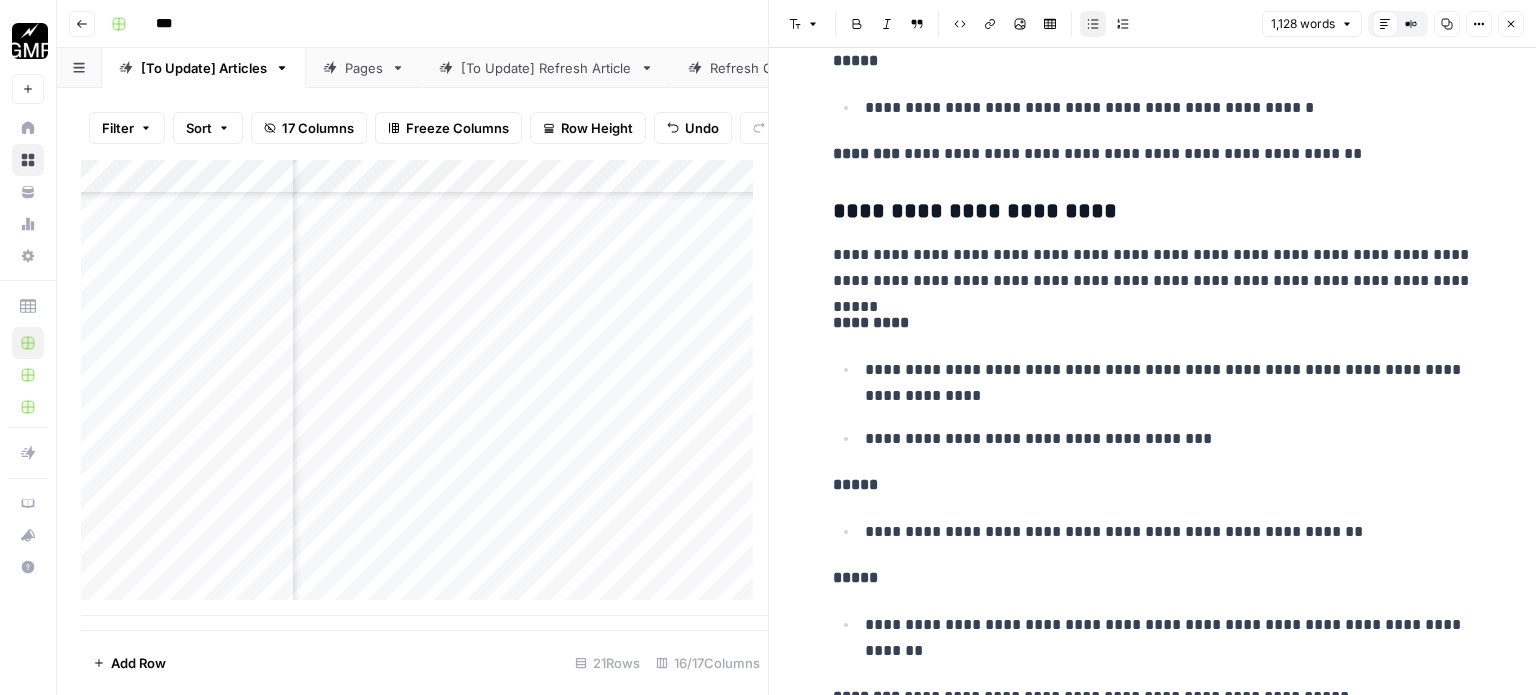 click on "**********" at bounding box center [1169, 439] 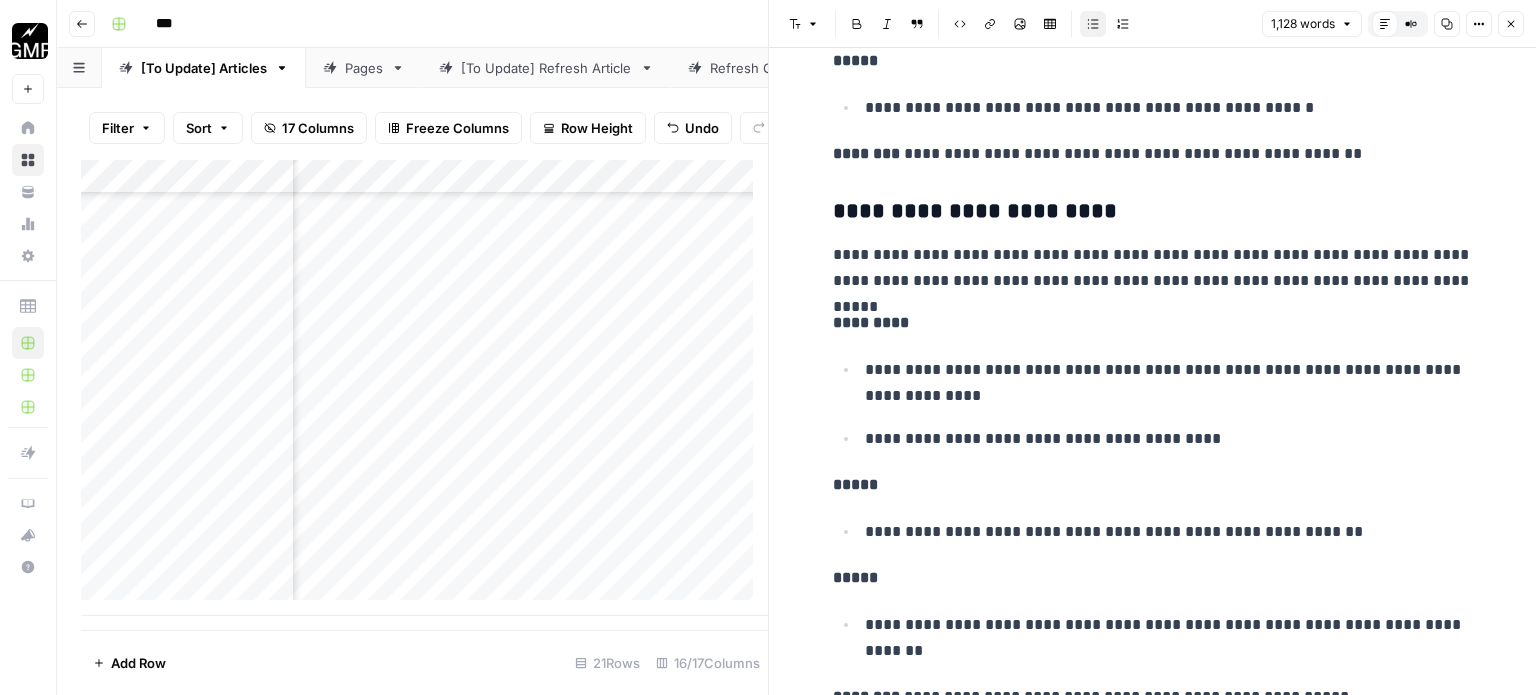 click on "**********" at bounding box center (1166, 531) 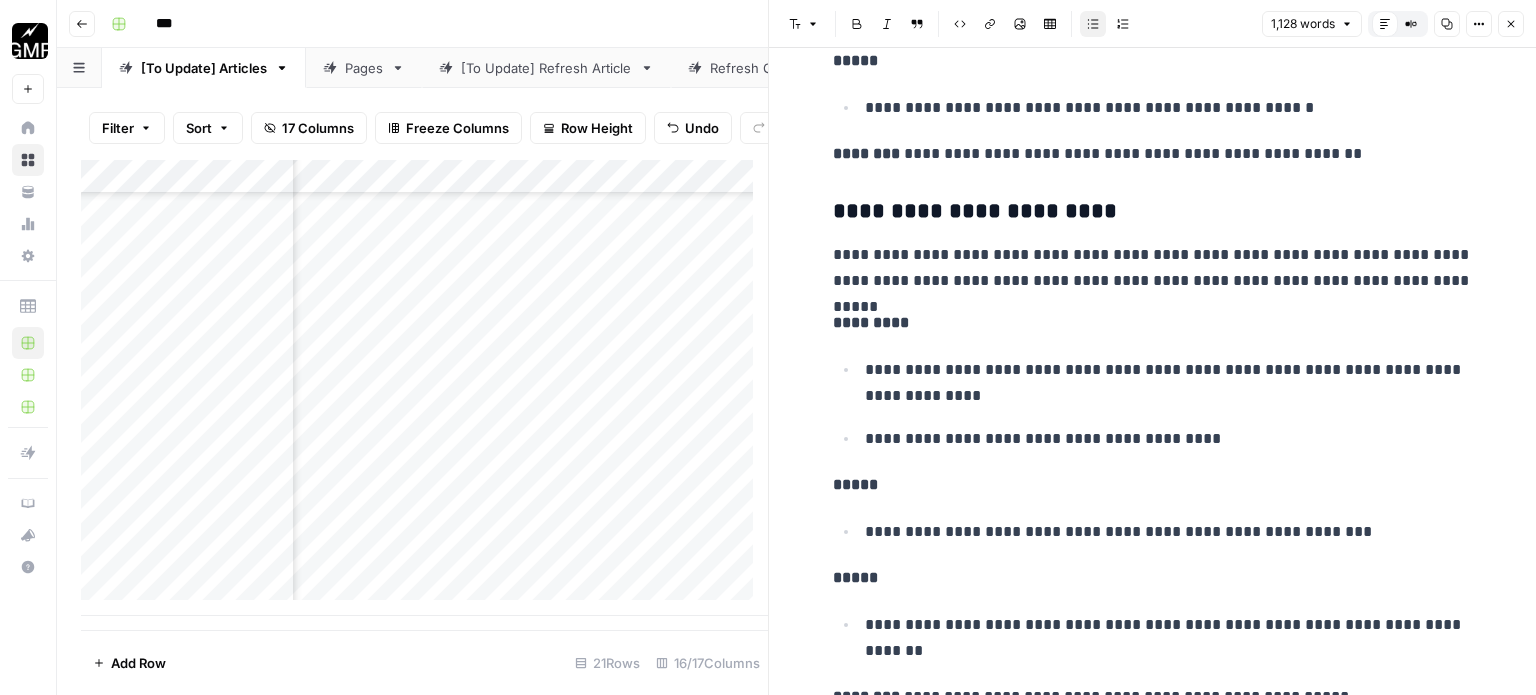 click on "**********" at bounding box center (1169, 532) 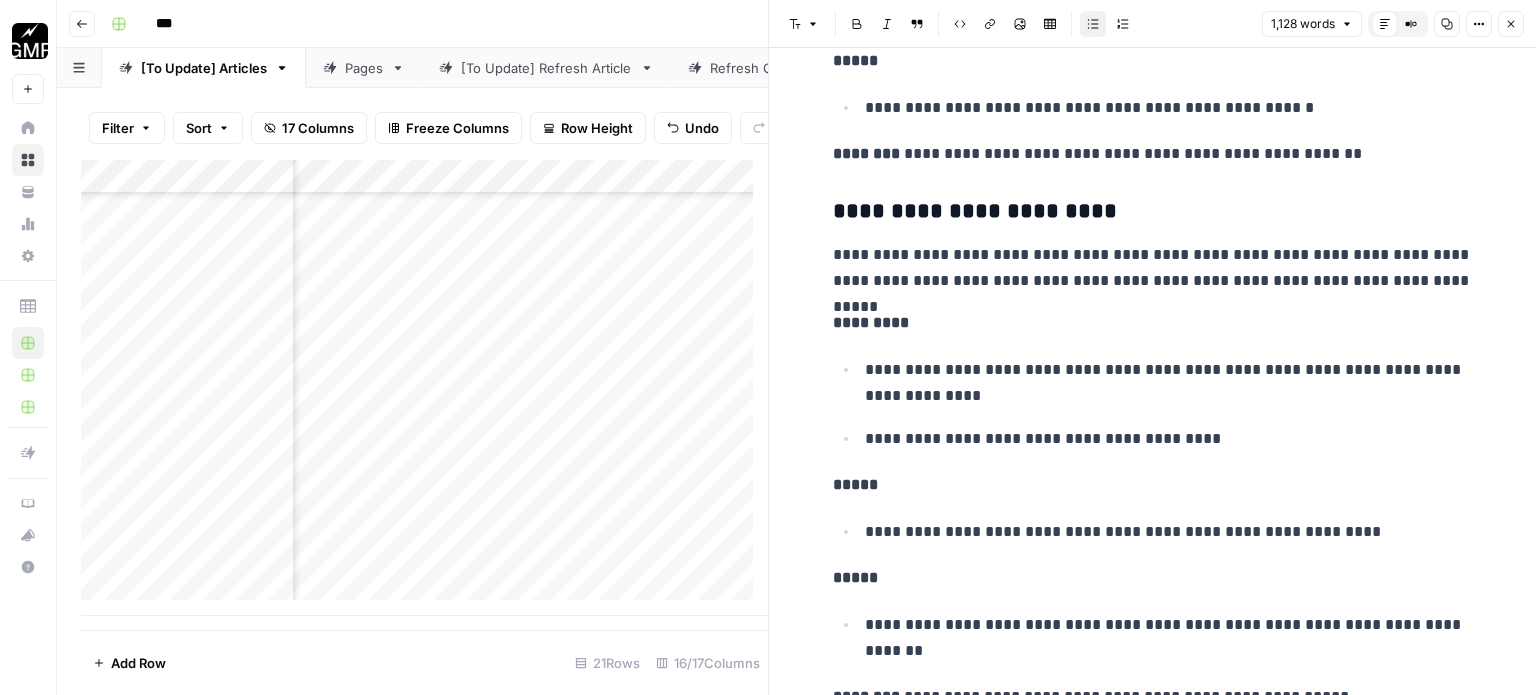 click on "**********" at bounding box center [1169, 638] 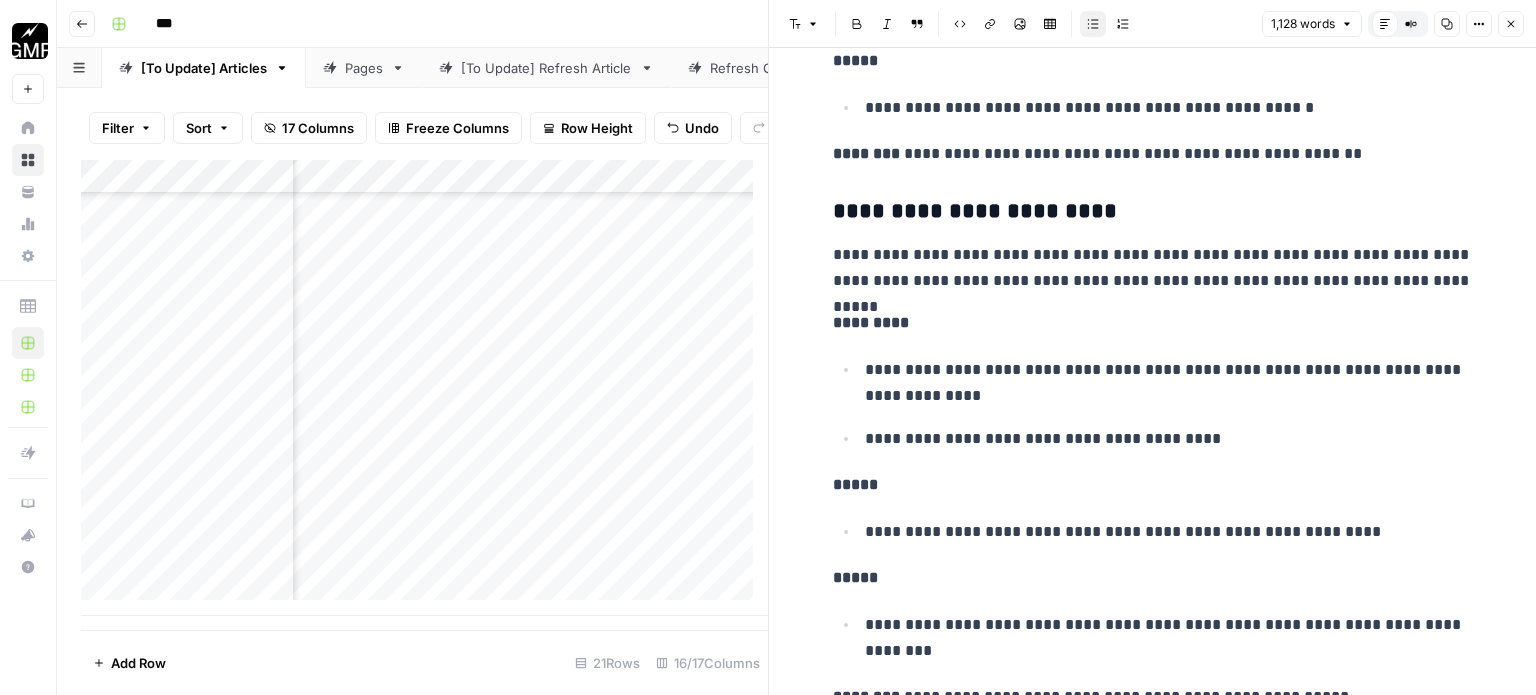 click on "**********" at bounding box center (1169, 638) 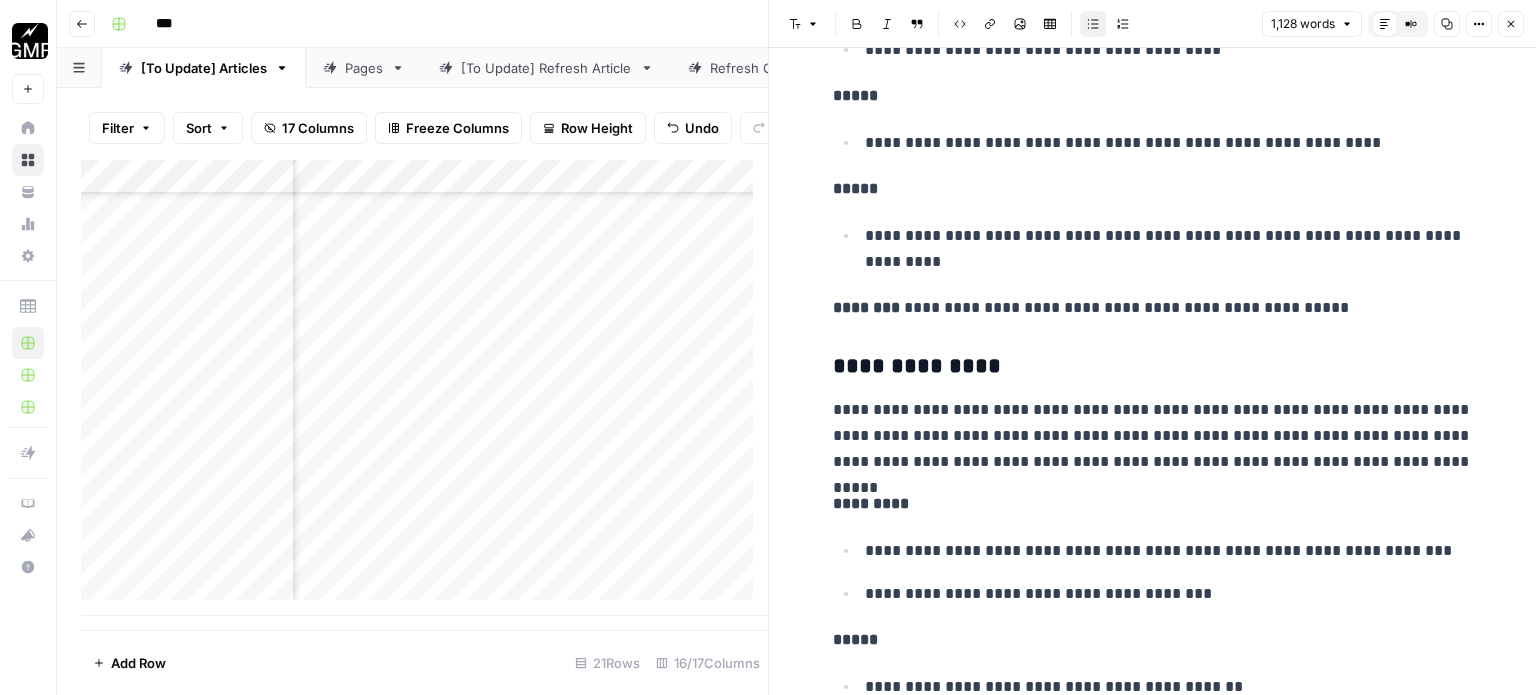 scroll, scrollTop: 2500, scrollLeft: 0, axis: vertical 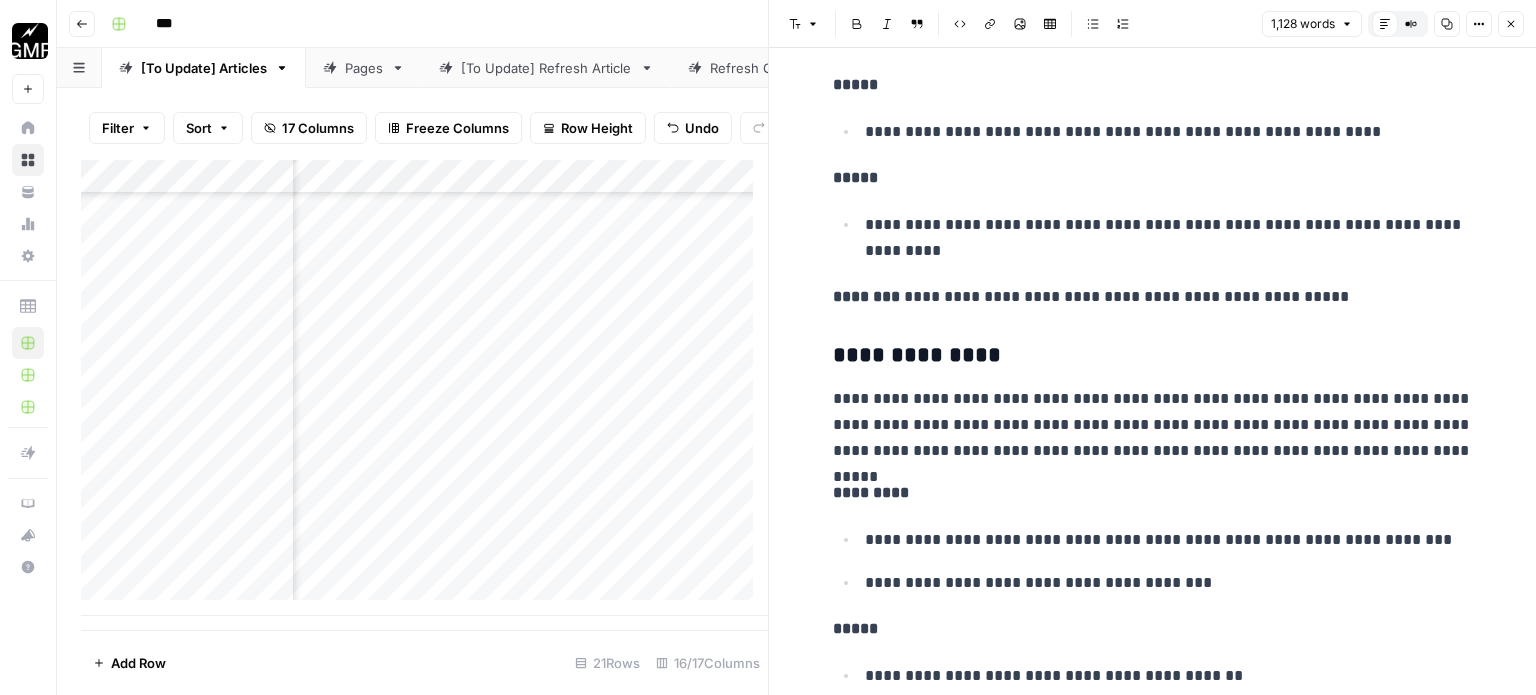 click on "**********" at bounding box center (1153, 297) 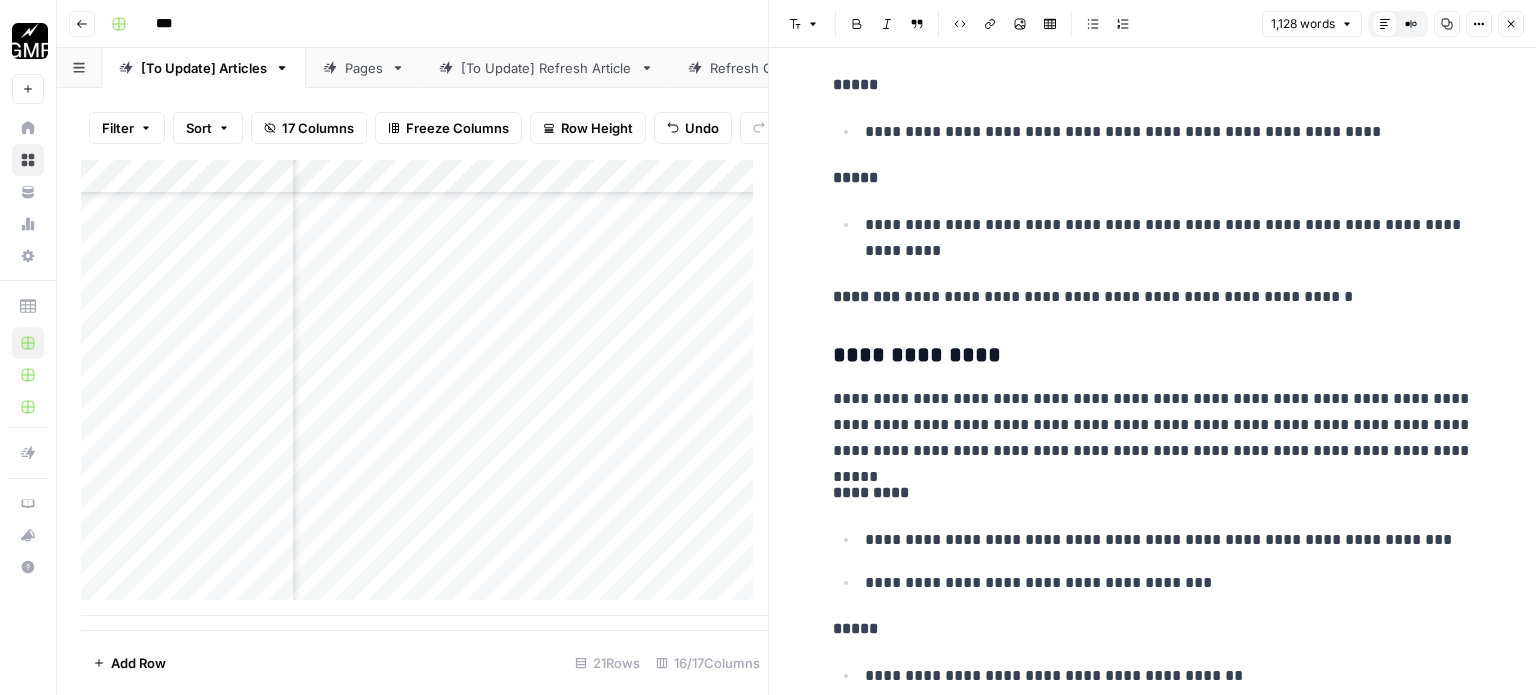 click on "**********" at bounding box center [1153, 297] 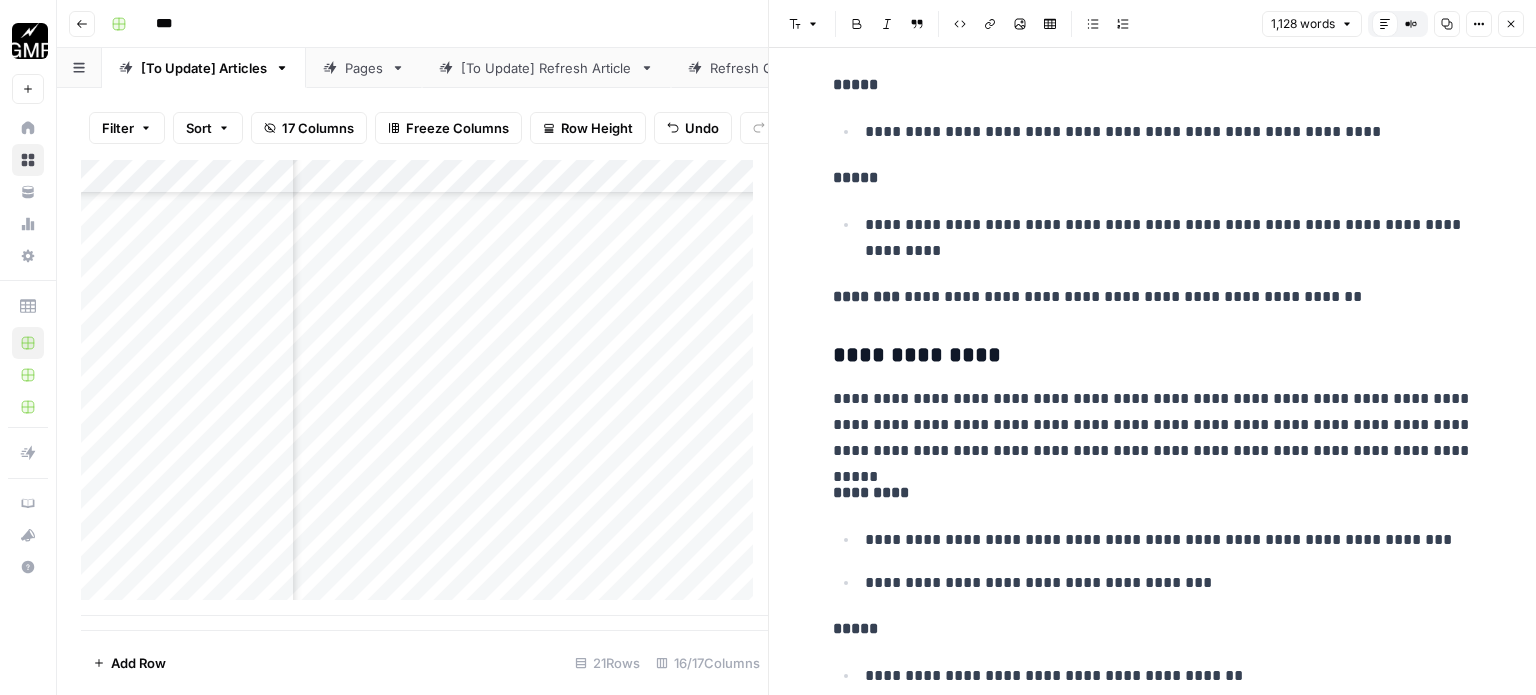 click on "**********" at bounding box center (1153, 425) 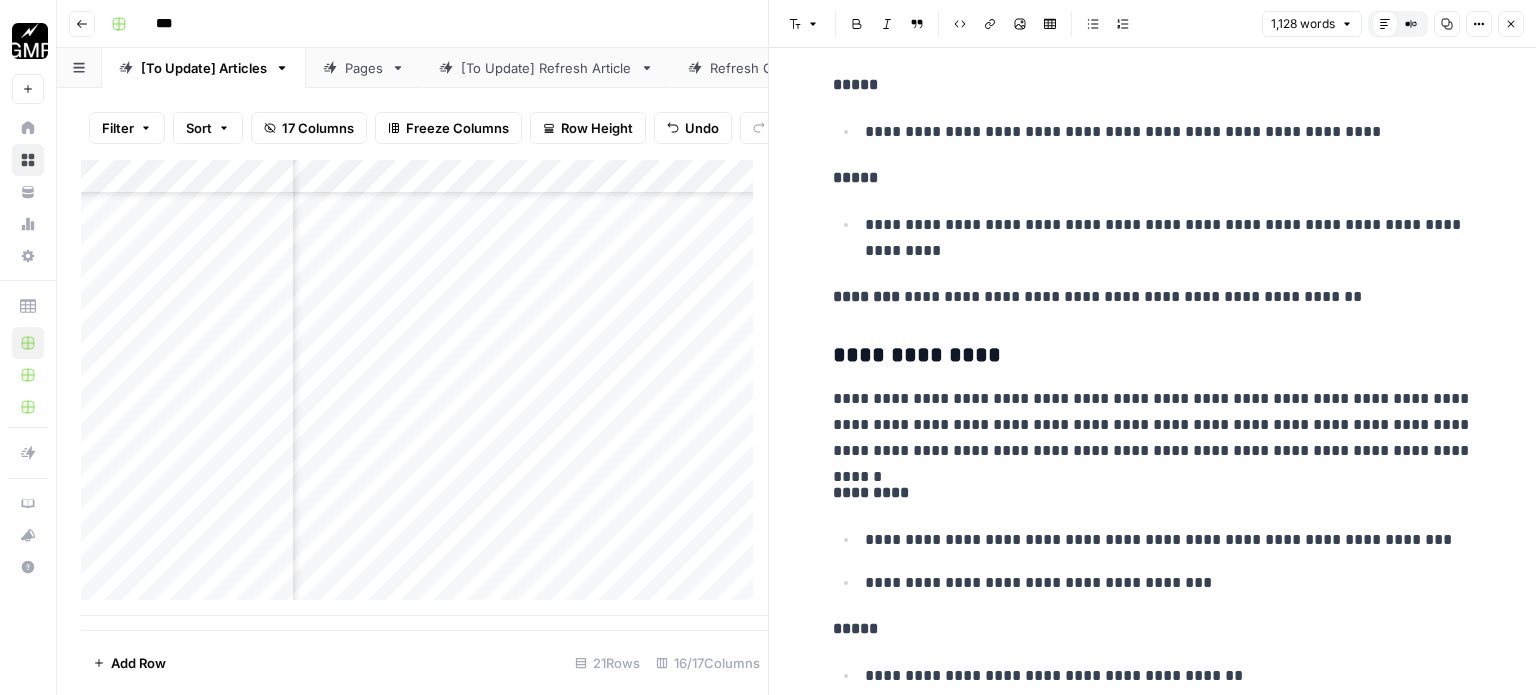 click on "**********" at bounding box center (1153, 425) 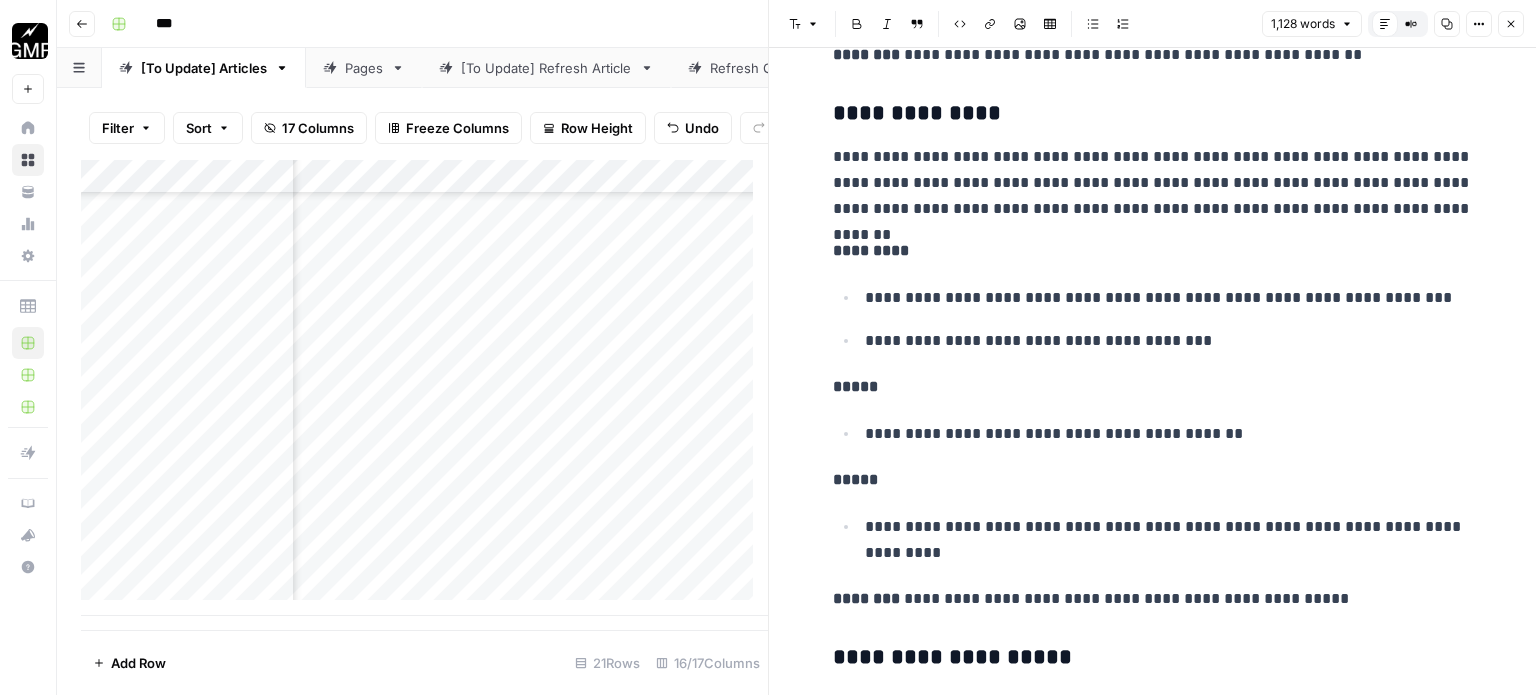 scroll, scrollTop: 2800, scrollLeft: 0, axis: vertical 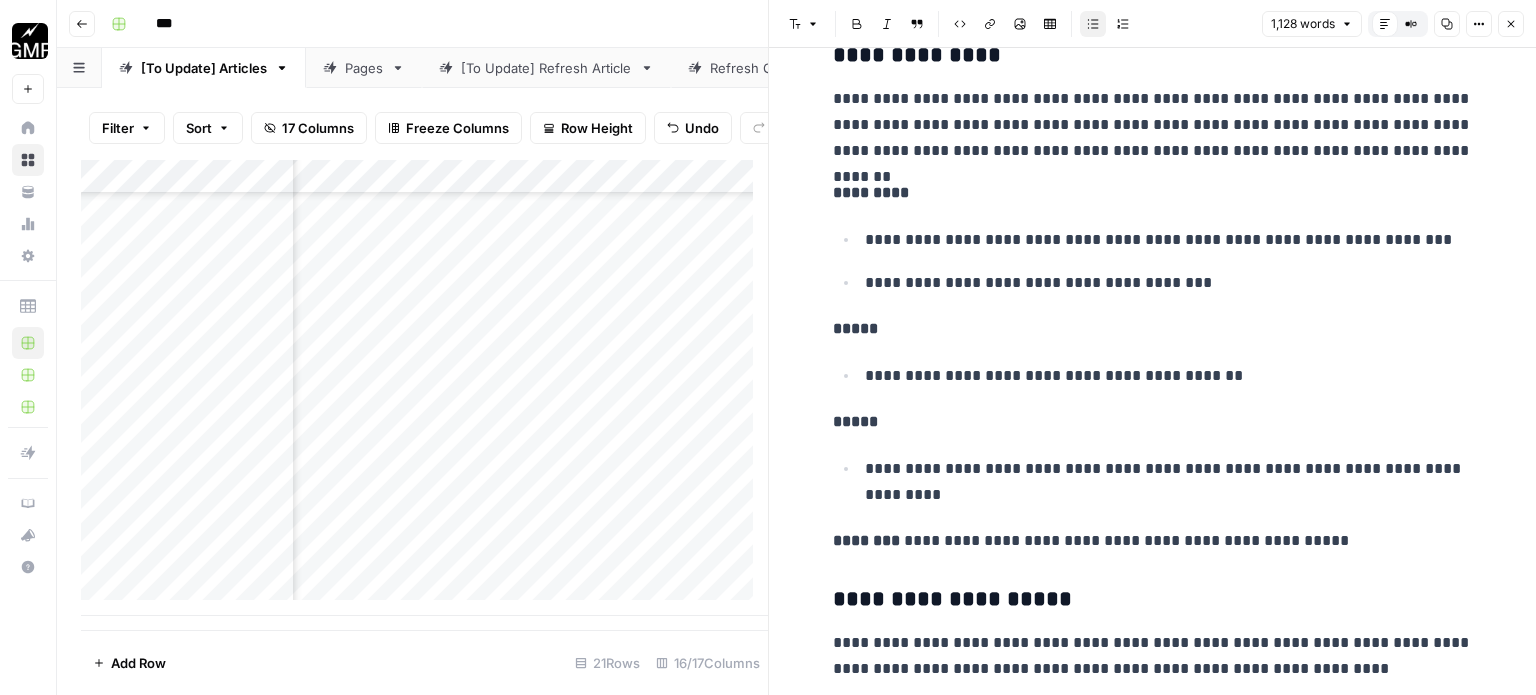 click on "**********" at bounding box center [1169, 240] 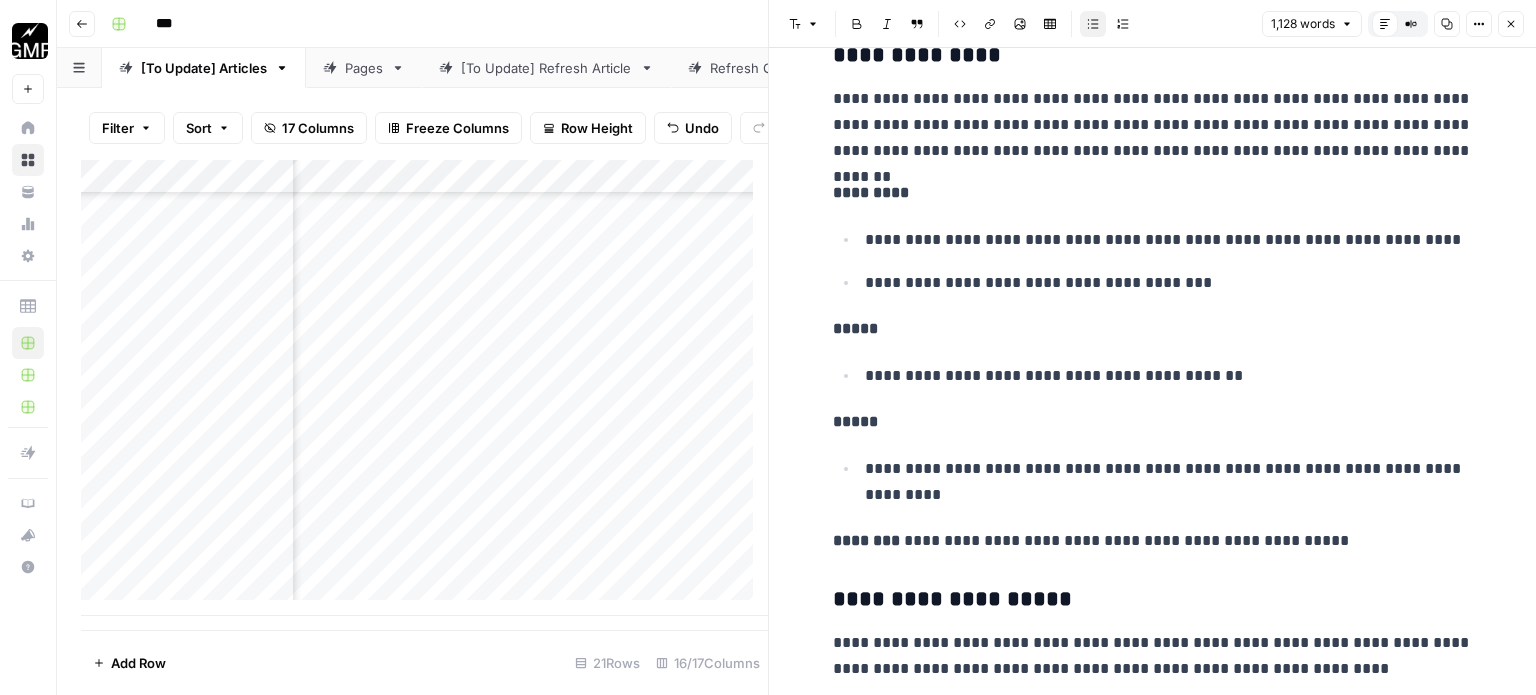 click on "**********" at bounding box center (1169, 283) 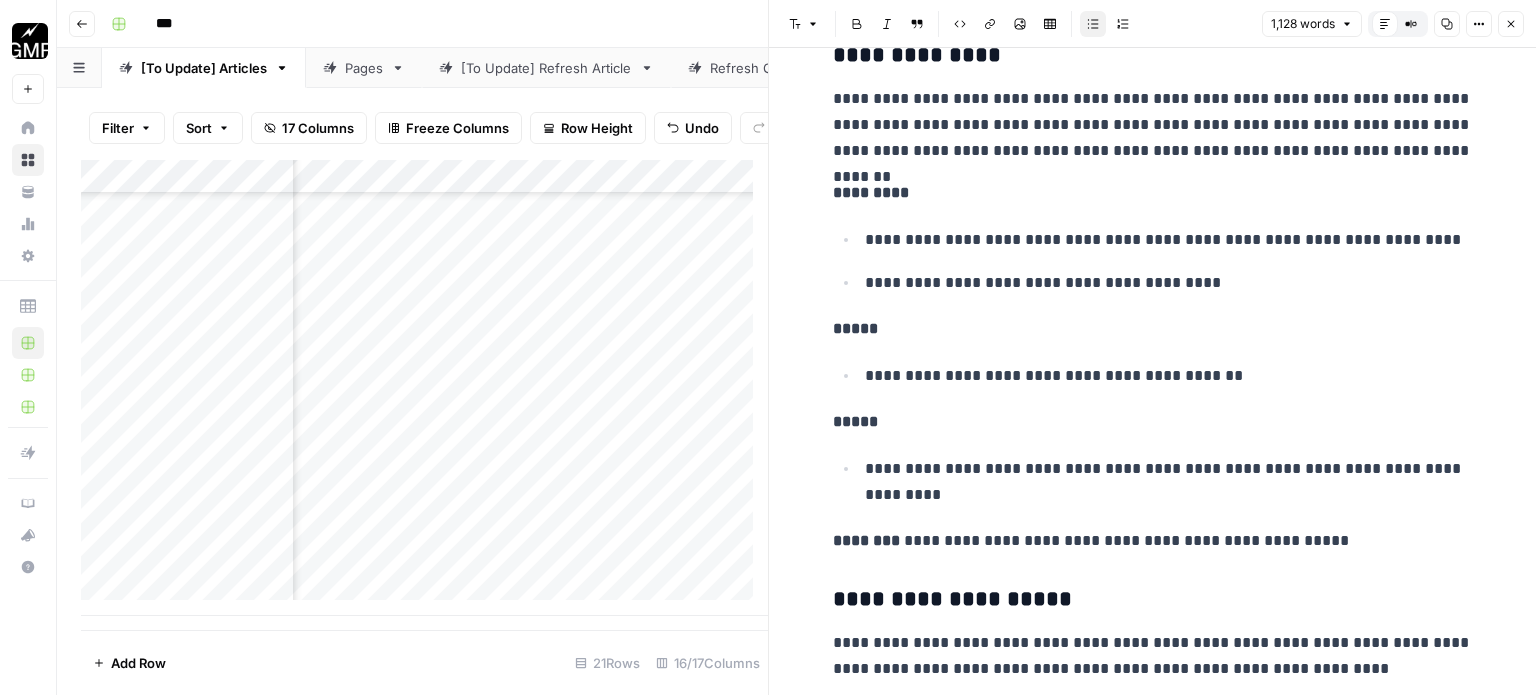 click on "**********" at bounding box center (1169, 376) 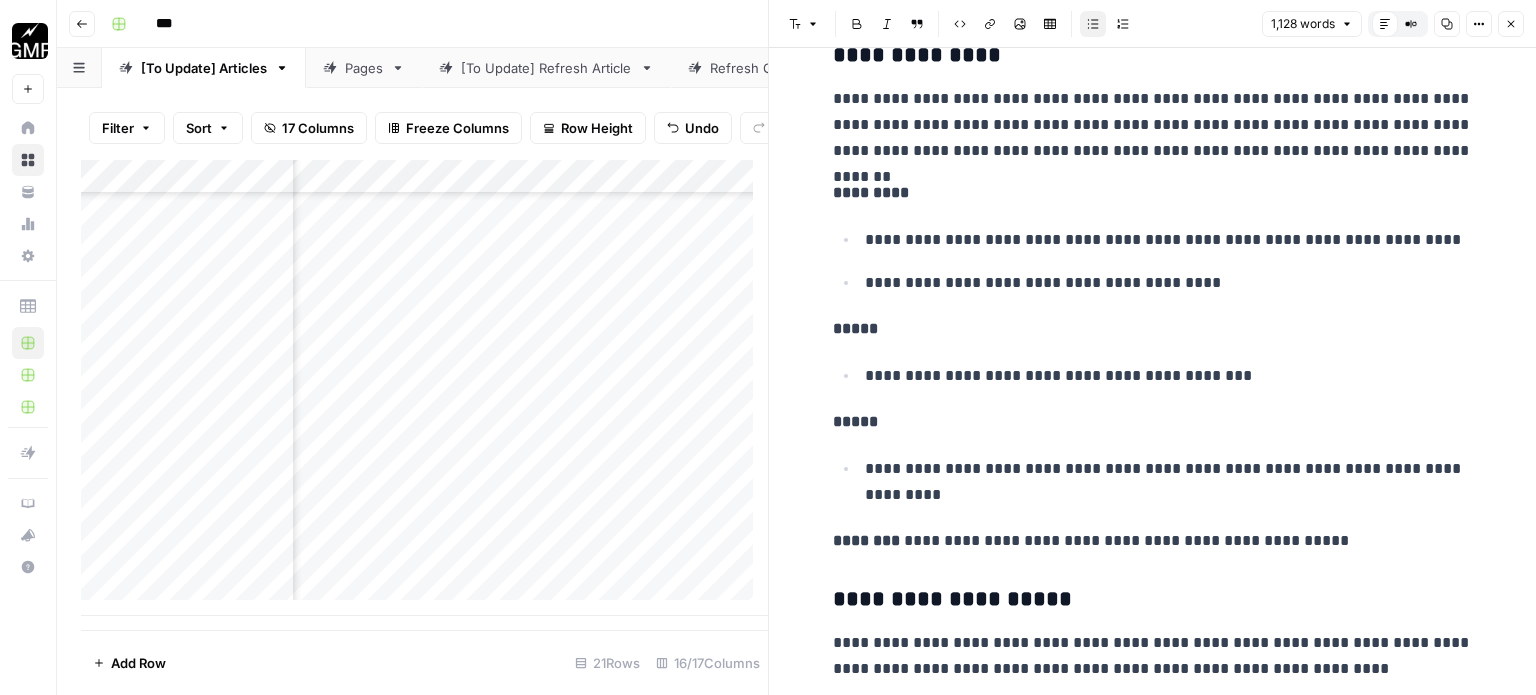 click on "**********" at bounding box center (1169, 376) 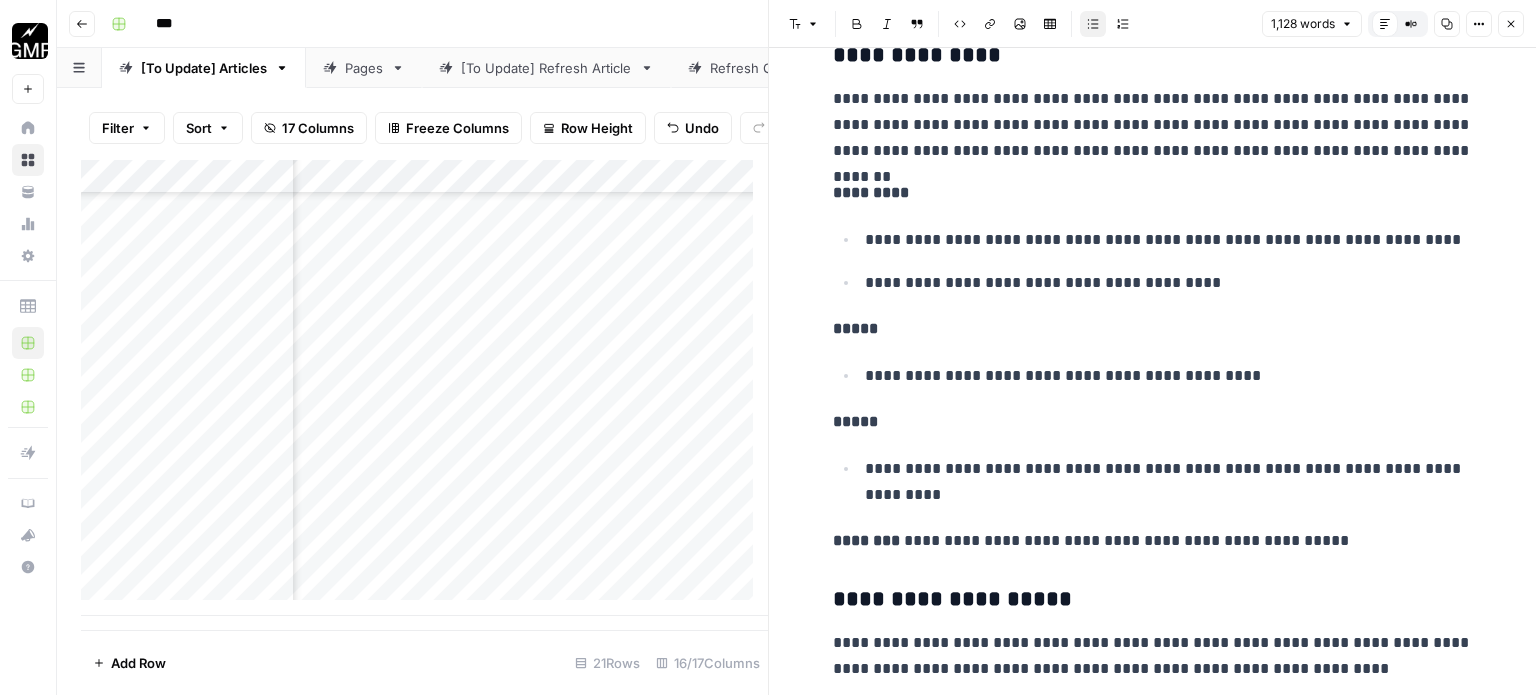 click on "**********" at bounding box center [1166, 481] 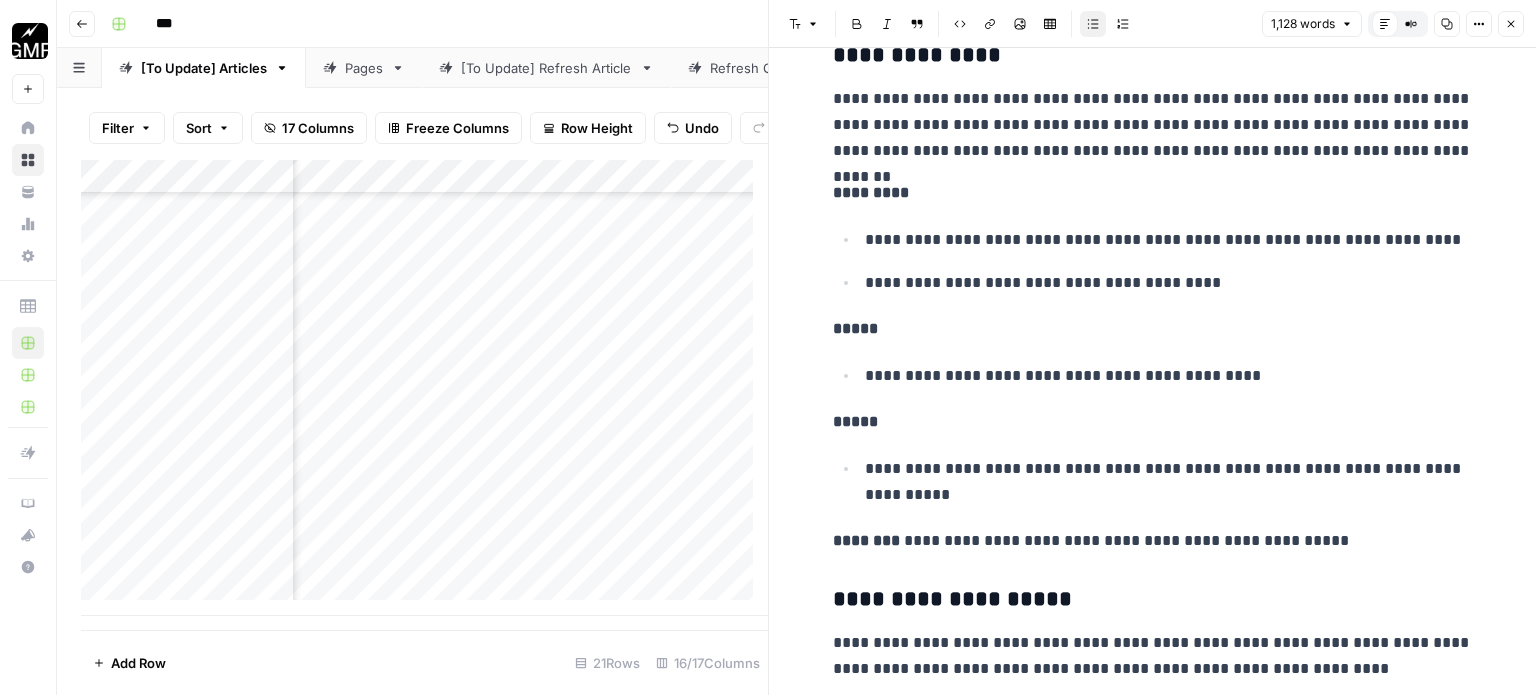 click on "**********" at bounding box center [1169, 482] 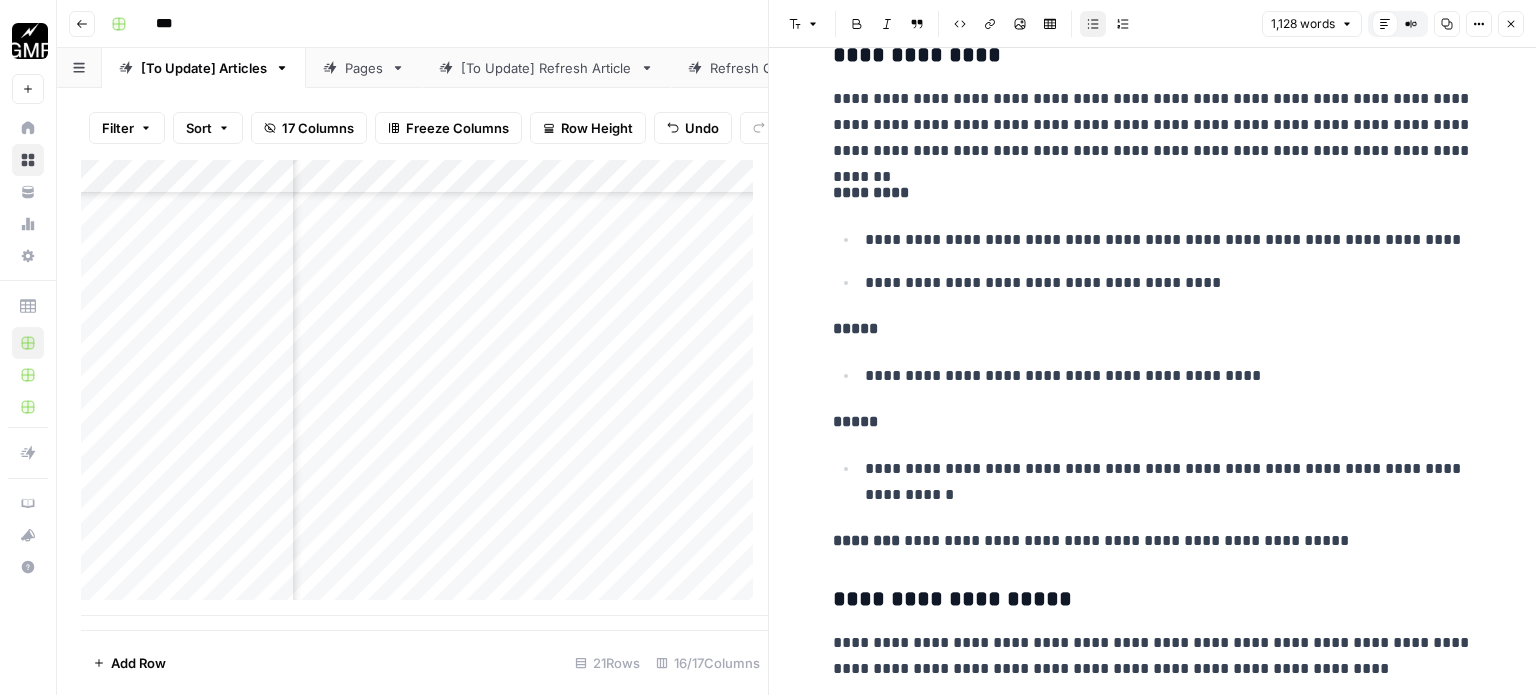 click on "**********" at bounding box center [1153, 541] 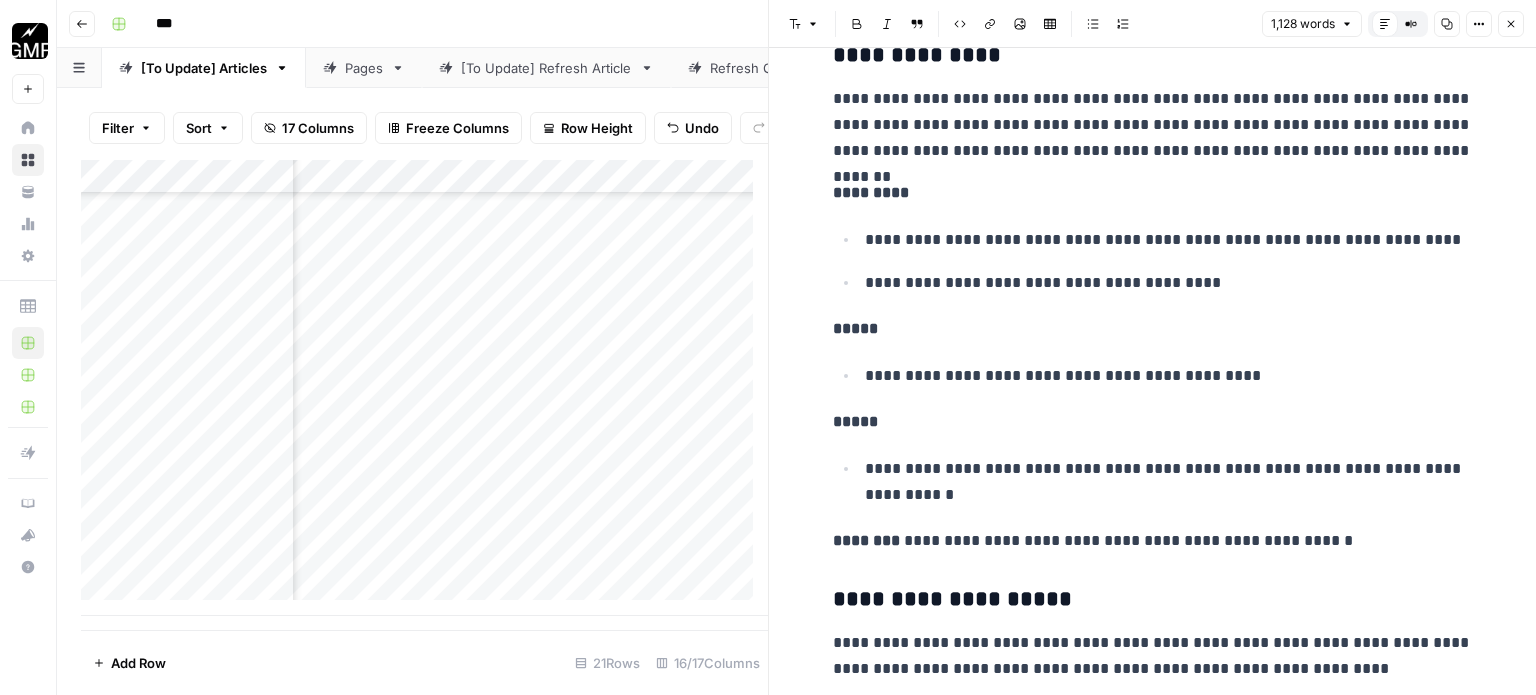 click on "**********" at bounding box center [1153, 541] 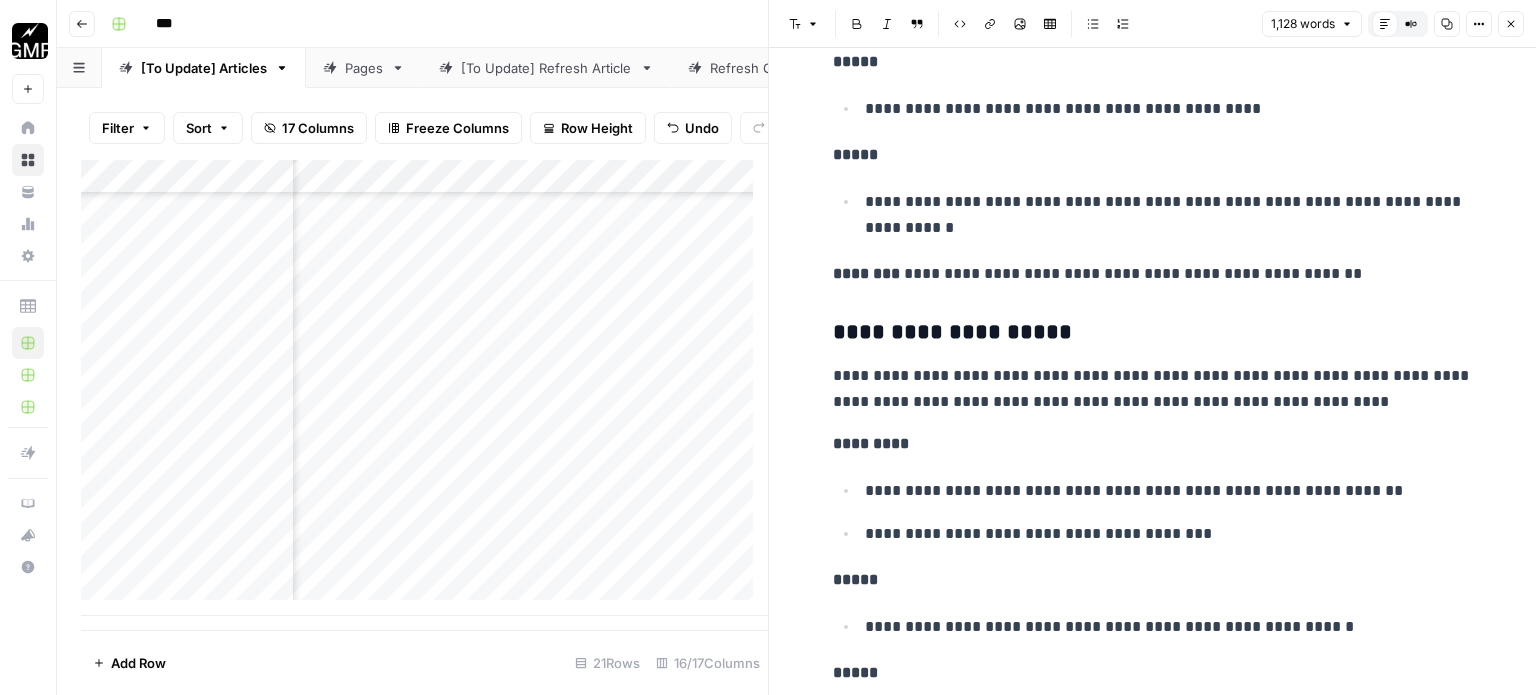scroll, scrollTop: 3100, scrollLeft: 0, axis: vertical 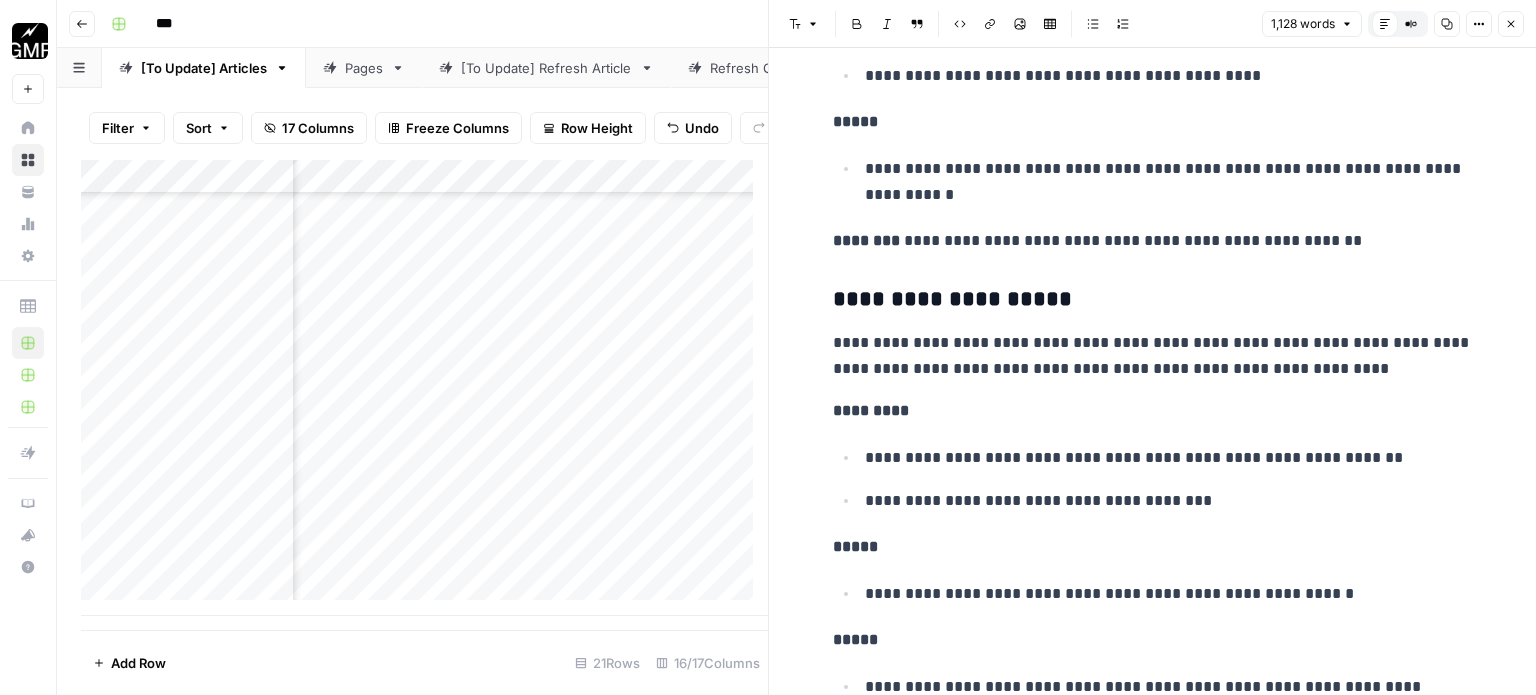 click on "[STREET_ADDRESS]" at bounding box center (1153, 330) 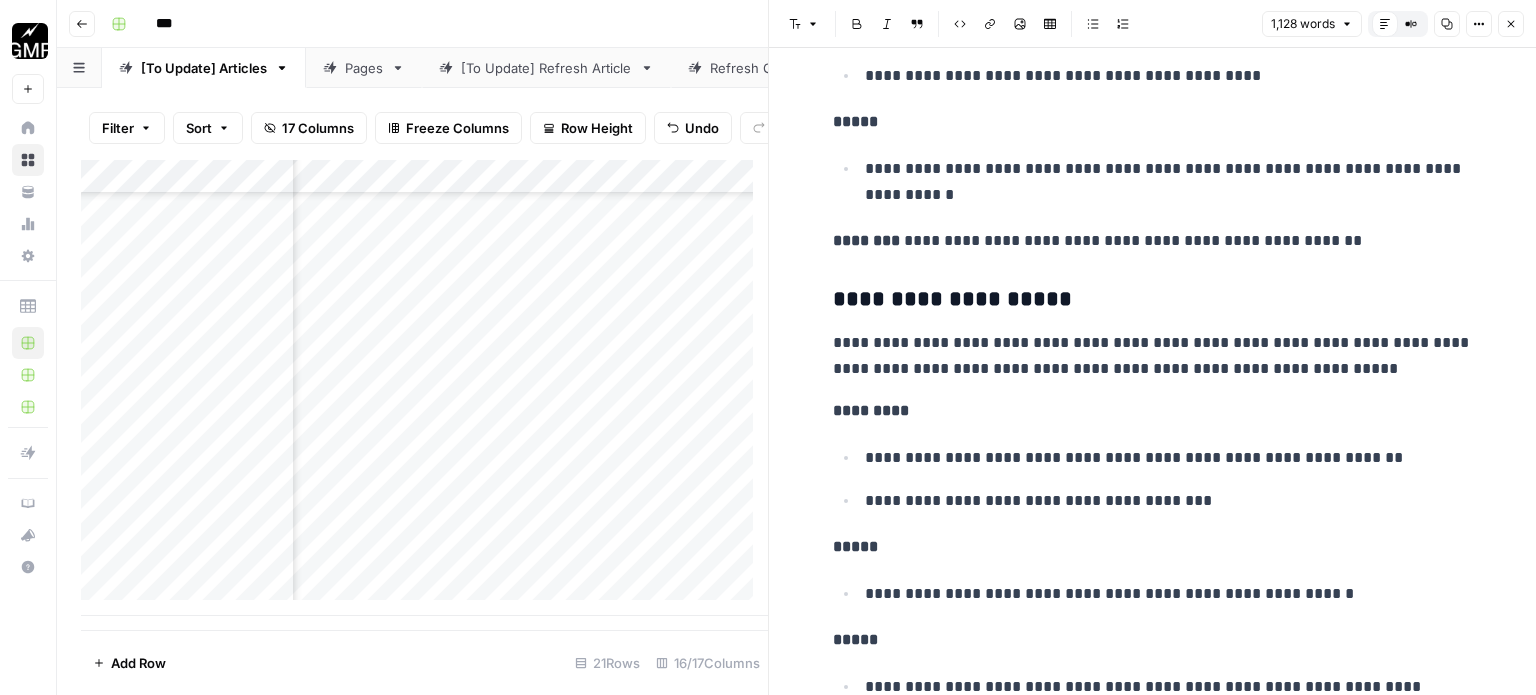 click on "**********" at bounding box center [1153, 356] 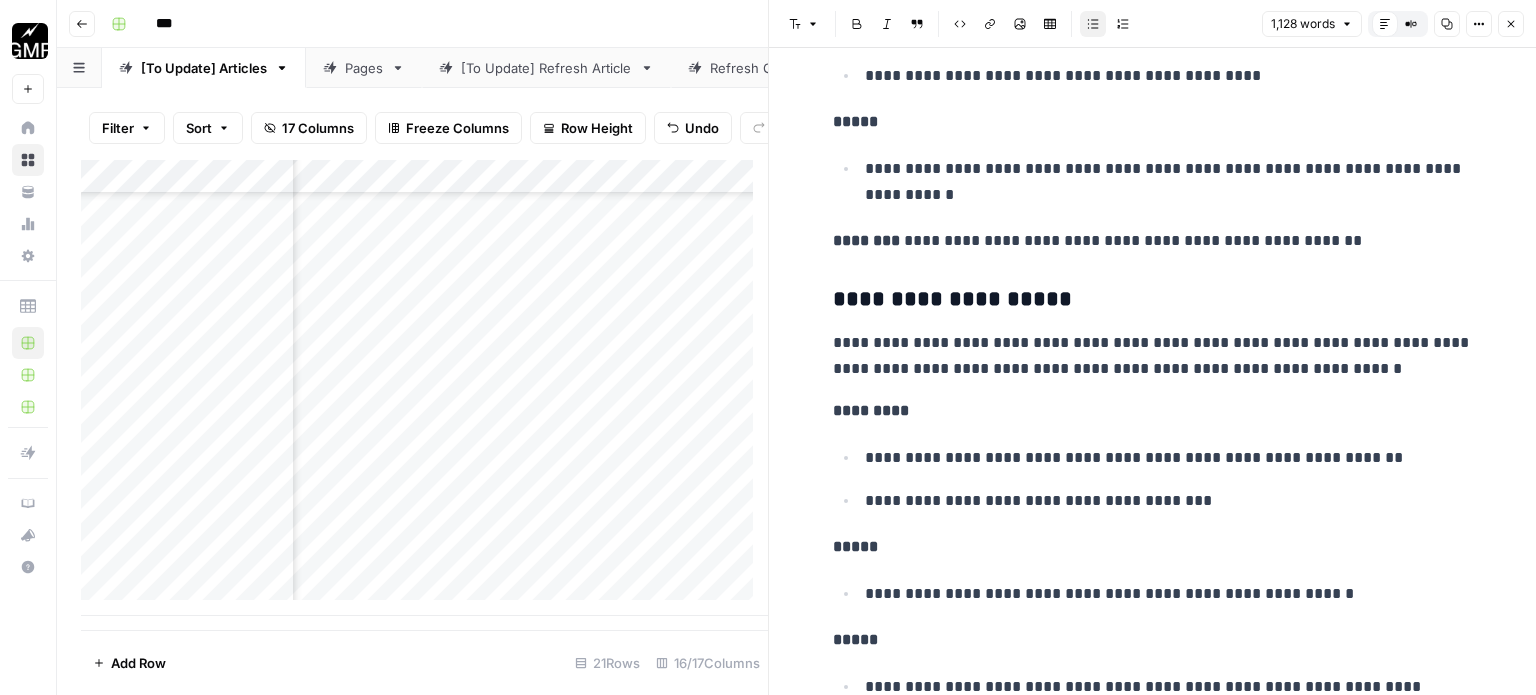 click on "**********" at bounding box center (1169, 458) 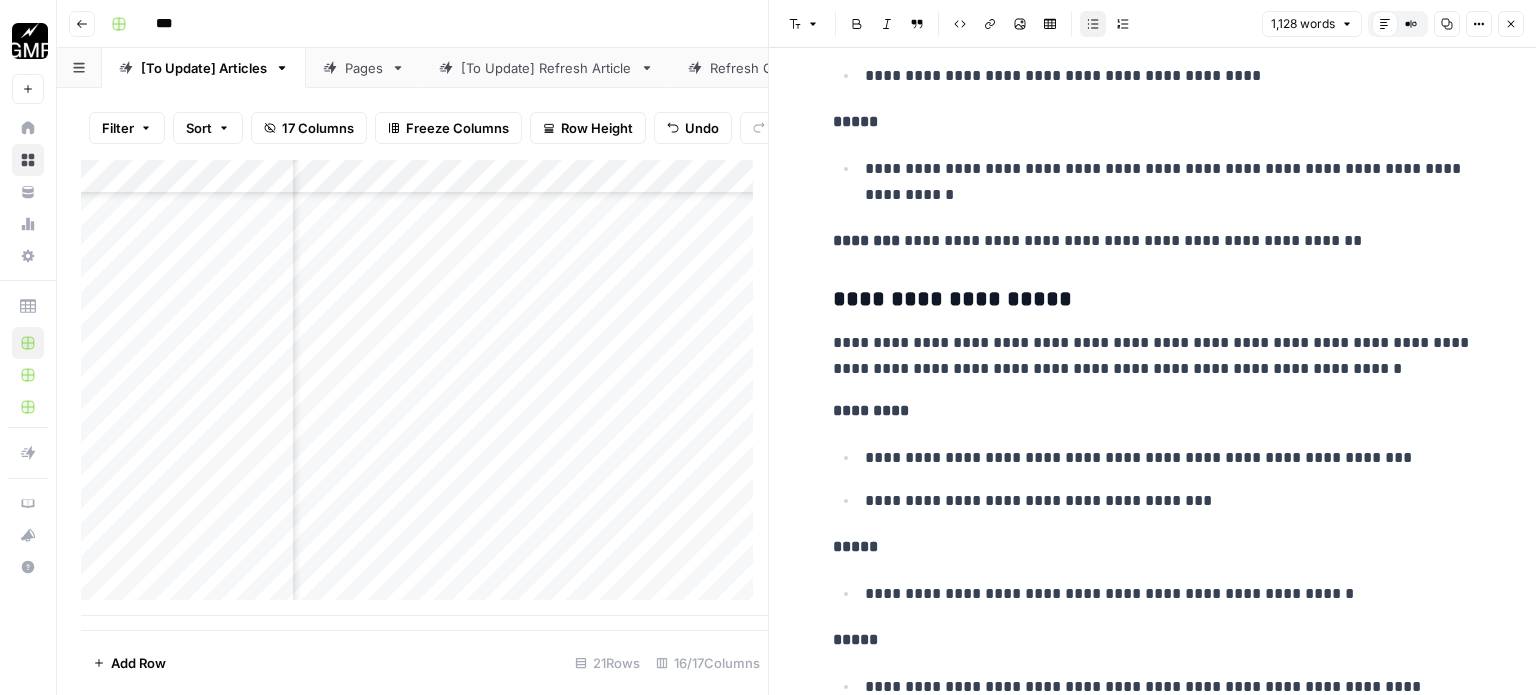 click on "**********" at bounding box center (1169, 501) 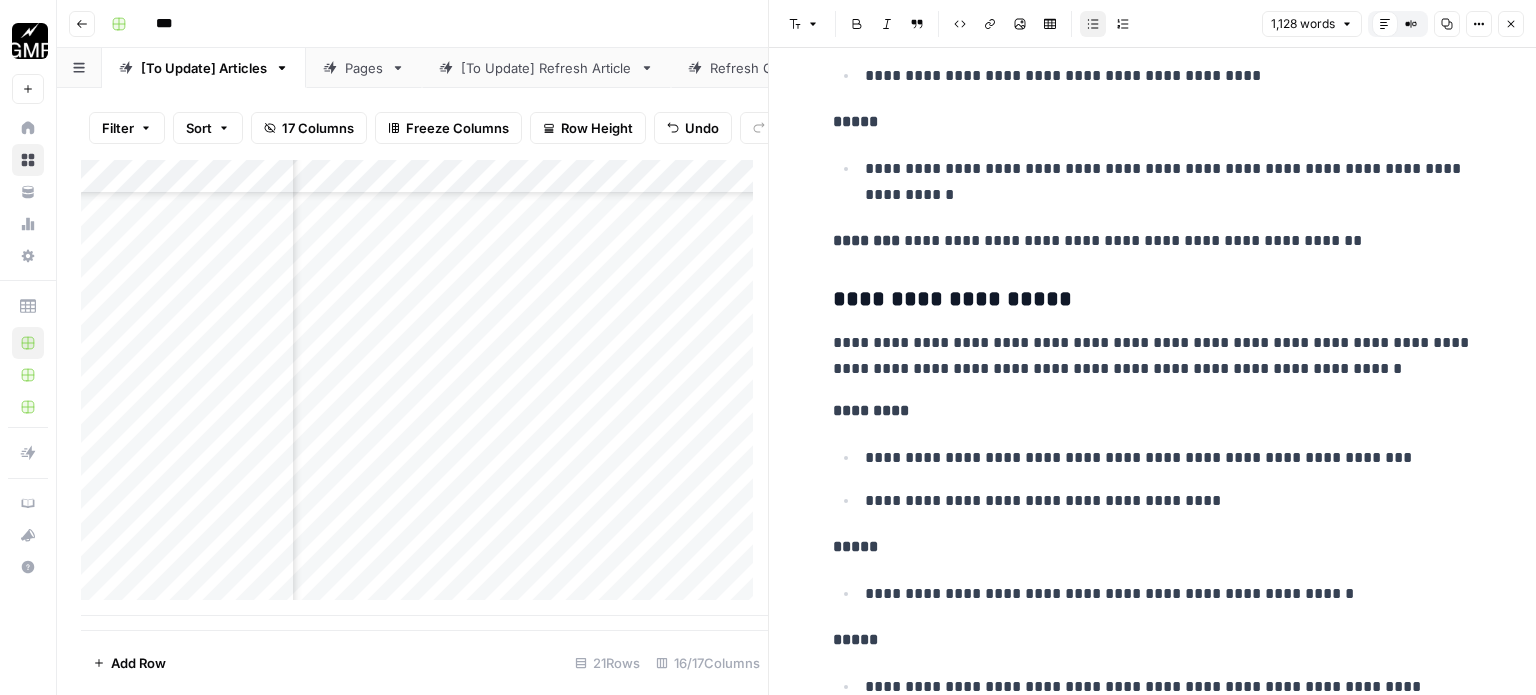 click on "**********" at bounding box center (1166, 593) 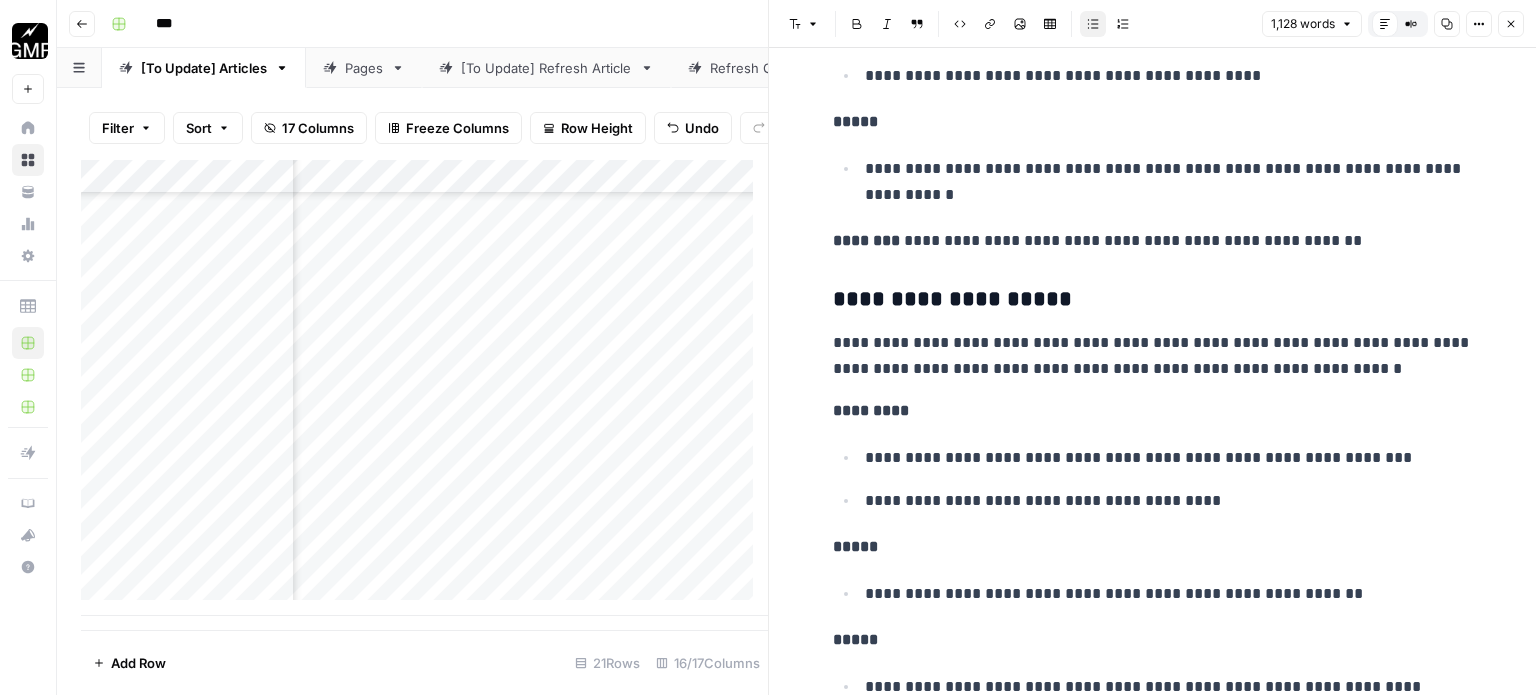 click on "**********" at bounding box center (1169, 594) 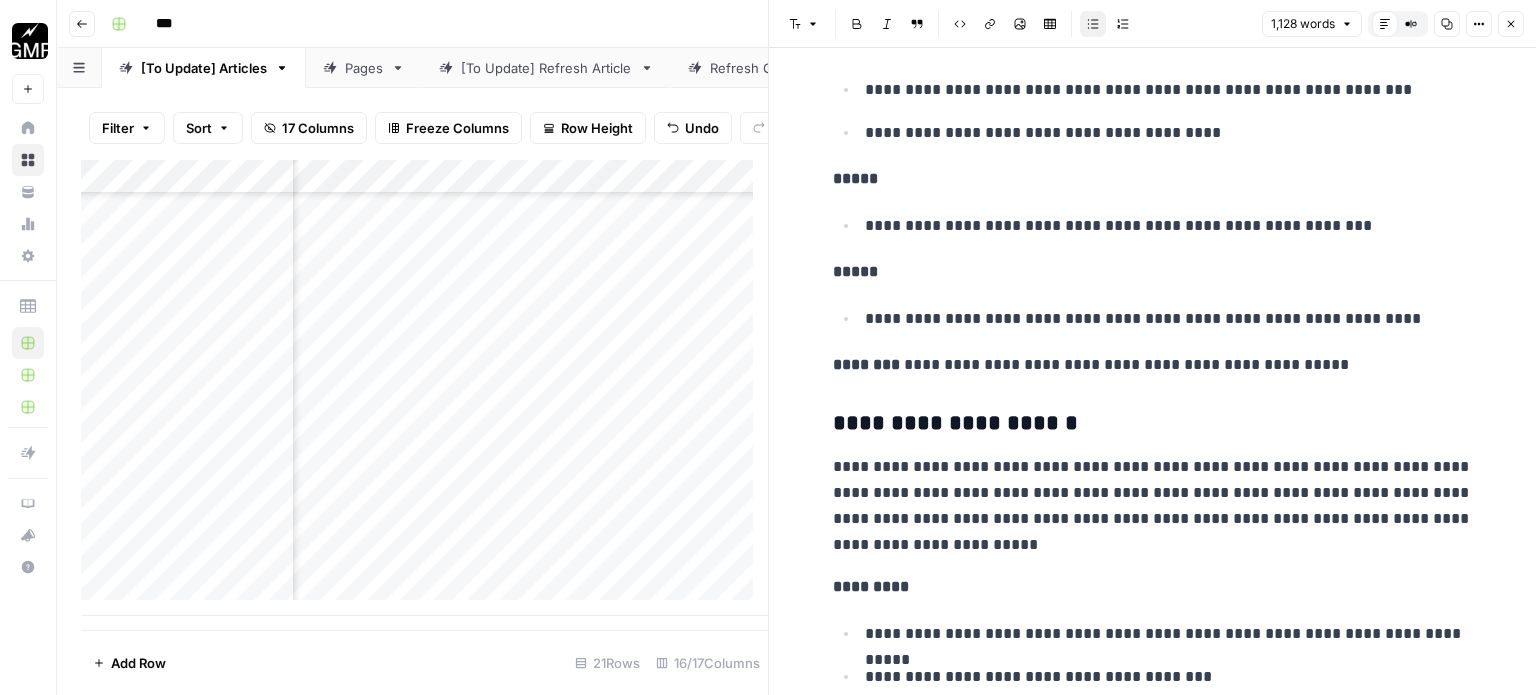 scroll, scrollTop: 3500, scrollLeft: 0, axis: vertical 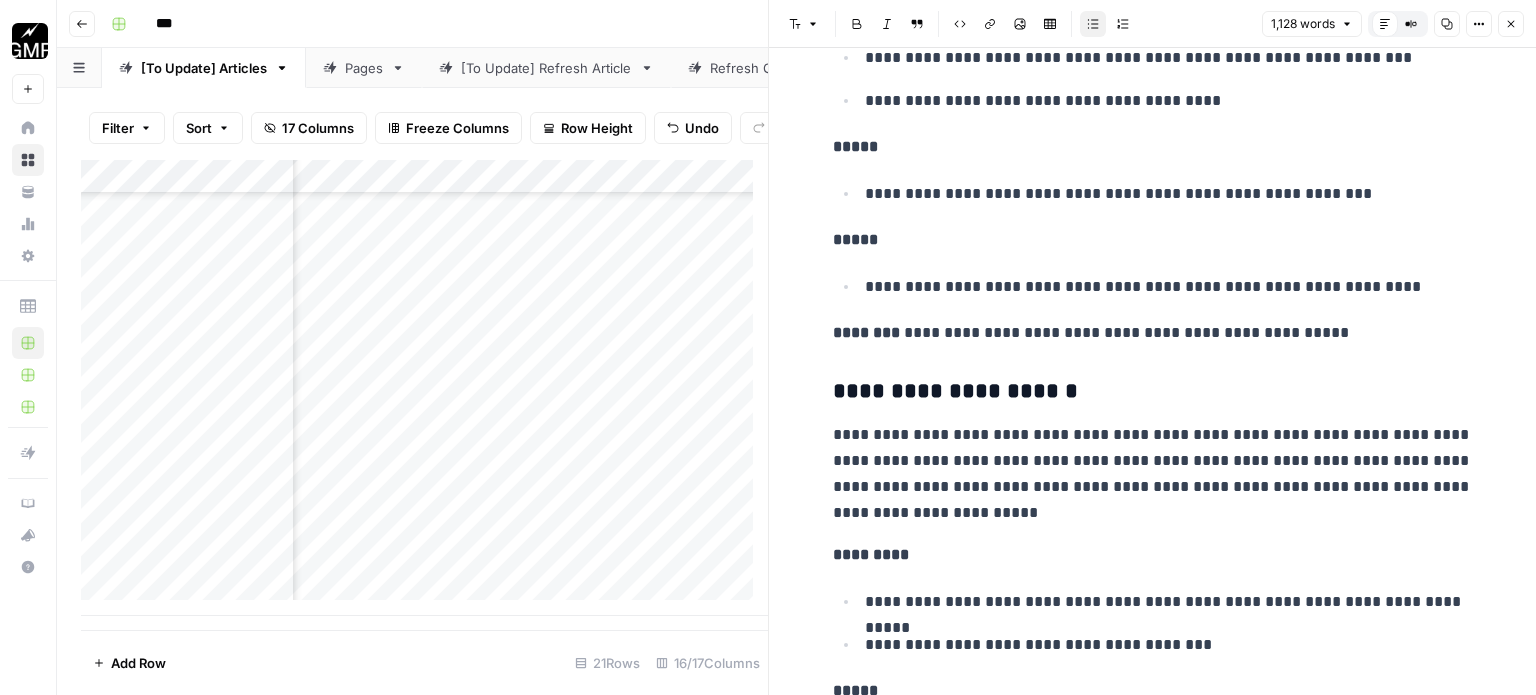 click on "**********" at bounding box center (1166, 286) 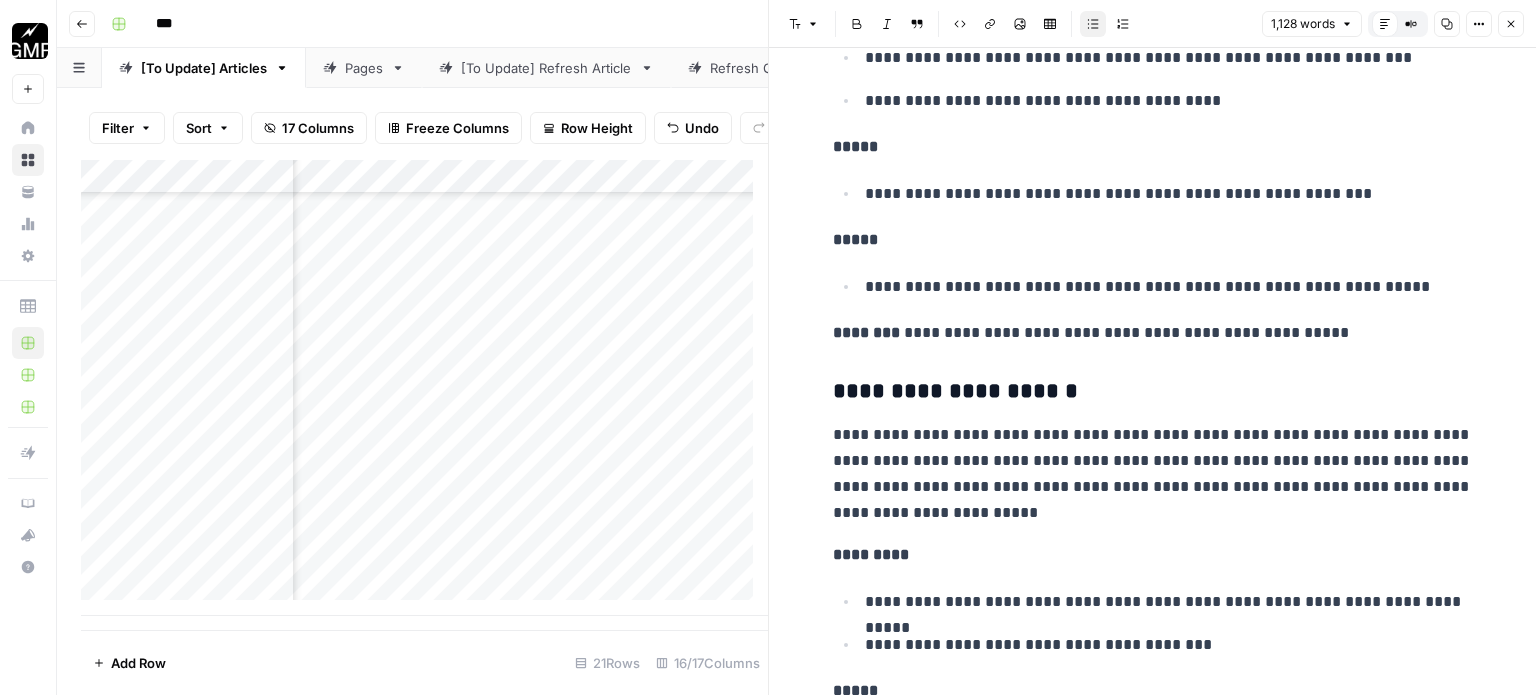 click on "**********" at bounding box center (1169, 287) 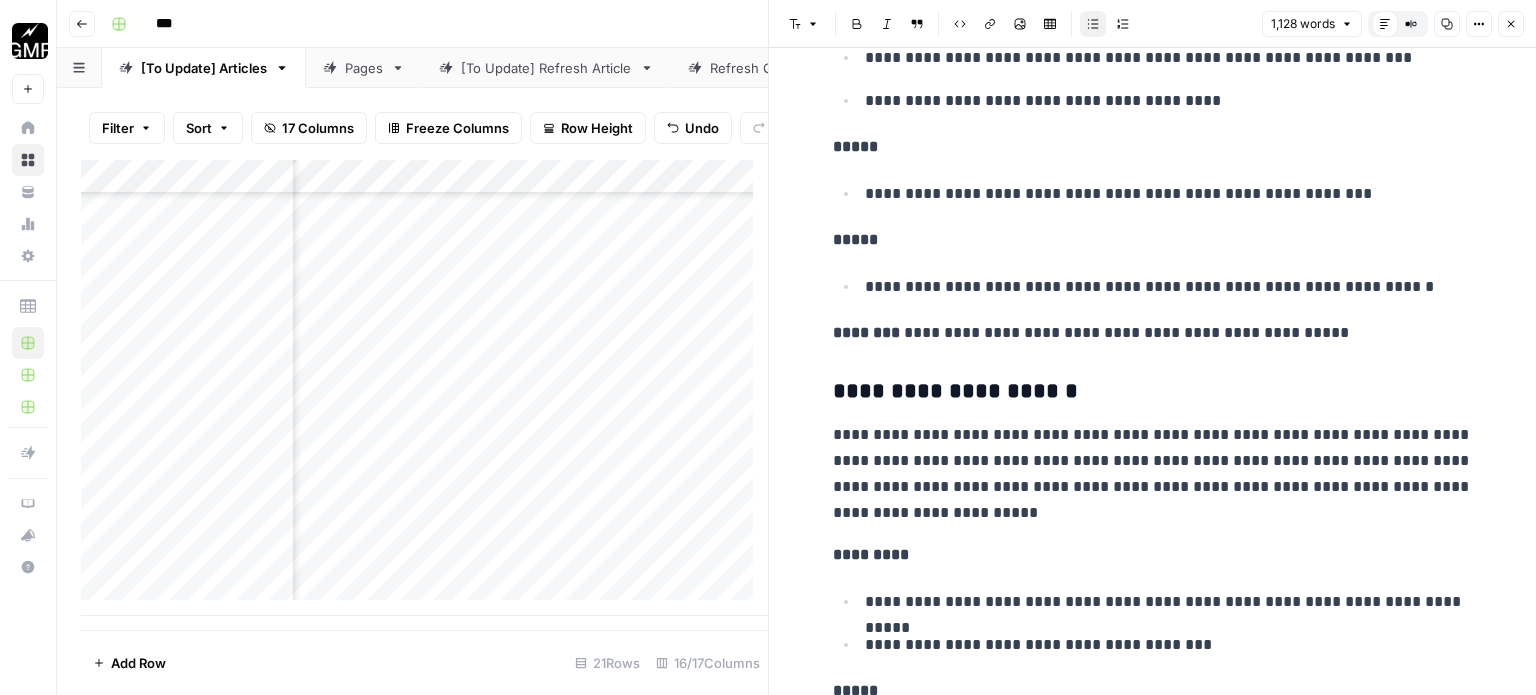 click on "**********" at bounding box center [1153, 333] 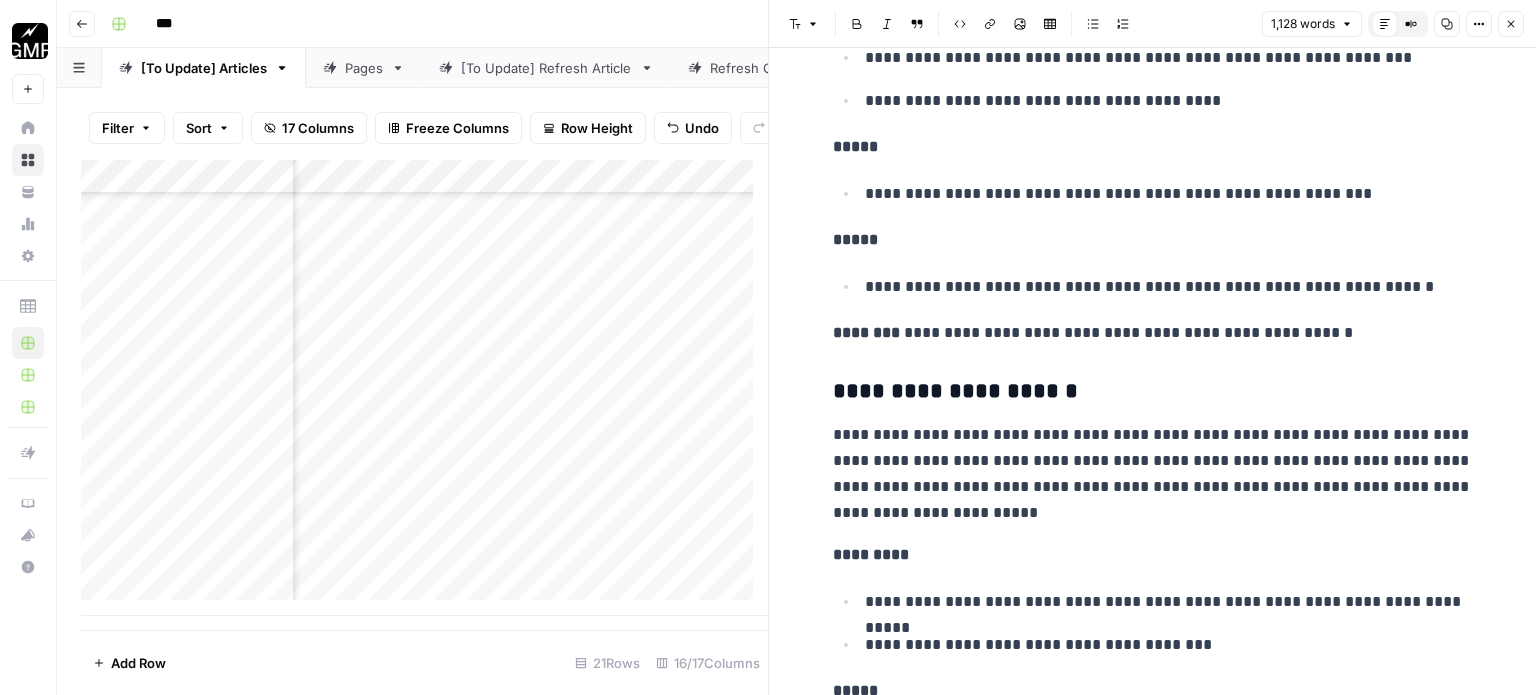 click on "**********" at bounding box center [1153, 333] 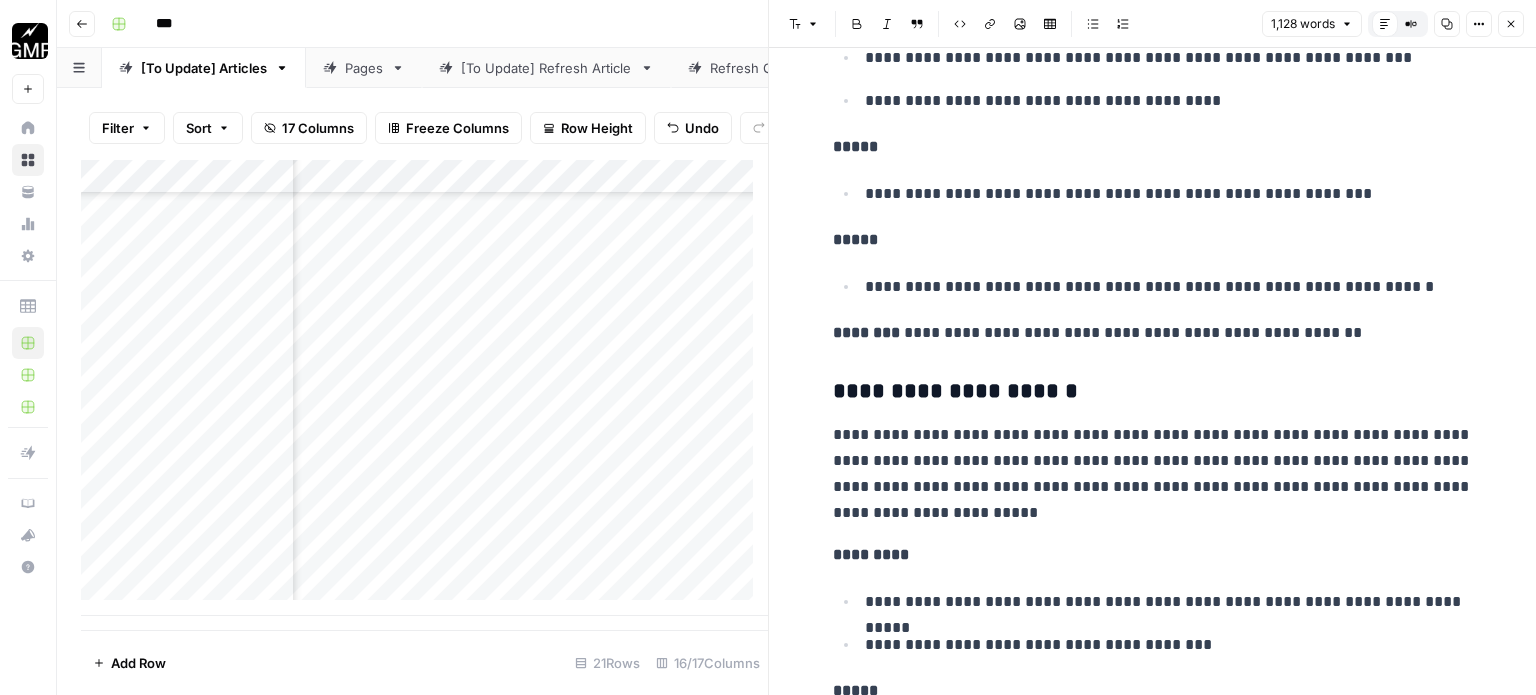 click on "[STREET_ADDRESS]" at bounding box center [1153, -70] 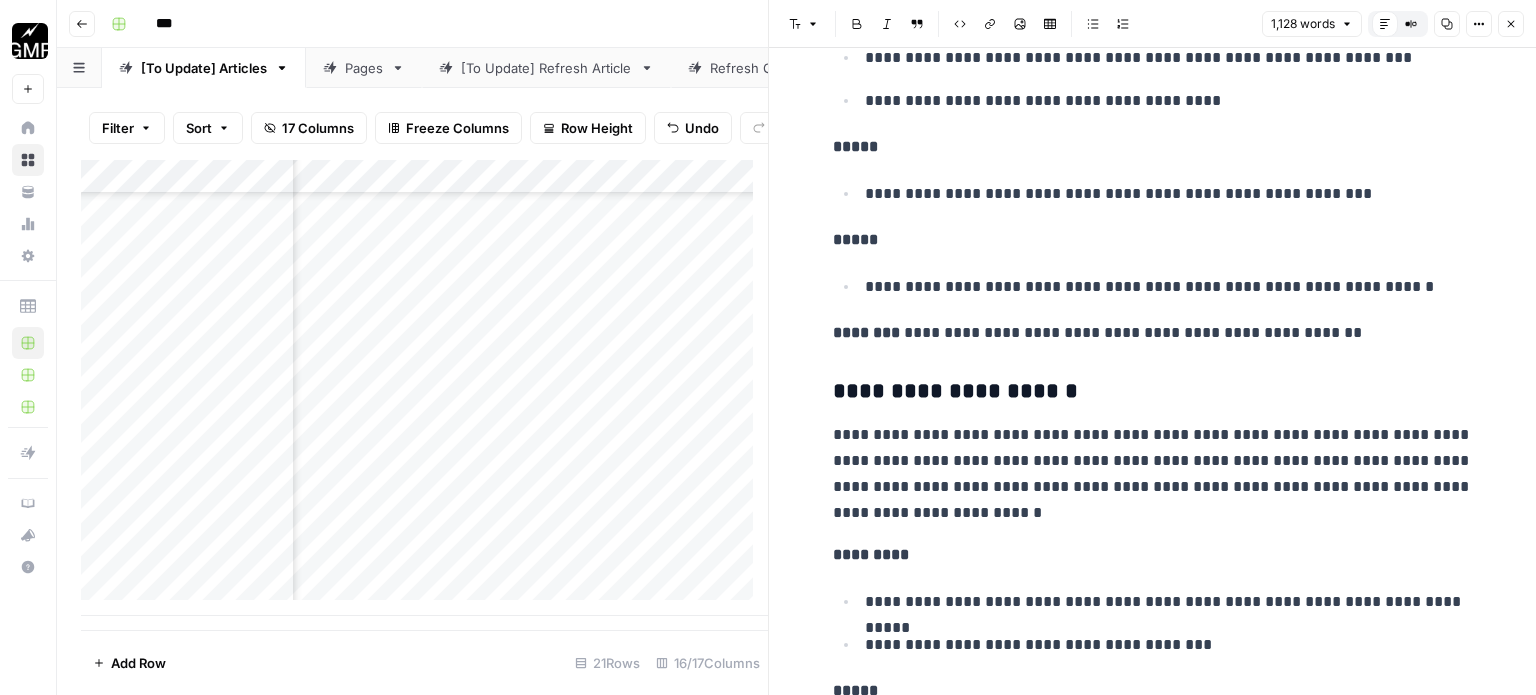 click on "**********" at bounding box center [1153, 474] 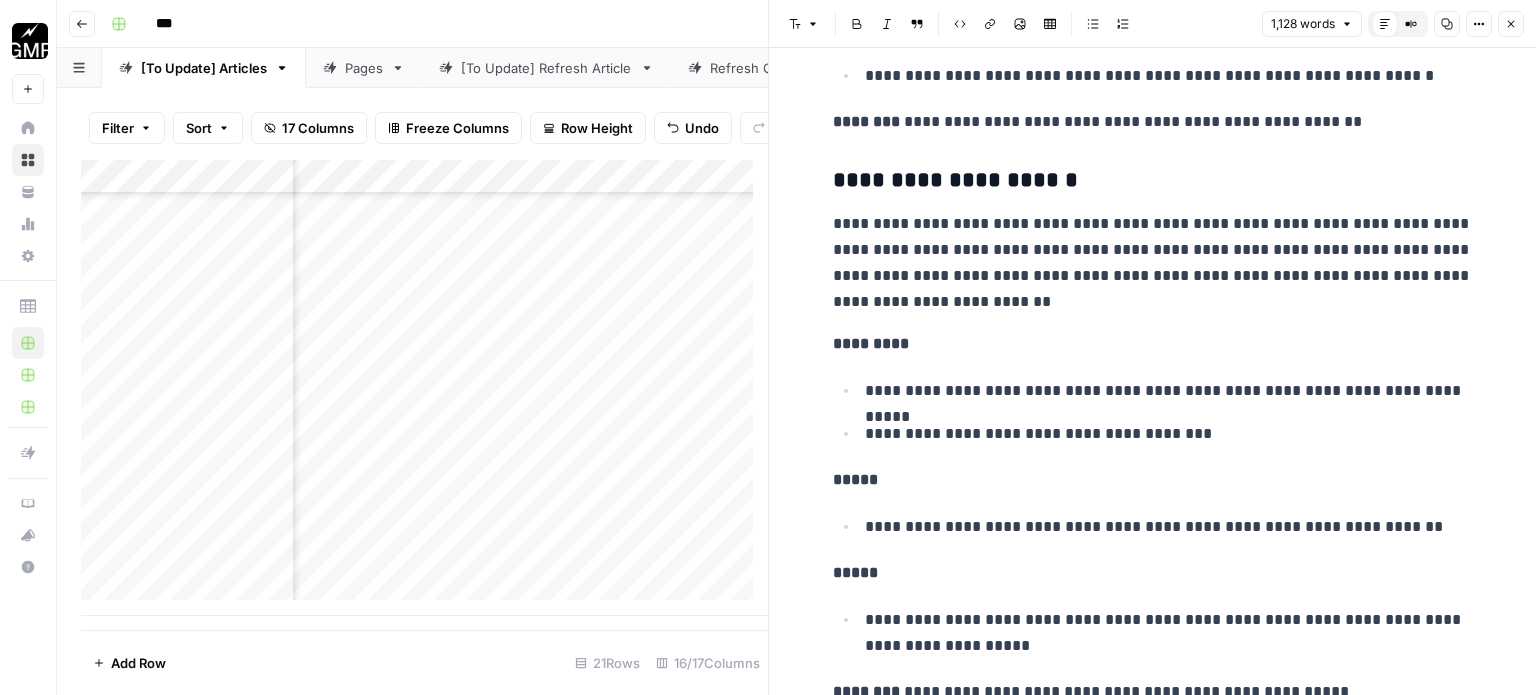 scroll, scrollTop: 3800, scrollLeft: 0, axis: vertical 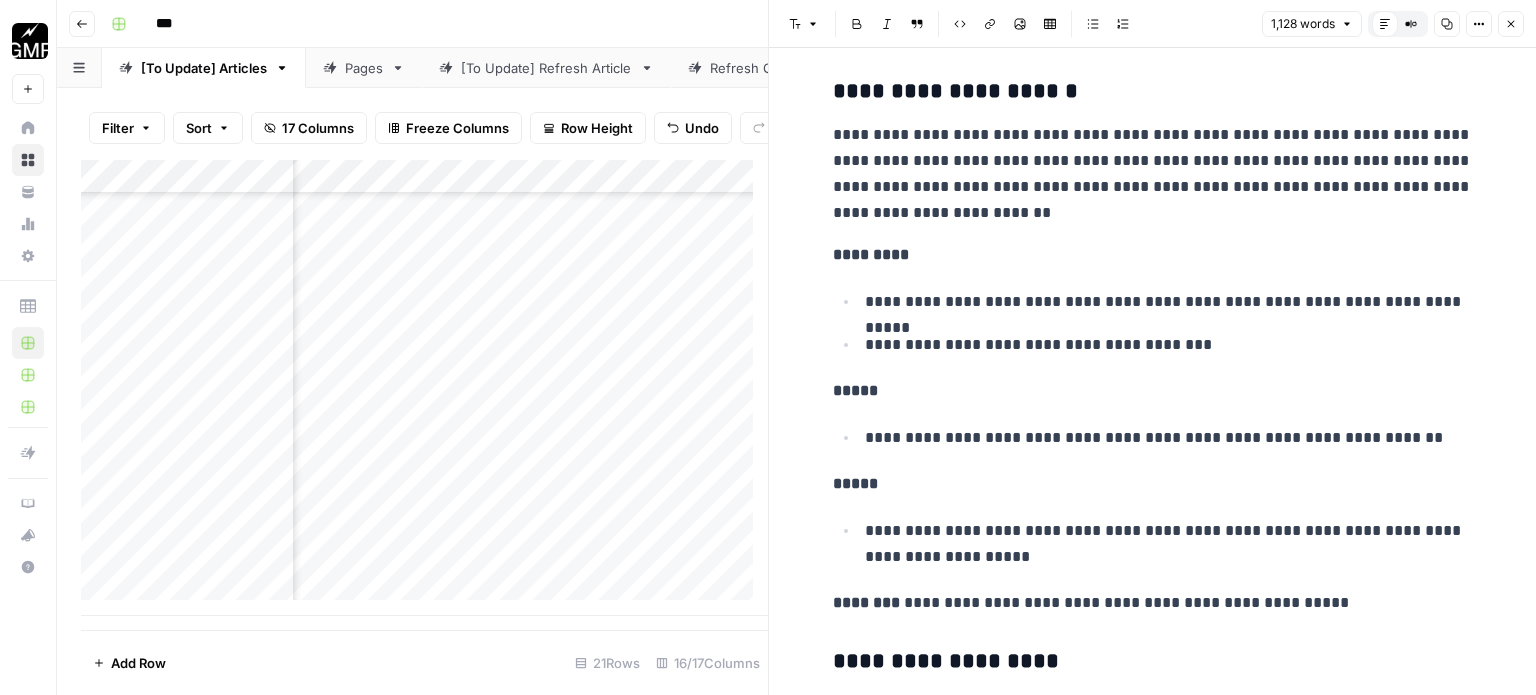 click on "**********" at bounding box center (1166, 301) 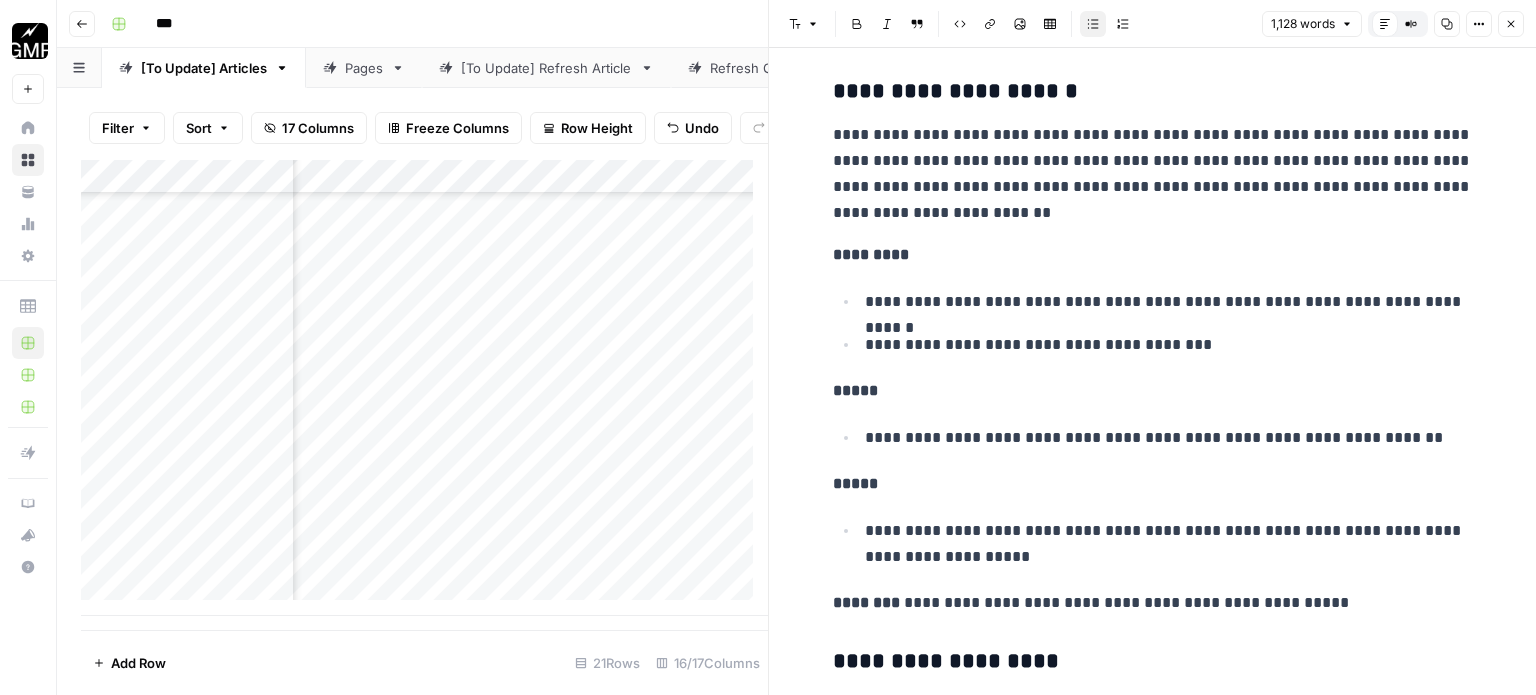 click on "**********" at bounding box center [1169, 345] 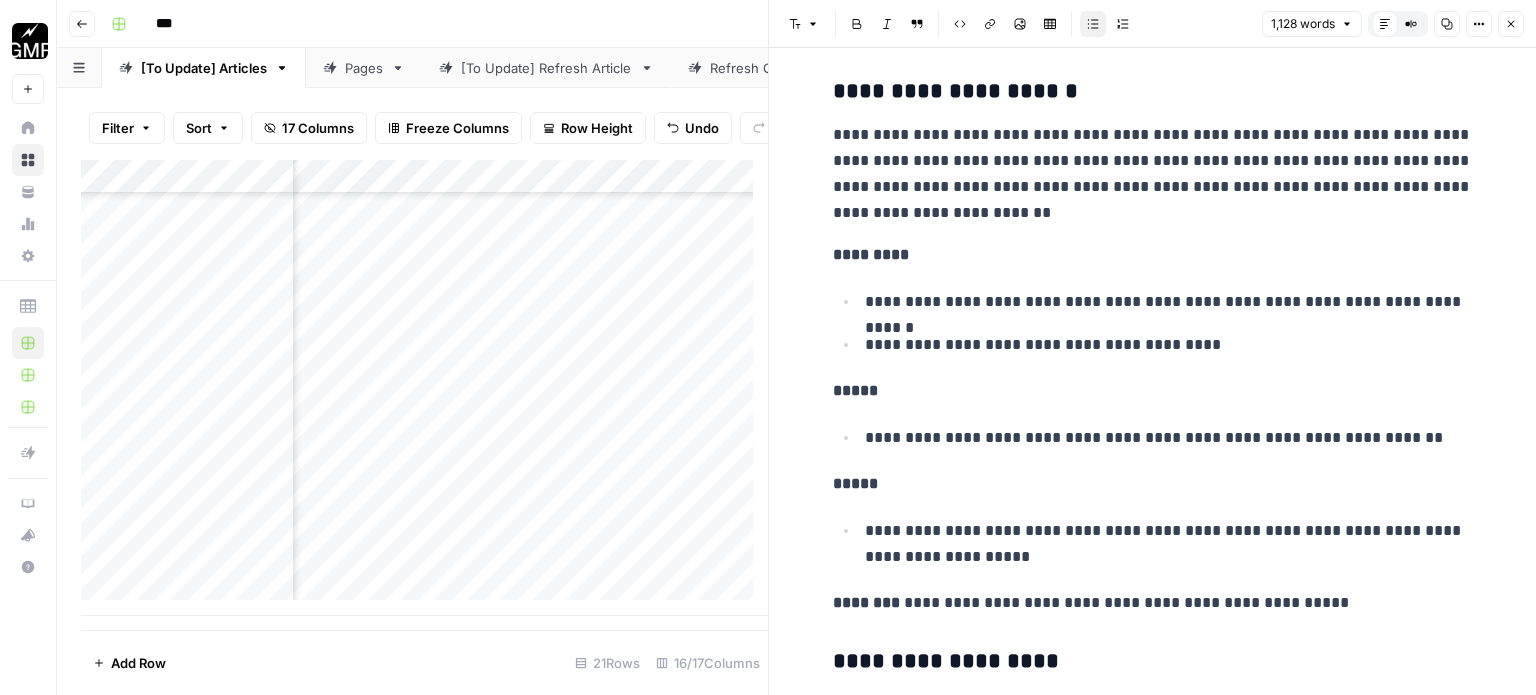 click on "**********" at bounding box center [1169, 438] 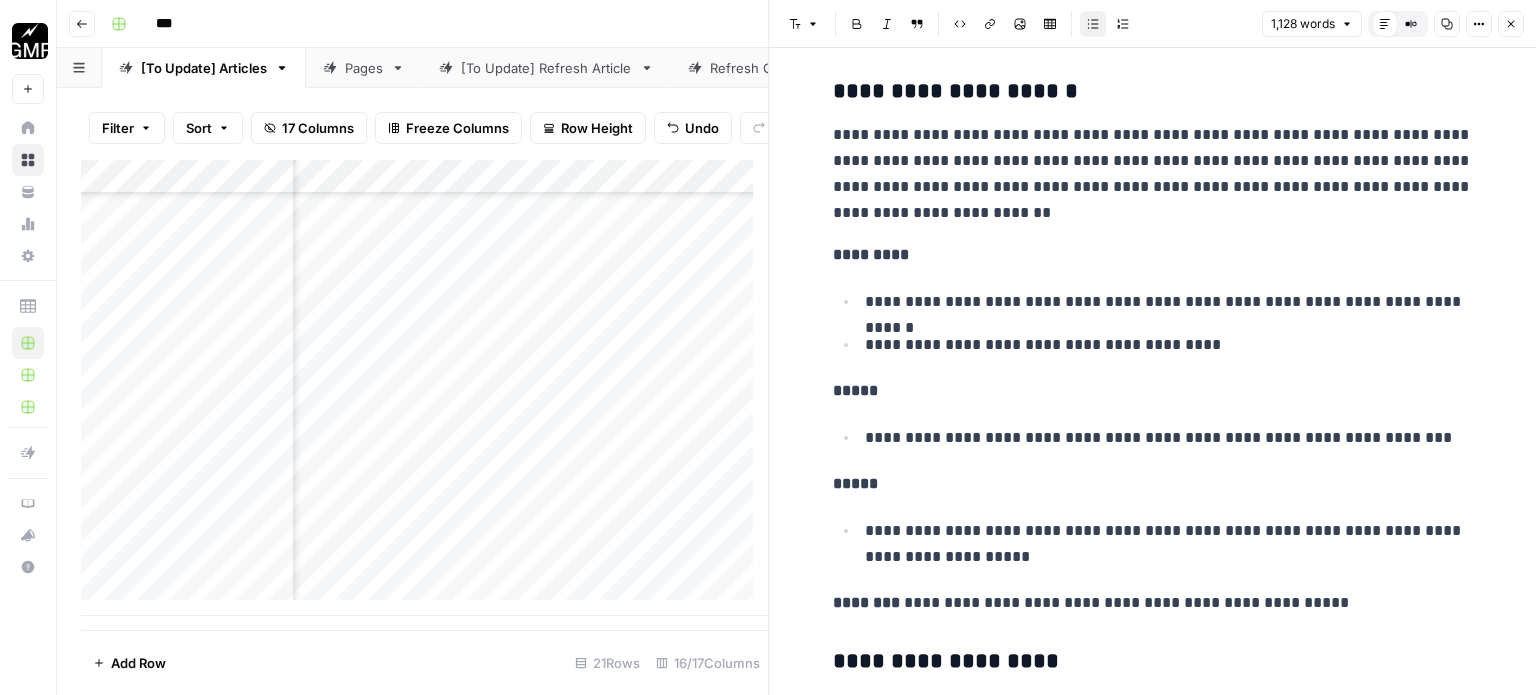 click on "**********" at bounding box center (1169, 438) 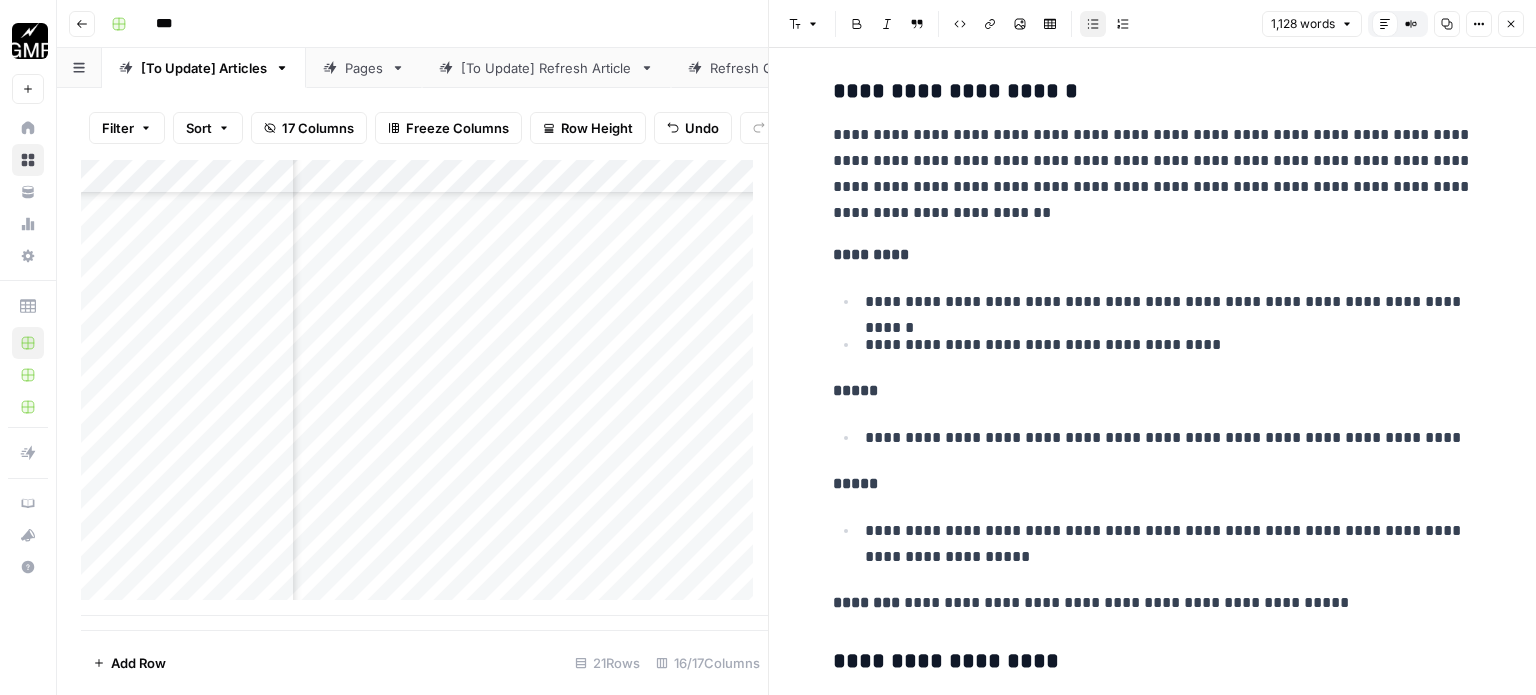 click on "**********" at bounding box center [1166, 543] 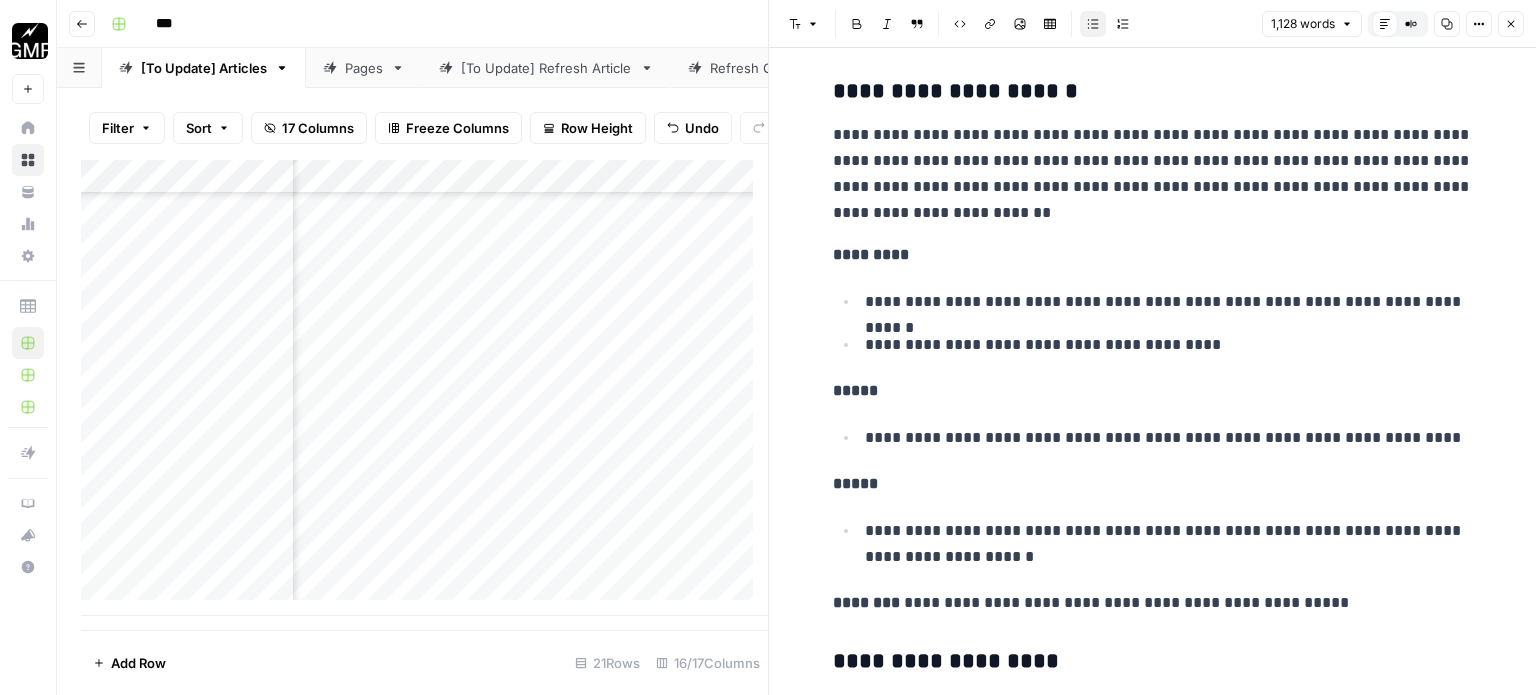 click on "**********" at bounding box center [1169, 544] 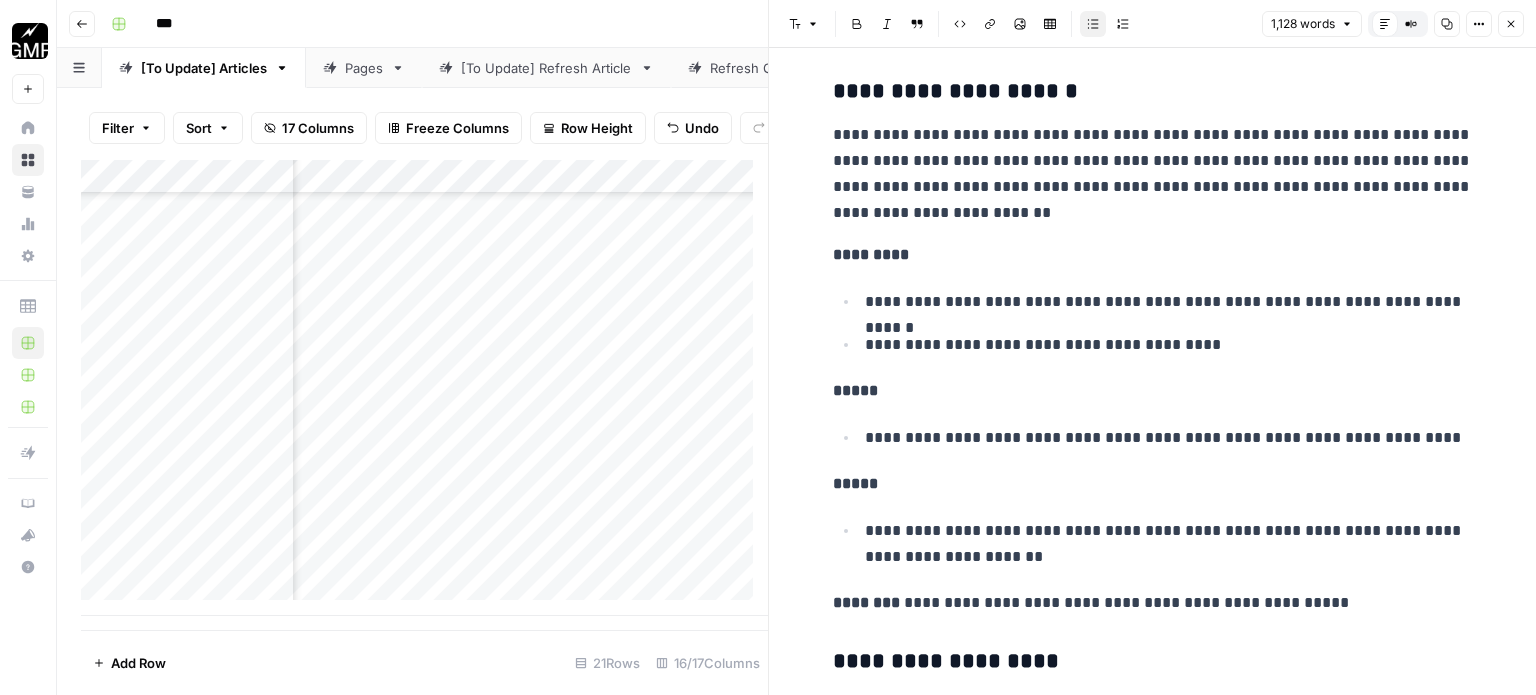 scroll, scrollTop: 4000, scrollLeft: 0, axis: vertical 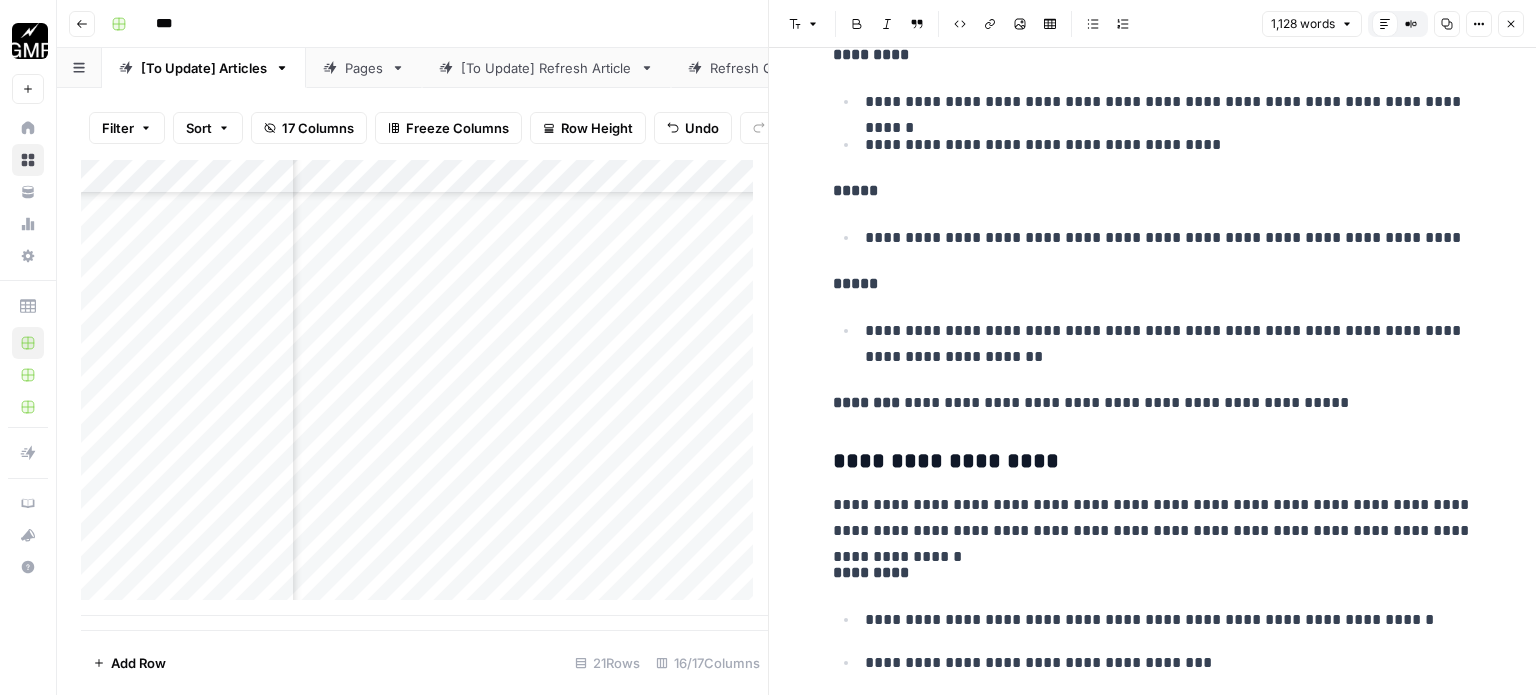 click on "**********" at bounding box center [1153, 403] 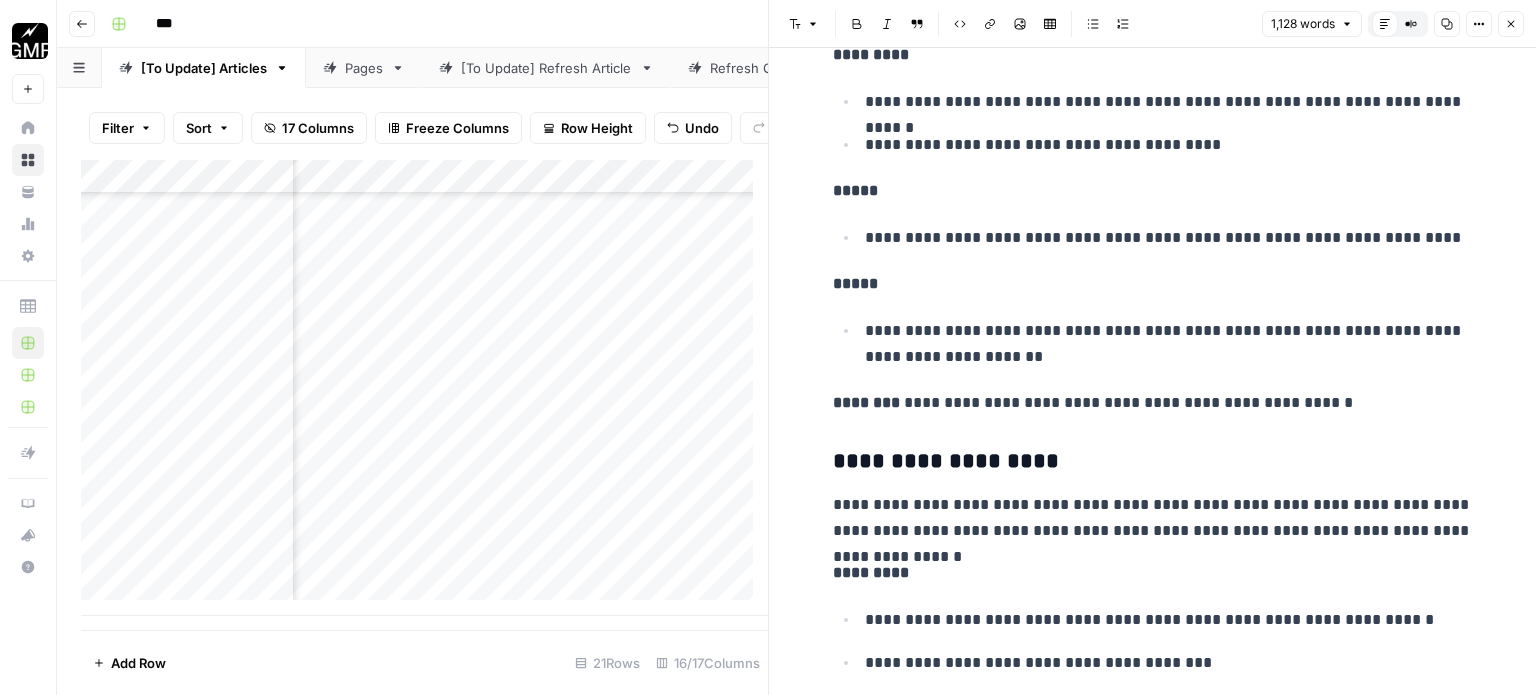 click on "**********" at bounding box center (1153, 403) 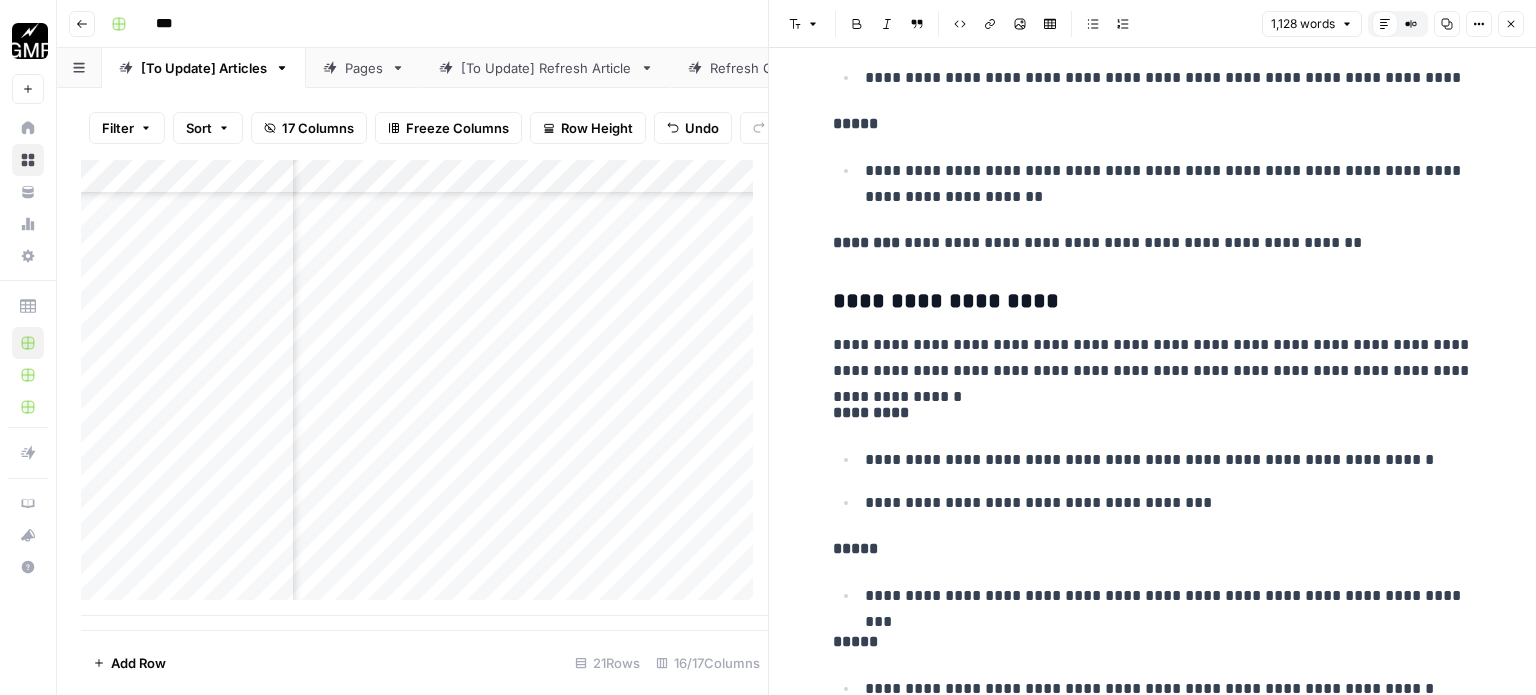 scroll, scrollTop: 4200, scrollLeft: 0, axis: vertical 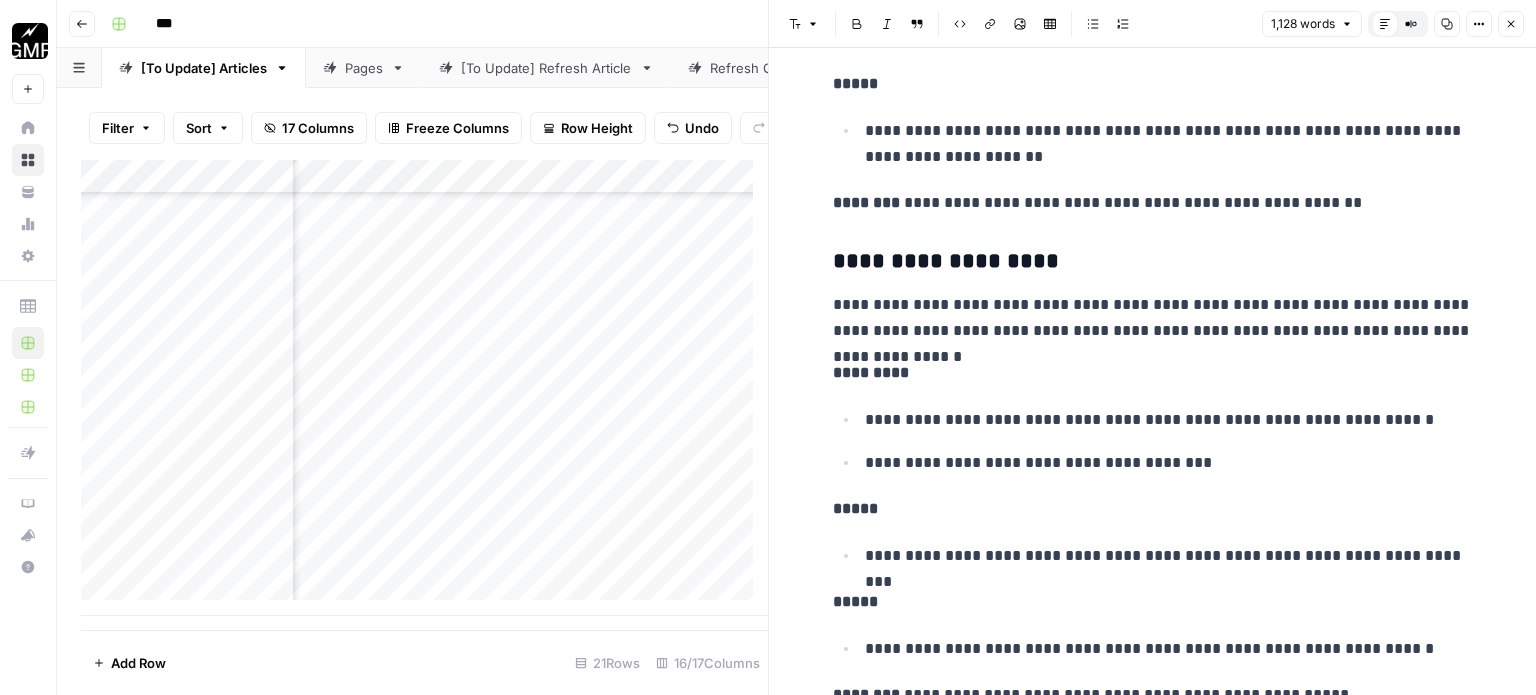 click on "[STREET_ADDRESS]" at bounding box center [1153, -770] 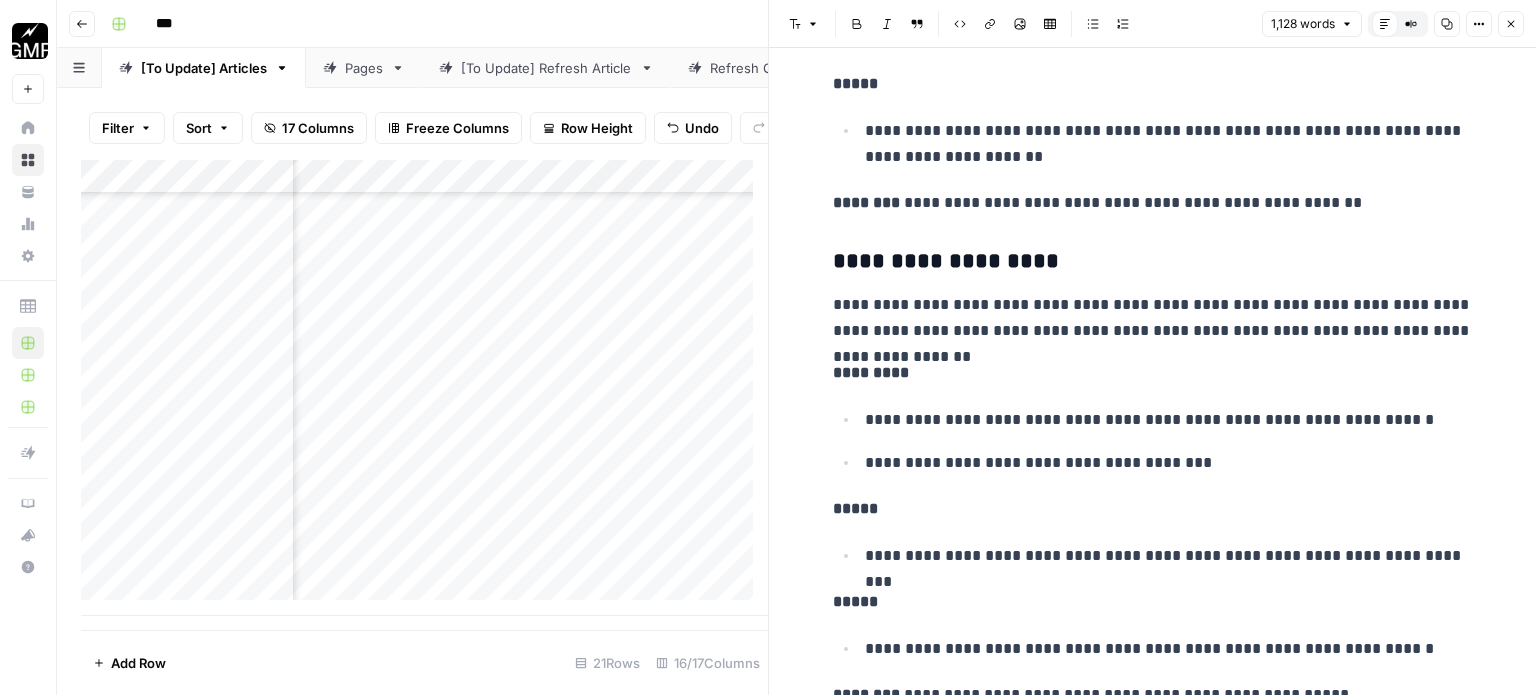 click on "[STREET_ADDRESS]" at bounding box center [1153, -770] 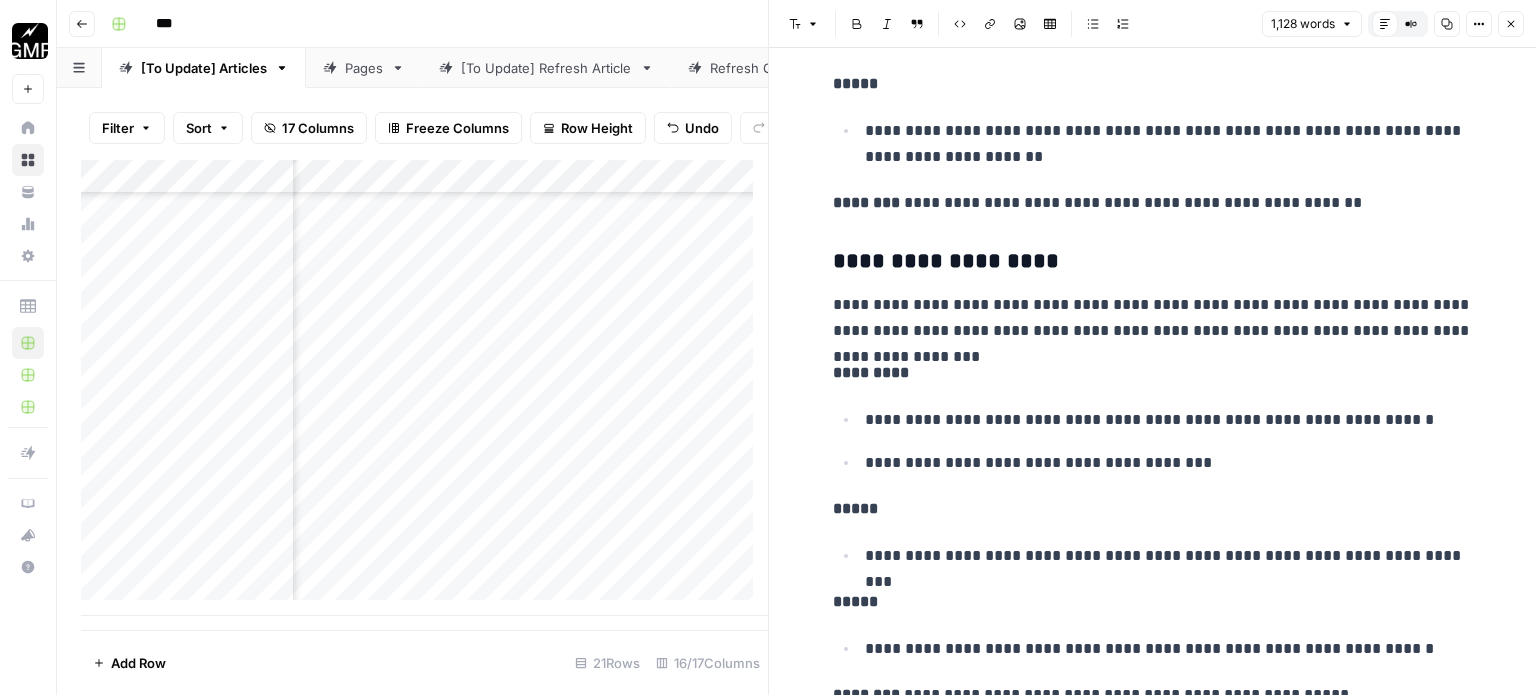 click on "**********" at bounding box center [1166, 419] 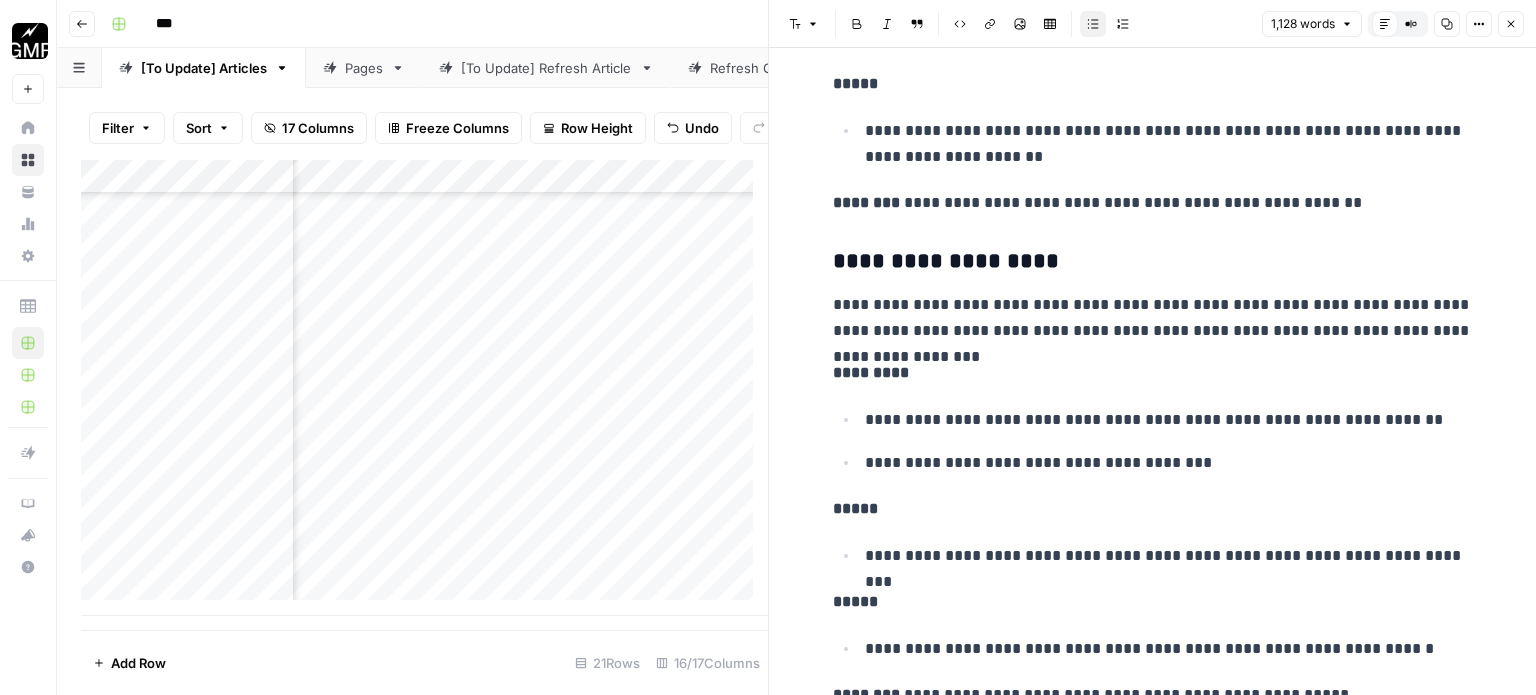 click on "**********" at bounding box center [1169, 420] 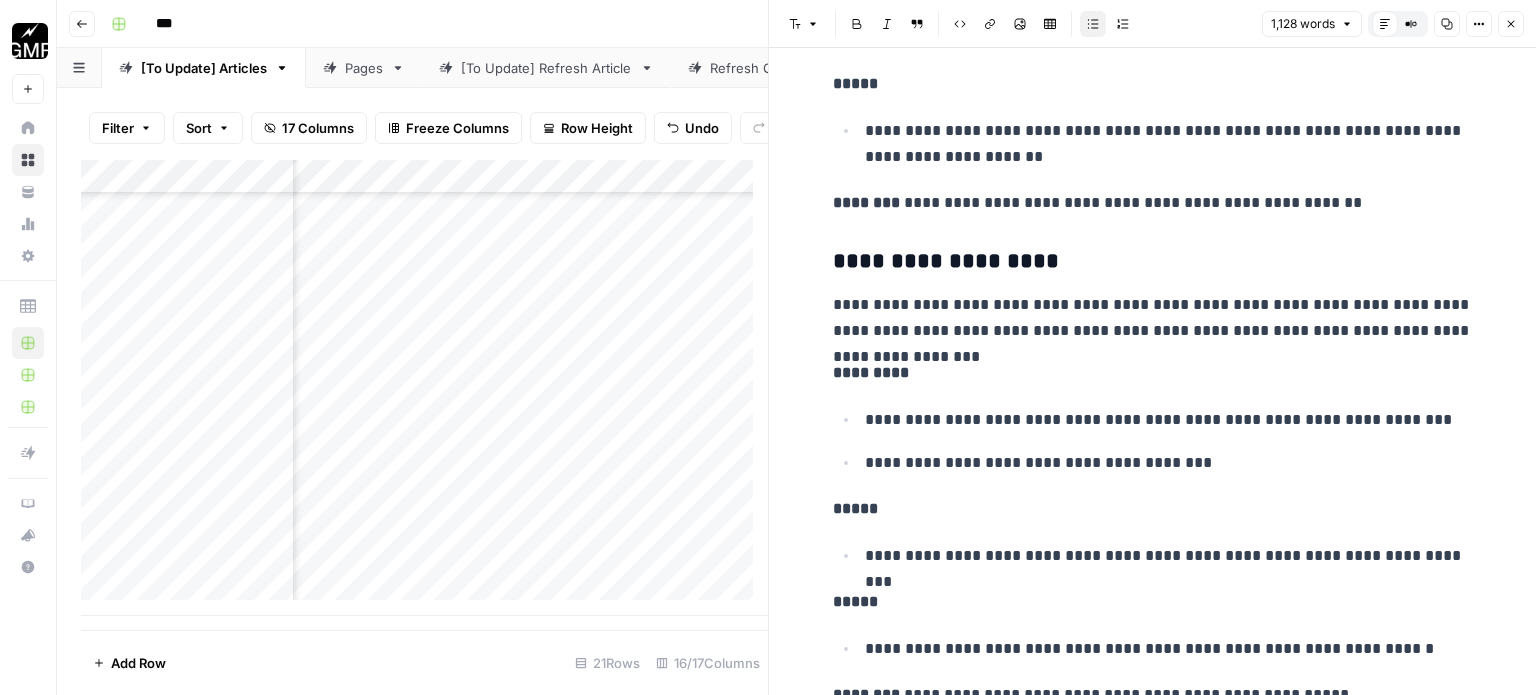click on "**********" at bounding box center (1169, 463) 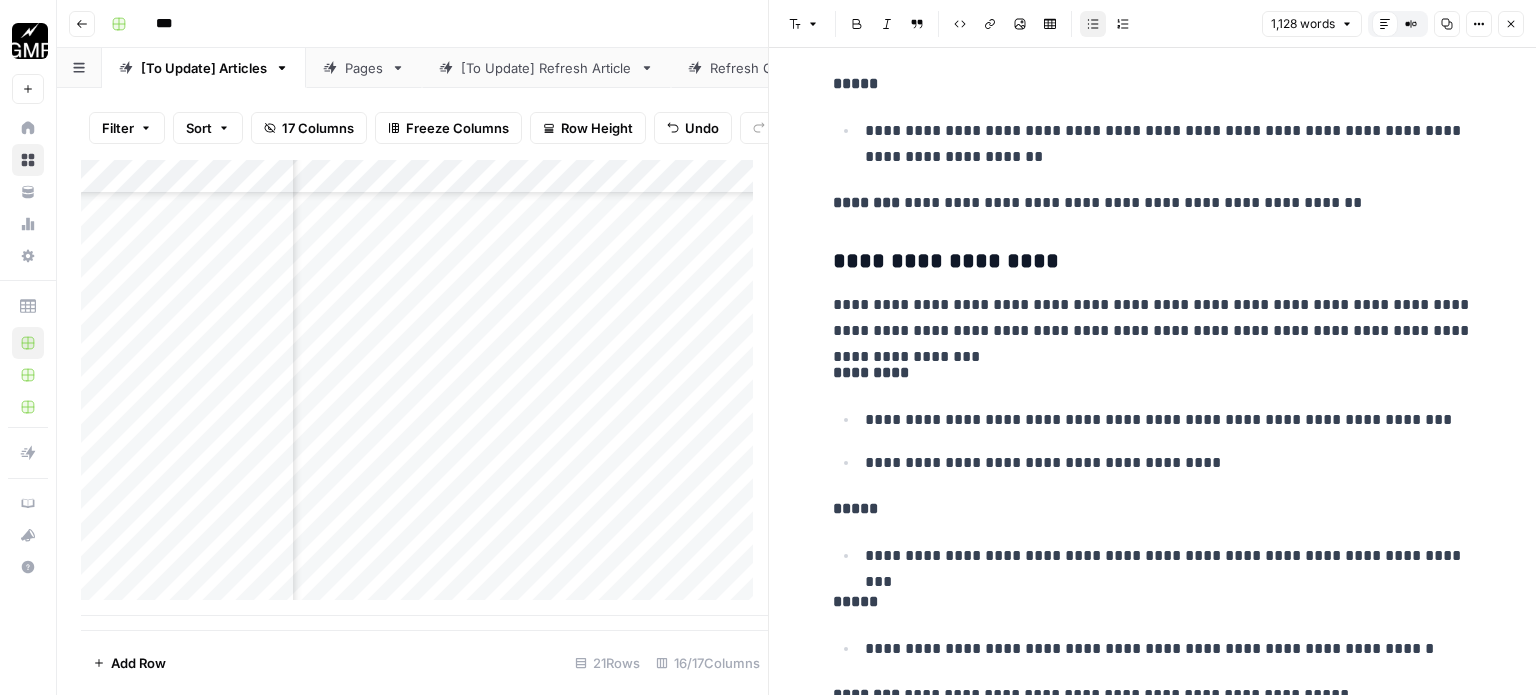 click on "**********" at bounding box center [1169, 463] 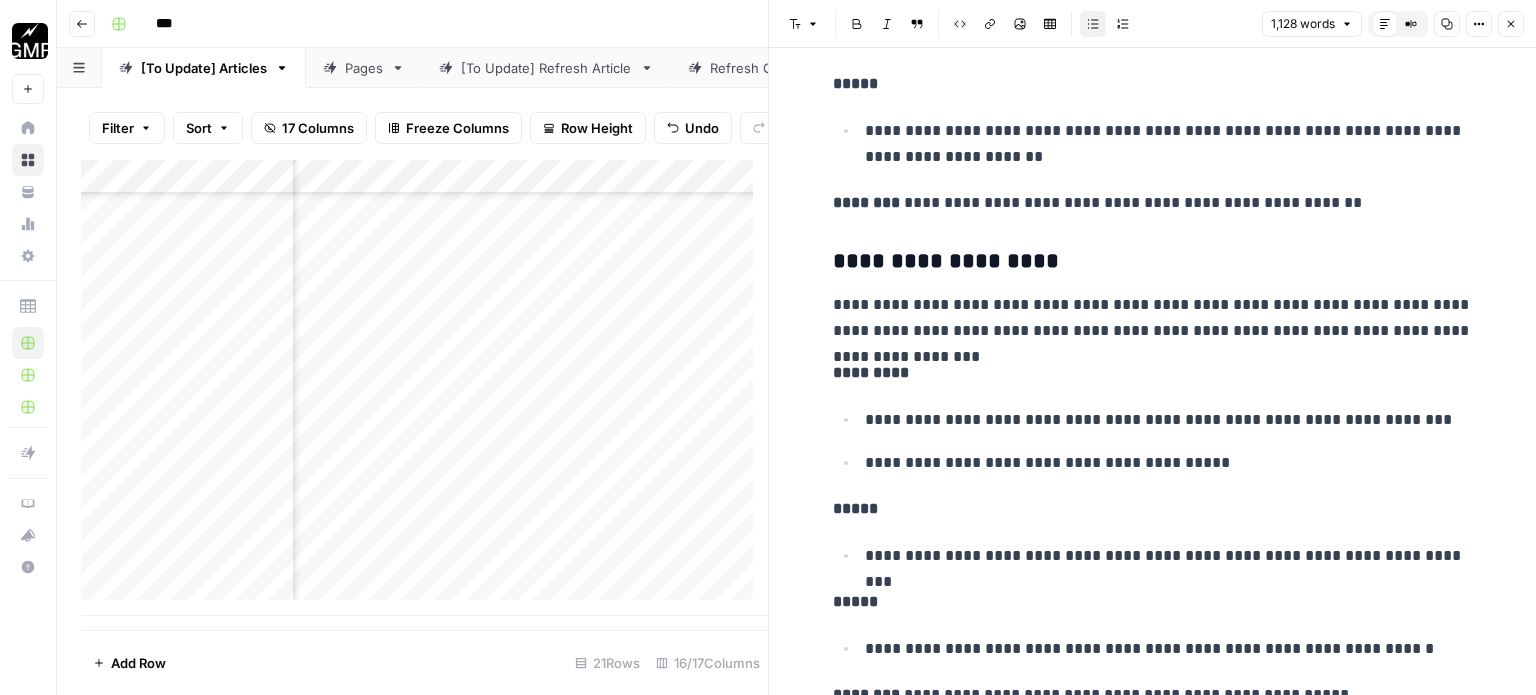 click on "**********" at bounding box center [1166, 555] 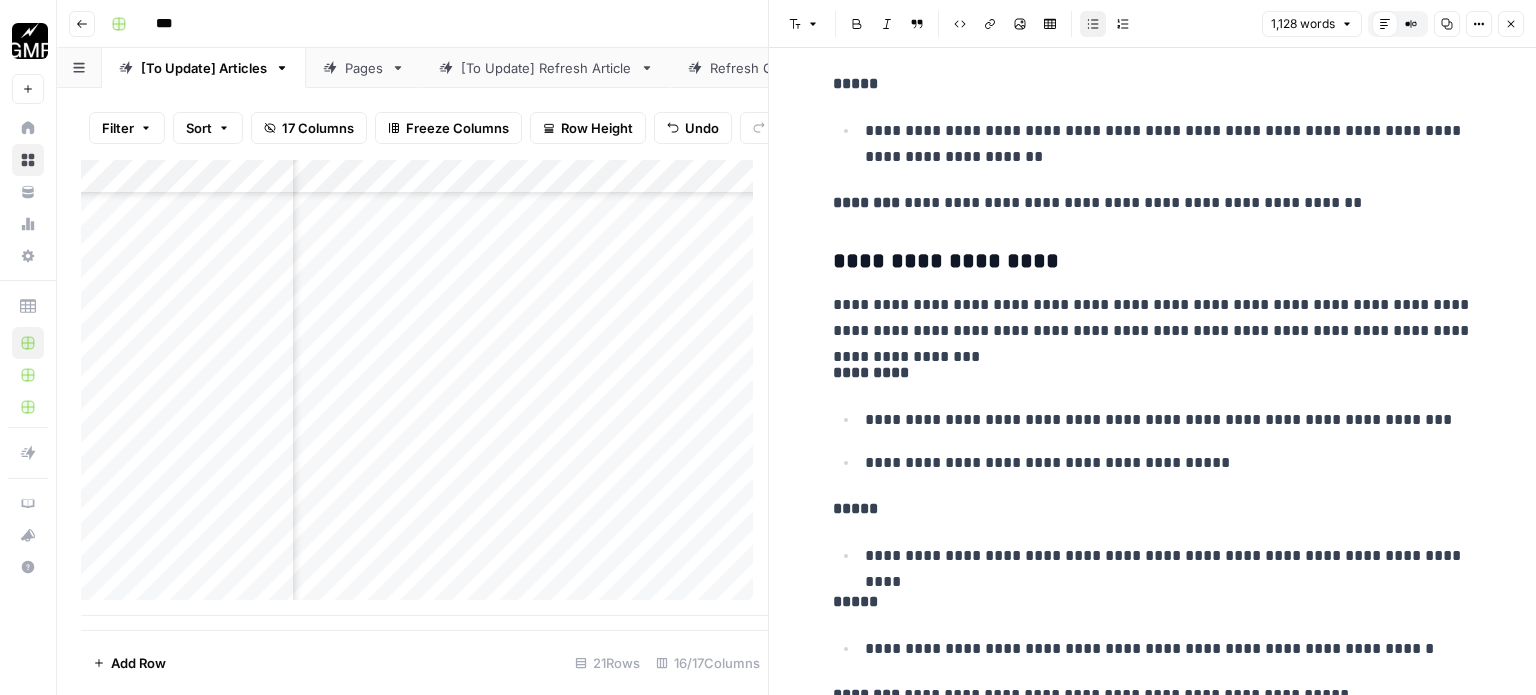 click on "**********" at bounding box center [1169, 556] 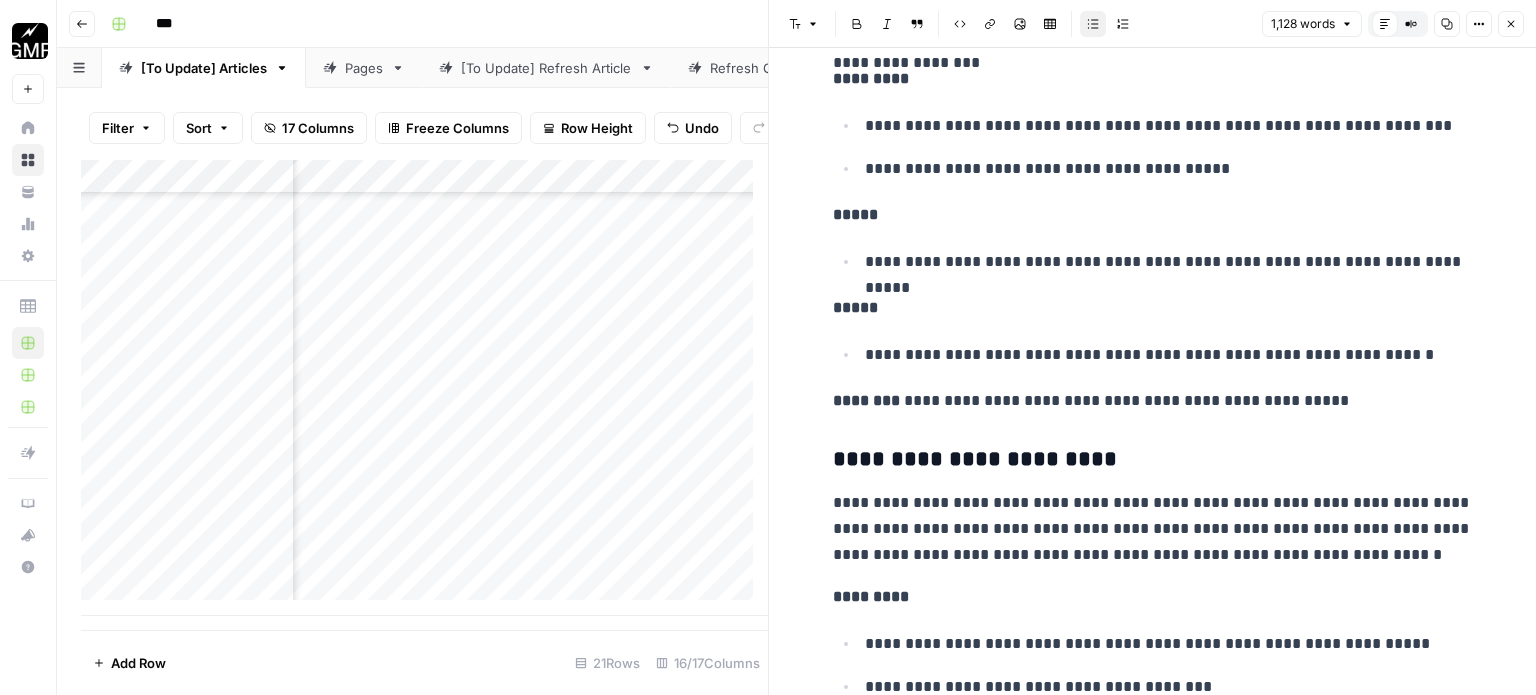 scroll, scrollTop: 4500, scrollLeft: 0, axis: vertical 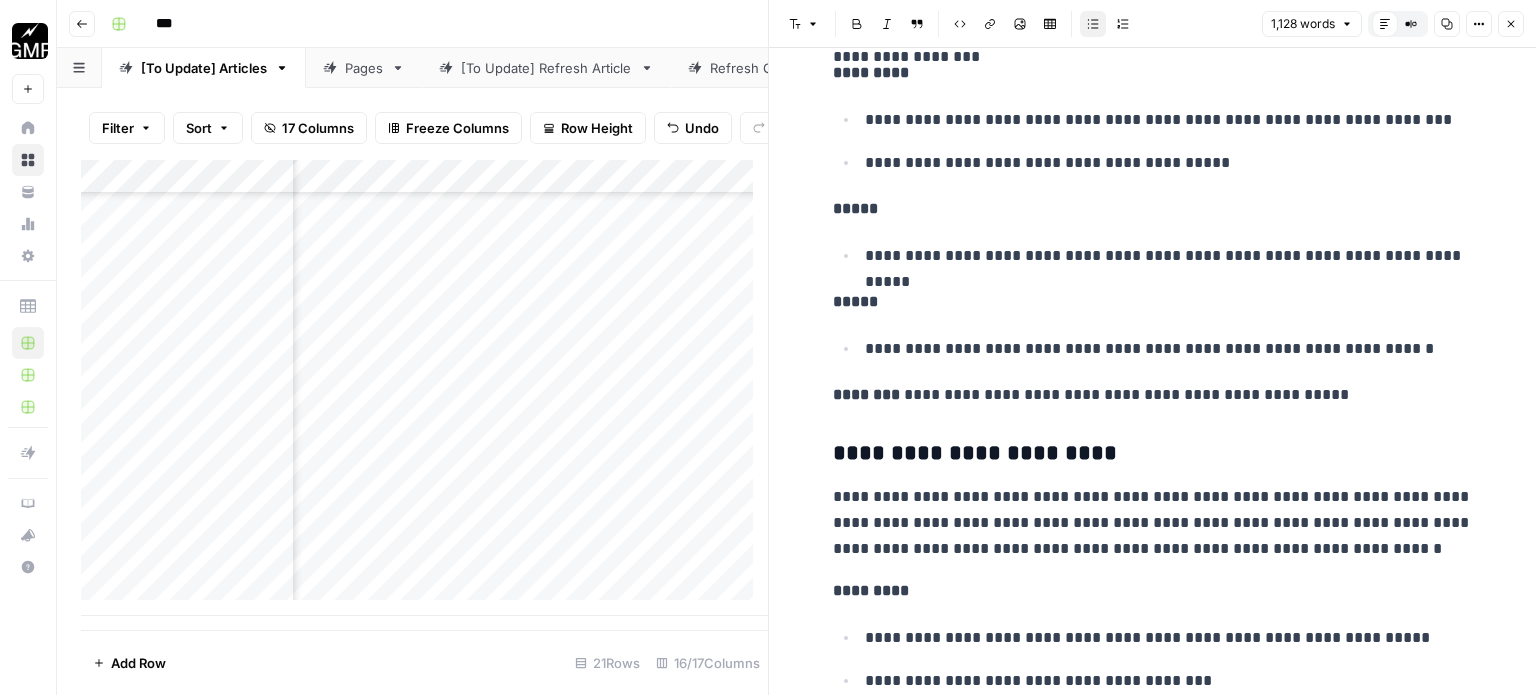 click on "**********" at bounding box center (1166, 348) 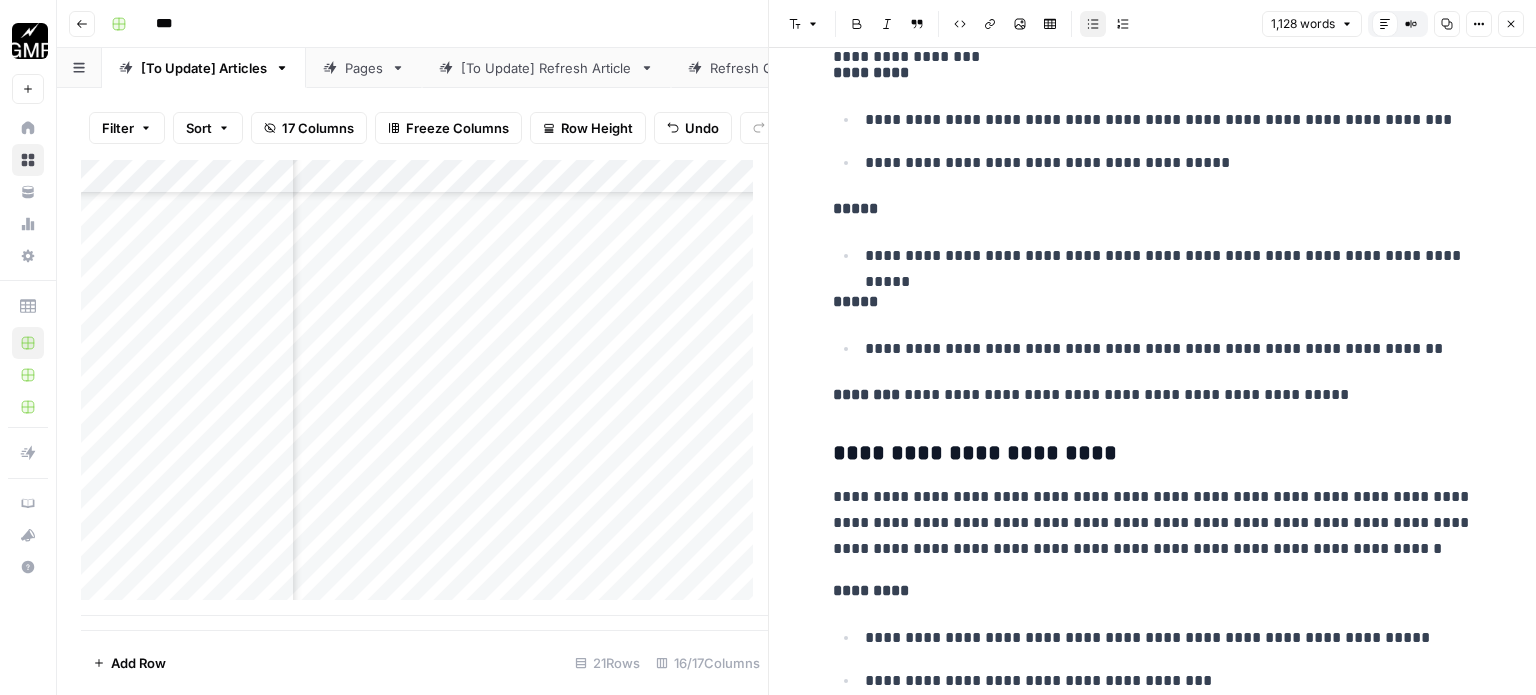 click on "**********" at bounding box center [1169, 349] 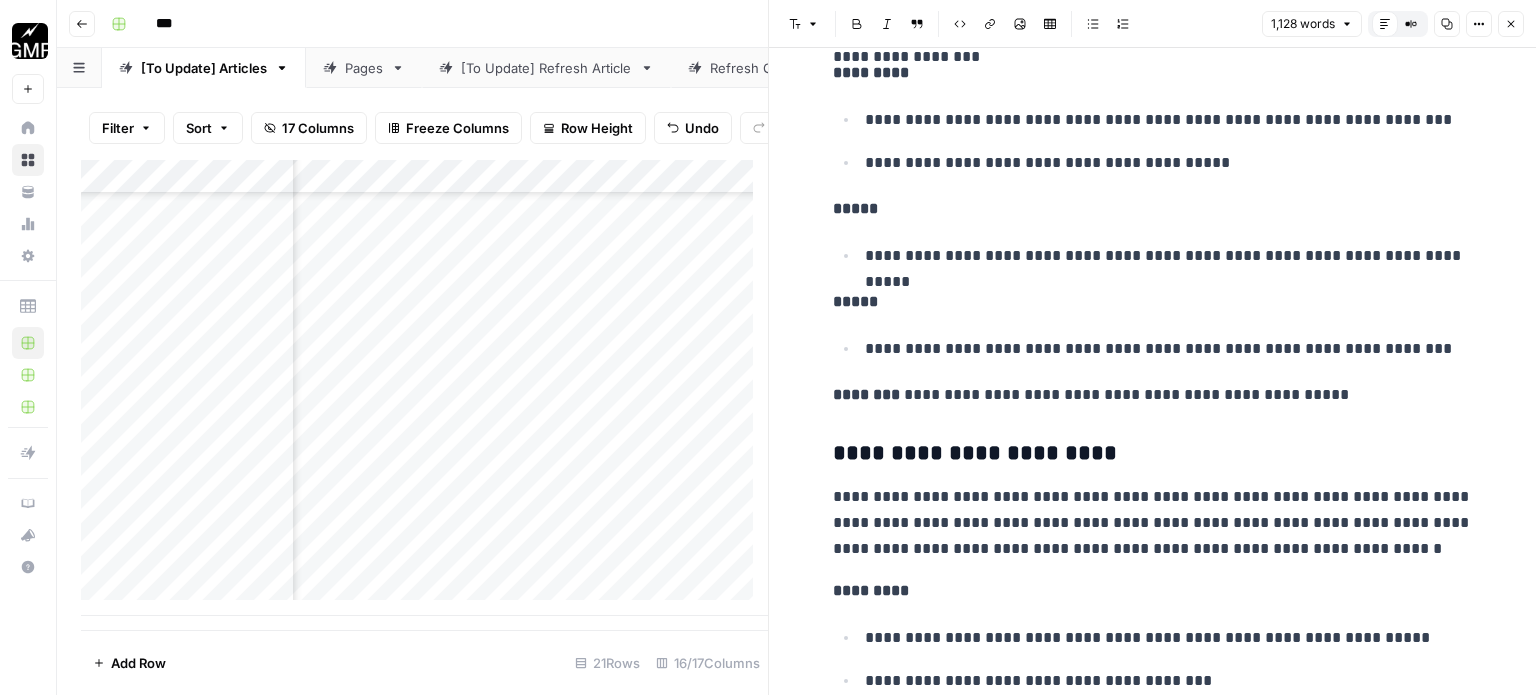 click on "**********" at bounding box center [1153, 395] 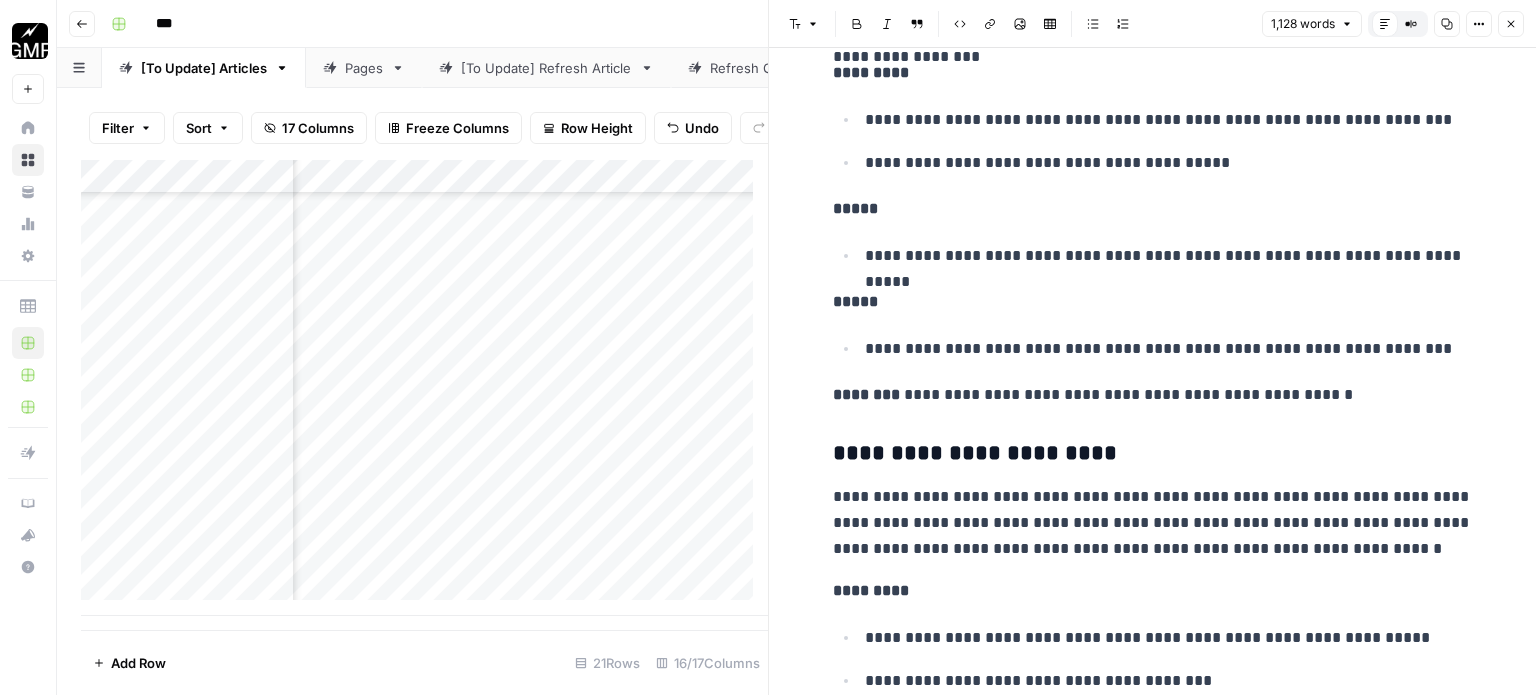 click on "**********" at bounding box center (1153, 395) 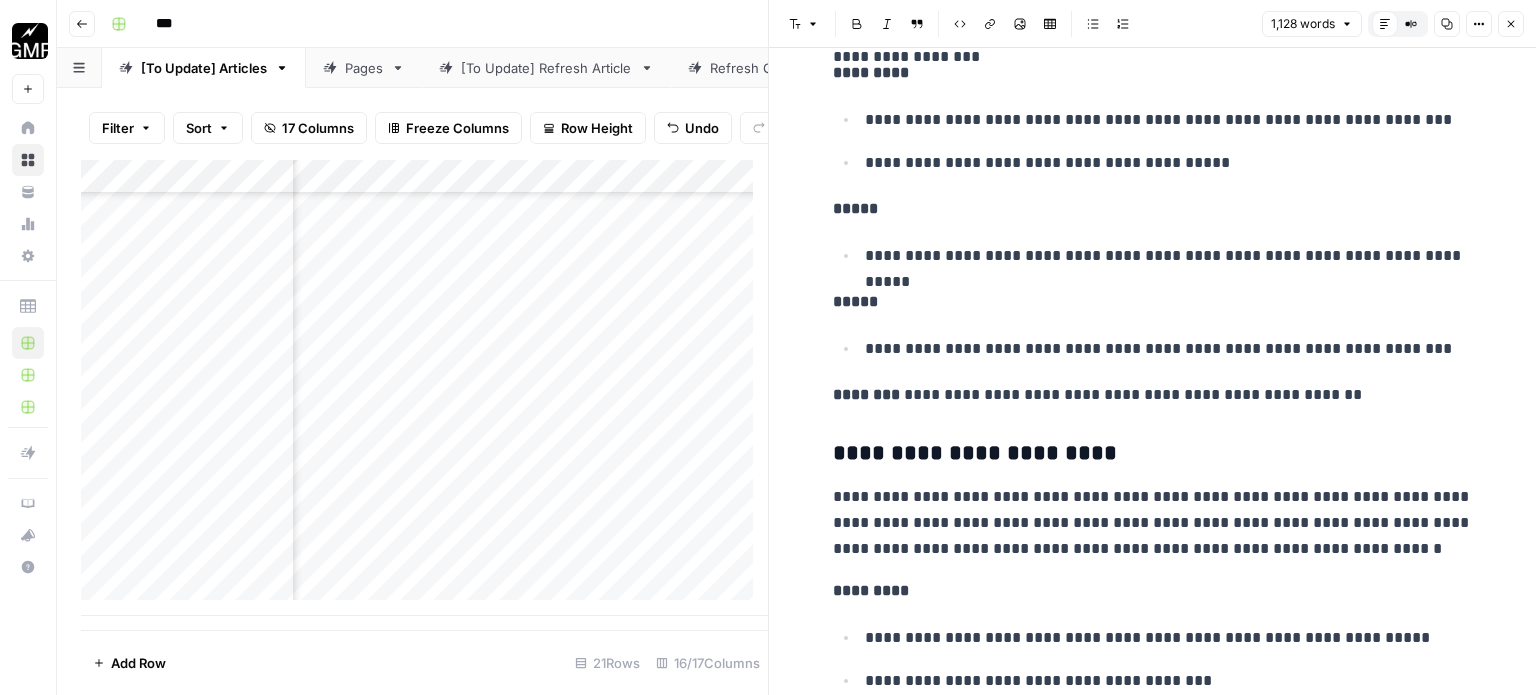 click on "**********" at bounding box center [1153, 523] 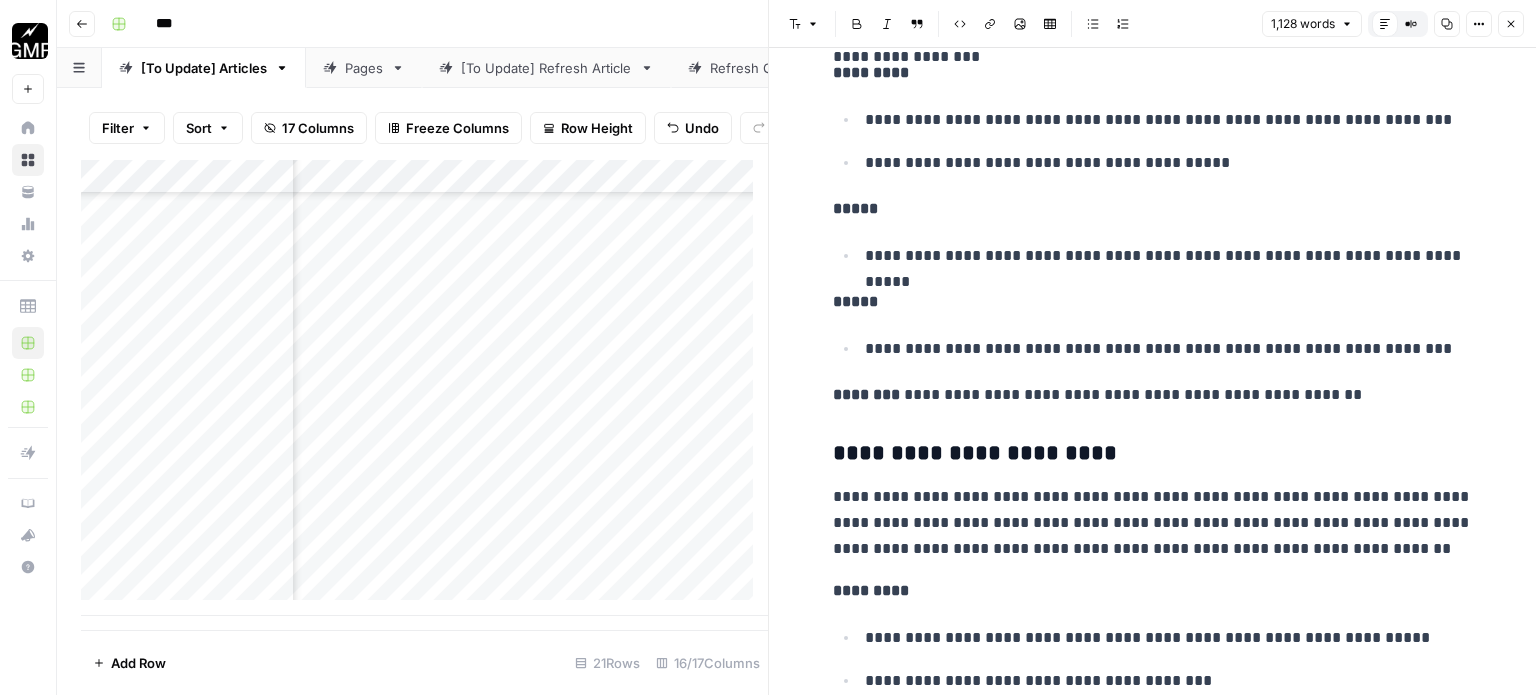 click on "**********" at bounding box center [1153, 523] 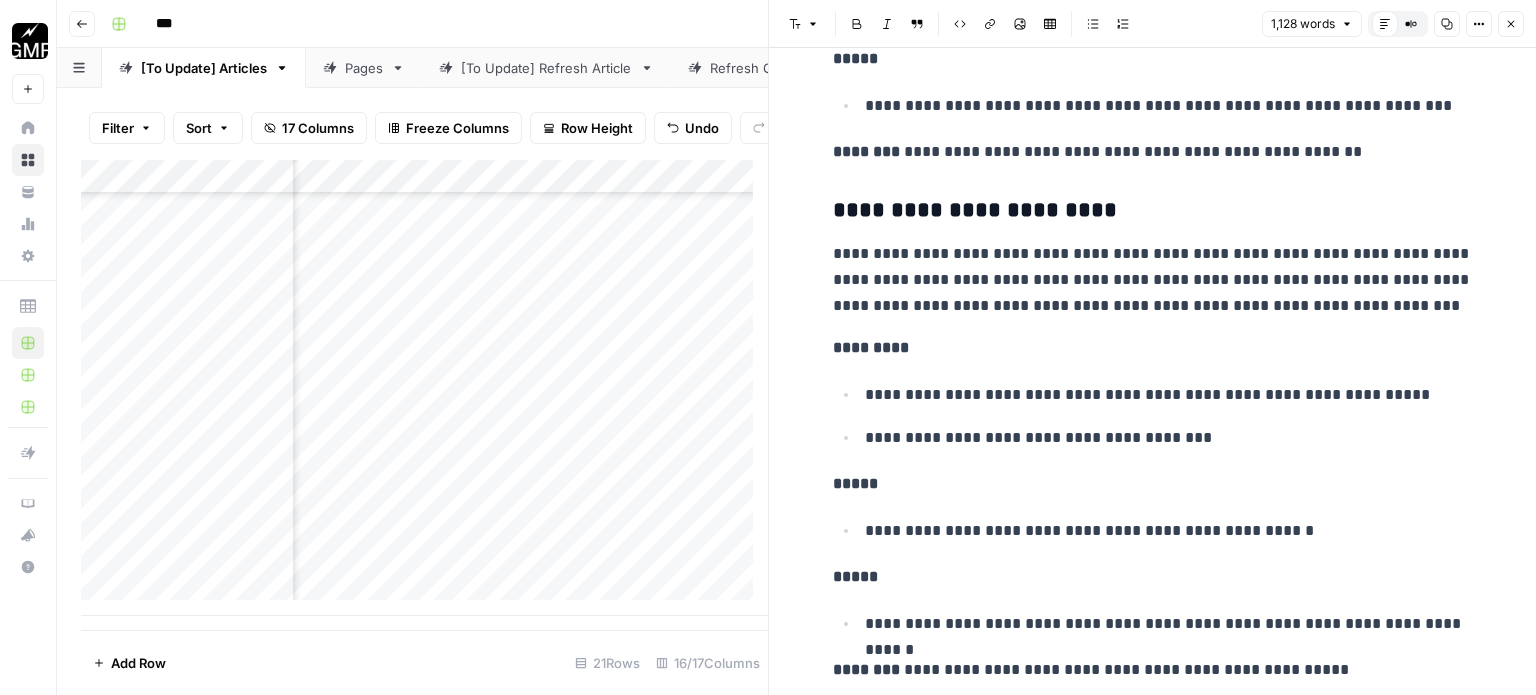 scroll, scrollTop: 4800, scrollLeft: 0, axis: vertical 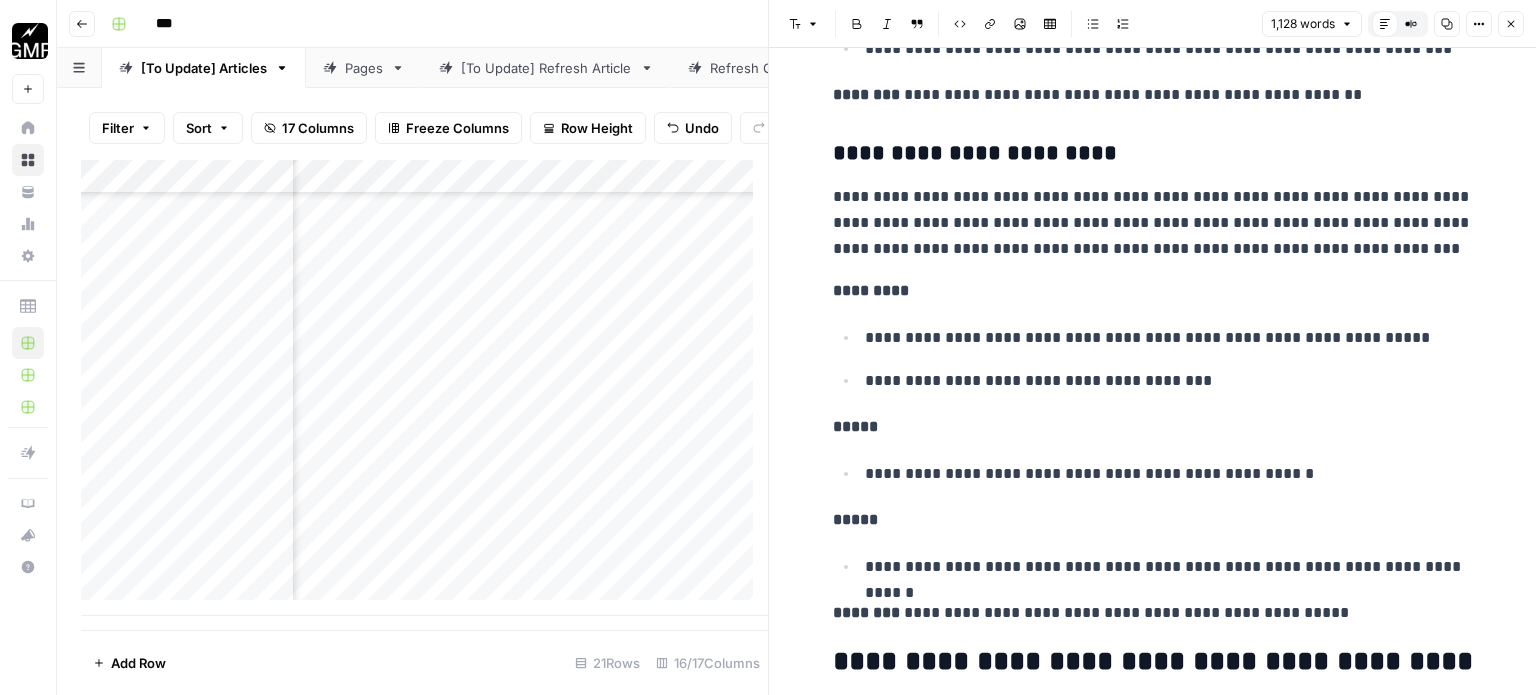 click on "**********" at bounding box center [1169, 338] 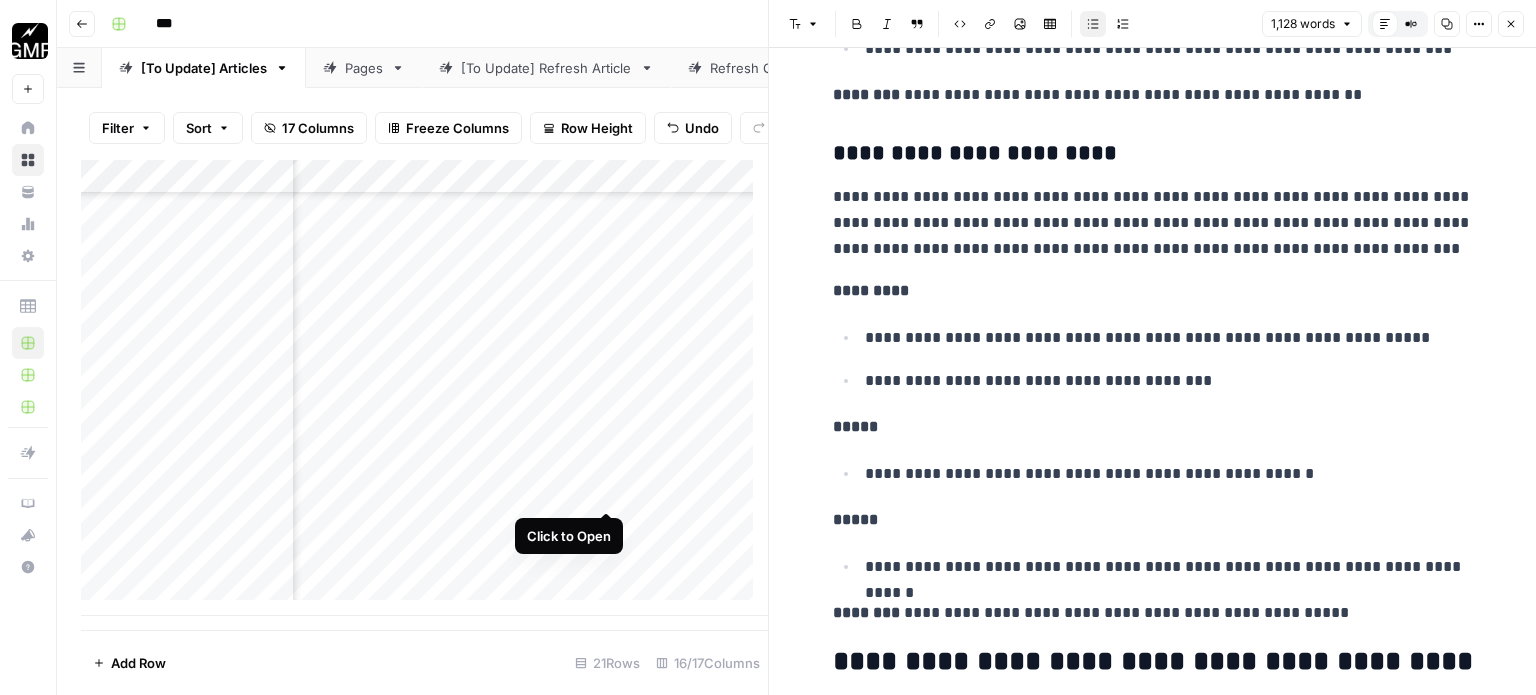 click on "Add Column" at bounding box center [424, 388] 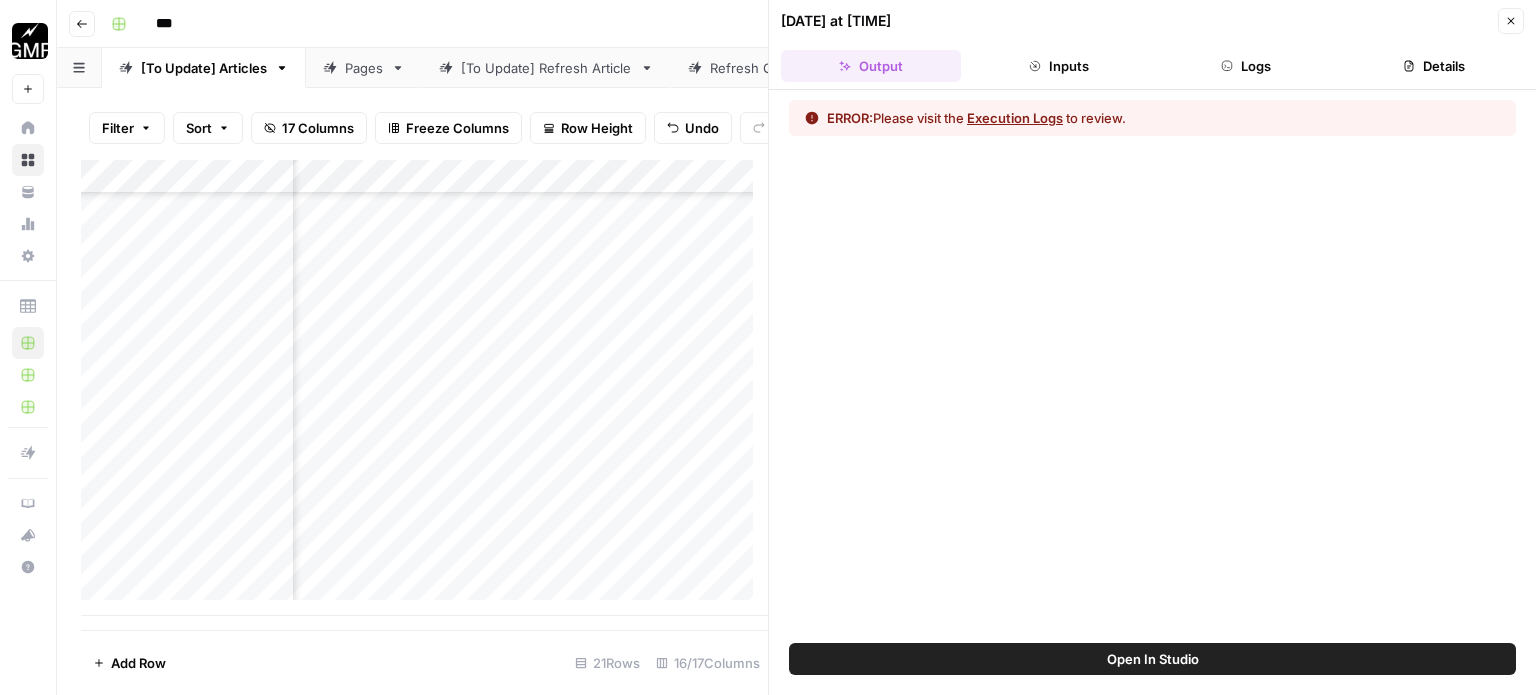 click on "Execution Logs" at bounding box center [1015, 118] 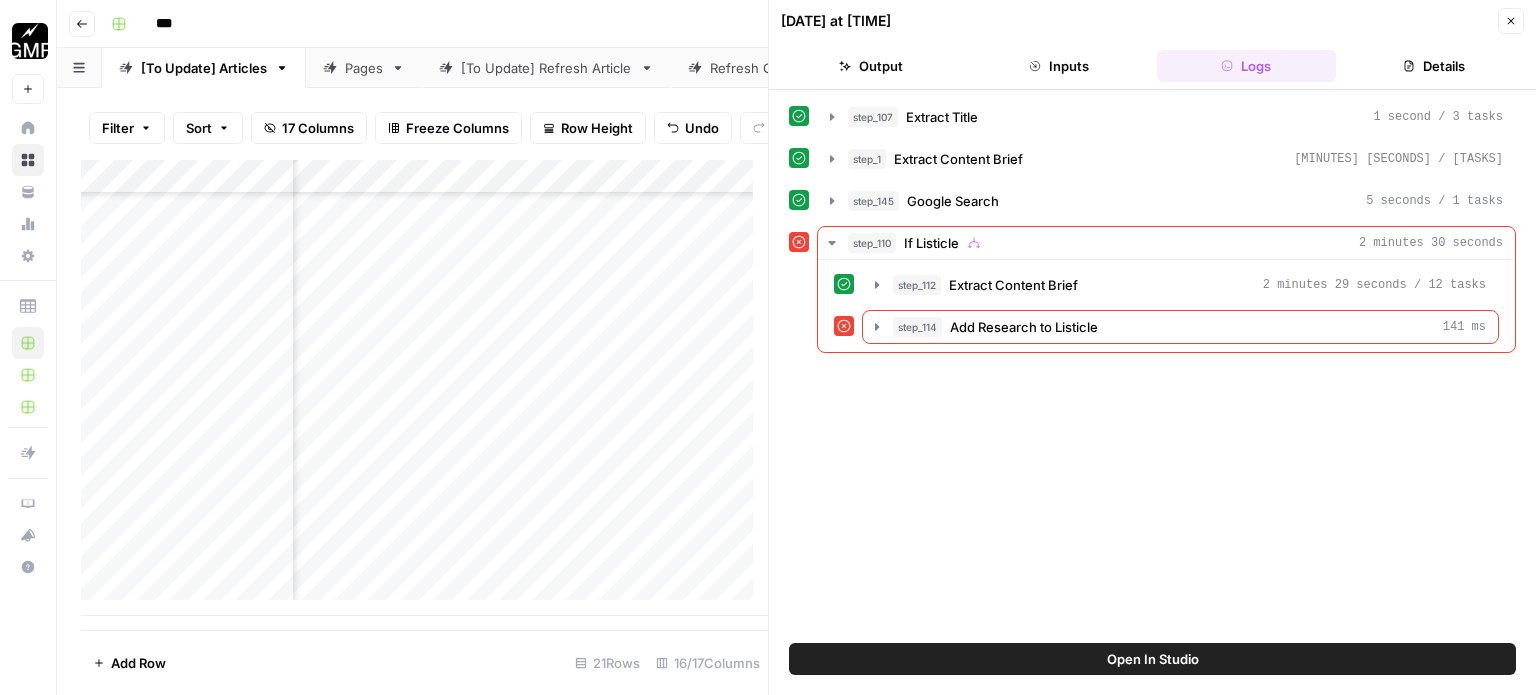 scroll, scrollTop: 1459, scrollLeft: 1815, axis: both 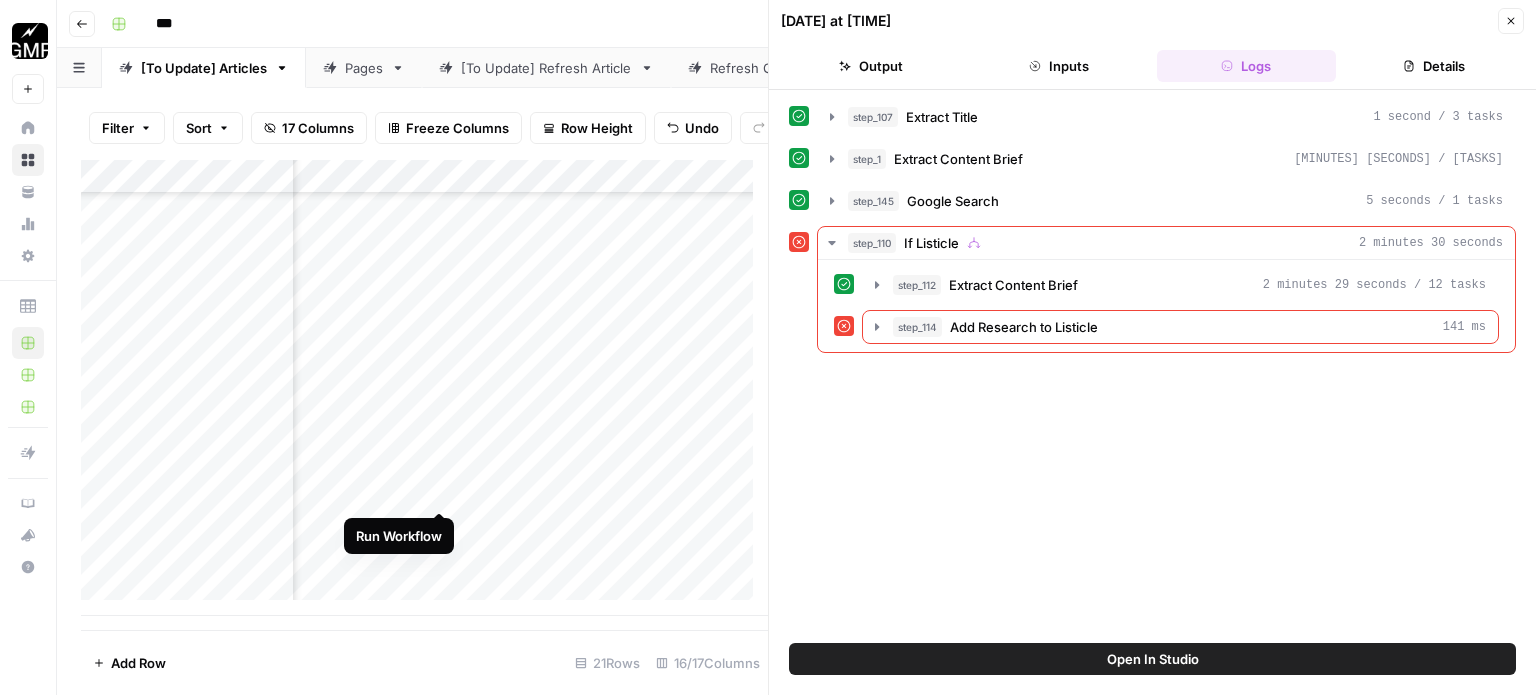 click on "Add Column" at bounding box center [424, 388] 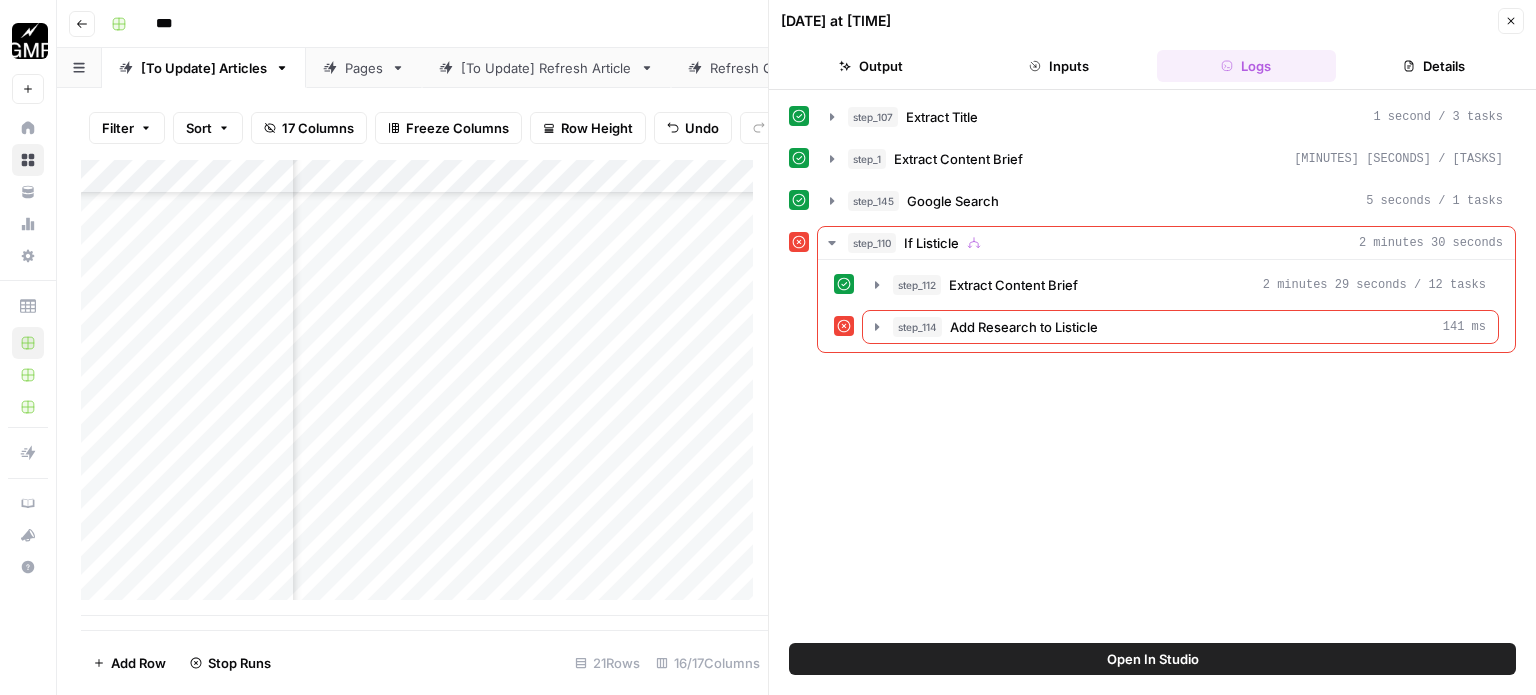 scroll, scrollTop: 1459, scrollLeft: 2005, axis: both 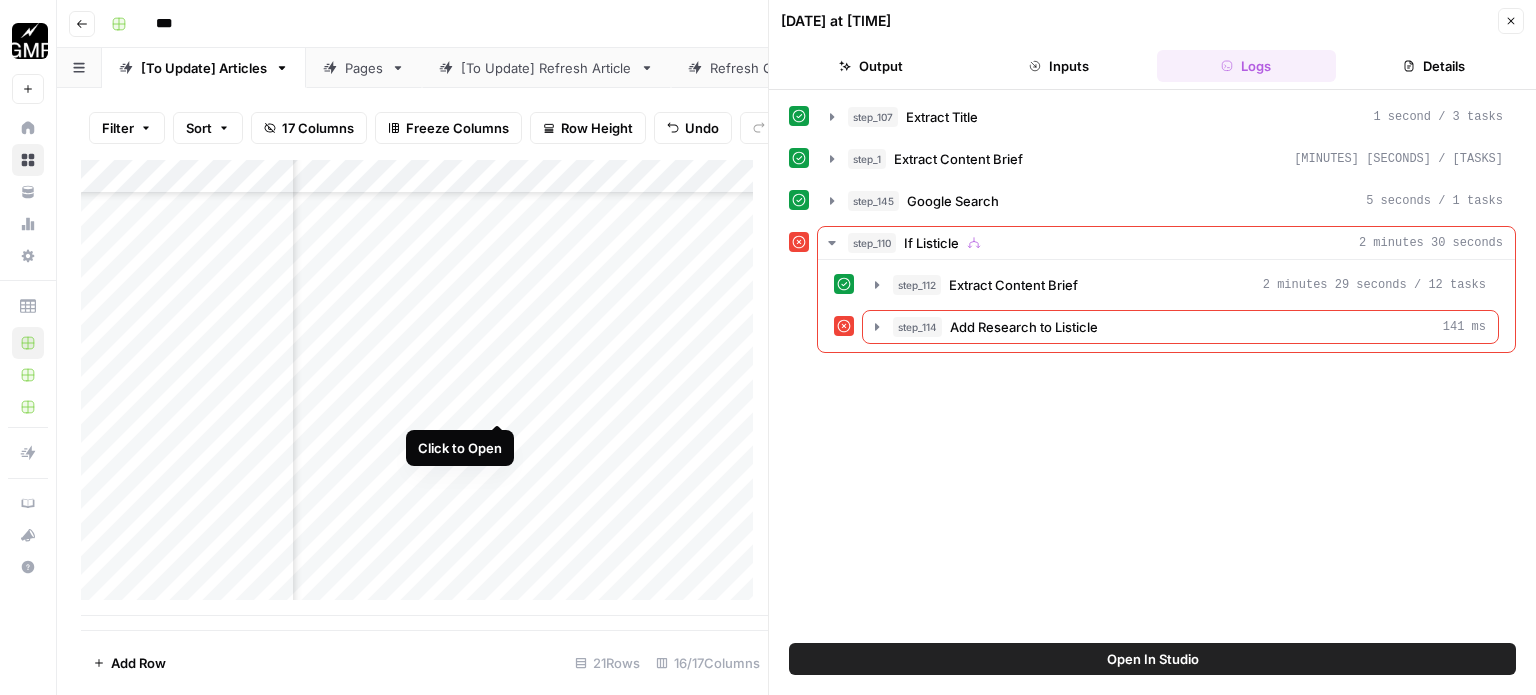 click on "Add Column" at bounding box center [424, 388] 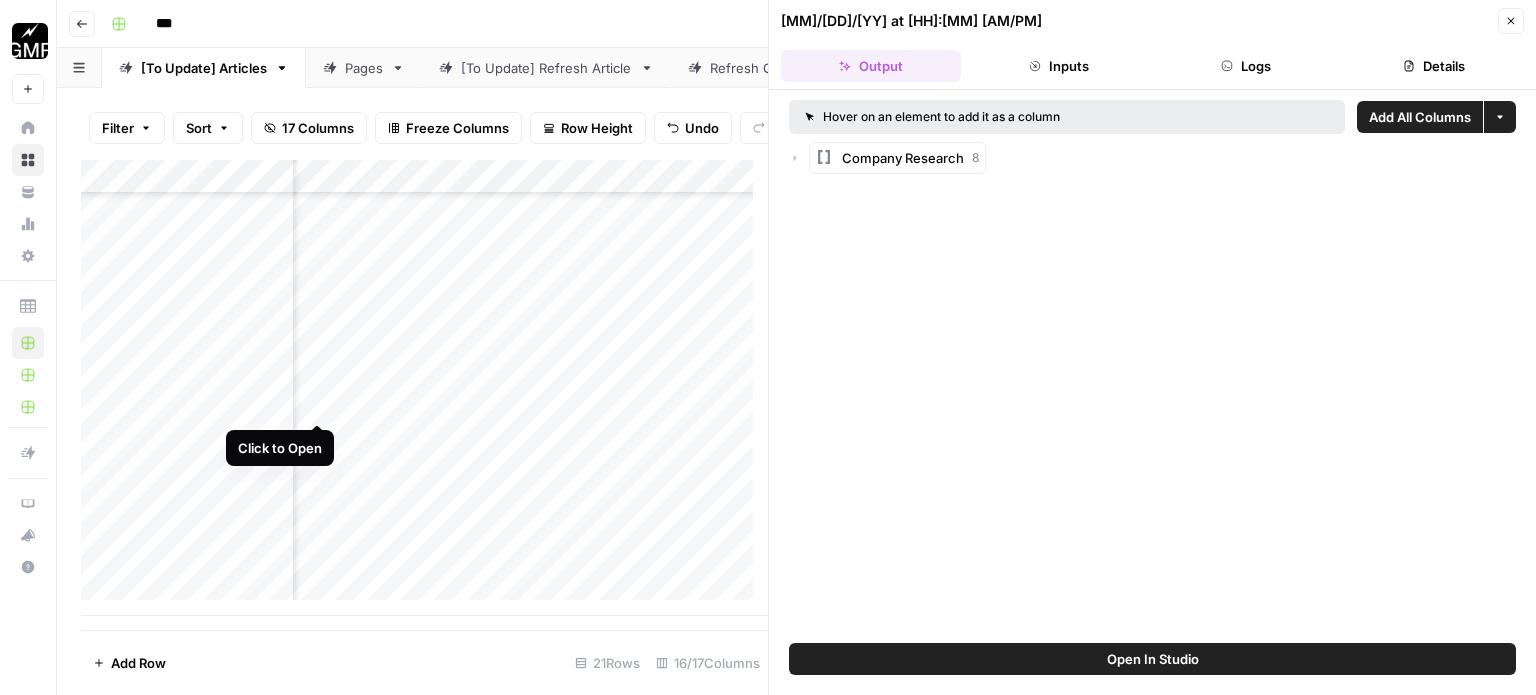 click on "Add Column" at bounding box center (424, 388) 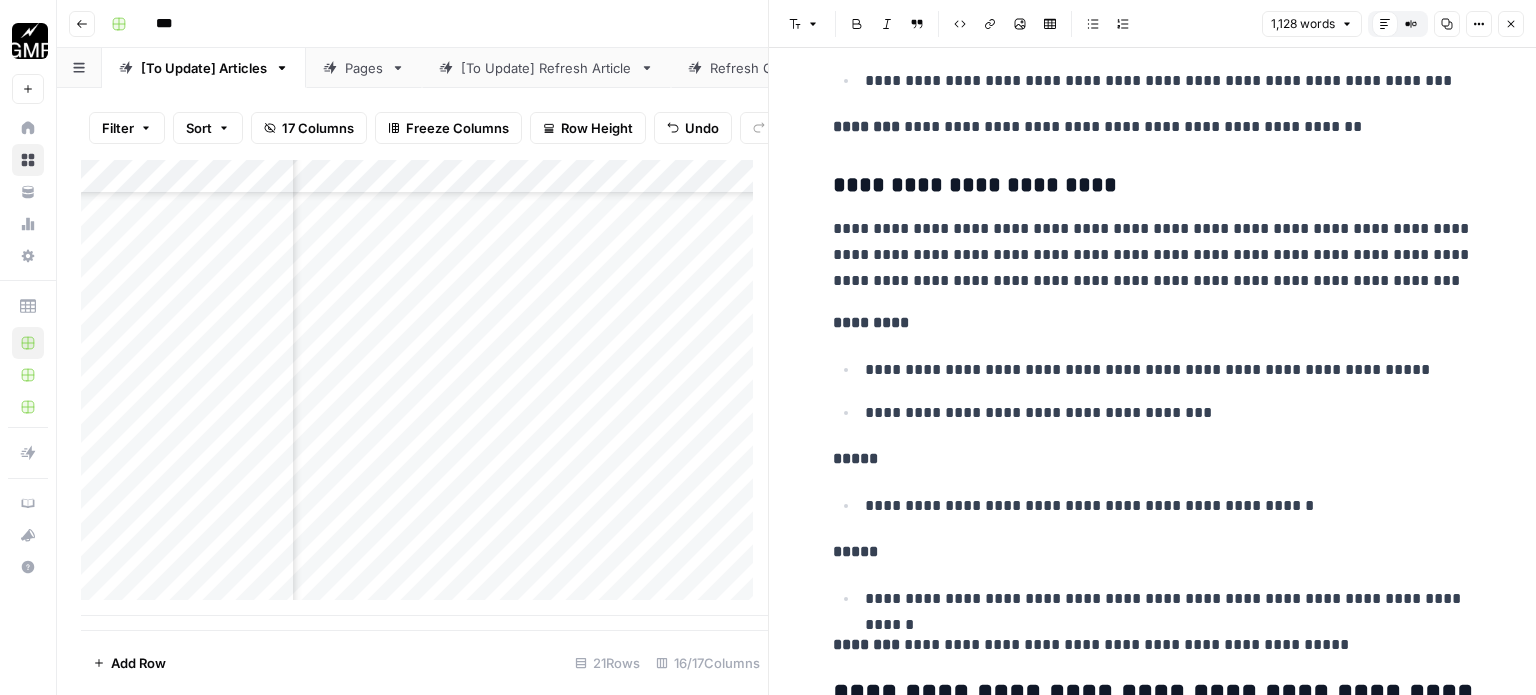 scroll, scrollTop: 4800, scrollLeft: 0, axis: vertical 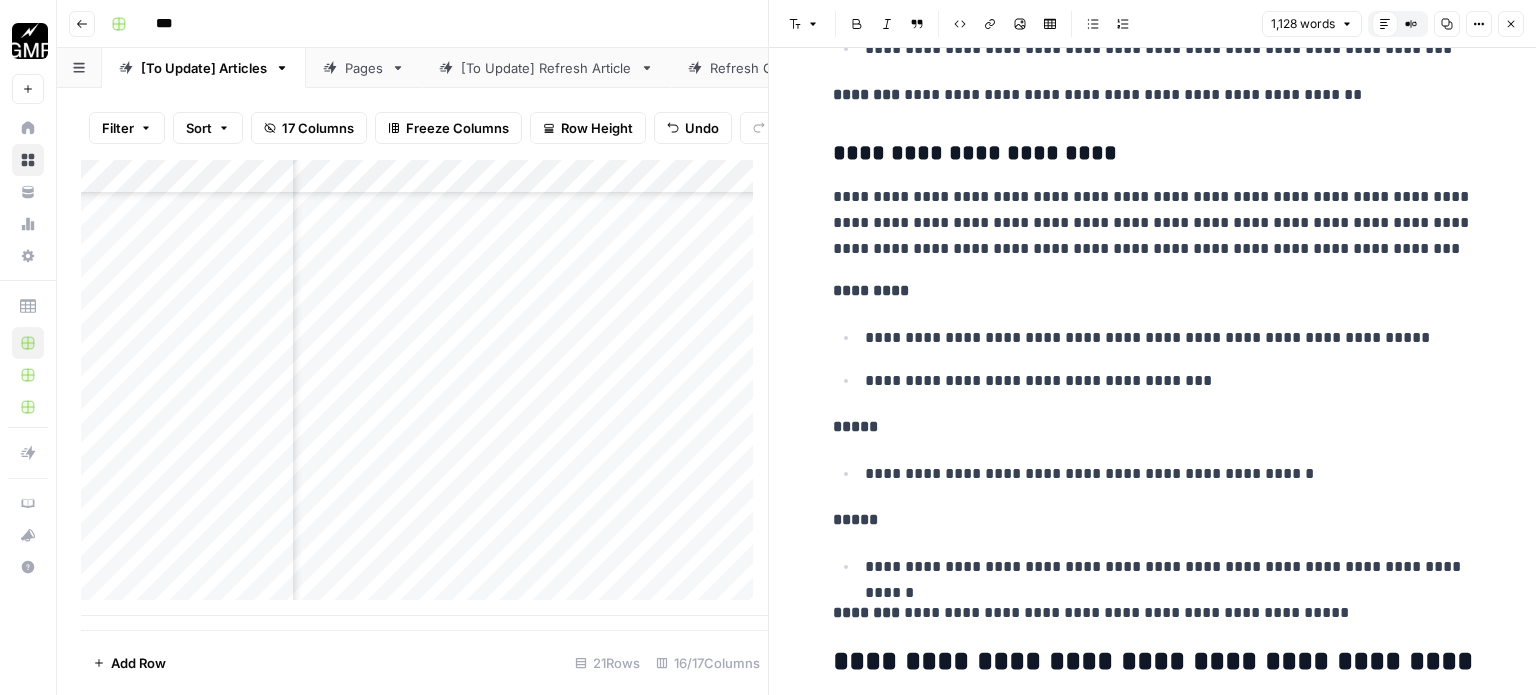 click on "**********" at bounding box center [1166, 337] 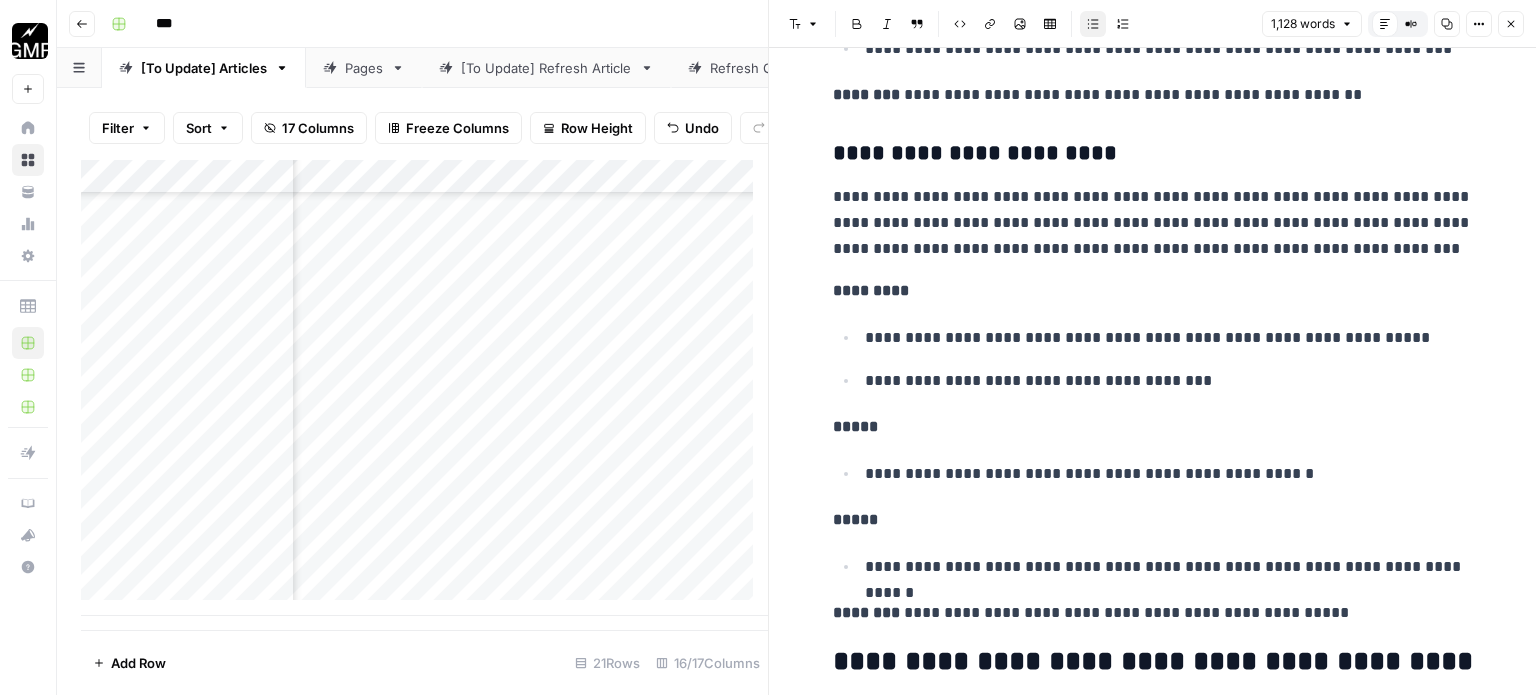 paste 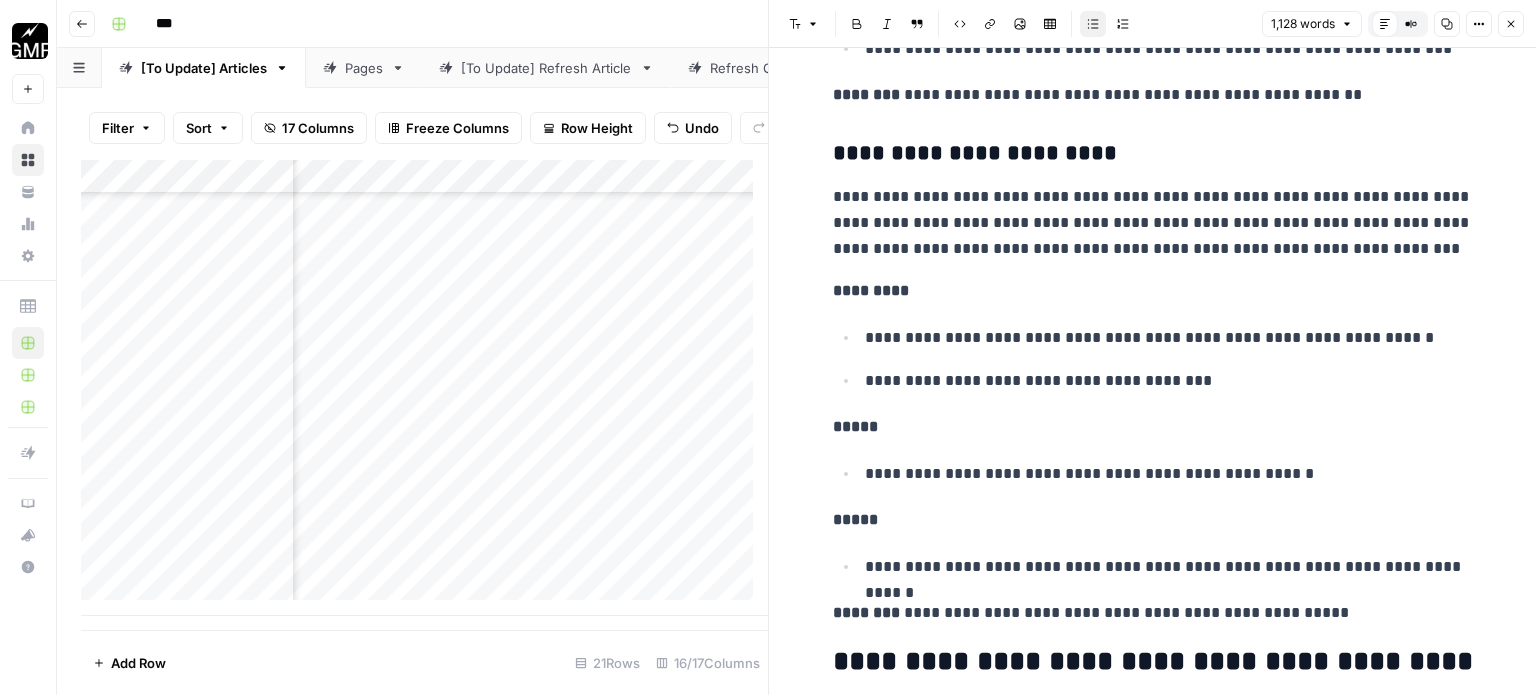 click on "**********" at bounding box center (1169, 381) 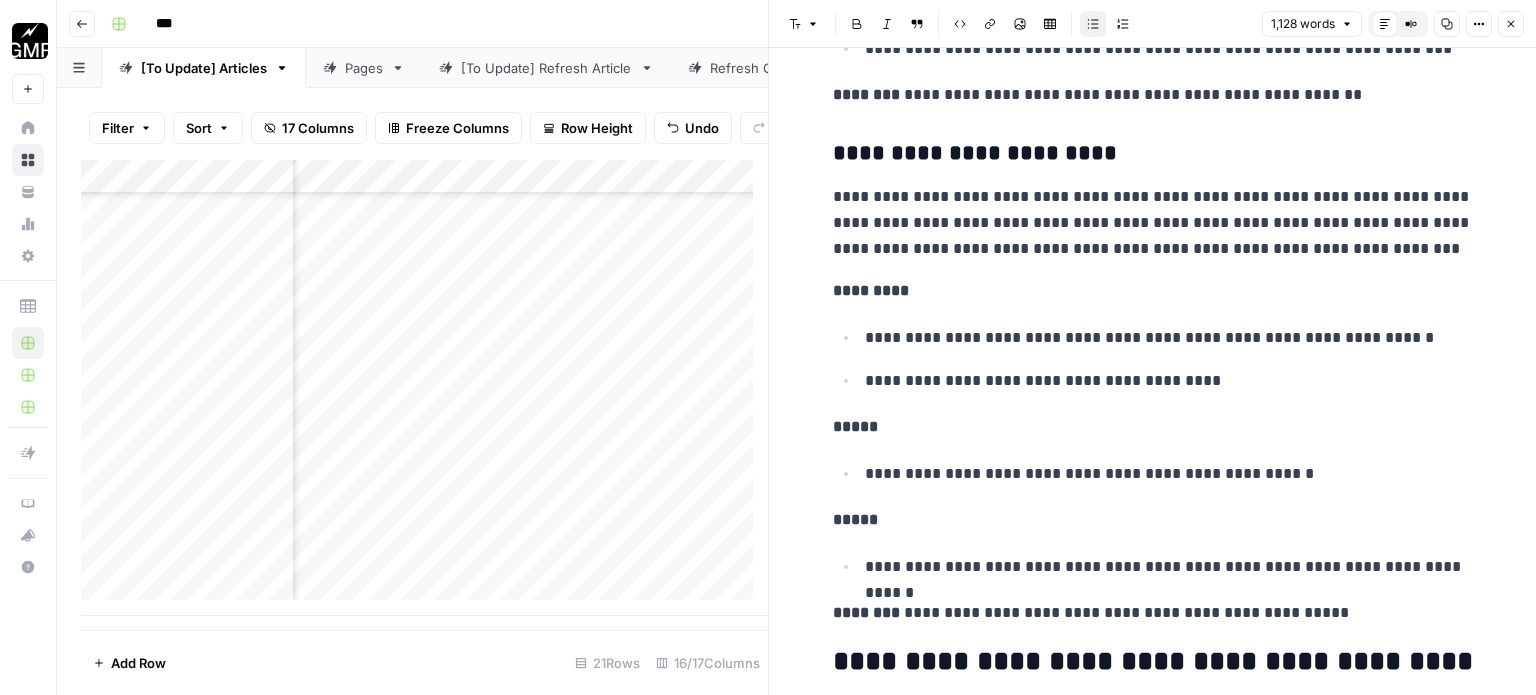 click on "**********" at bounding box center [1166, 473] 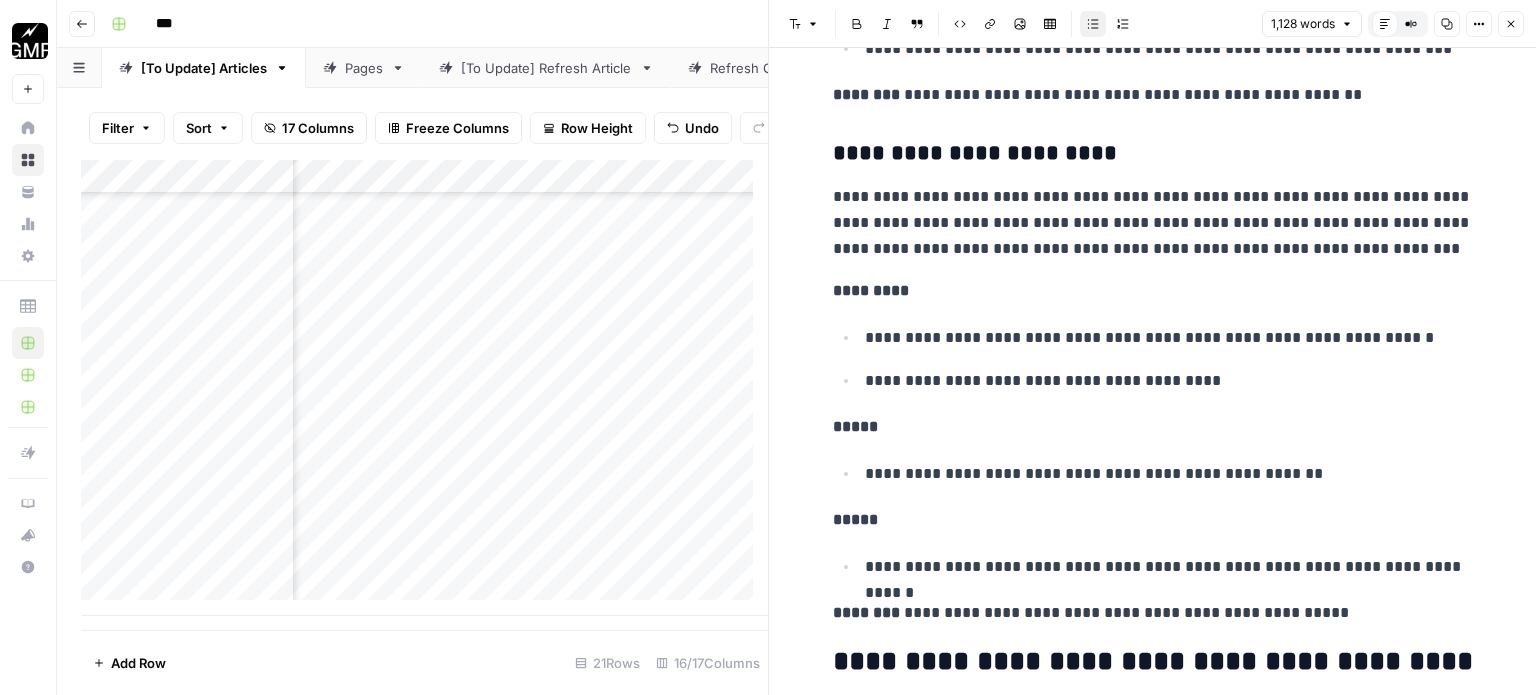 click on "**********" at bounding box center [1169, 474] 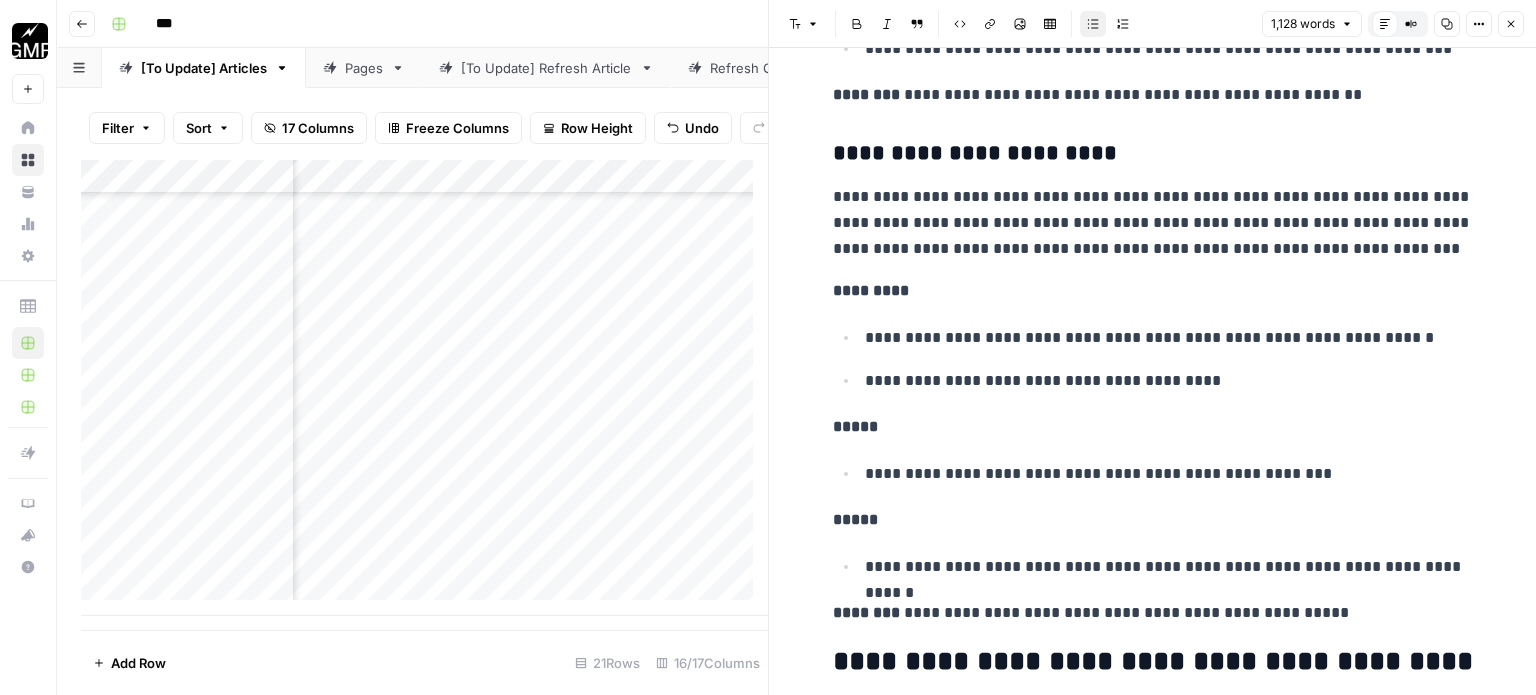 click on "**********" at bounding box center [1166, 566] 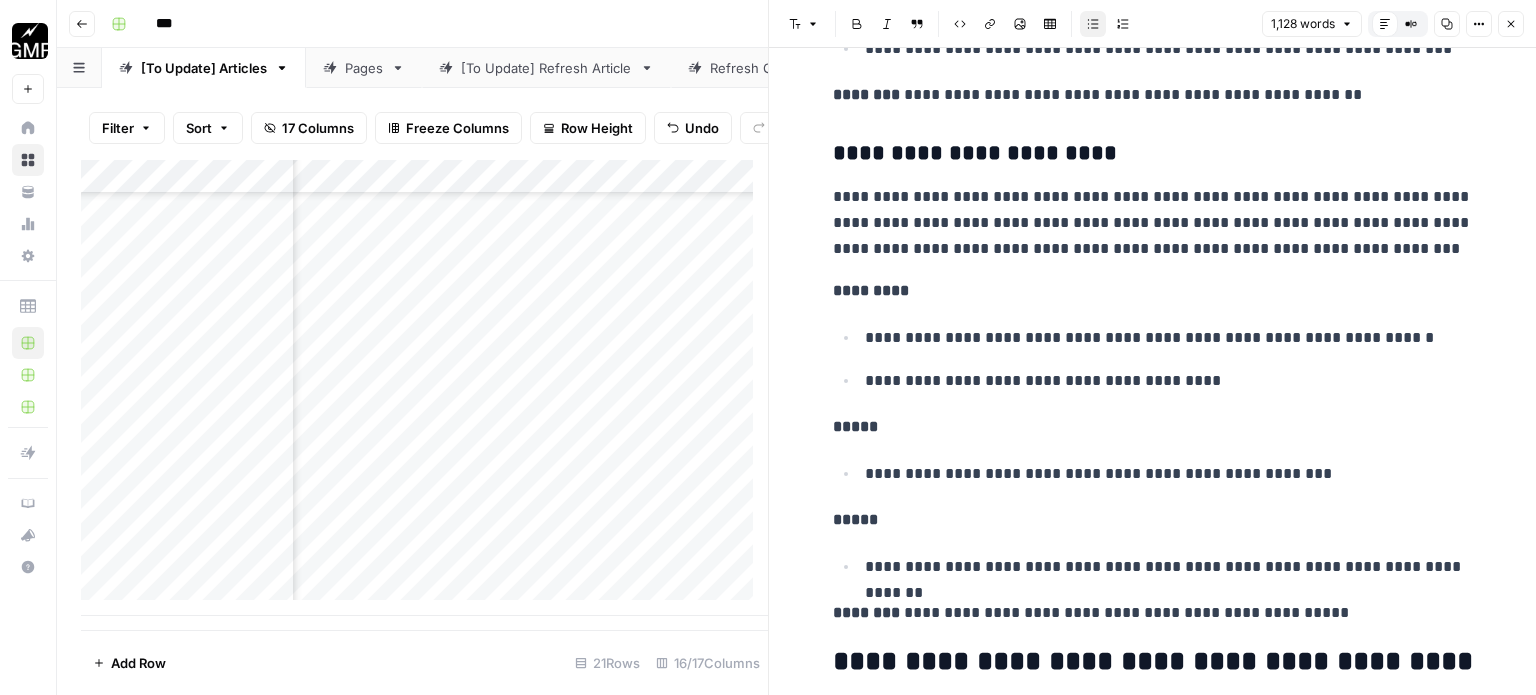 click on "**********" at bounding box center [1169, 567] 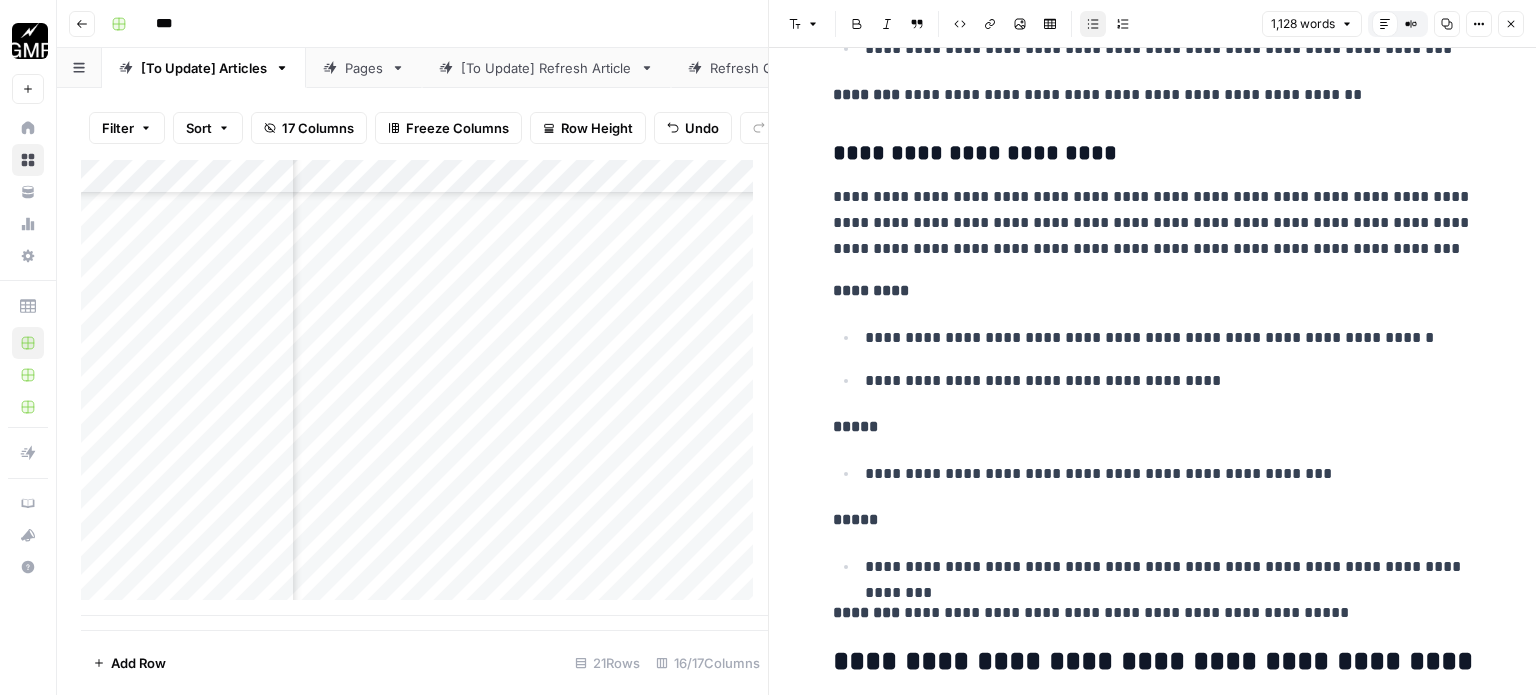 click on "**********" at bounding box center (1153, 613) 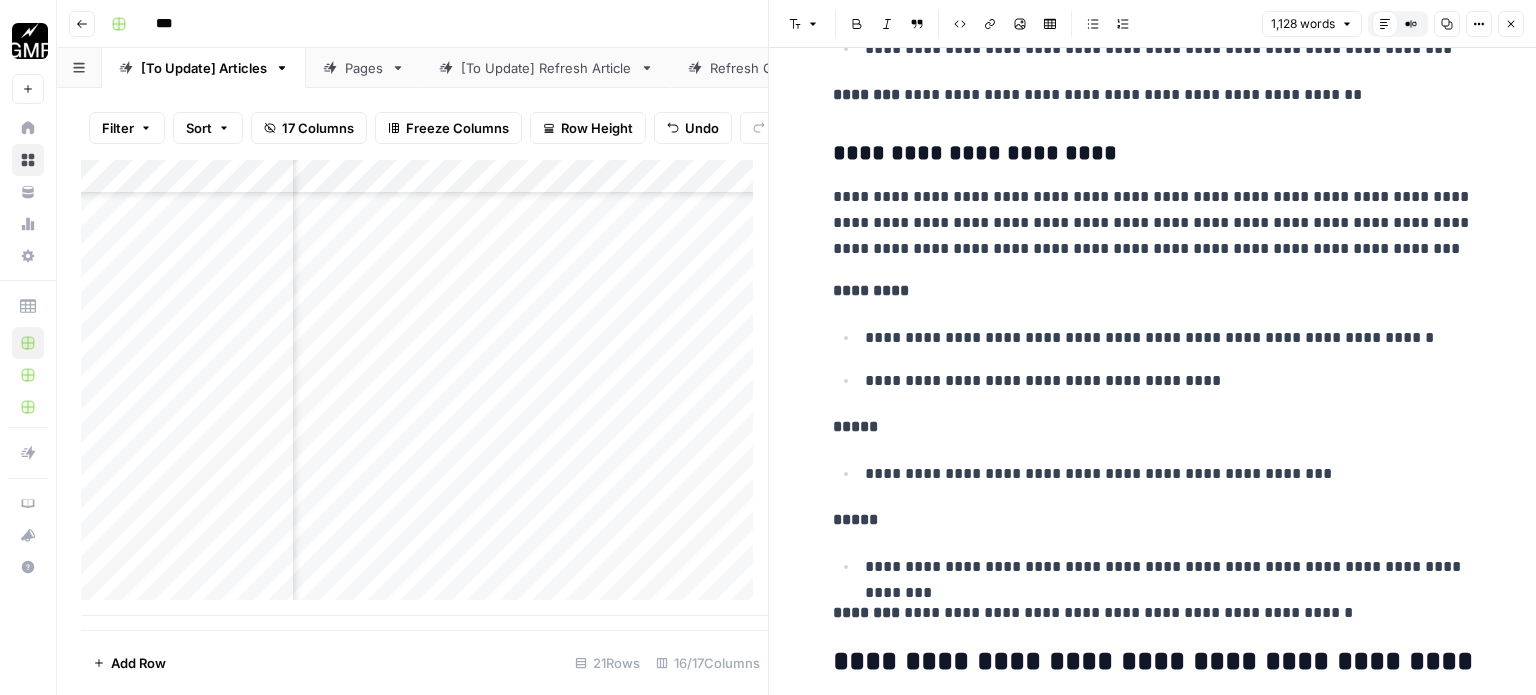 click on "**********" at bounding box center (1153, 613) 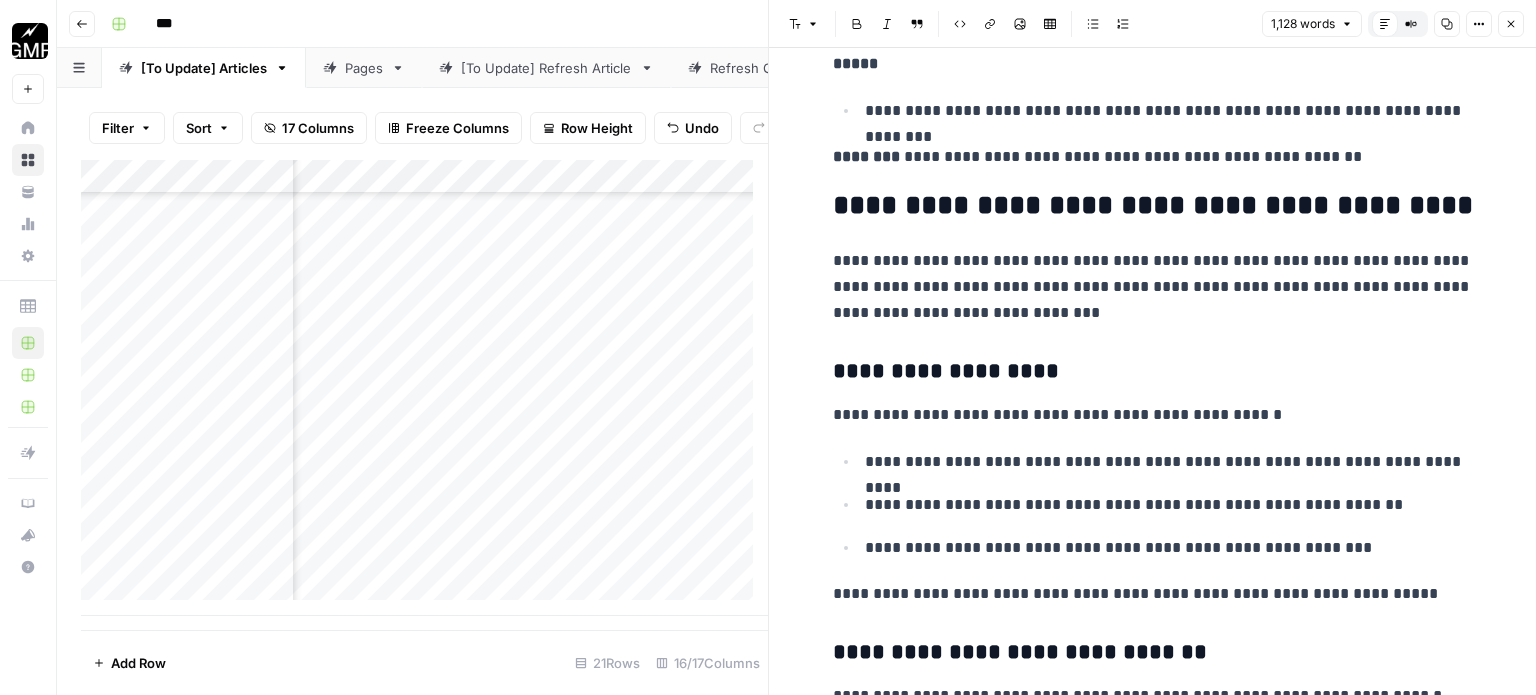 scroll, scrollTop: 5300, scrollLeft: 0, axis: vertical 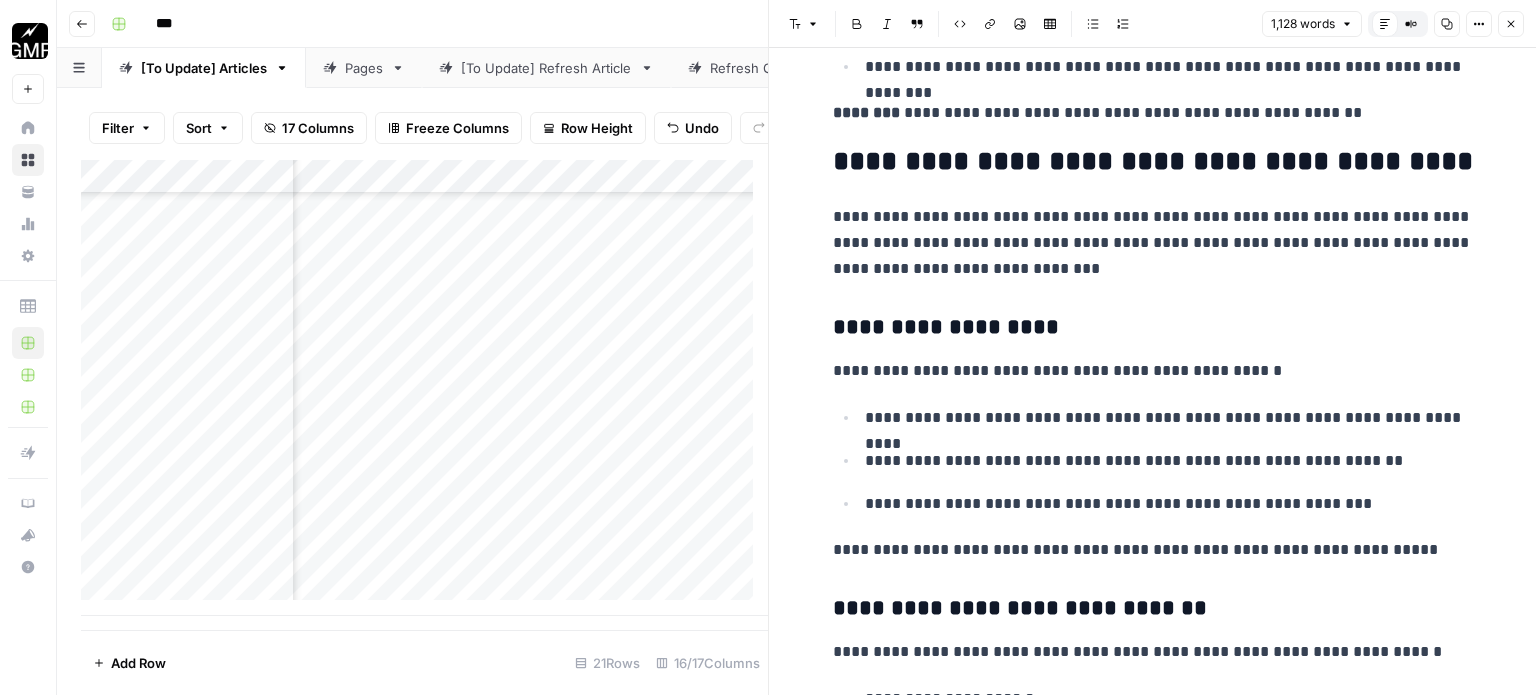 click on "[STREET_ADDRESS]" at bounding box center [1153, -1870] 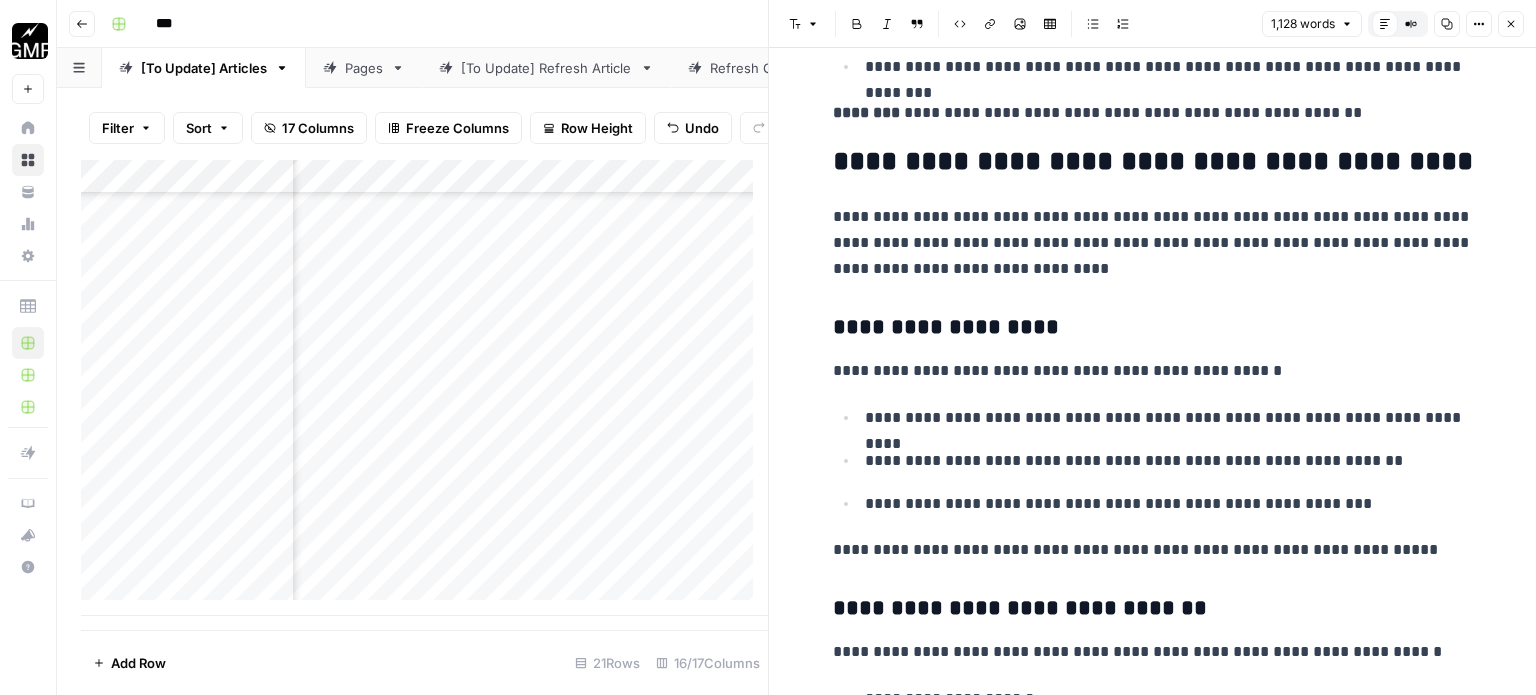 click on "**********" at bounding box center [1153, 243] 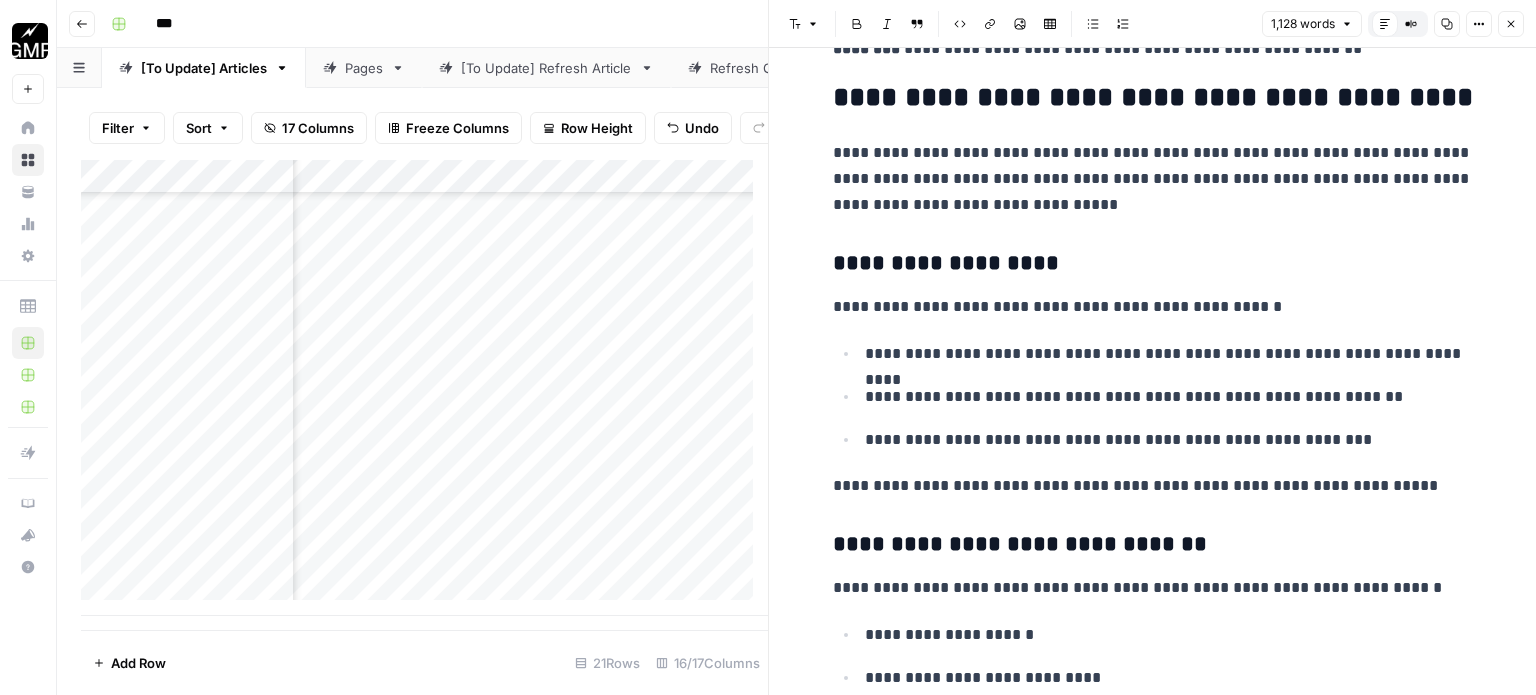 scroll, scrollTop: 5400, scrollLeft: 0, axis: vertical 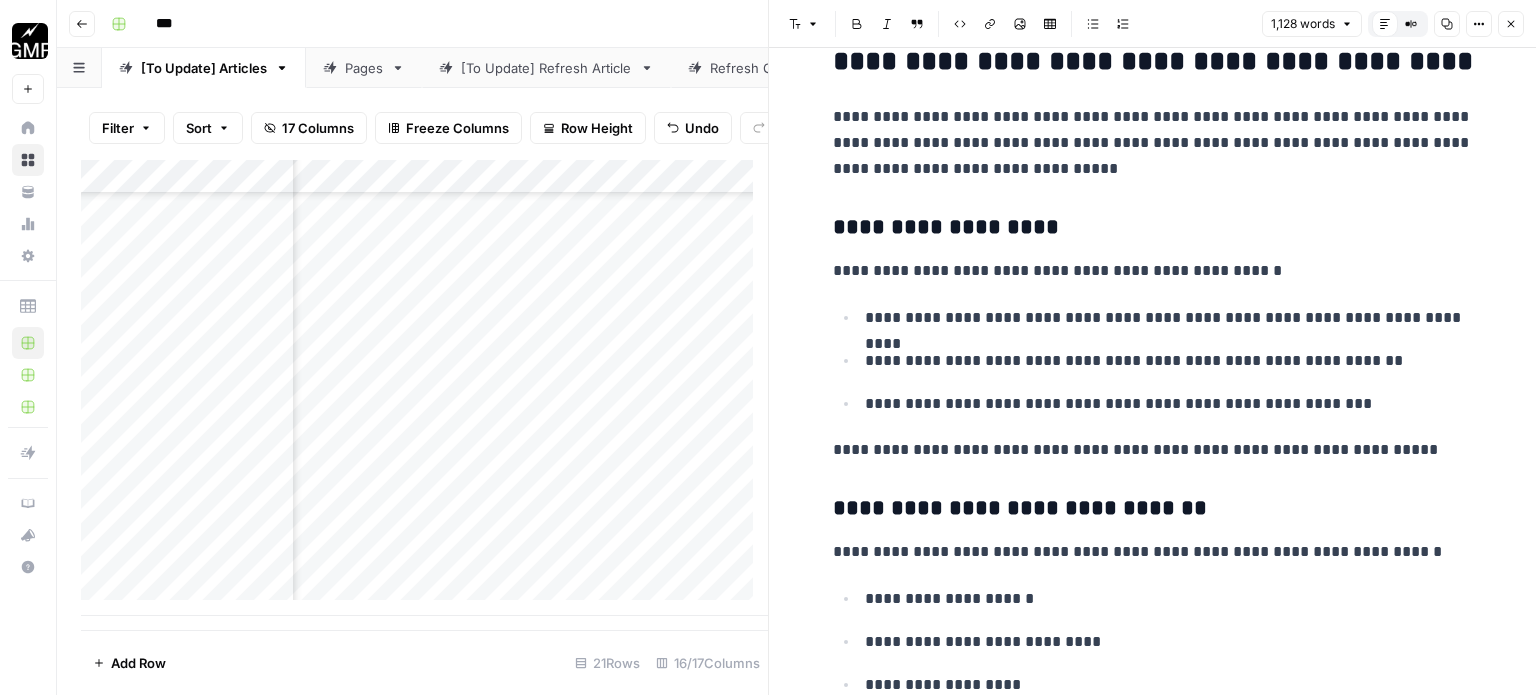 click on "**********" at bounding box center (1153, 271) 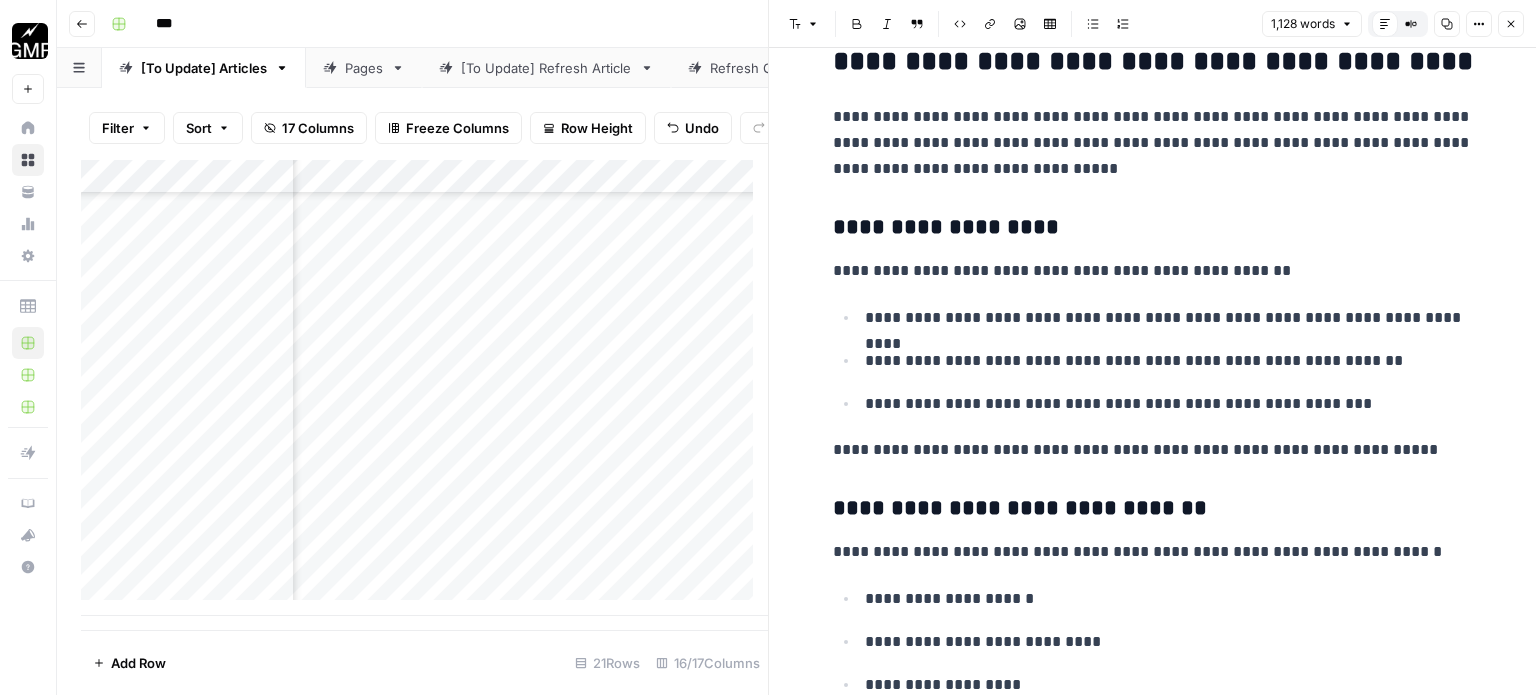 click on "**********" at bounding box center [1153, 450] 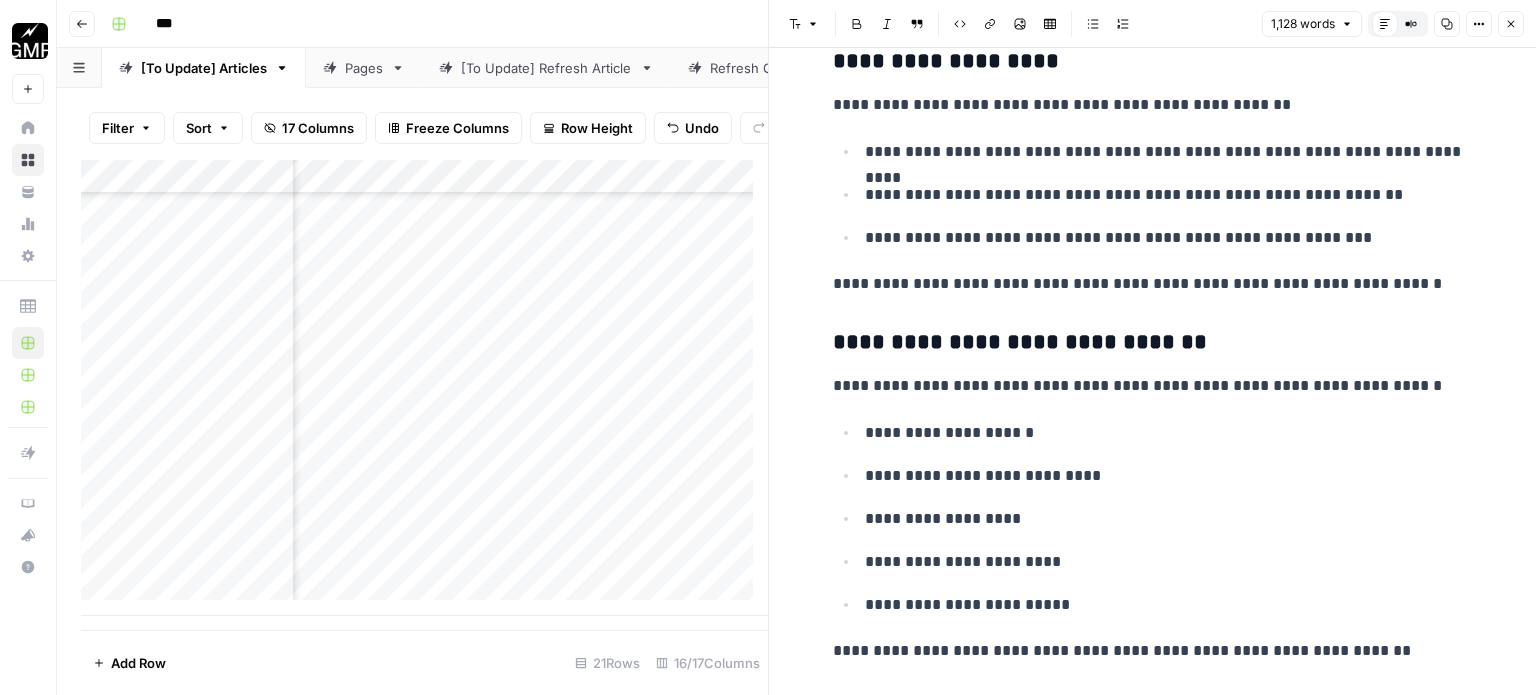 scroll, scrollTop: 5600, scrollLeft: 0, axis: vertical 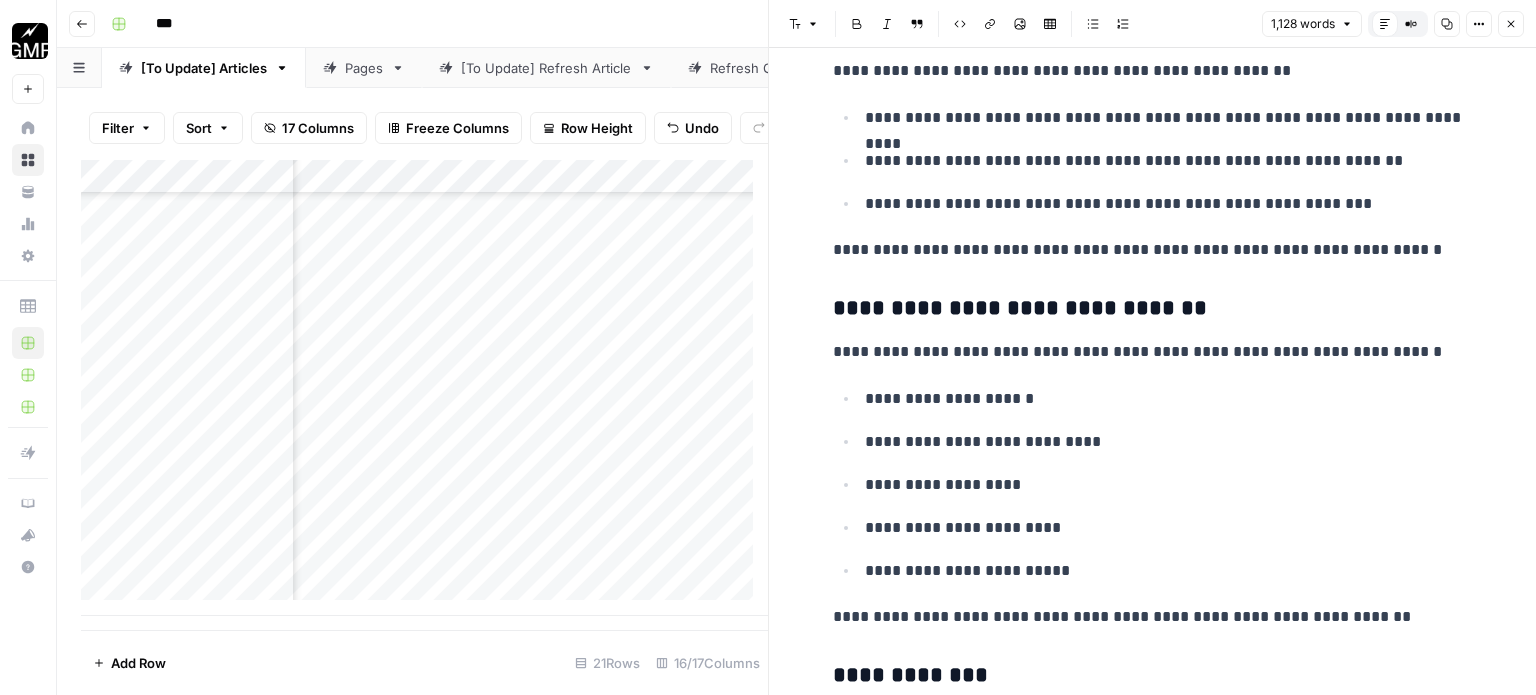 click on "[STREET_ADDRESS]" at bounding box center (1153, -2170) 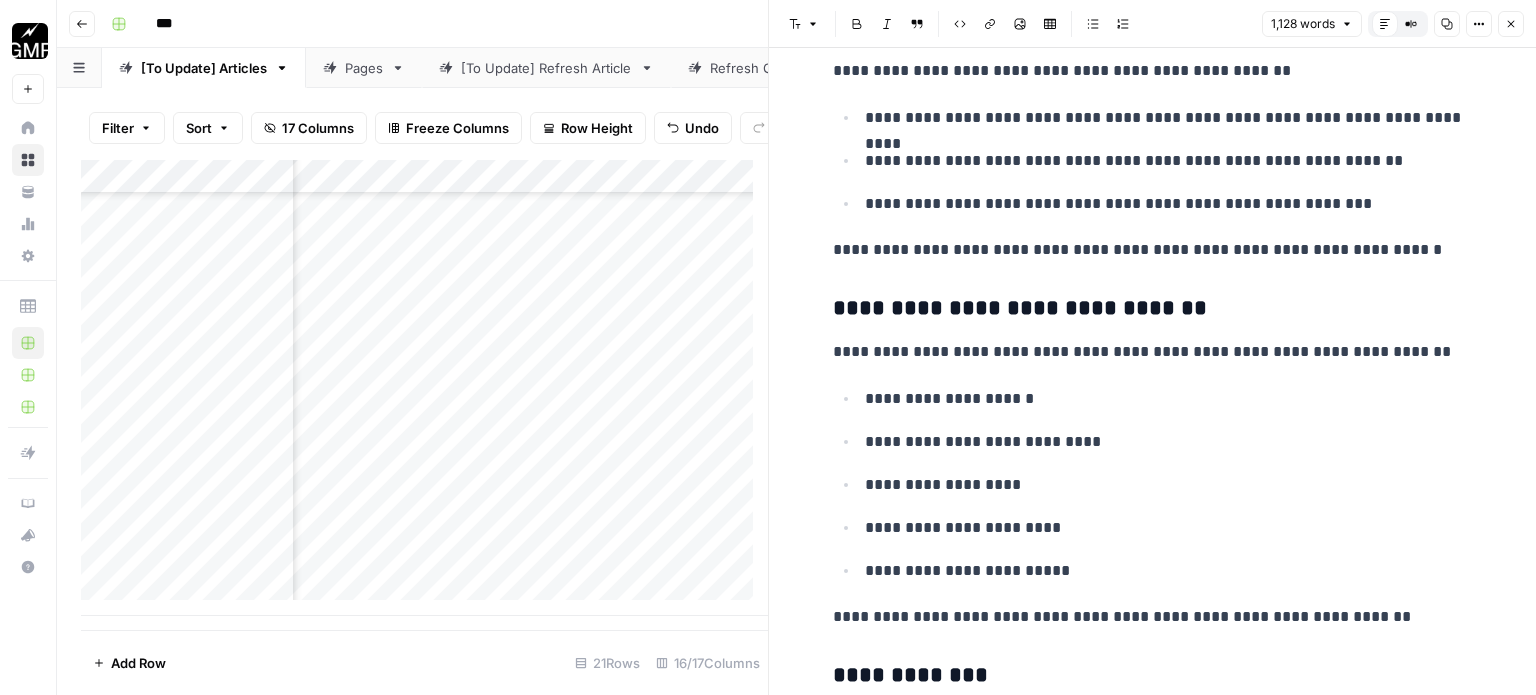 click on "**********" at bounding box center (1153, 617) 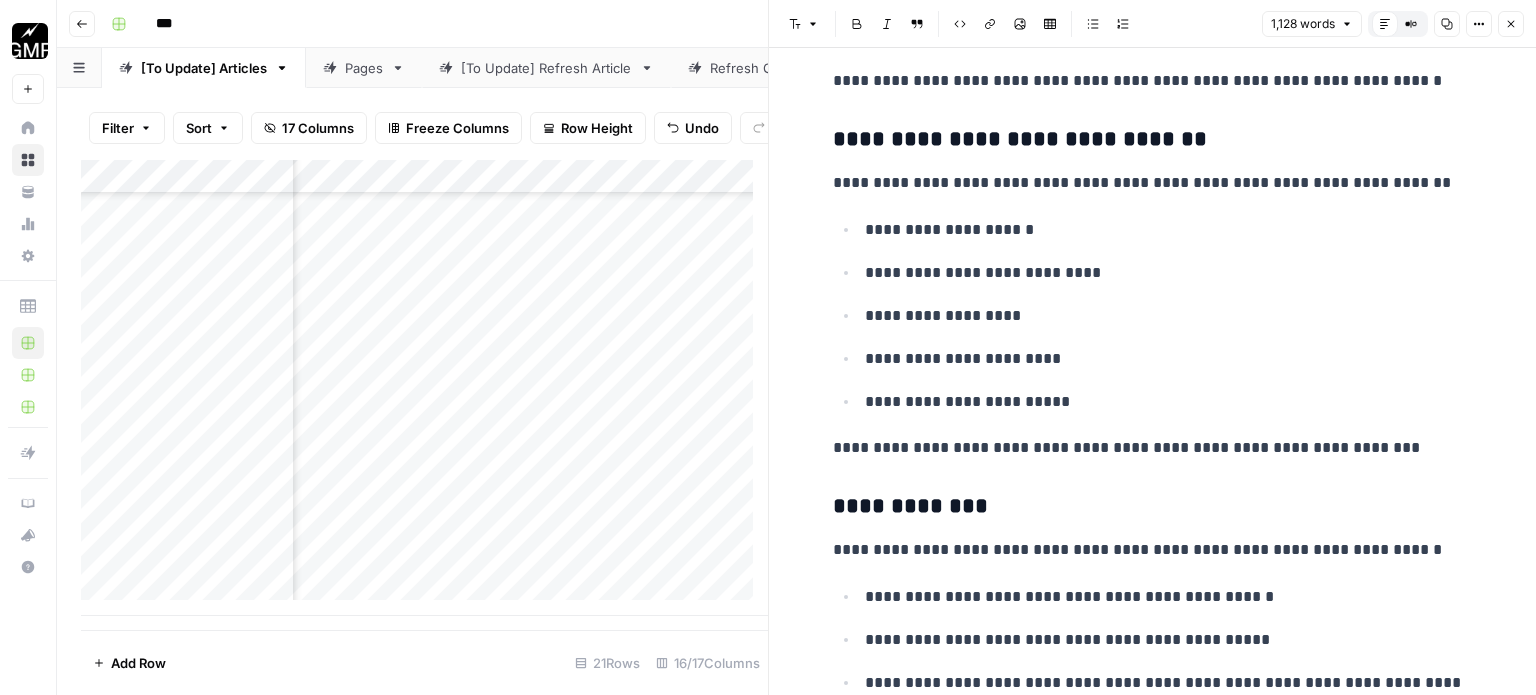 scroll, scrollTop: 5800, scrollLeft: 0, axis: vertical 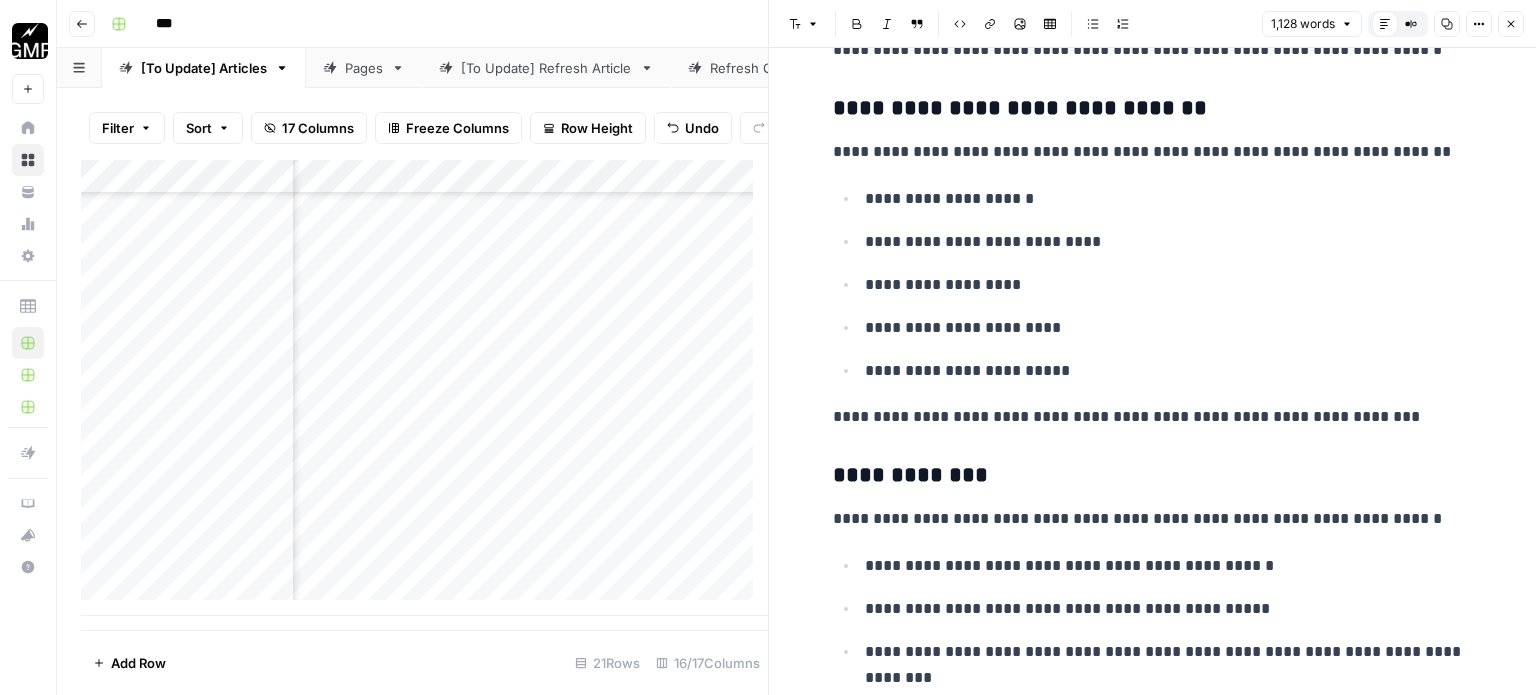 click on "[STREET_ADDRESS]" at bounding box center (1153, -2370) 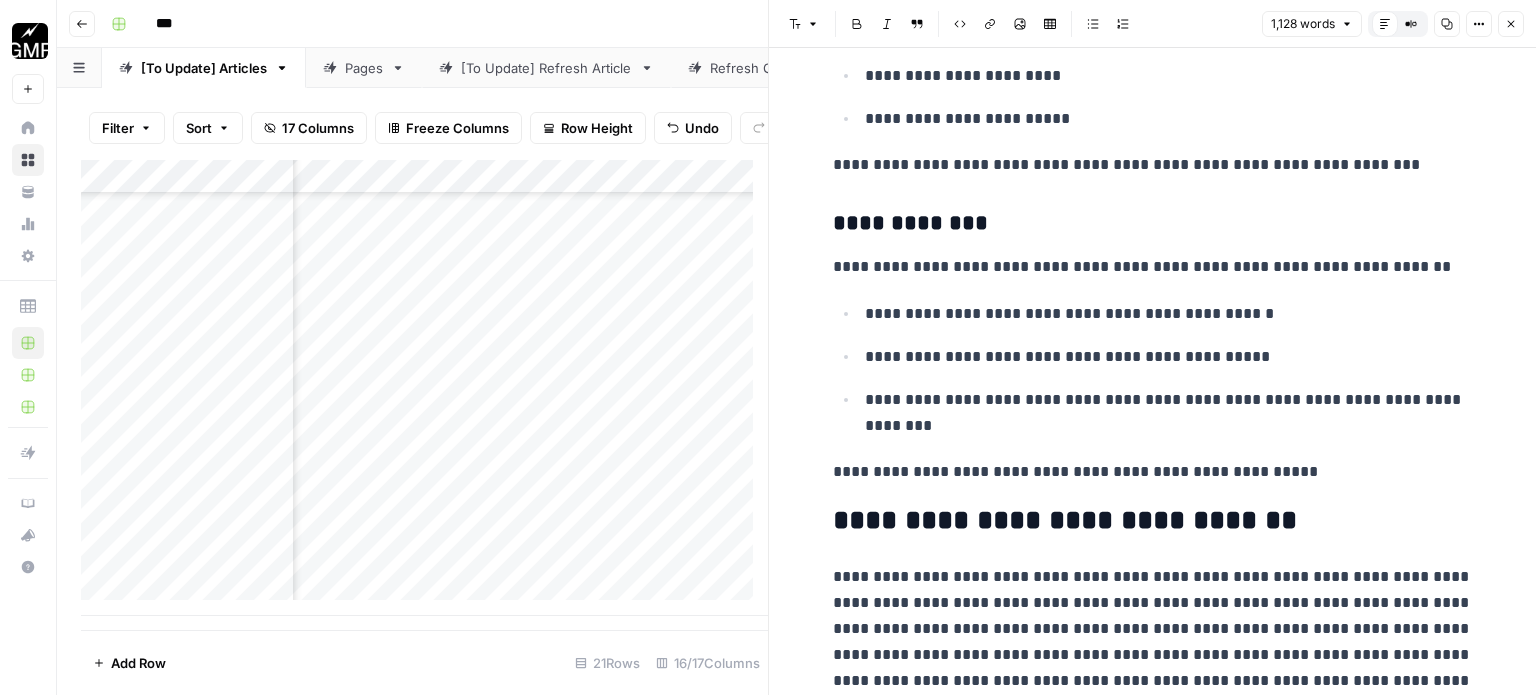 scroll, scrollTop: 6076, scrollLeft: 0, axis: vertical 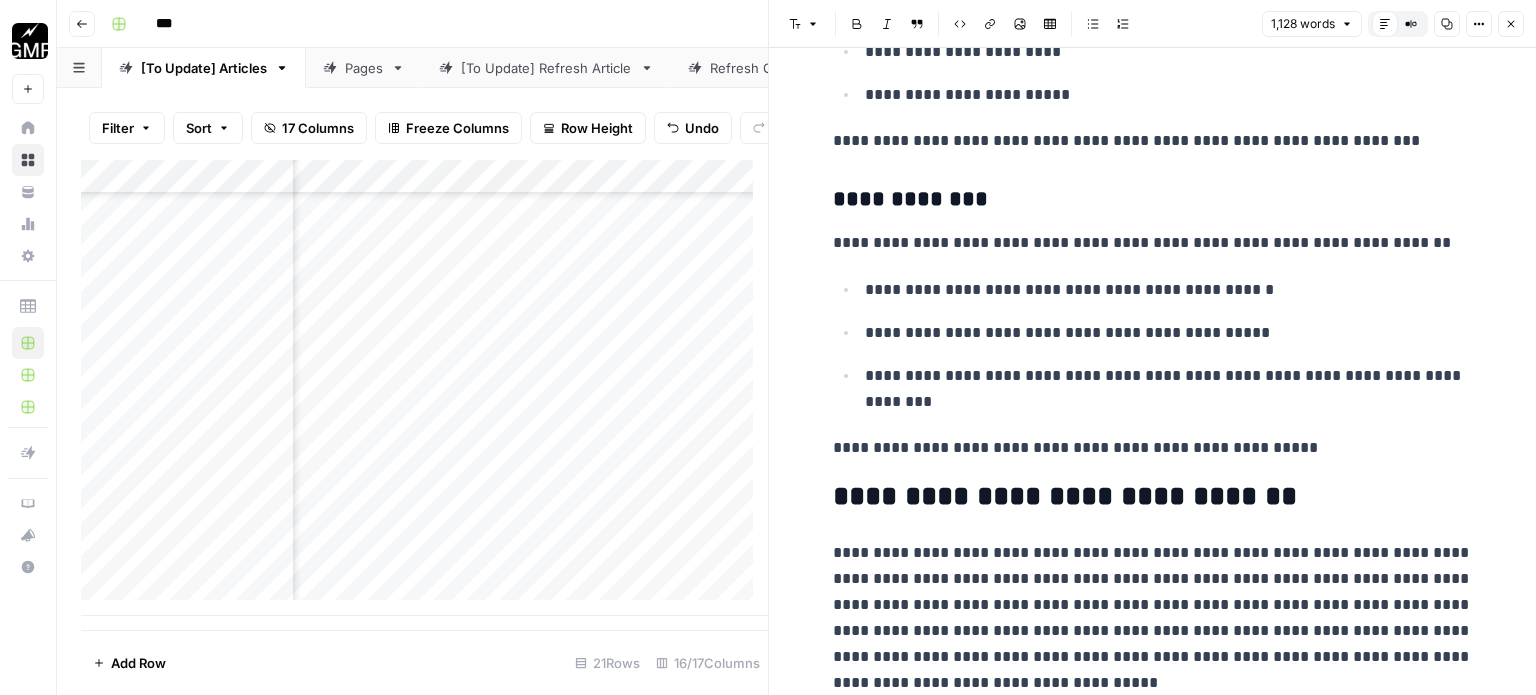 click on "**********" at bounding box center [1153, 448] 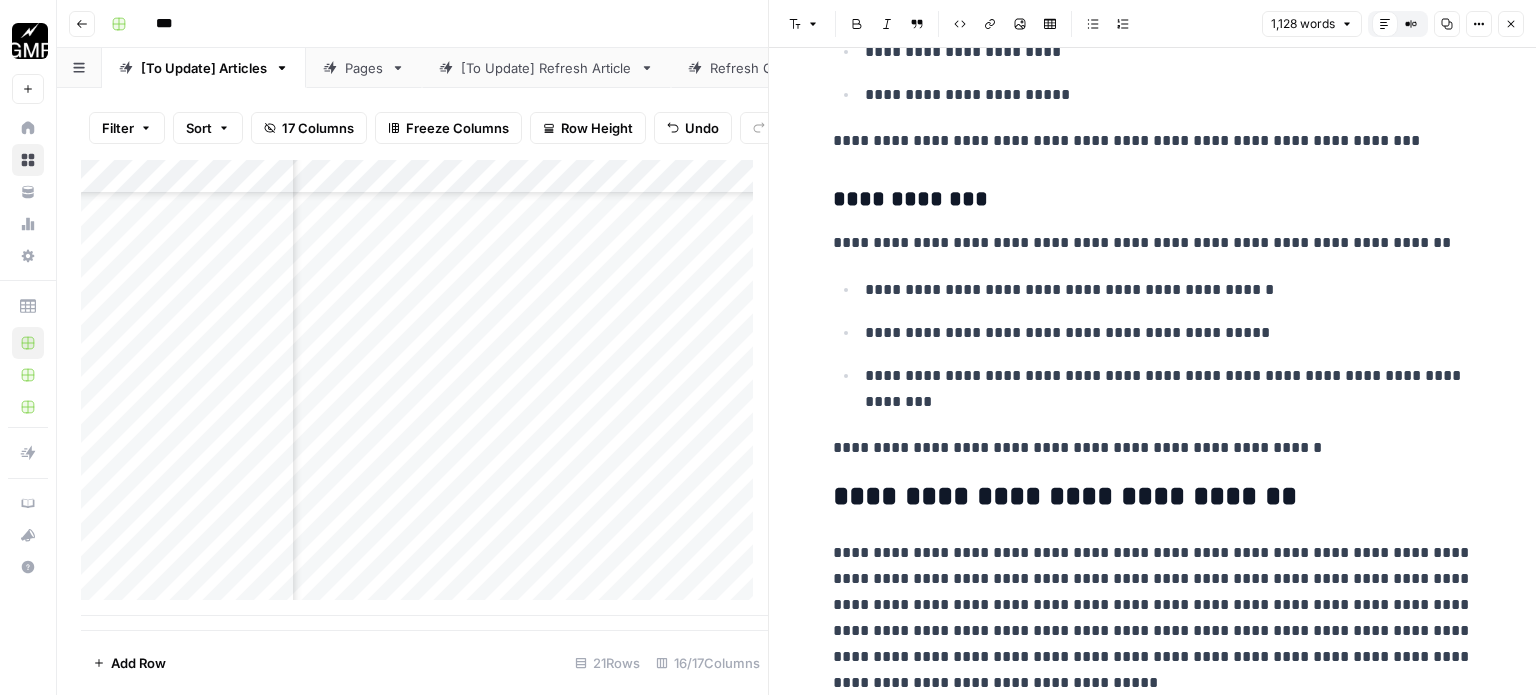 click on "[STREET_ADDRESS]" at bounding box center (1153, -2646) 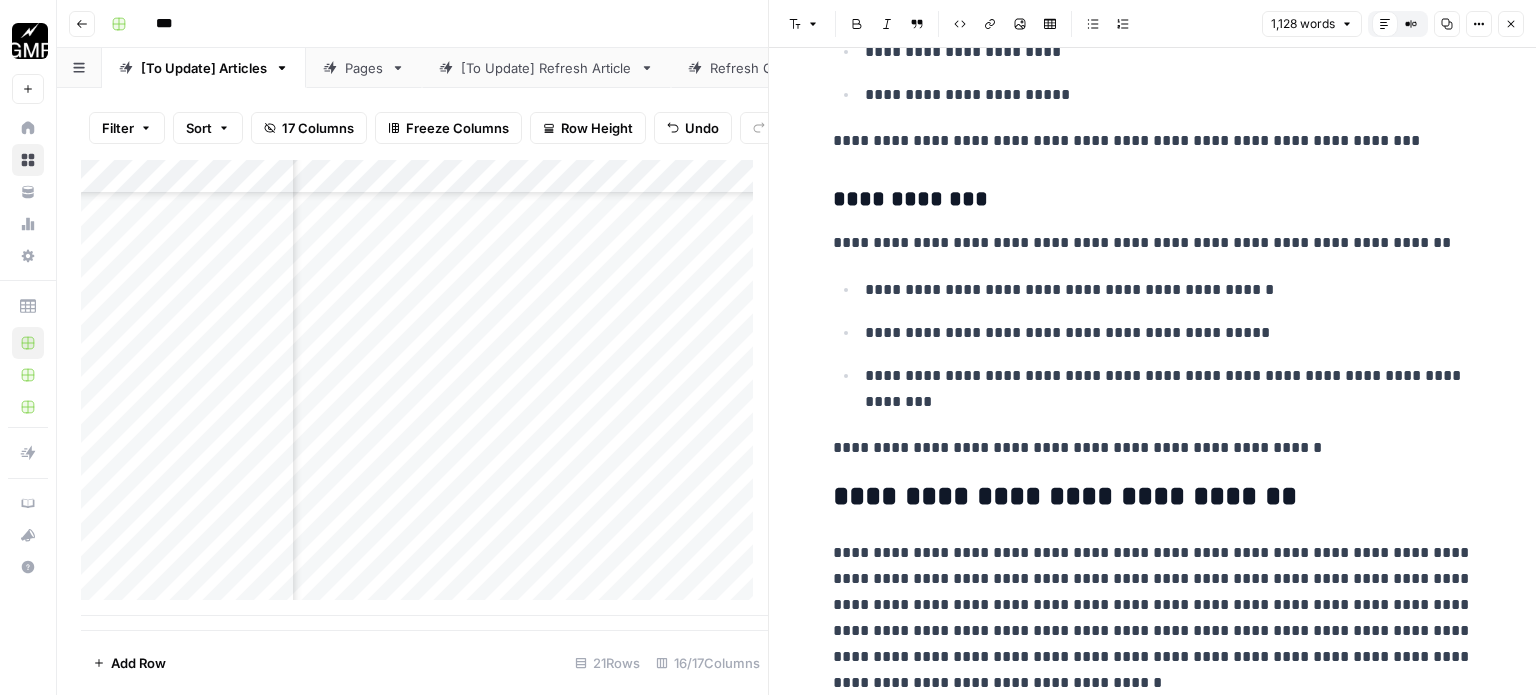 click on "**********" at bounding box center (1153, 618) 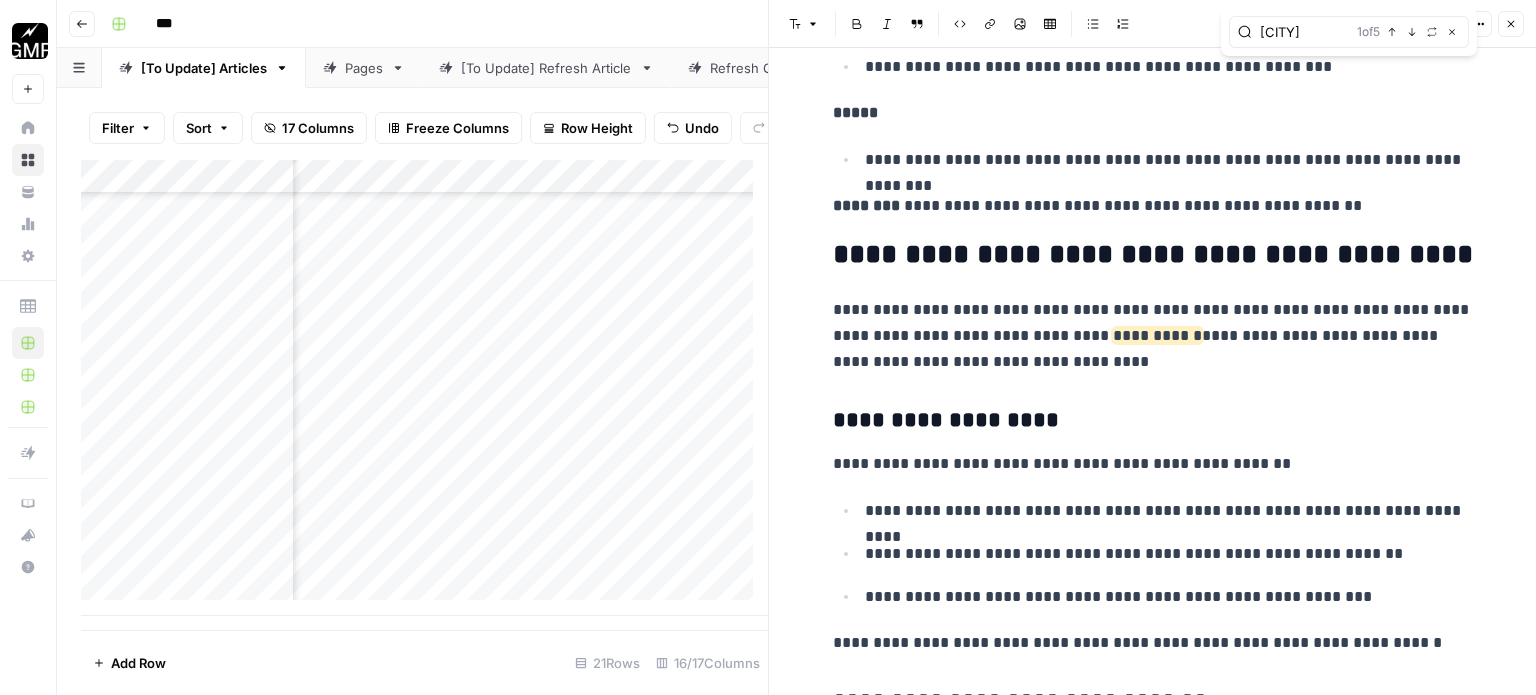 scroll, scrollTop: 5176, scrollLeft: 0, axis: vertical 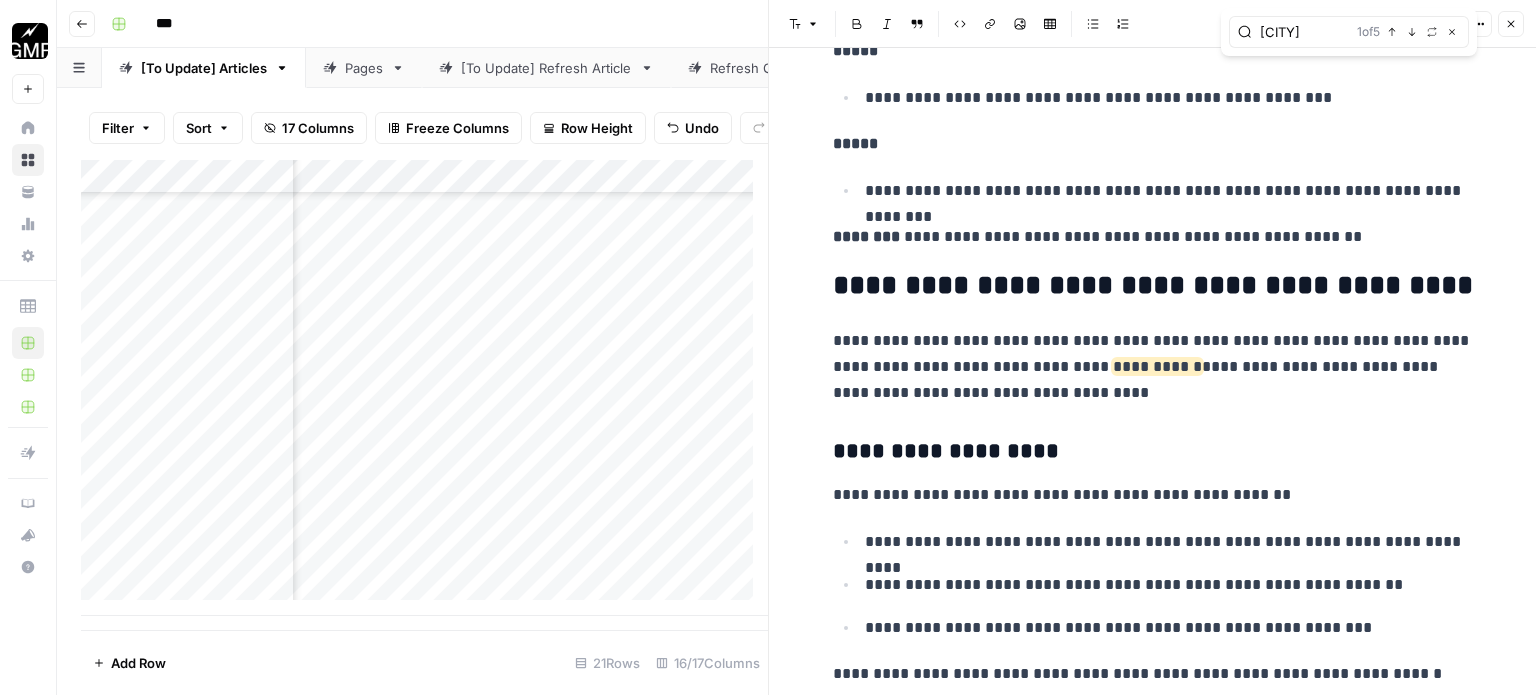 type on "[CITY]" 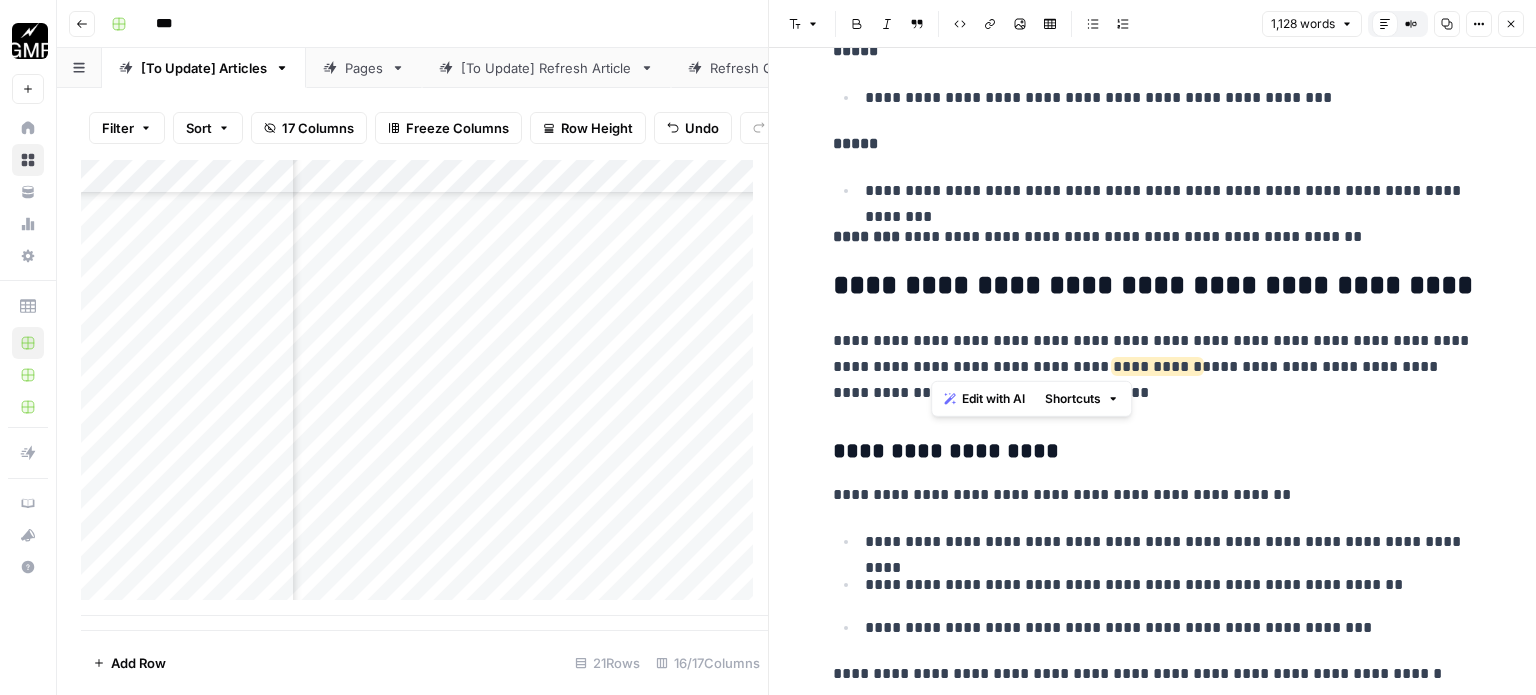 drag, startPoint x: 1137, startPoint y: 361, endPoint x: 931, endPoint y: 362, distance: 206.00243 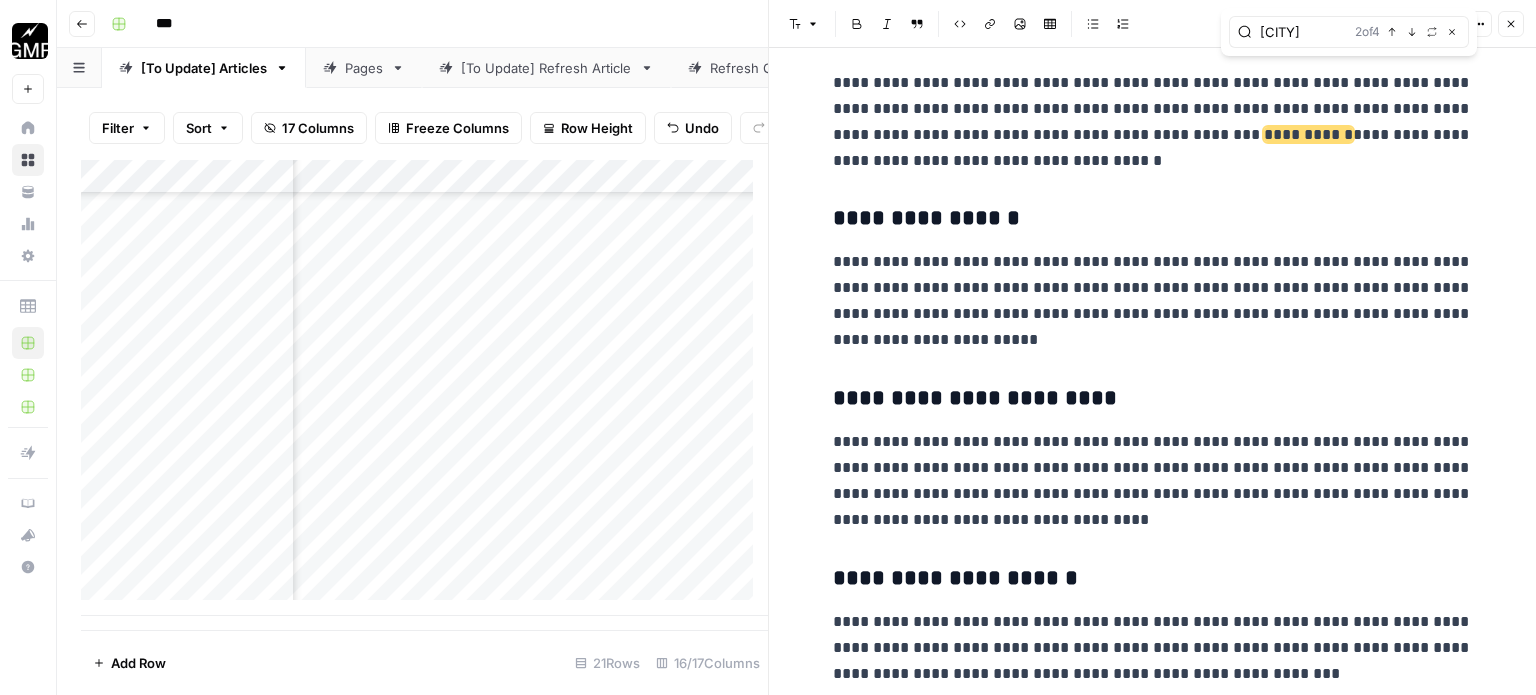 scroll, scrollTop: 165, scrollLeft: 0, axis: vertical 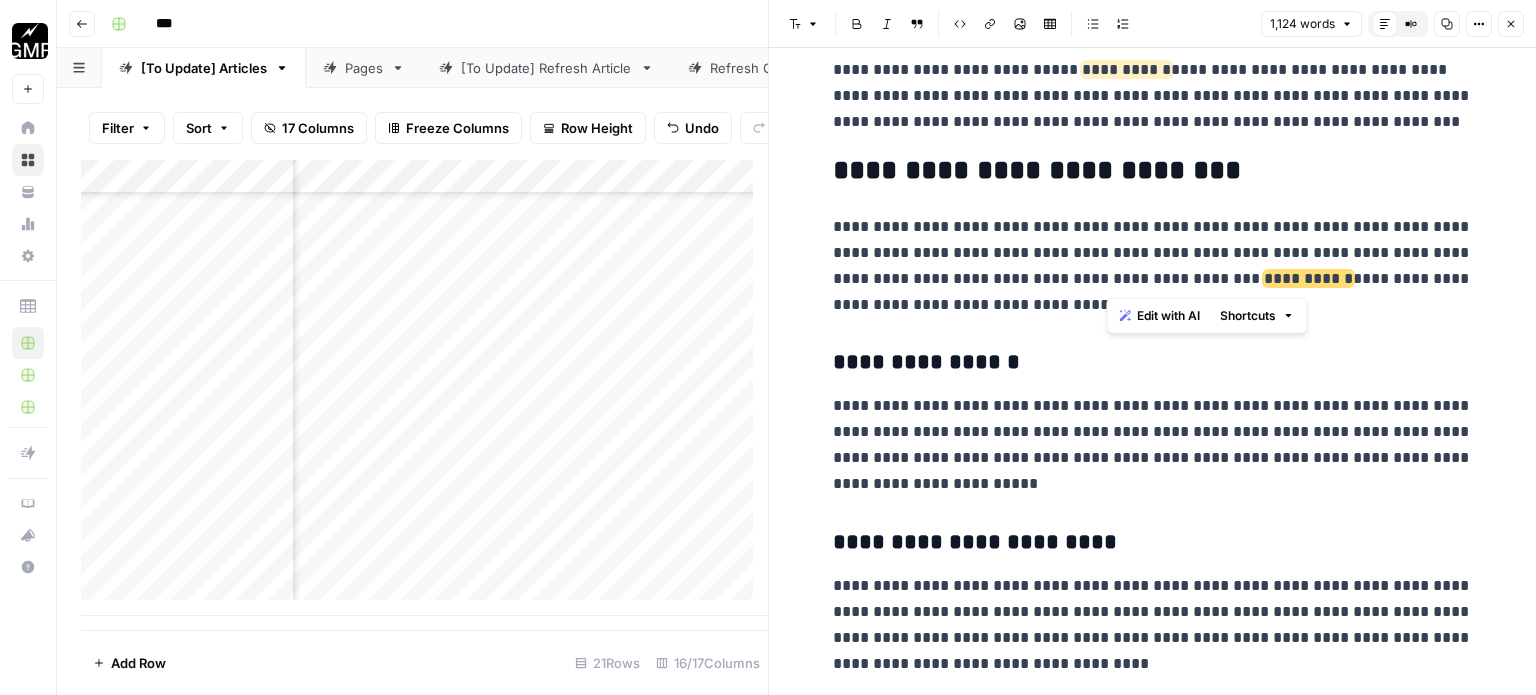 drag, startPoint x: 1320, startPoint y: 275, endPoint x: 1107, endPoint y: 280, distance: 213.05867 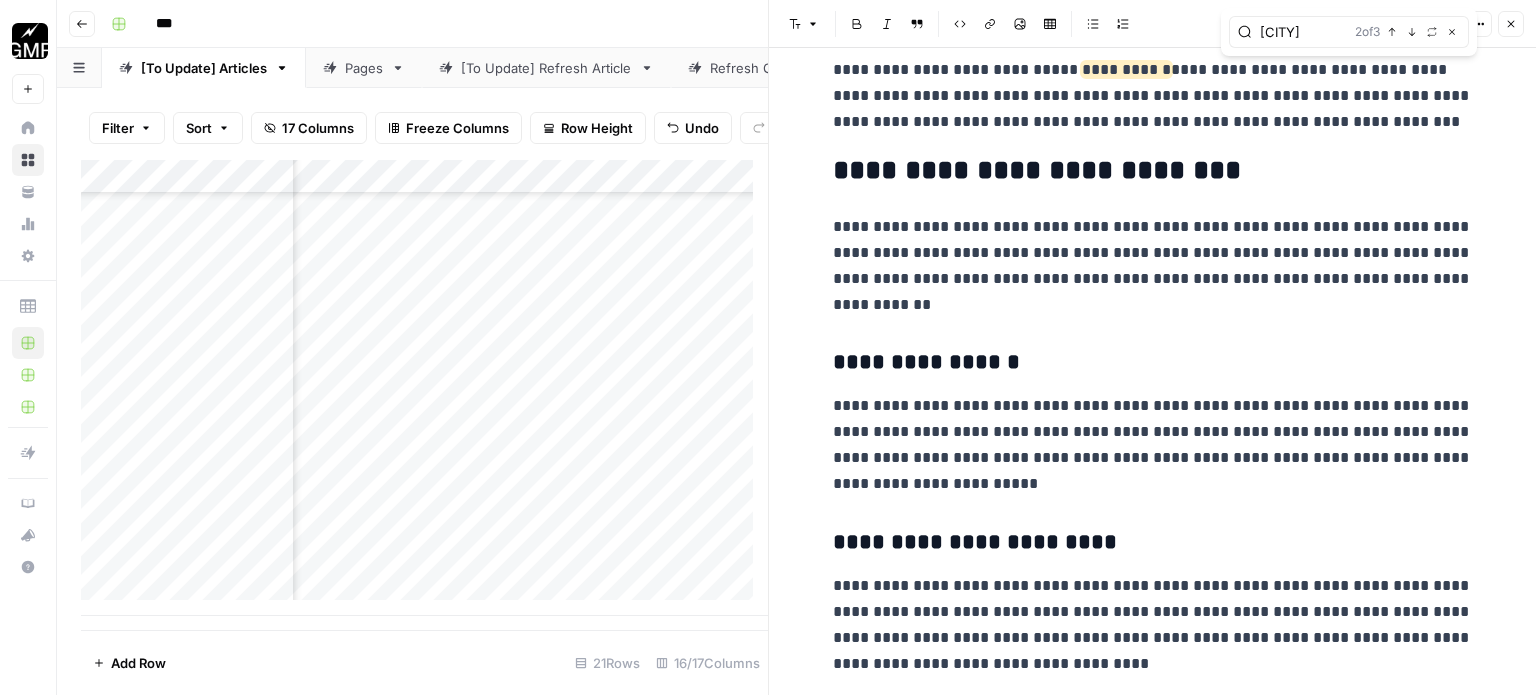 scroll, scrollTop: 0, scrollLeft: 0, axis: both 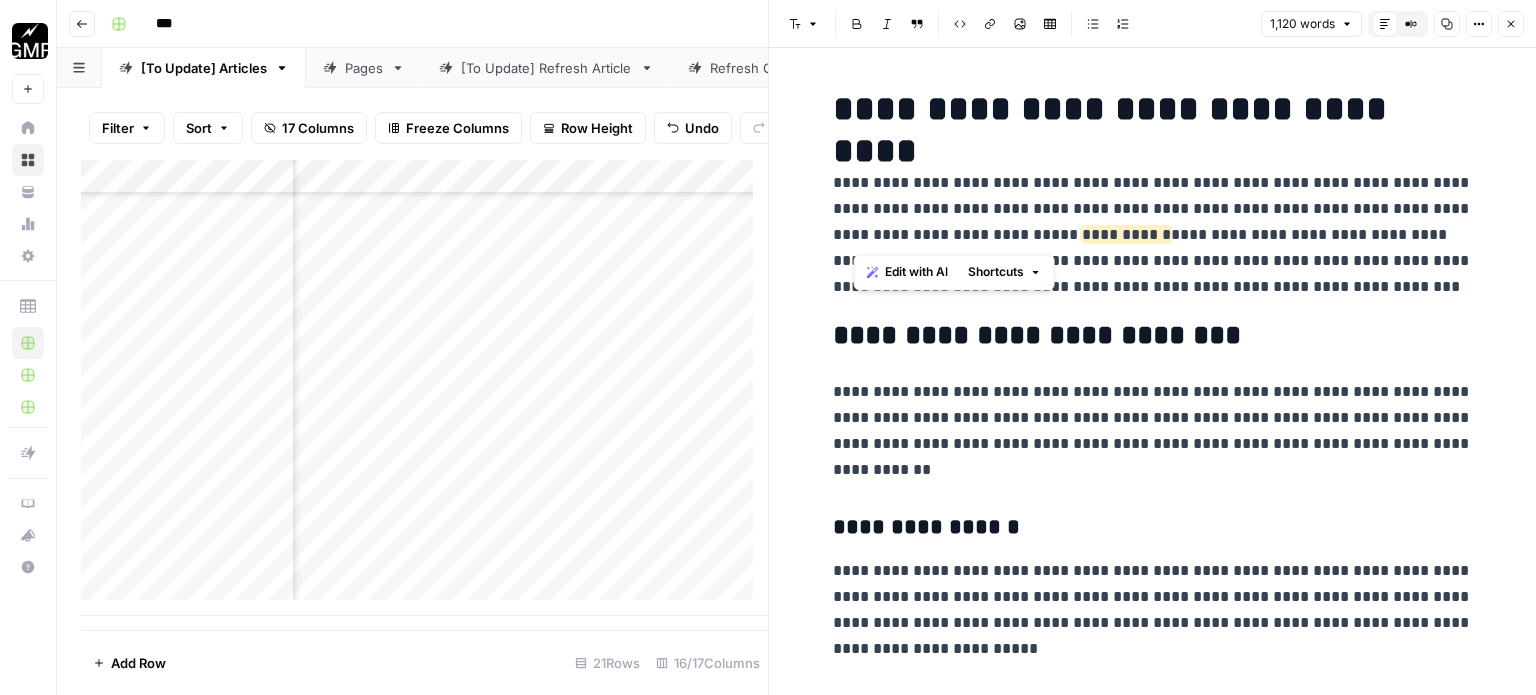 drag, startPoint x: 1061, startPoint y: 232, endPoint x: 856, endPoint y: 229, distance: 205.02196 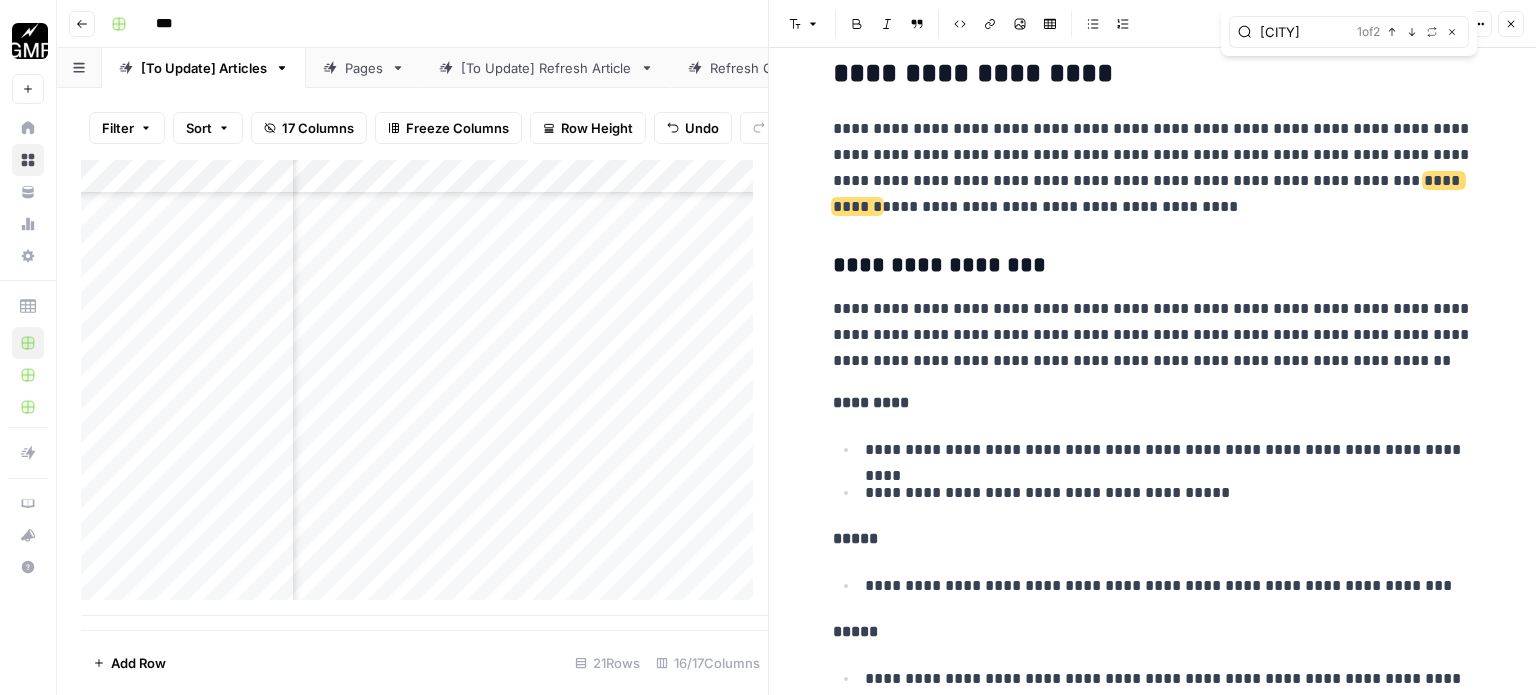 scroll, scrollTop: 862, scrollLeft: 0, axis: vertical 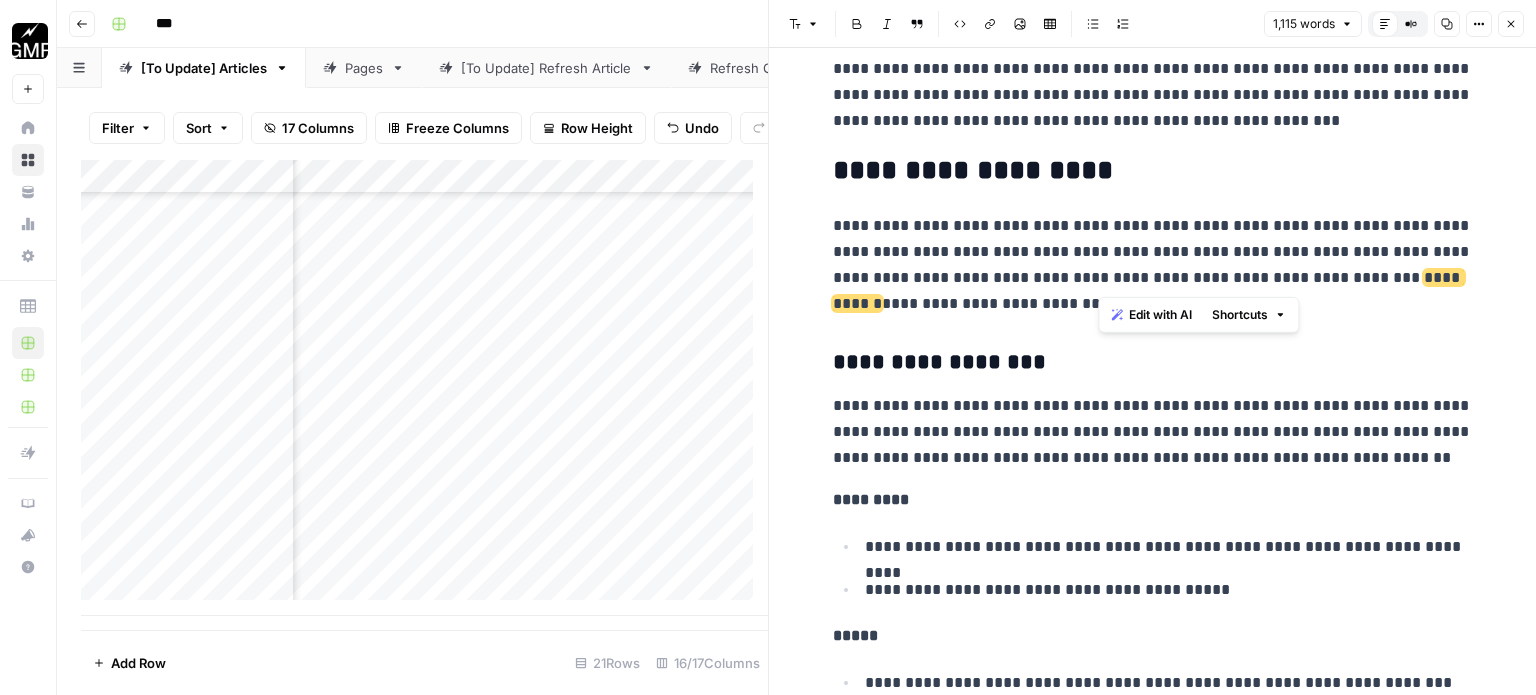 drag, startPoint x: 1341, startPoint y: 274, endPoint x: 1094, endPoint y: 286, distance: 247.29132 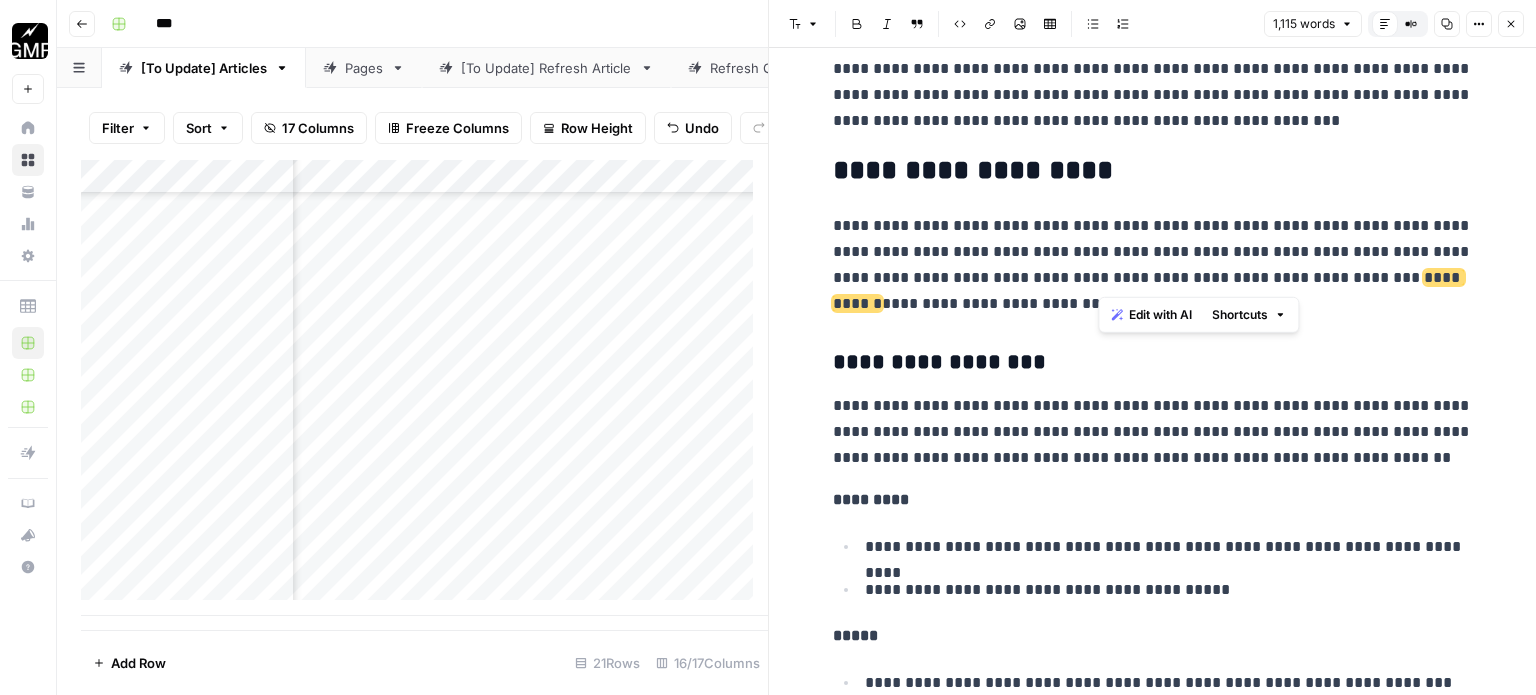 click on "**********" at bounding box center (1153, 265) 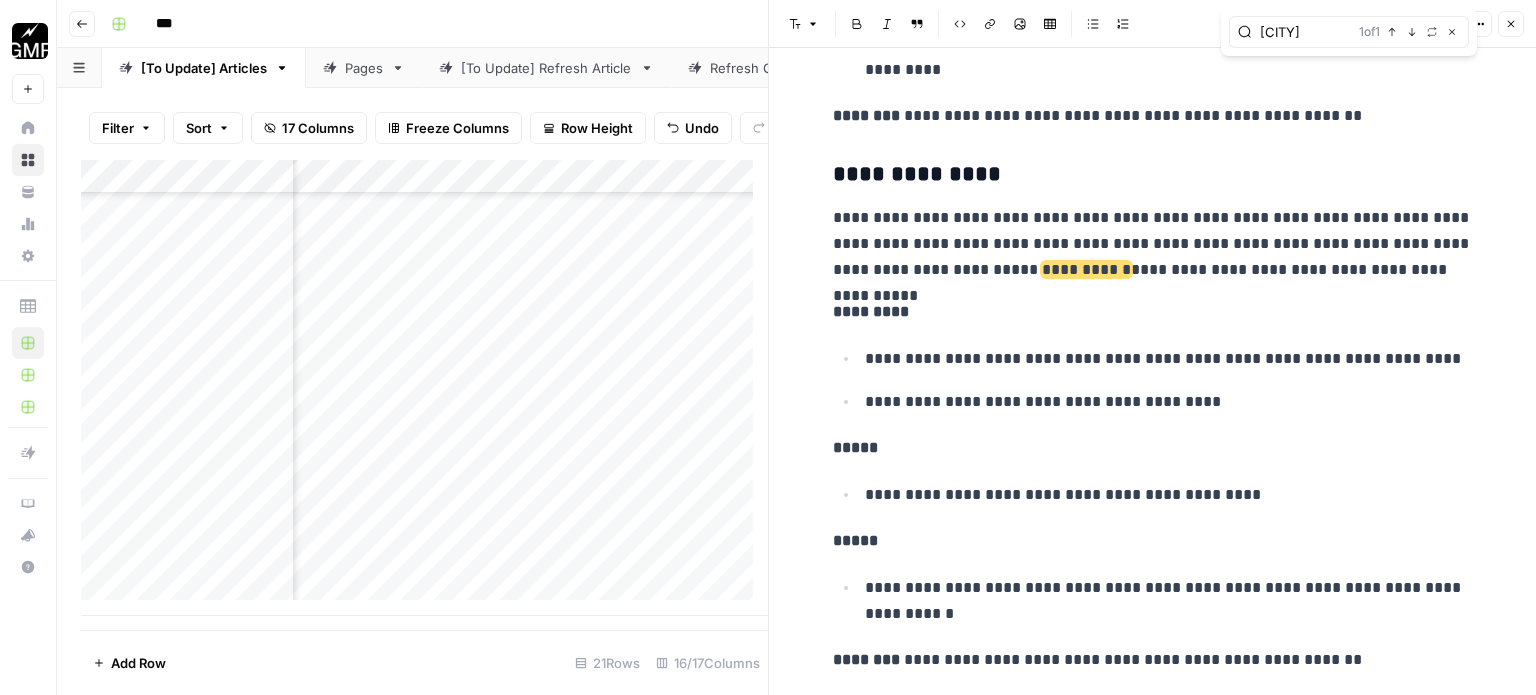 scroll, scrollTop: 2644, scrollLeft: 0, axis: vertical 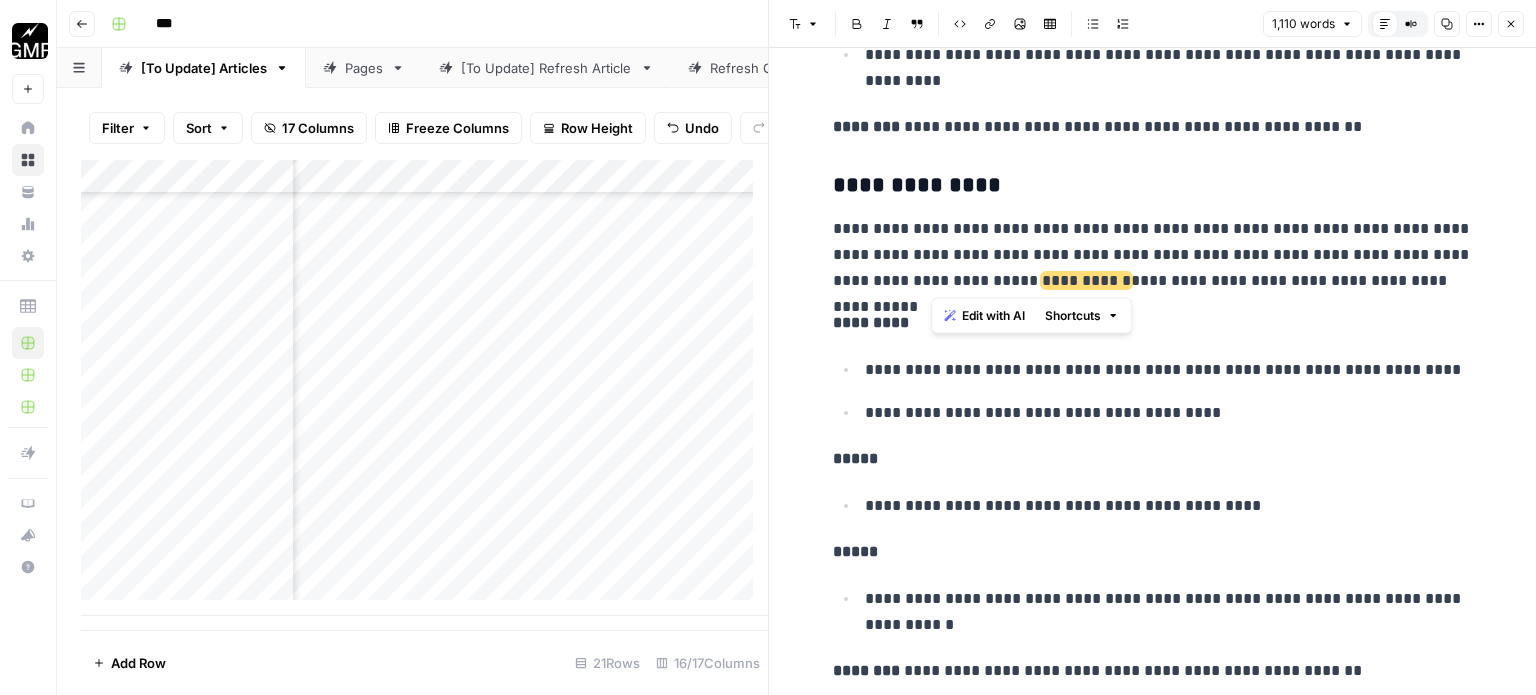 drag, startPoint x: 1105, startPoint y: 274, endPoint x: 928, endPoint y: 279, distance: 177.0706 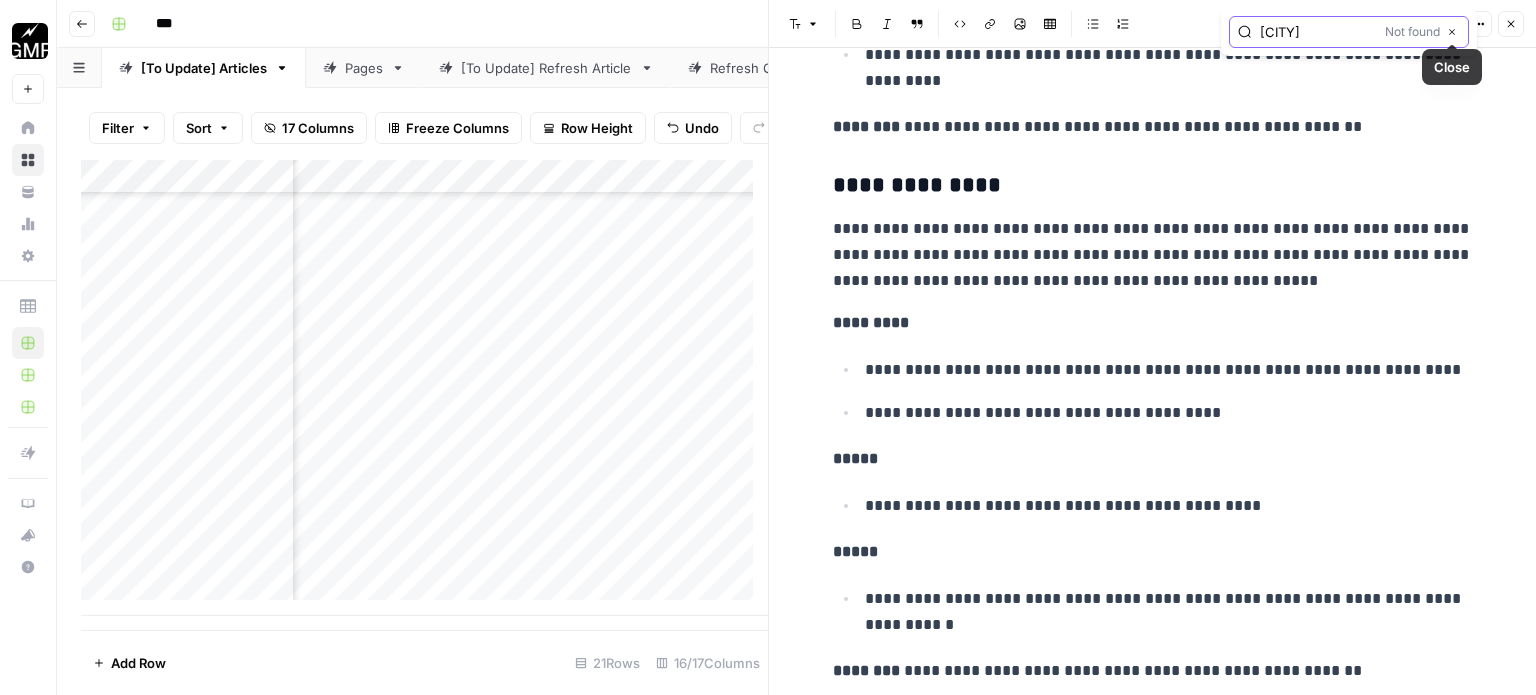 click 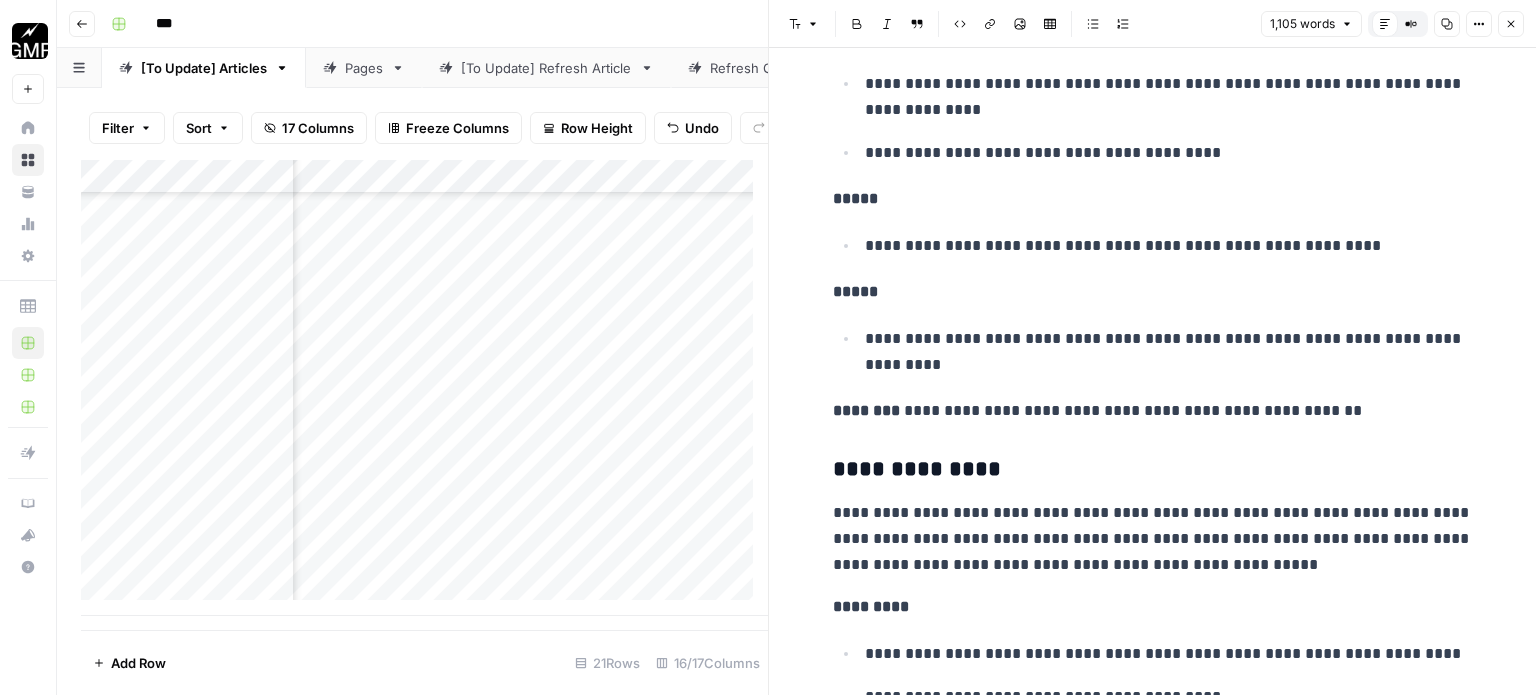scroll, scrollTop: 2344, scrollLeft: 0, axis: vertical 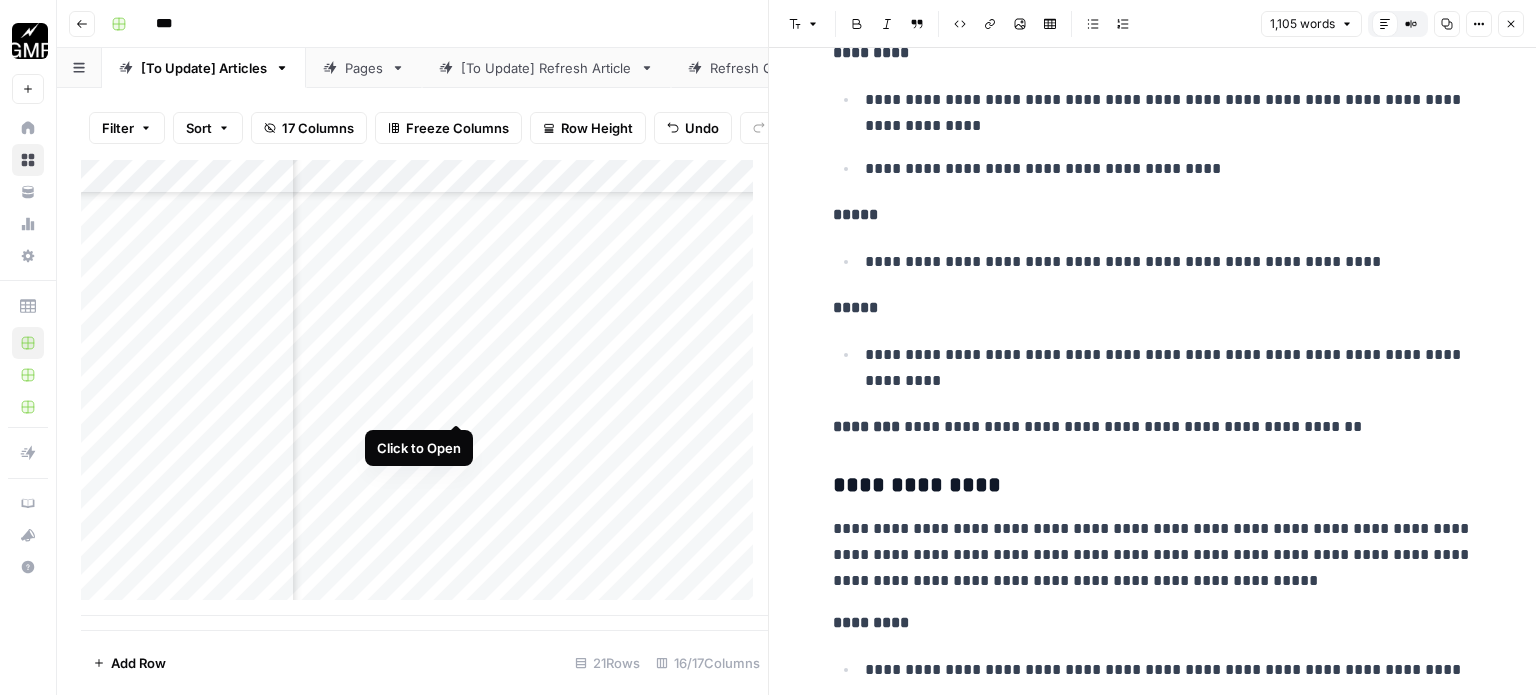 click on "Add Column" at bounding box center [424, 388] 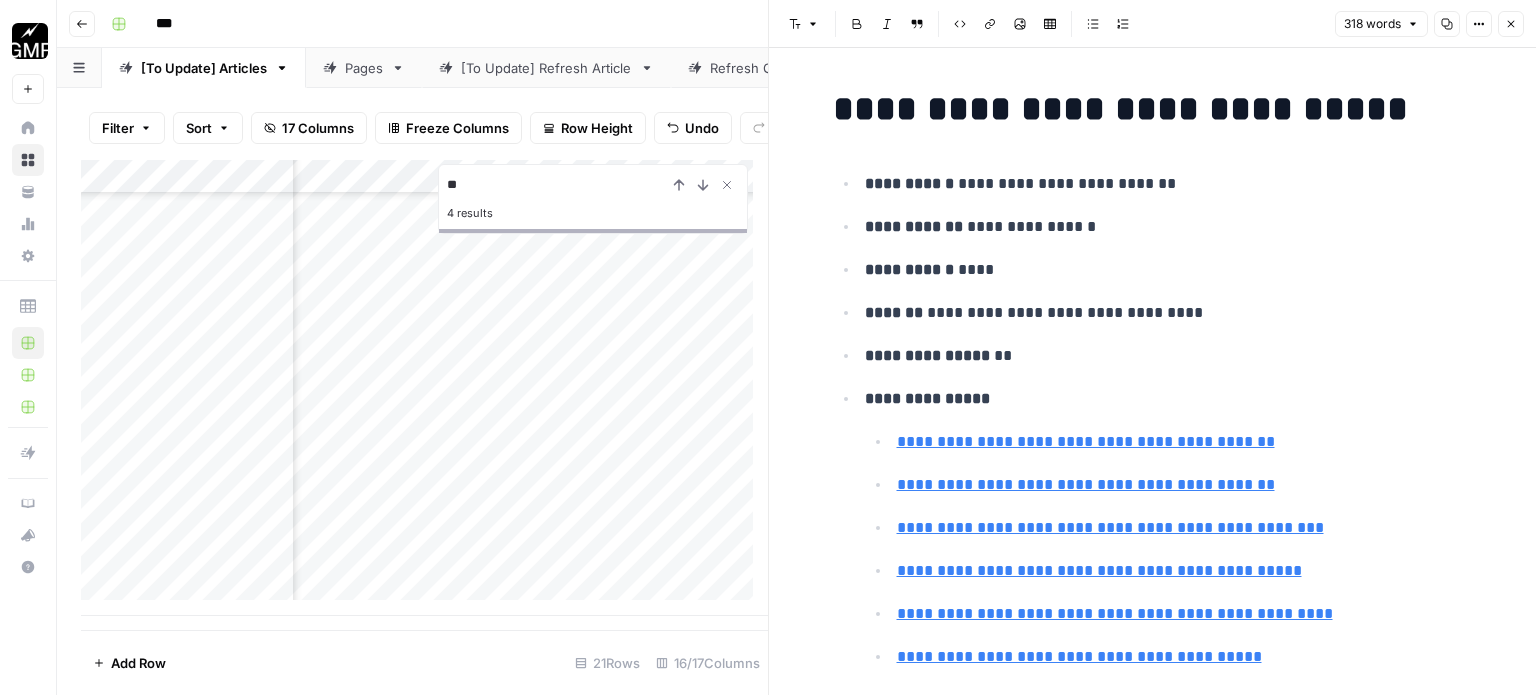 type on "*" 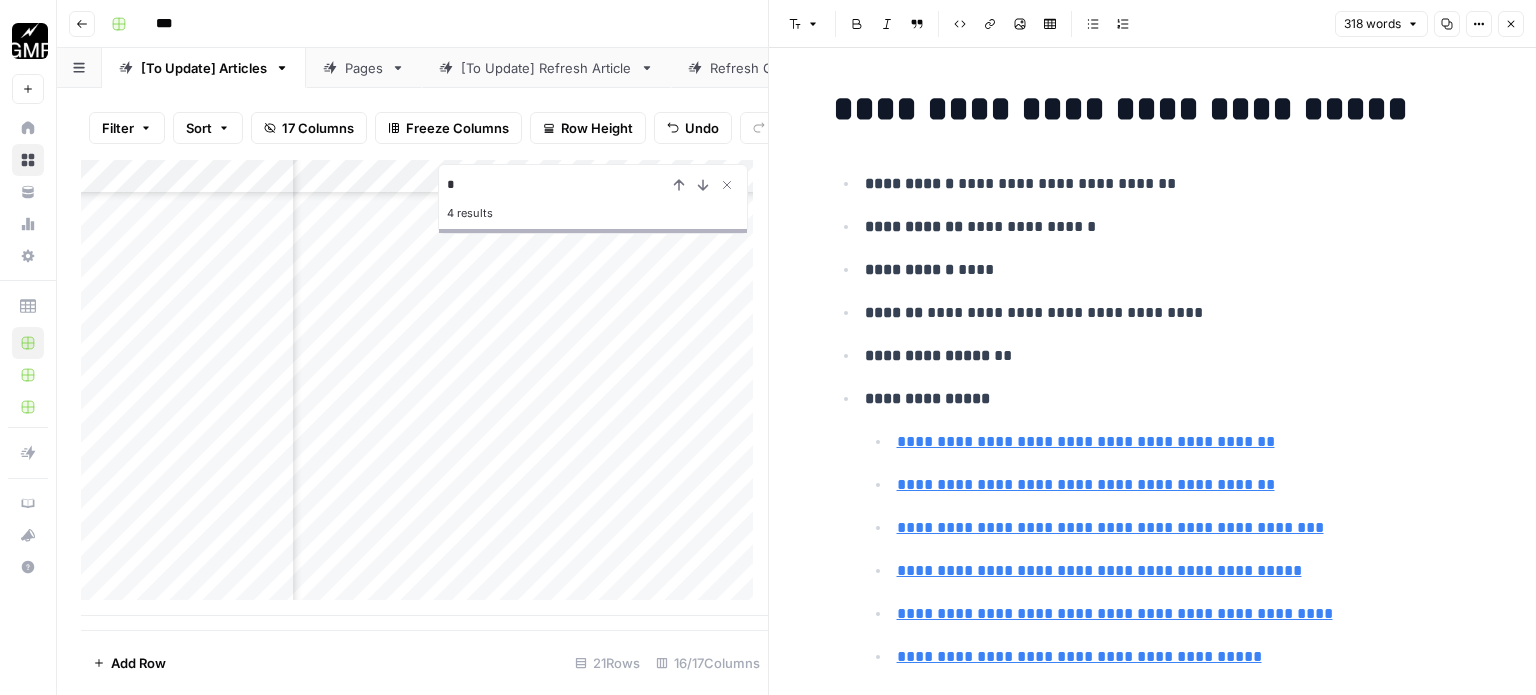 type 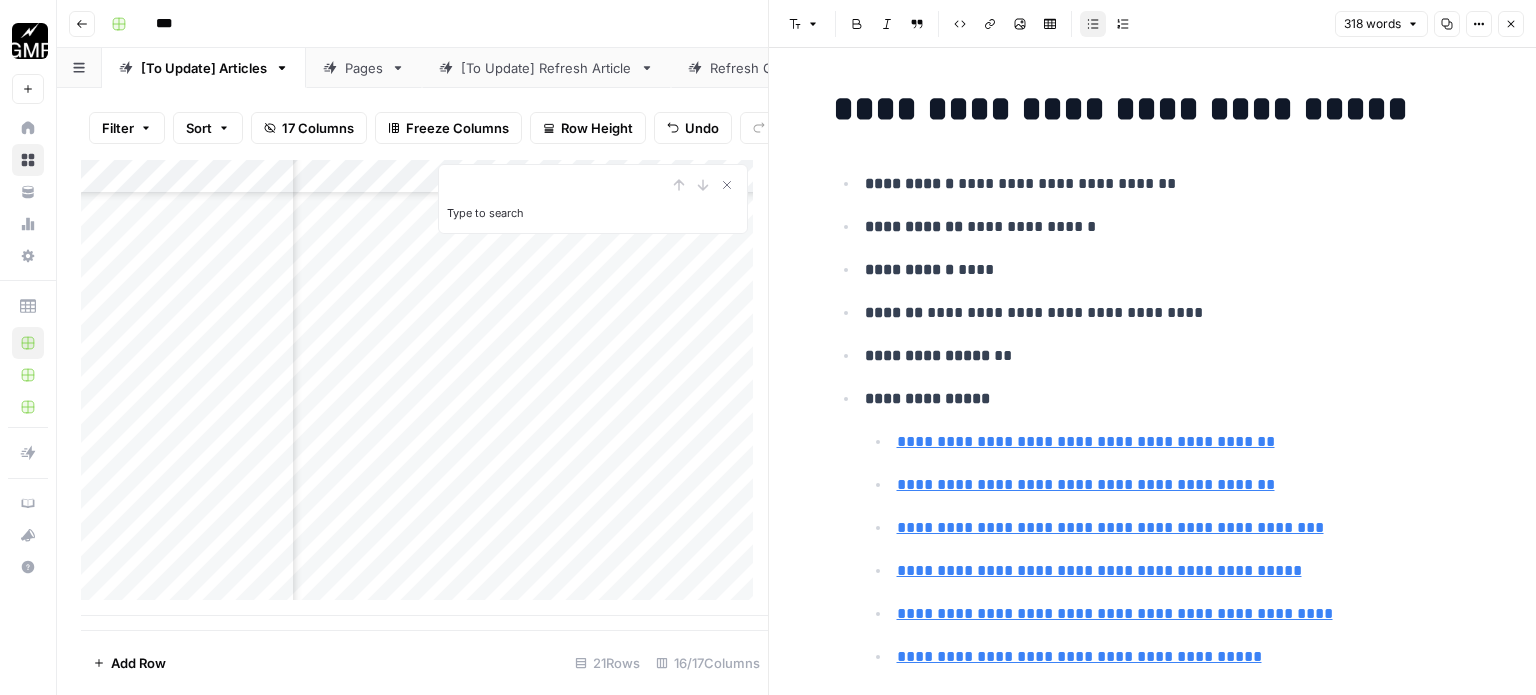 click on "**********" at bounding box center [1169, 356] 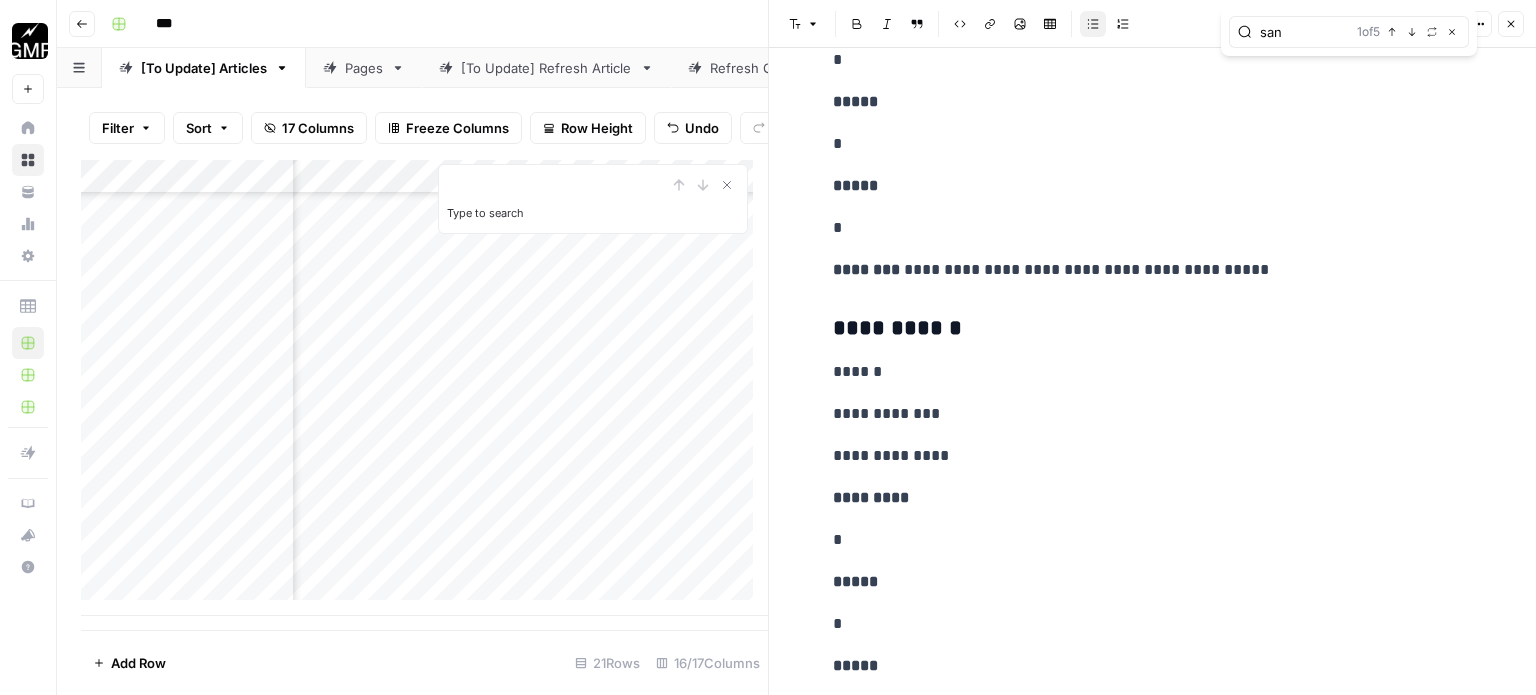 scroll, scrollTop: 1700, scrollLeft: 0, axis: vertical 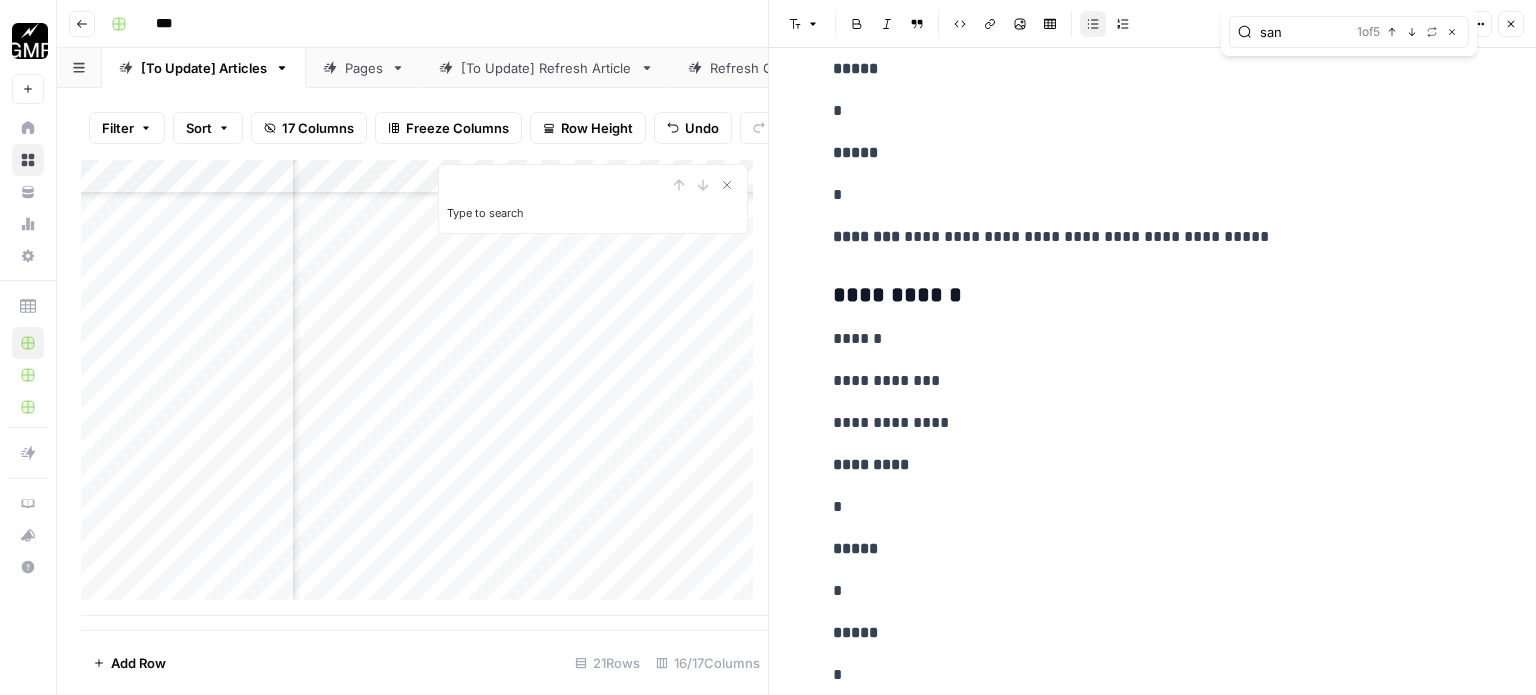 type on "san" 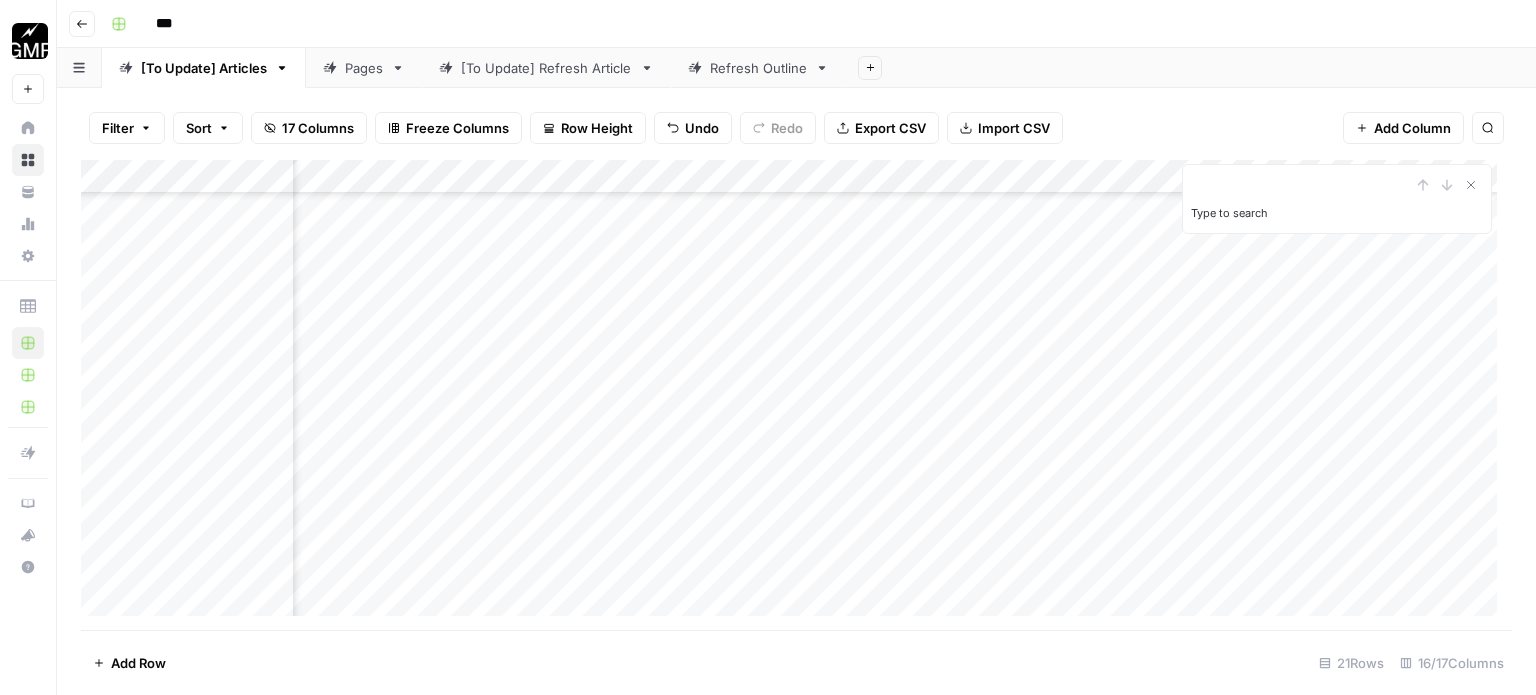 scroll, scrollTop: 1458, scrollLeft: 1540, axis: both 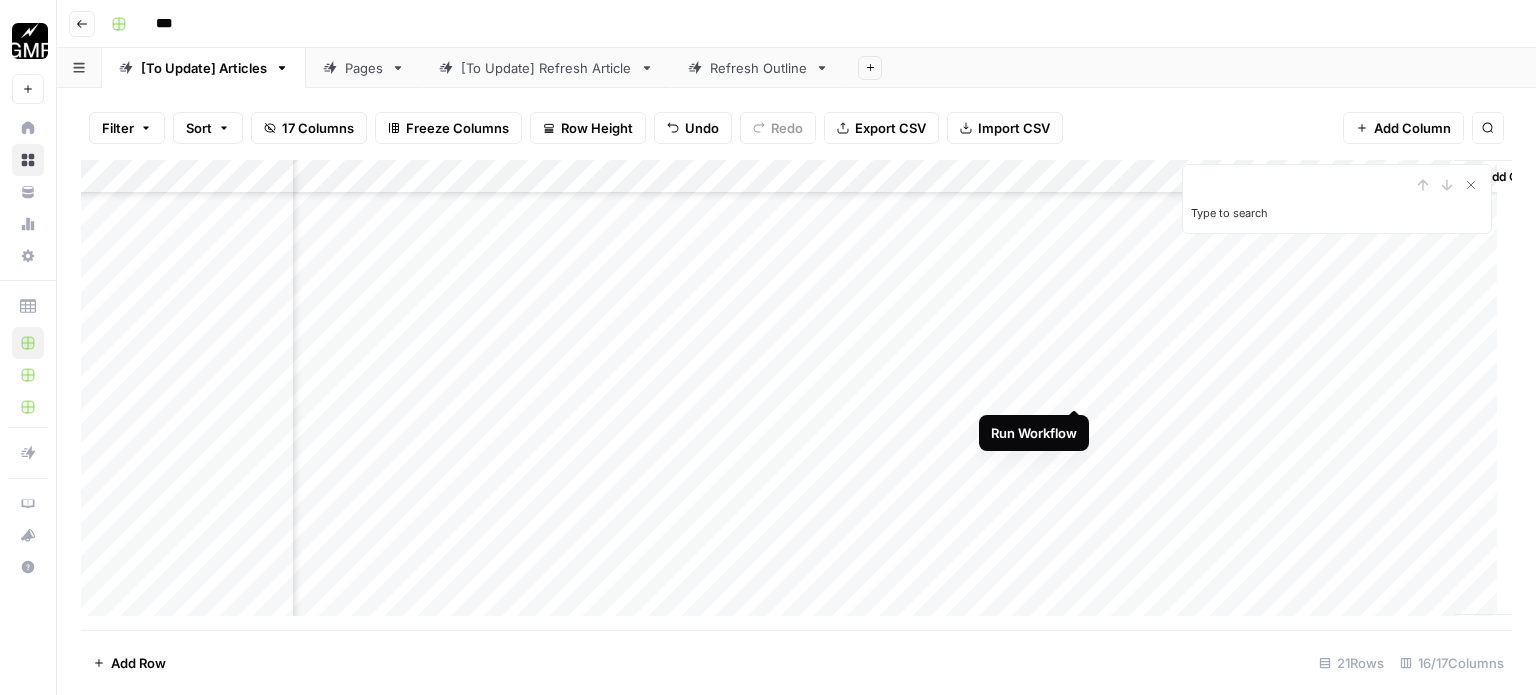 click on "Add Column" at bounding box center [796, 395] 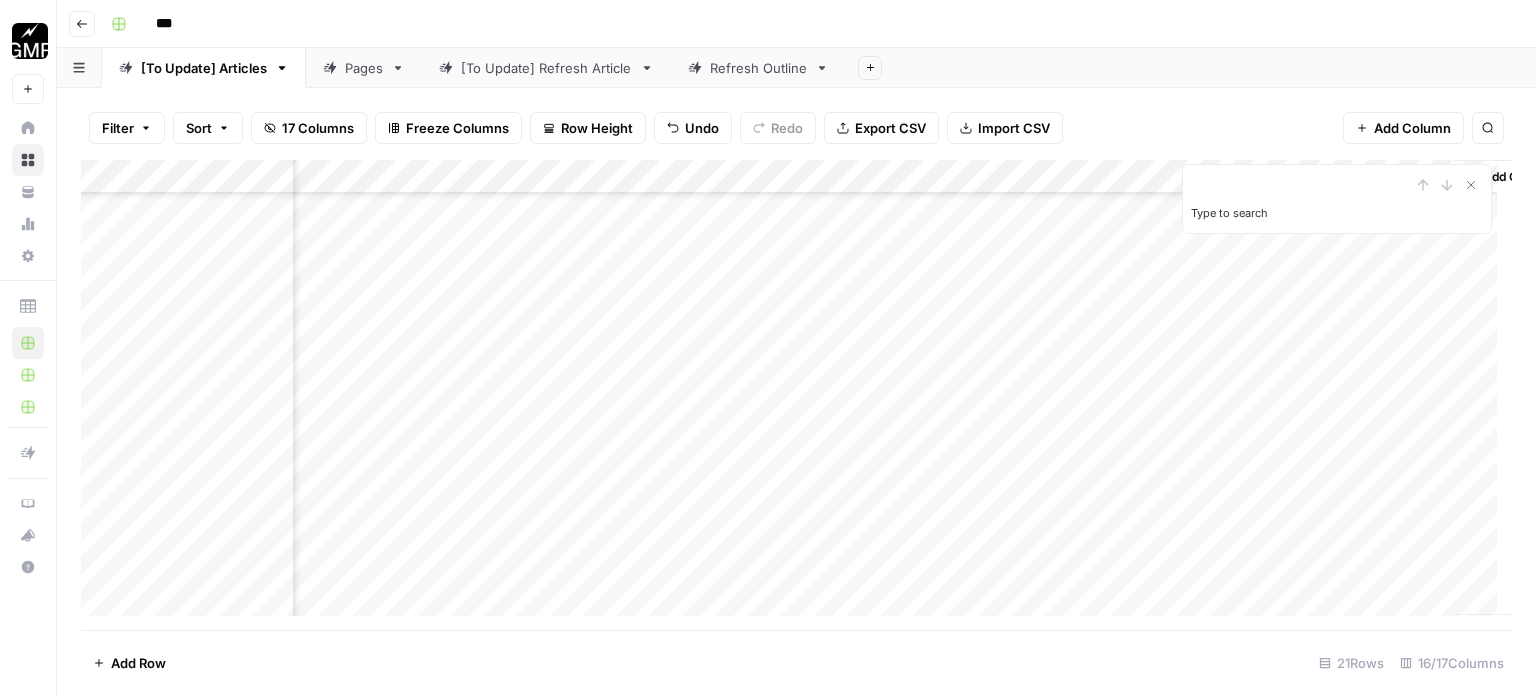 click on "Add Column" at bounding box center (796, 395) 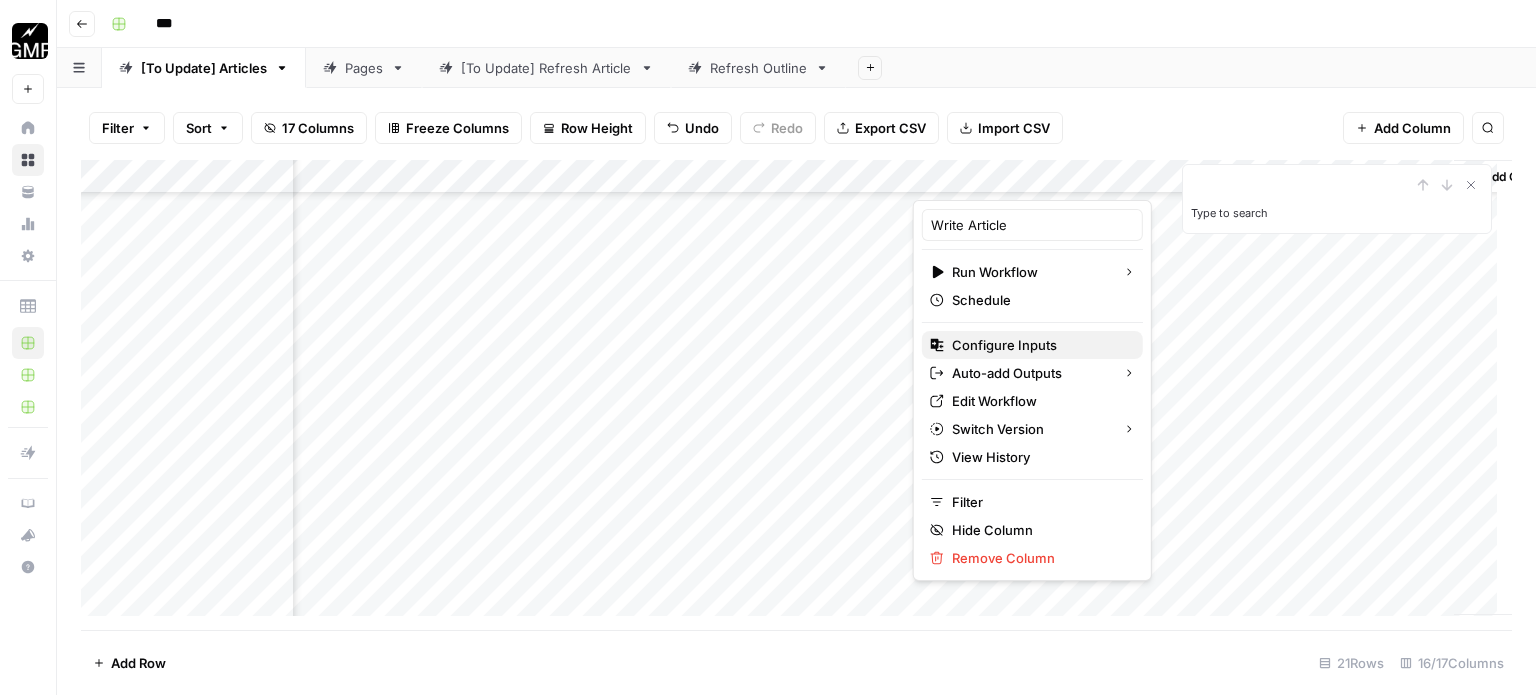 click on "Configure Inputs" at bounding box center [1039, 345] 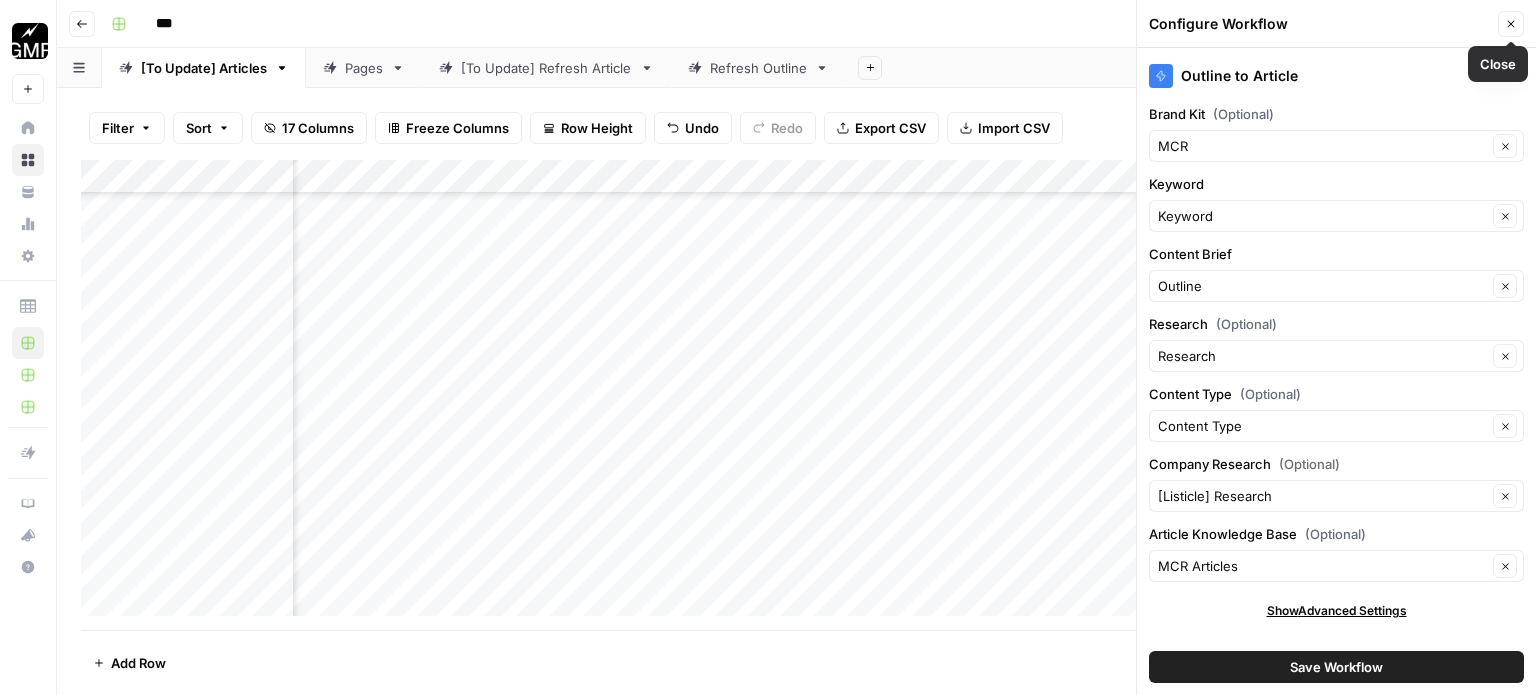 click on "Close" at bounding box center (1511, 24) 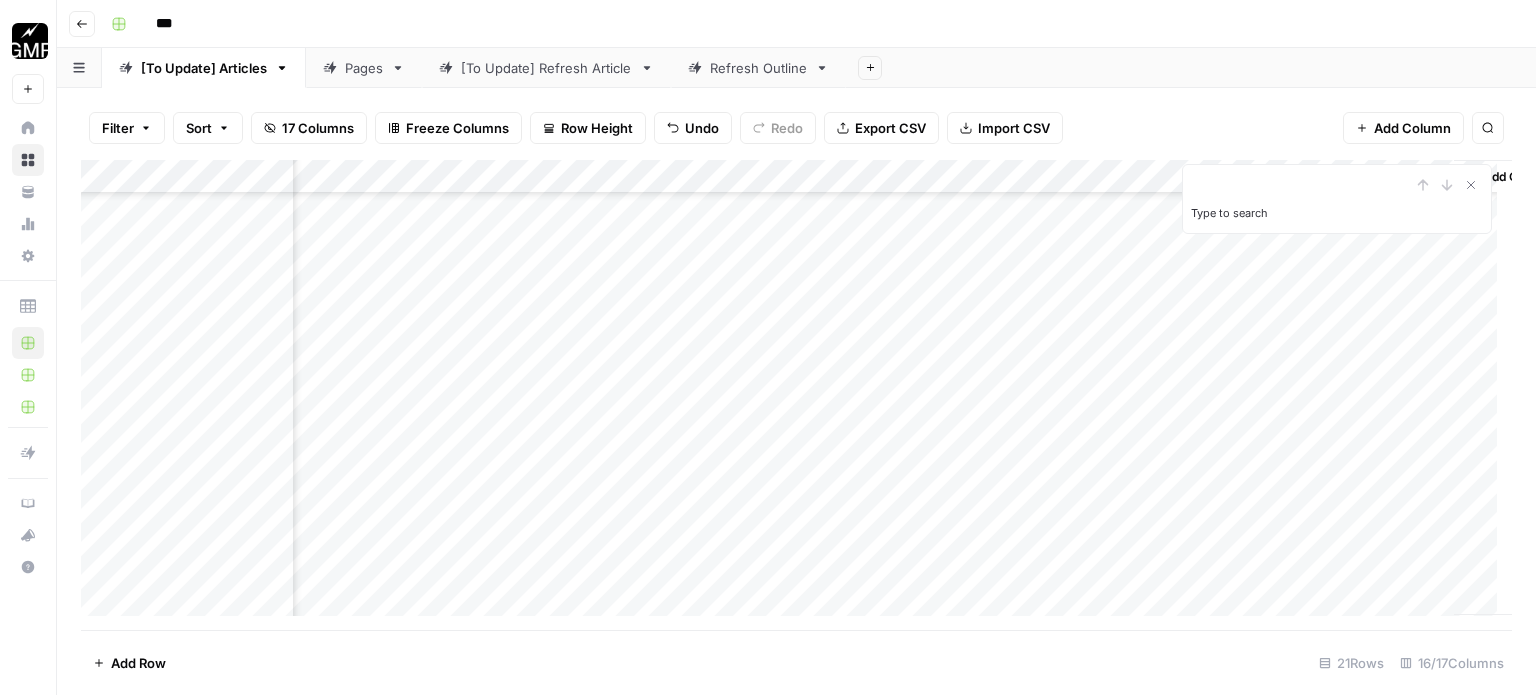 click on "Add Column" at bounding box center (796, 395) 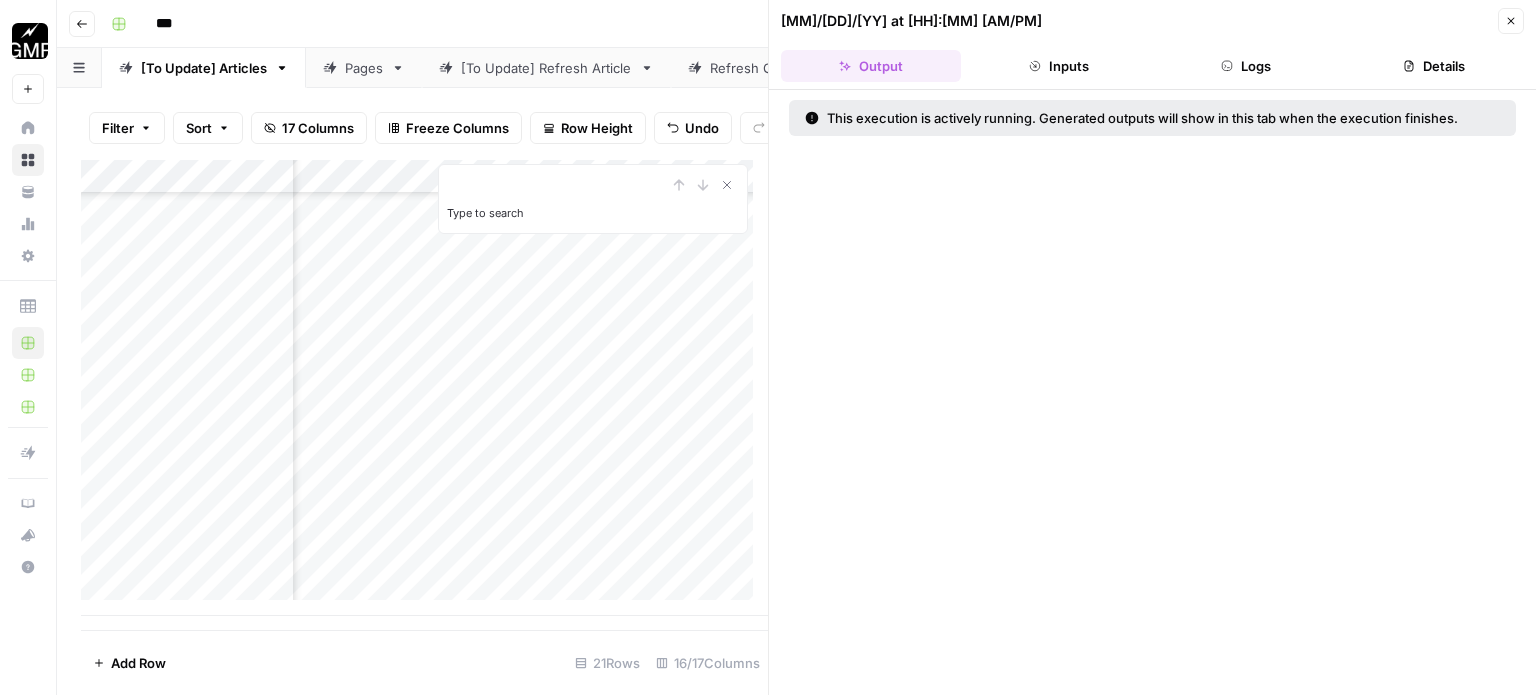 click on "Inputs" at bounding box center (1059, 66) 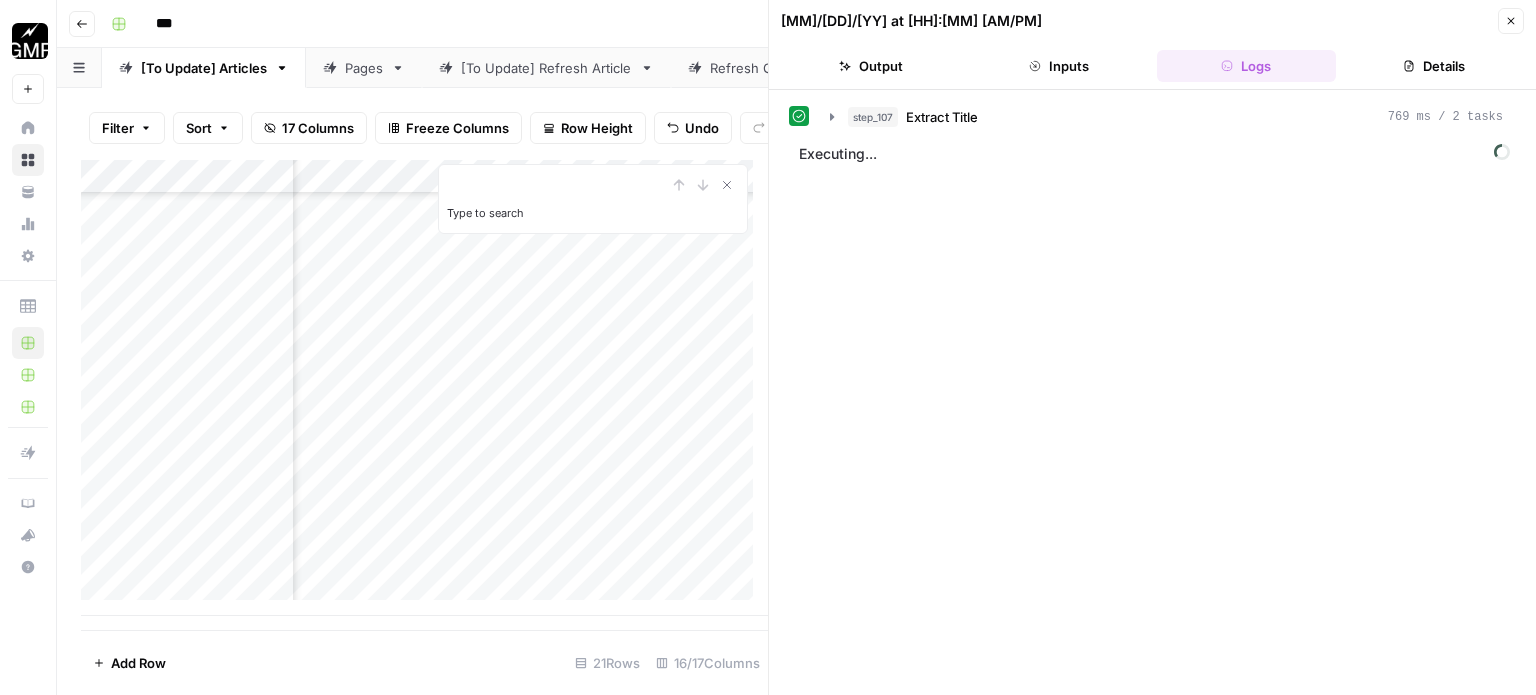 scroll, scrollTop: 1458, scrollLeft: 1831, axis: both 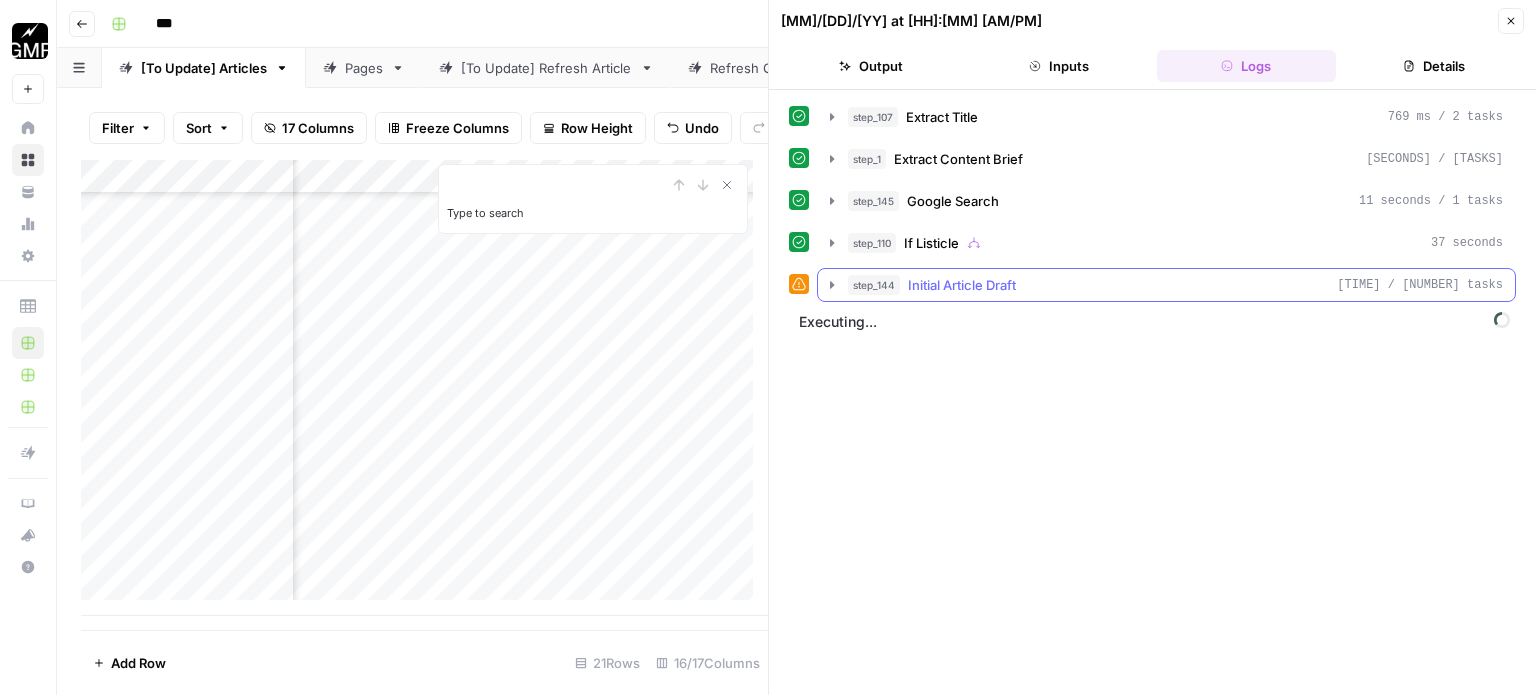 click 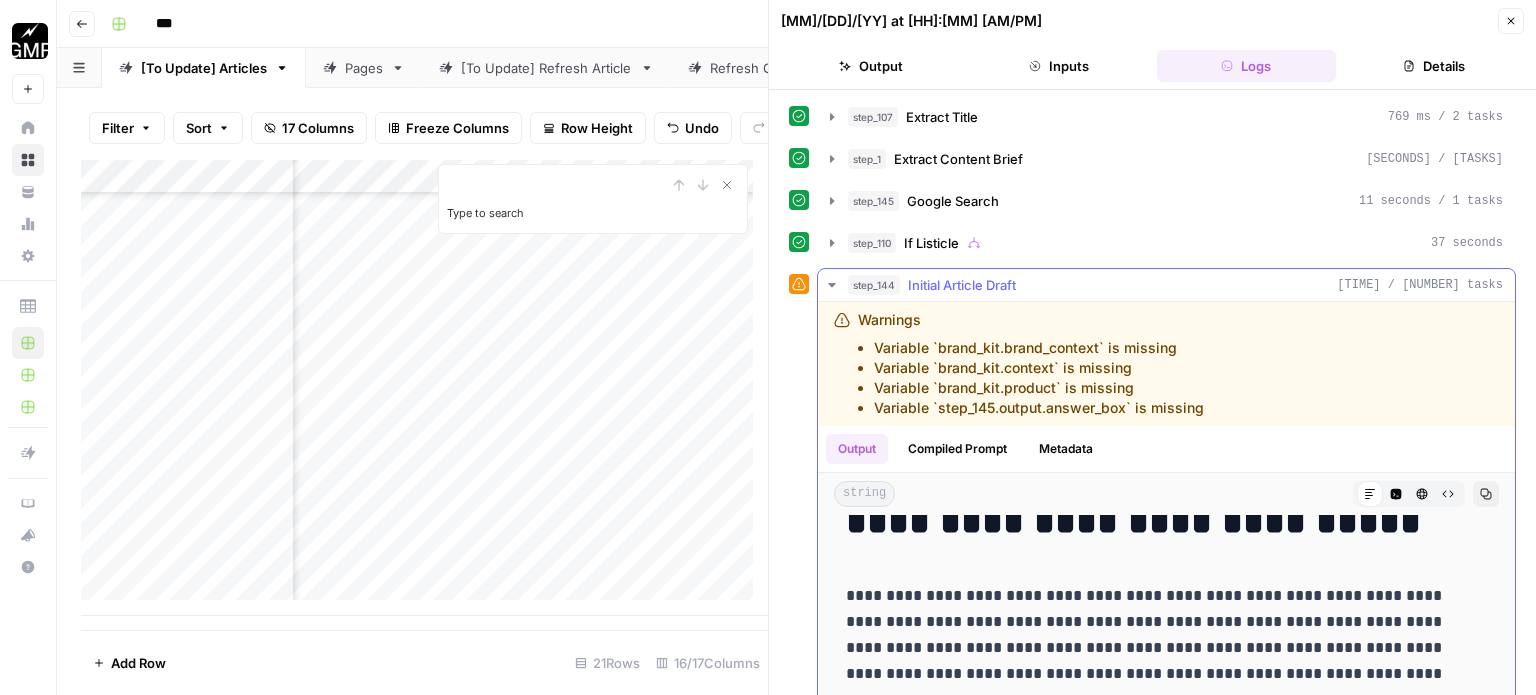 scroll, scrollTop: 0, scrollLeft: 0, axis: both 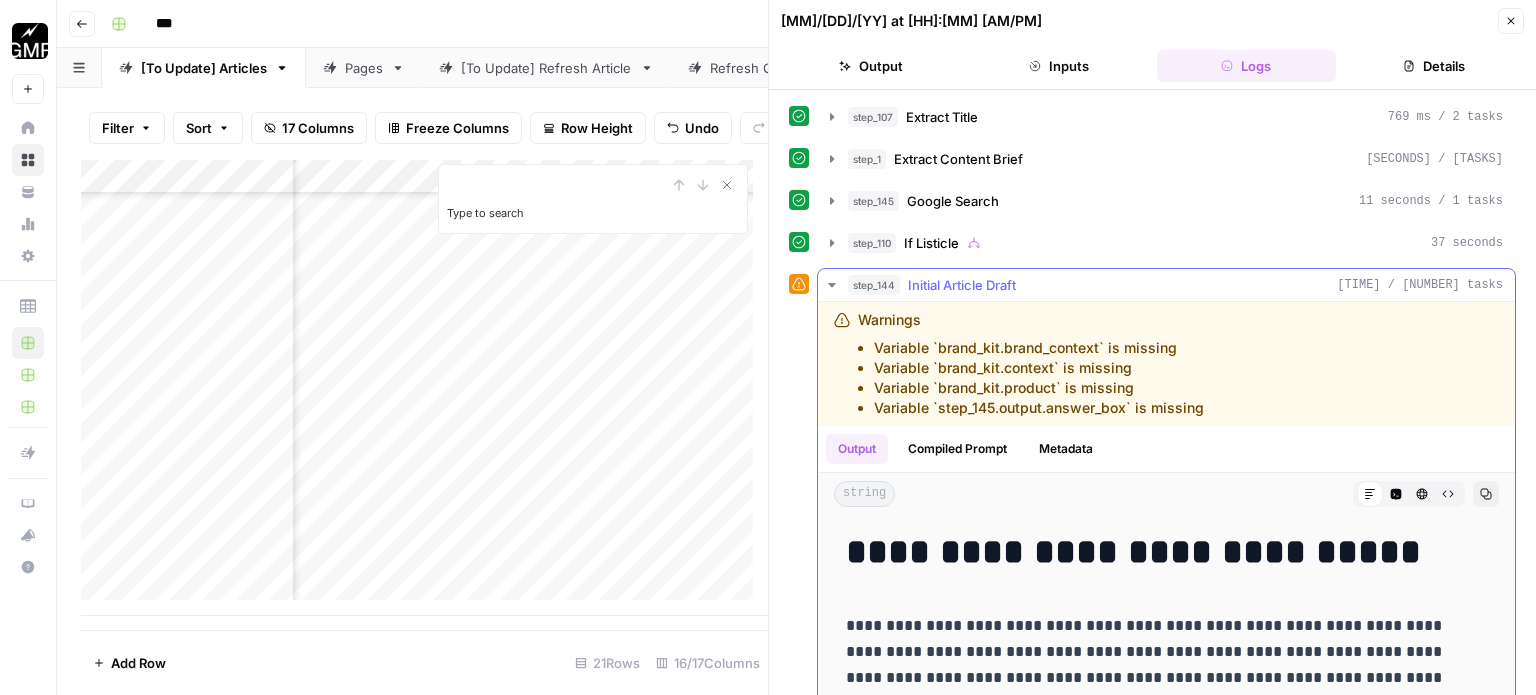 click on "step_144 Initial Article Draft [TIME] / [NUMBER] tasks" at bounding box center [1175, 285] 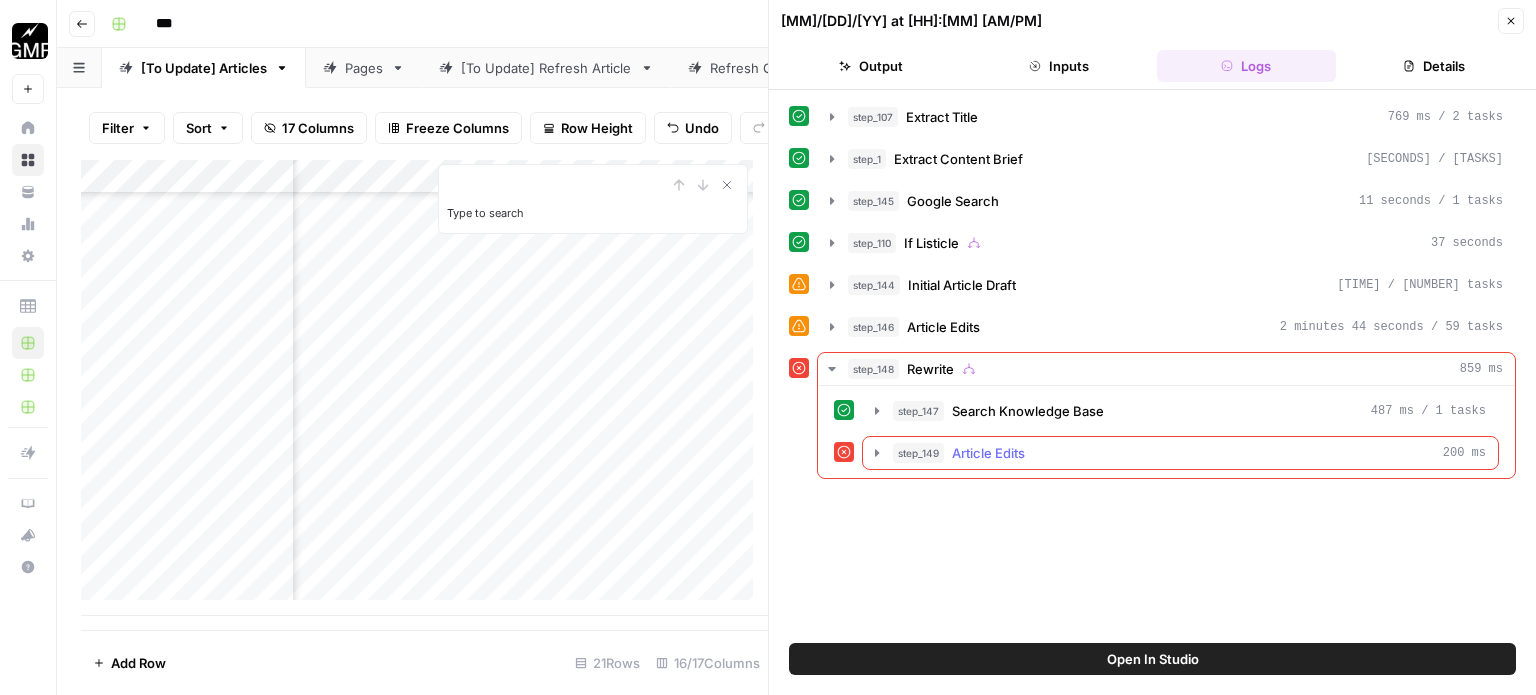 click on "step_149 Article Edits 200 ms" at bounding box center (1189, 453) 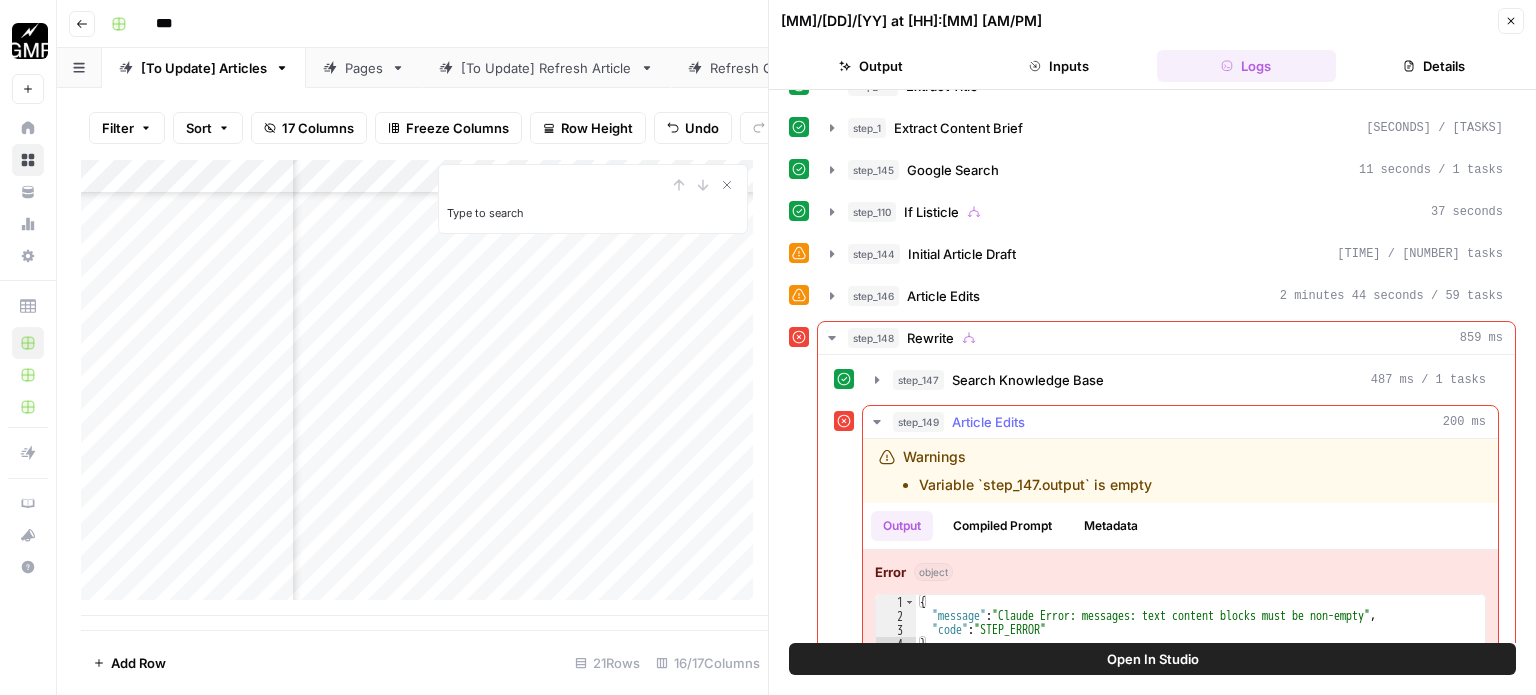 scroll, scrollTop: 0, scrollLeft: 0, axis: both 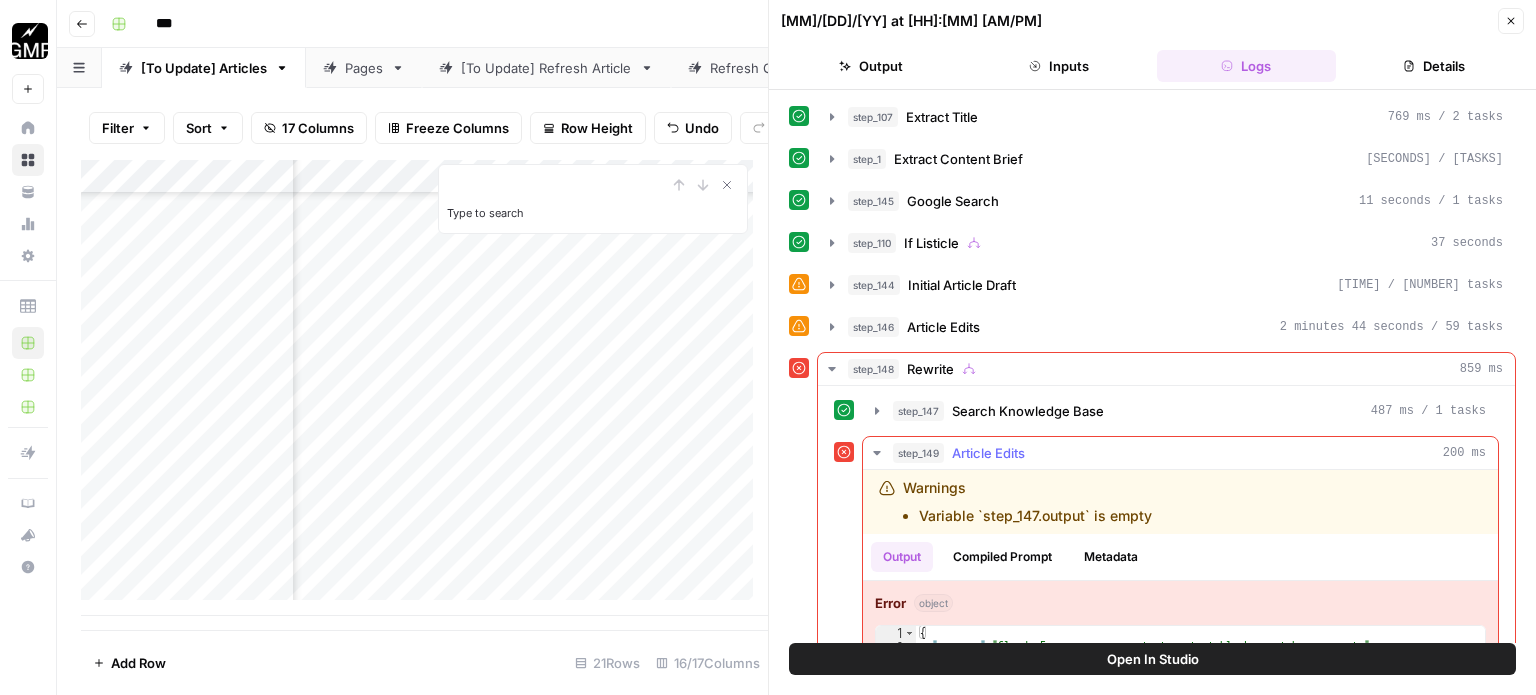 click on "Article Edits" at bounding box center [988, 453] 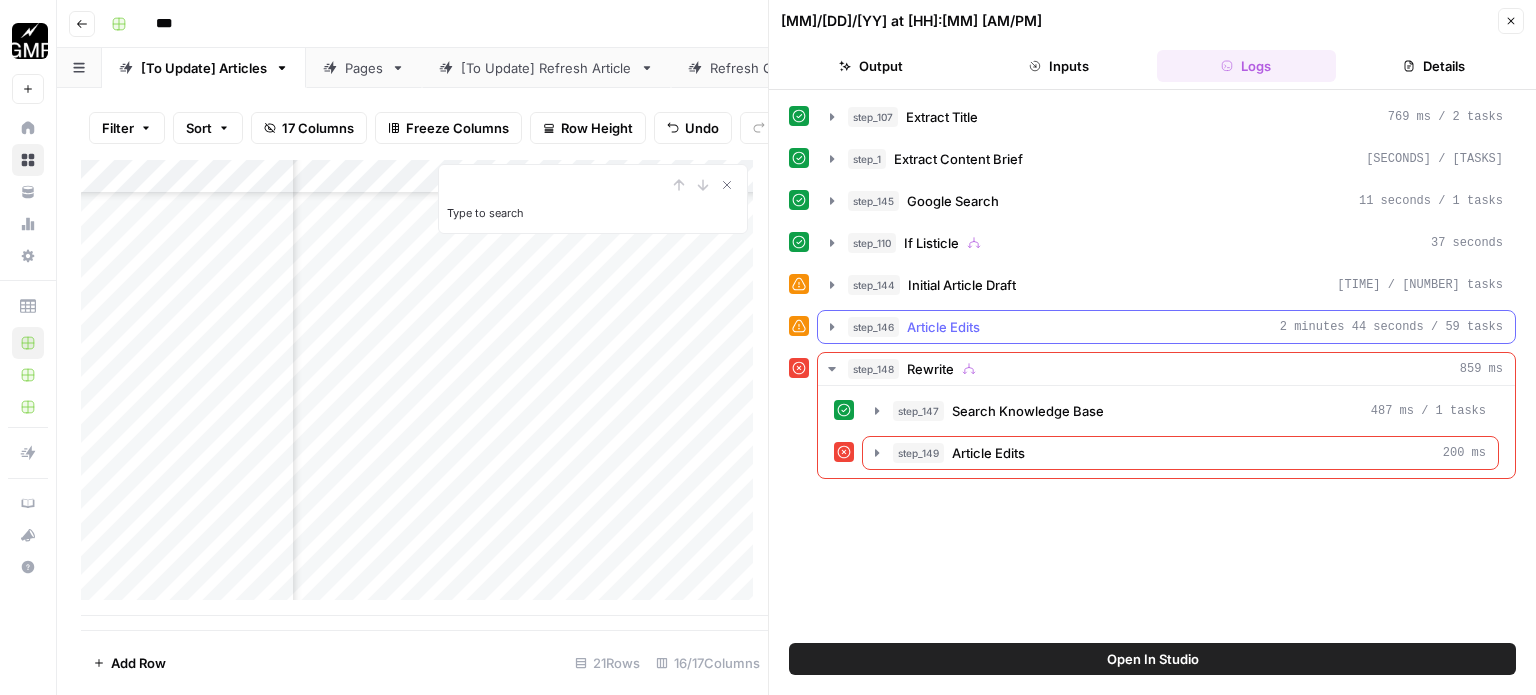 click on "step_146 Article Edits [TIME] / [NUMBER] tasks" at bounding box center (1175, 327) 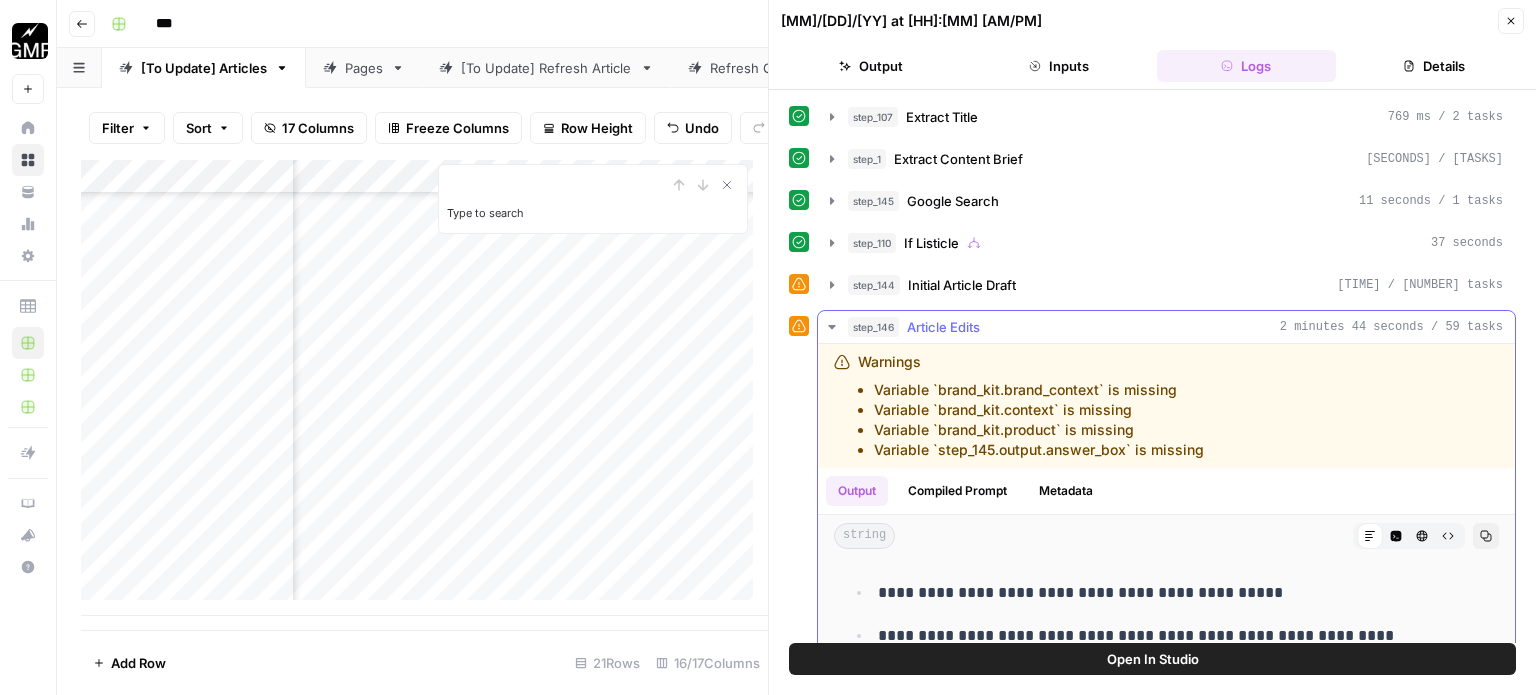 scroll, scrollTop: 3900, scrollLeft: 0, axis: vertical 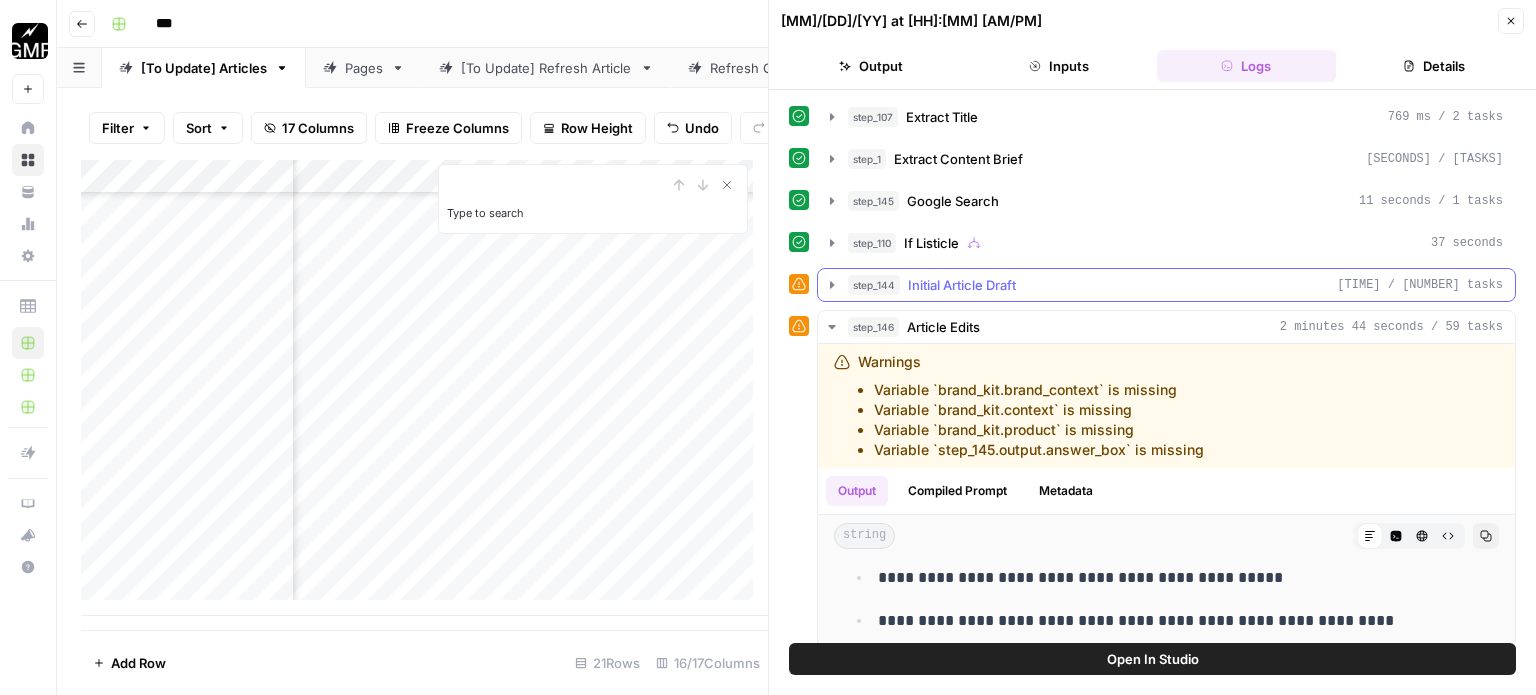 click on "step_144 Initial Article Draft [TIME] / [NUMBER] tasks" at bounding box center (1166, 285) 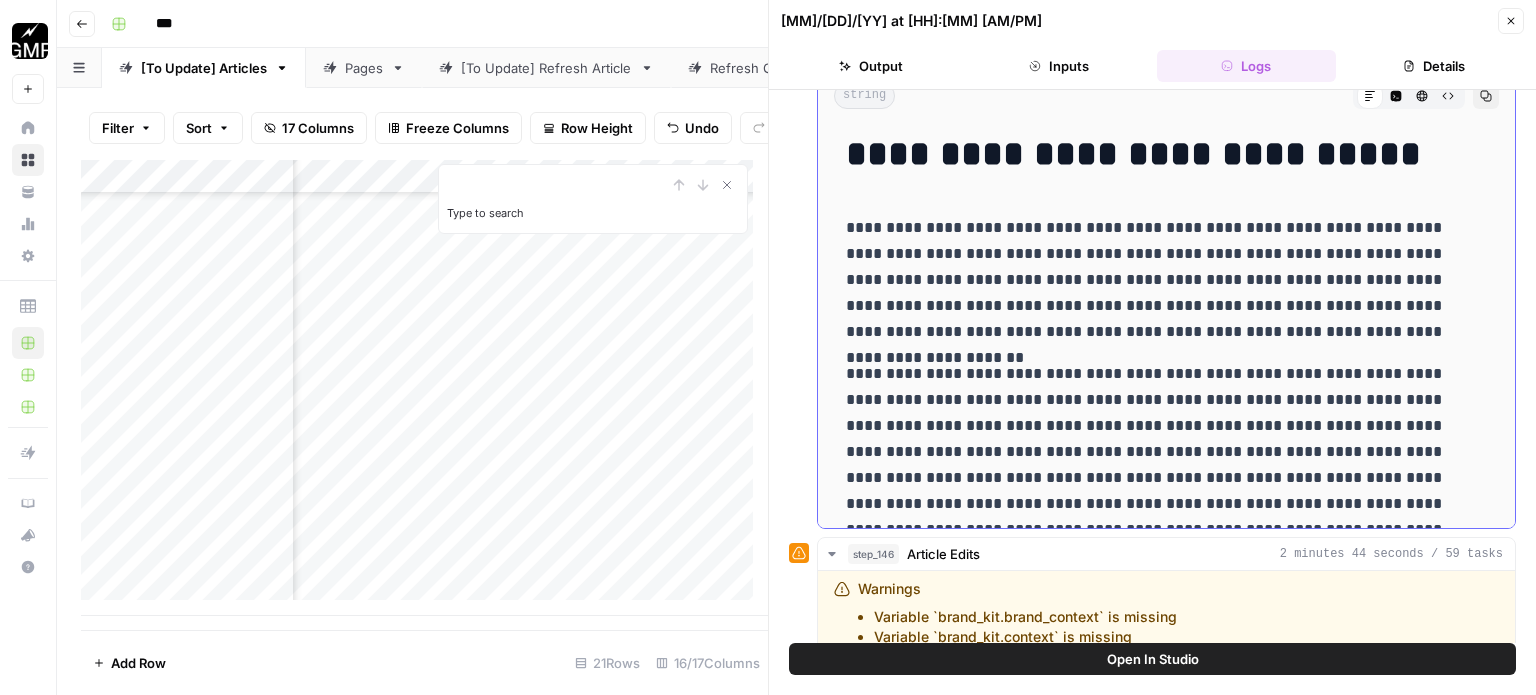 scroll, scrollTop: 400, scrollLeft: 0, axis: vertical 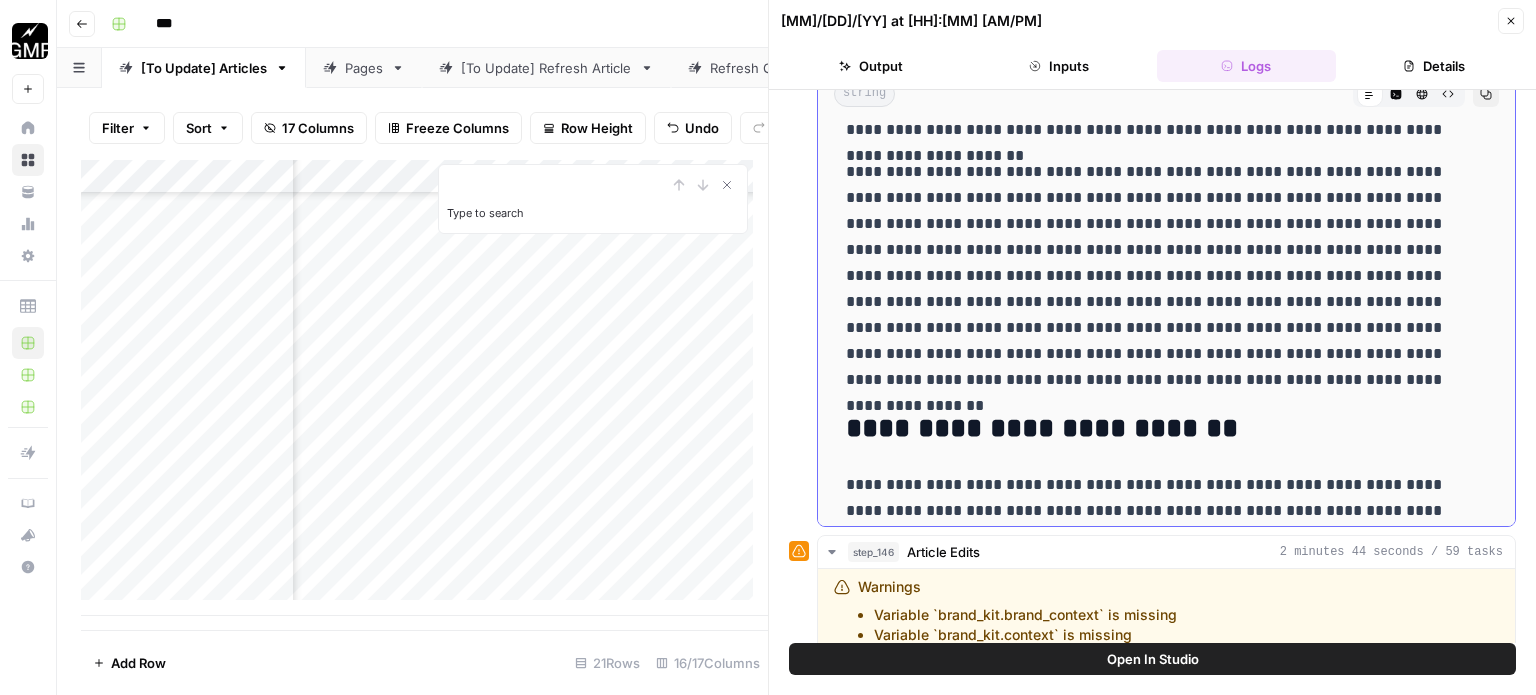 drag, startPoint x: 848, startPoint y: 223, endPoint x: 1292, endPoint y: 378, distance: 470.2776 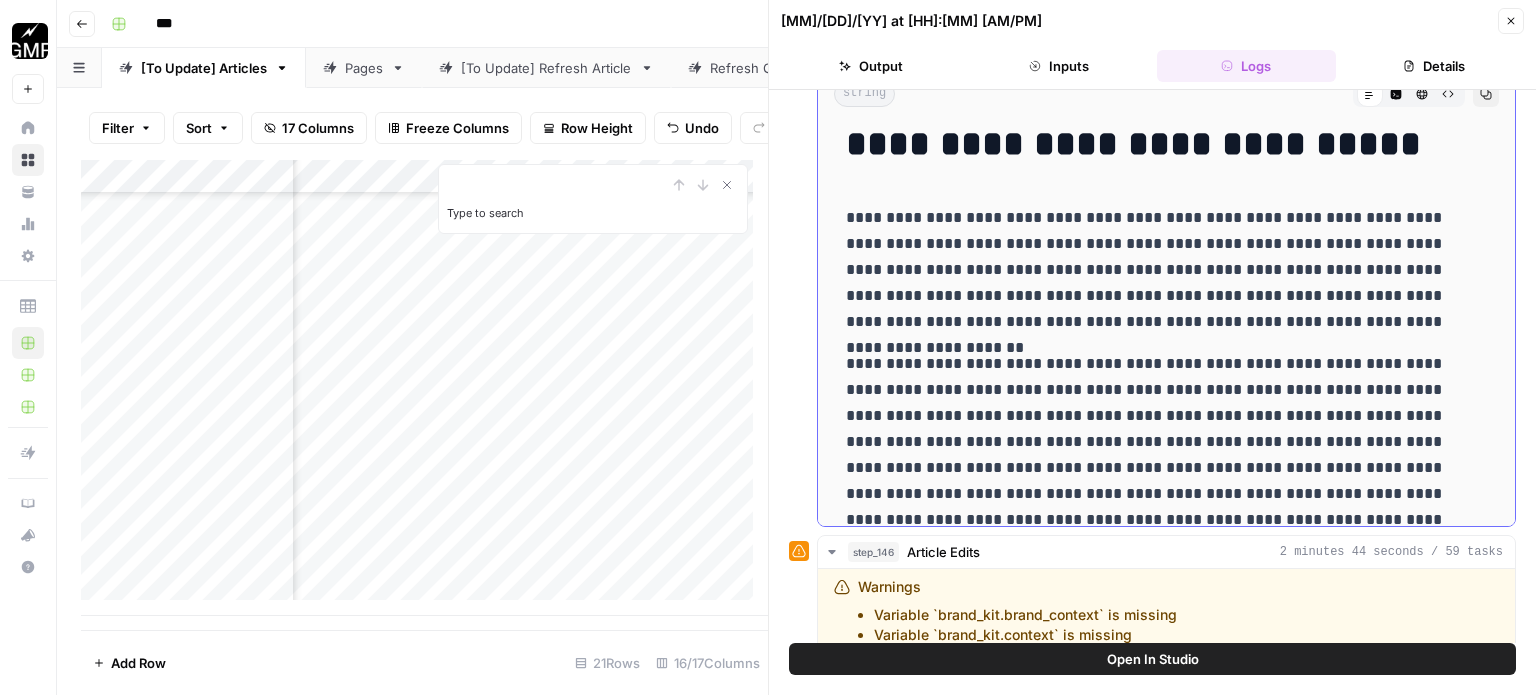 scroll, scrollTop: 0, scrollLeft: 0, axis: both 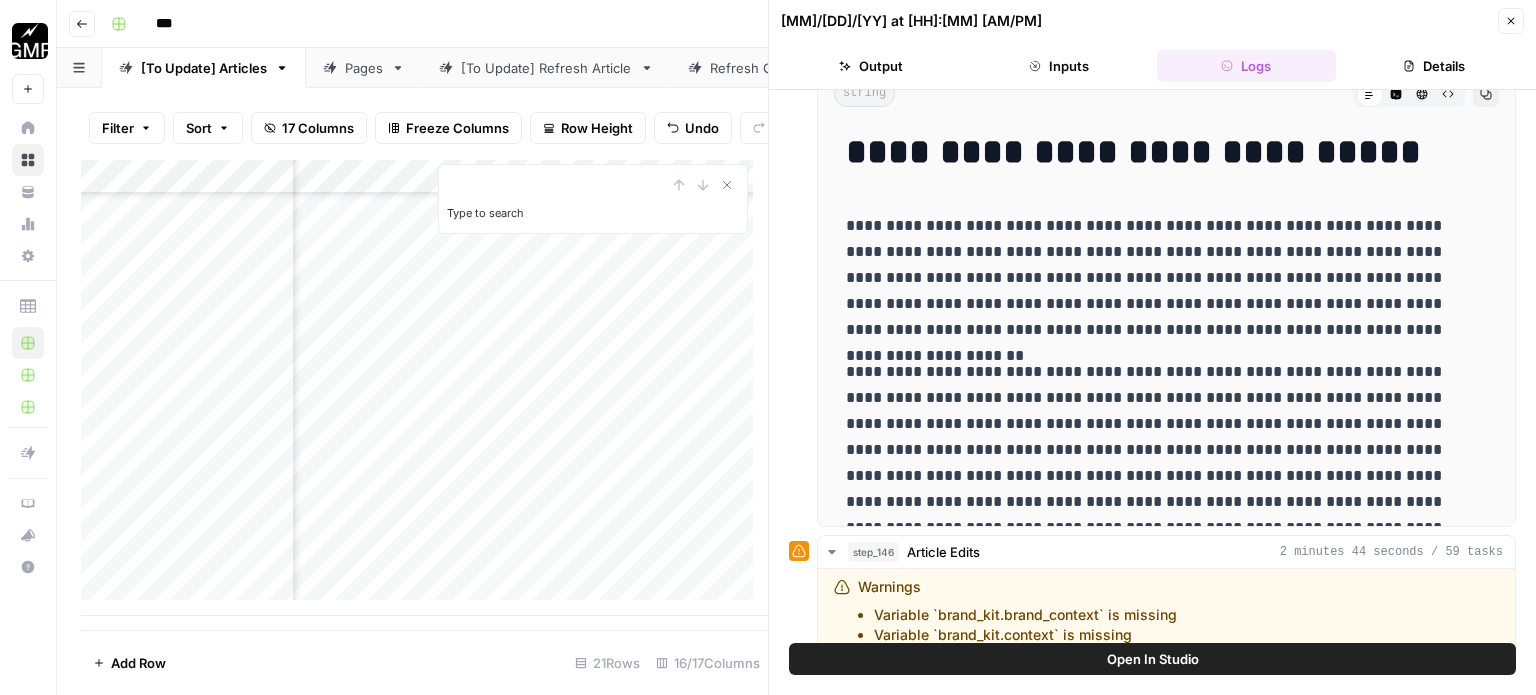 click on "Close" at bounding box center [1511, 21] 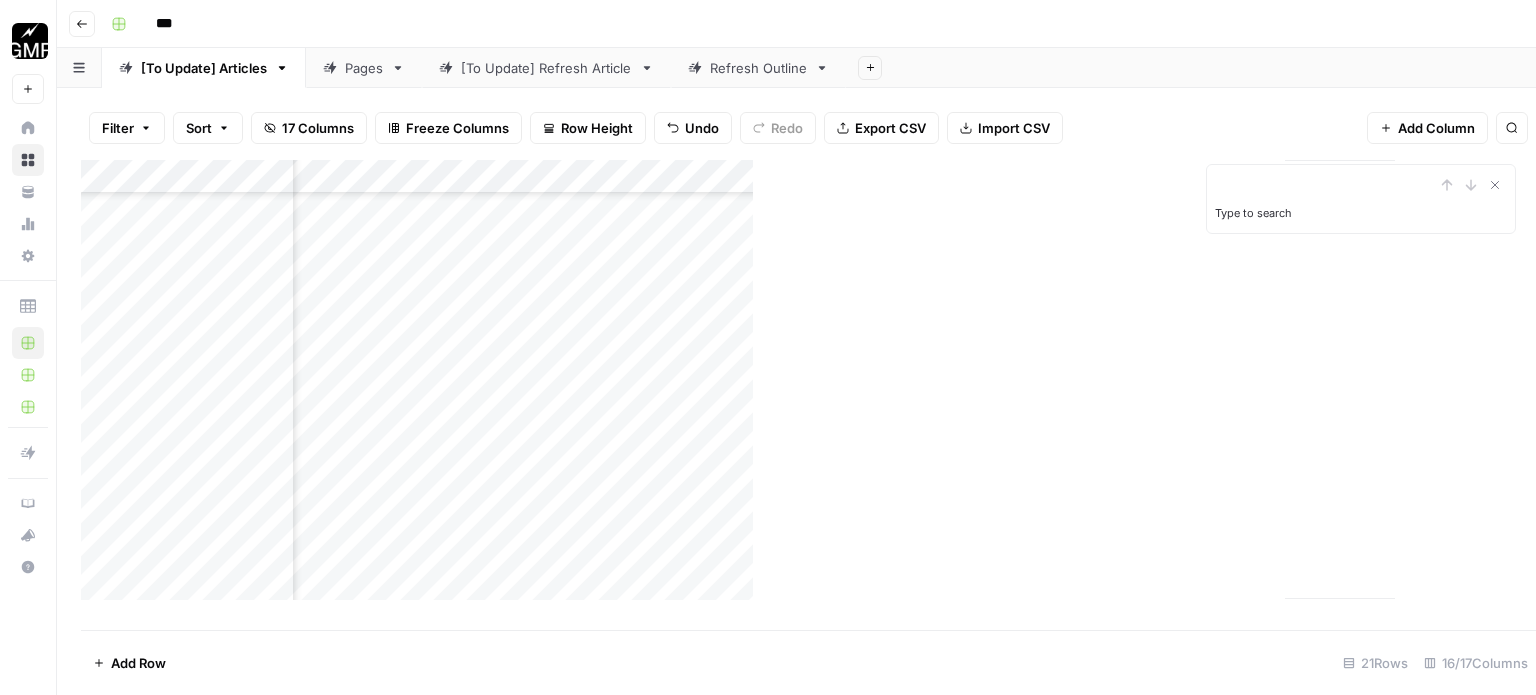 scroll, scrollTop: 1458, scrollLeft: 1584, axis: both 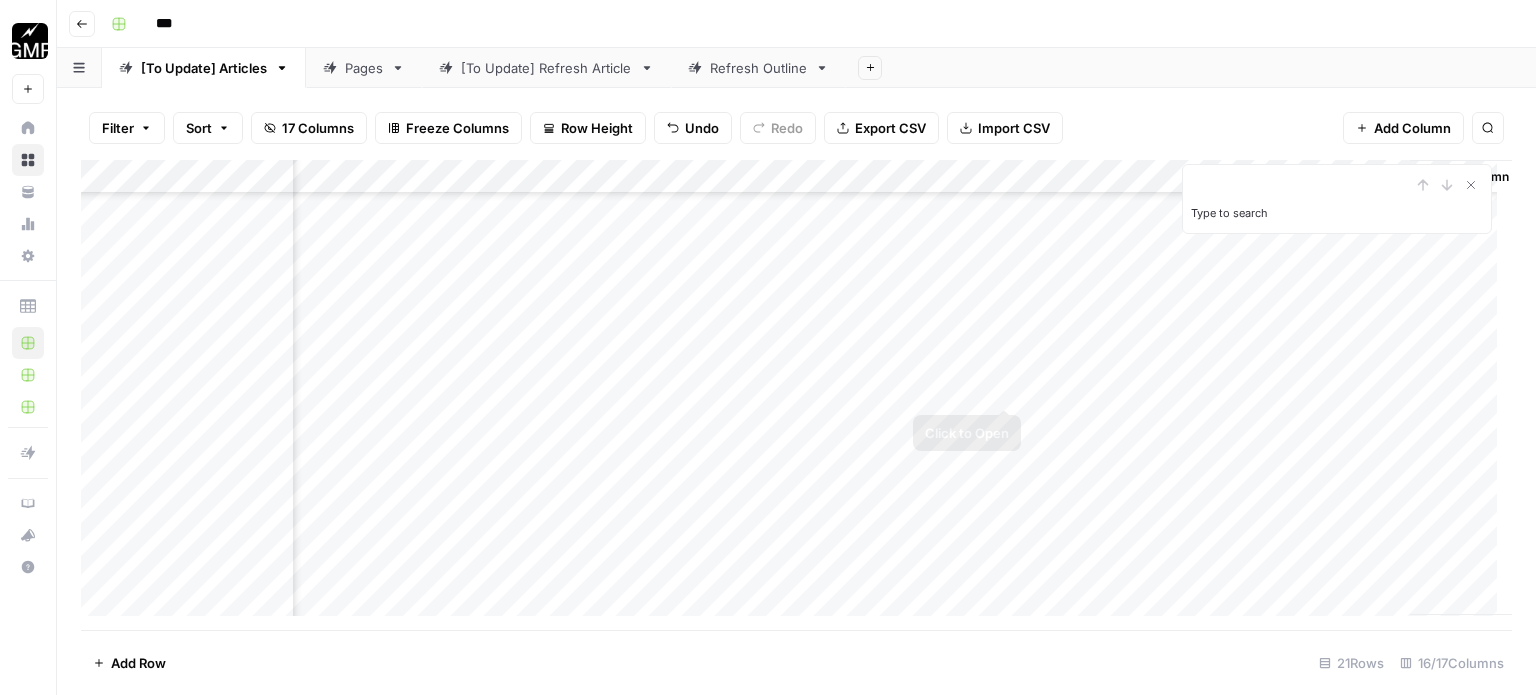 click on "Add Column" at bounding box center [796, 395] 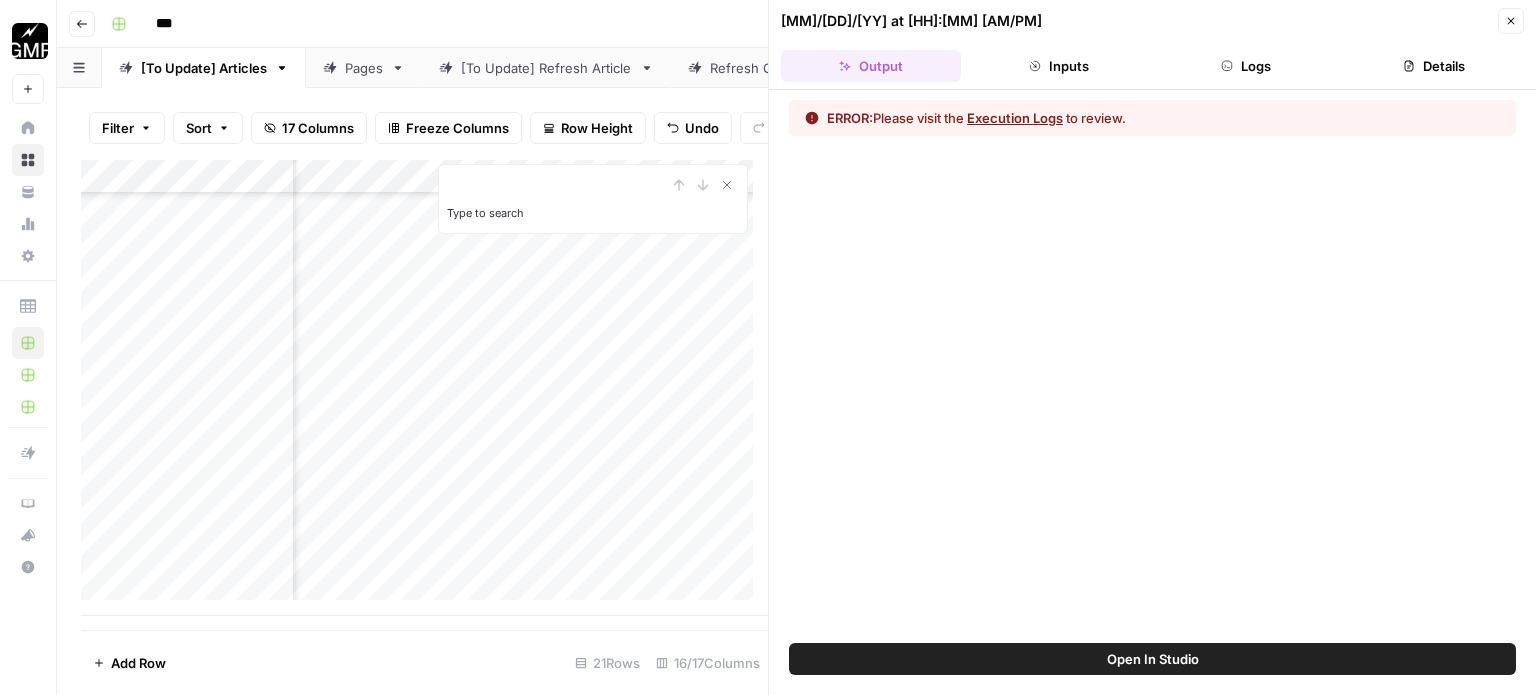 click on "Execution Logs" at bounding box center (1015, 118) 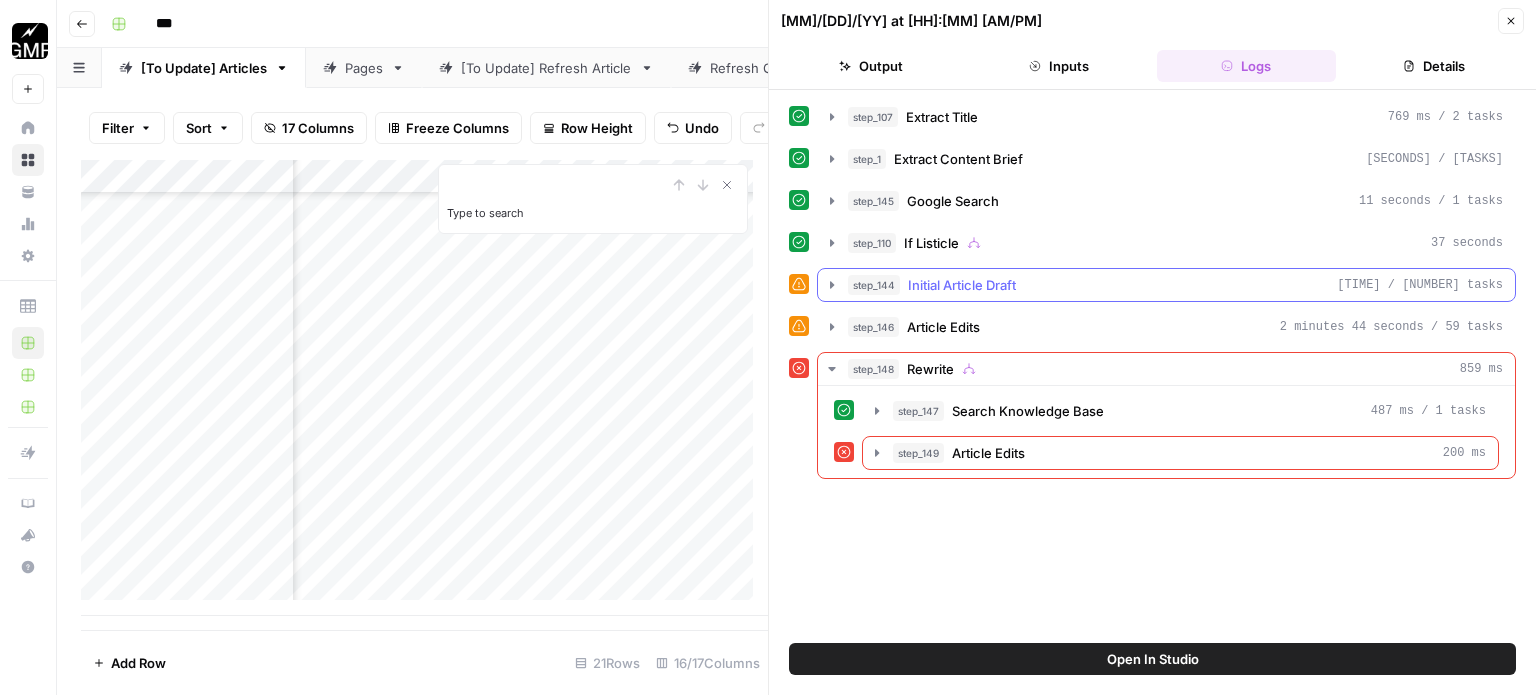 click on "Initial Article Draft" at bounding box center (962, 285) 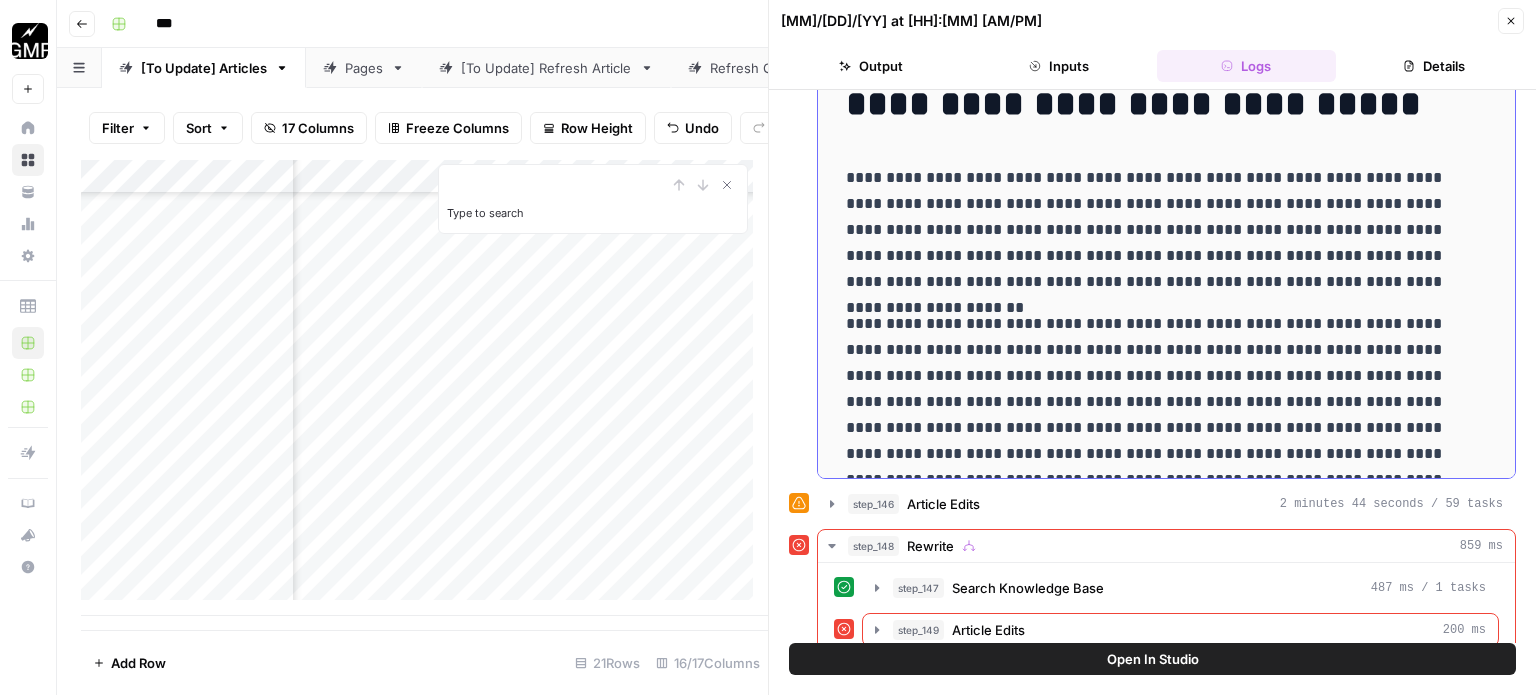 scroll, scrollTop: 466, scrollLeft: 0, axis: vertical 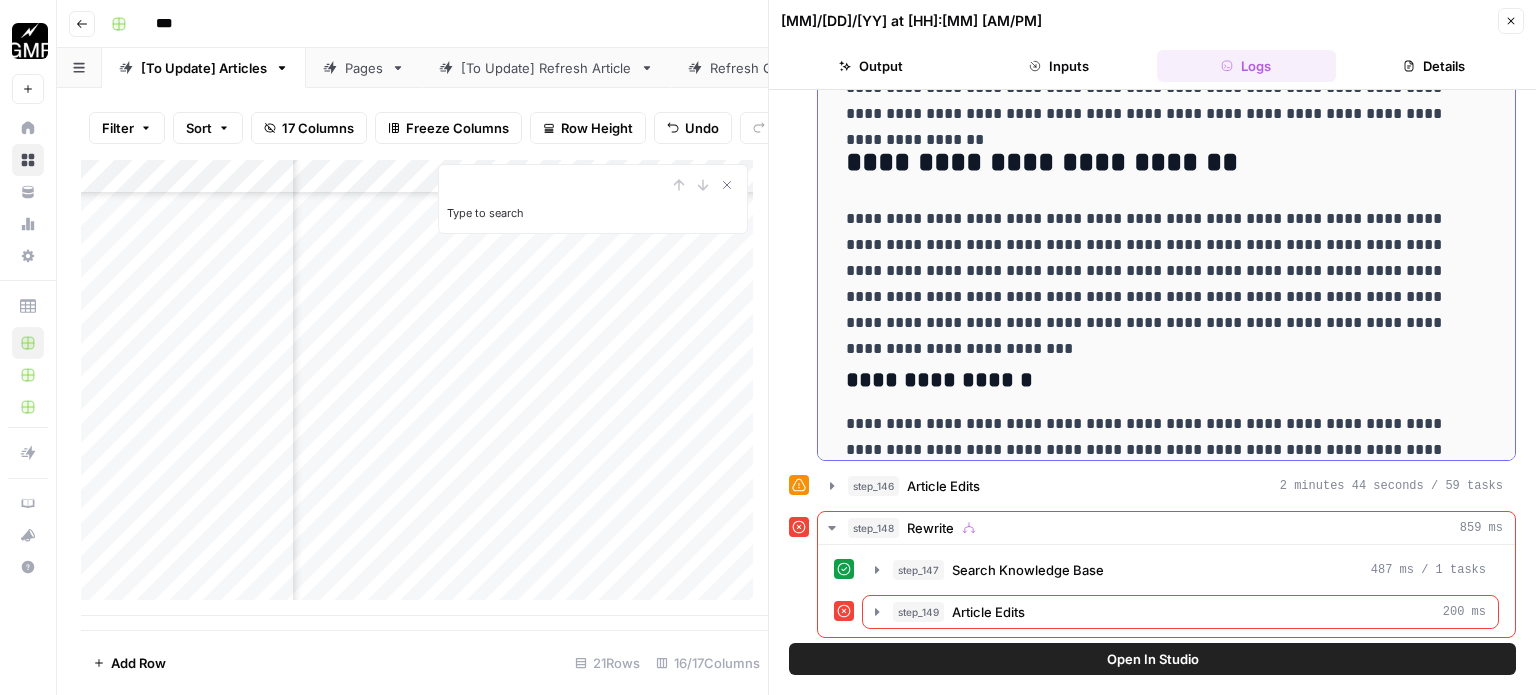 click on "**********" at bounding box center (1151, 271) 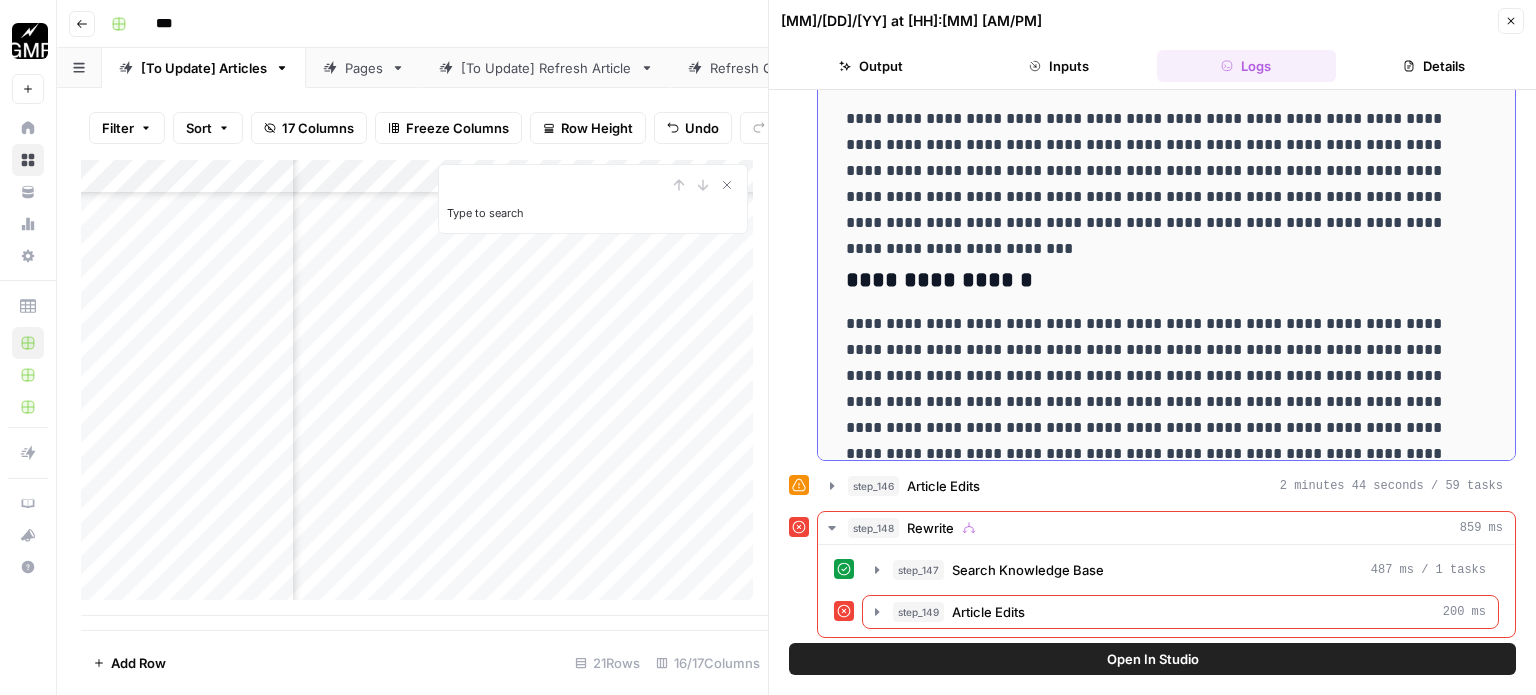scroll, scrollTop: 600, scrollLeft: 0, axis: vertical 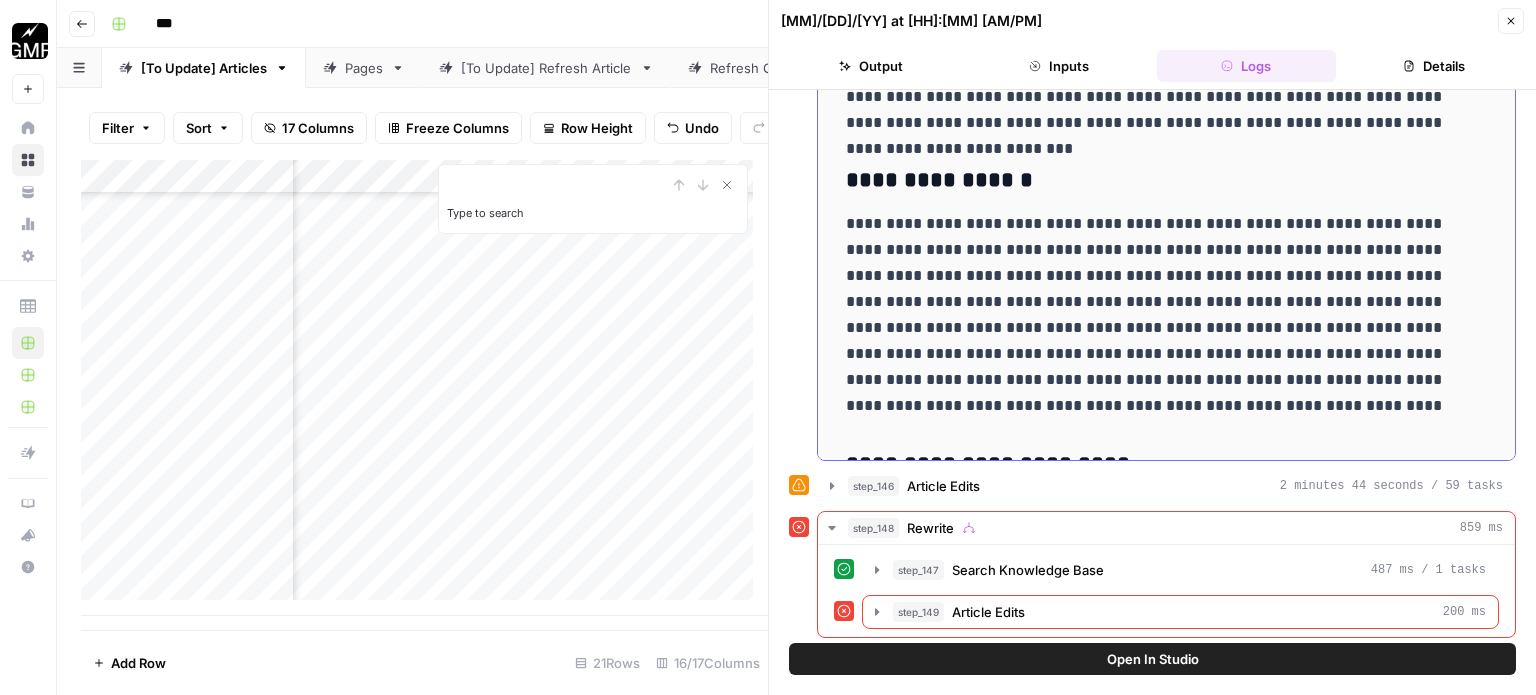 click on "**********" at bounding box center [1151, 315] 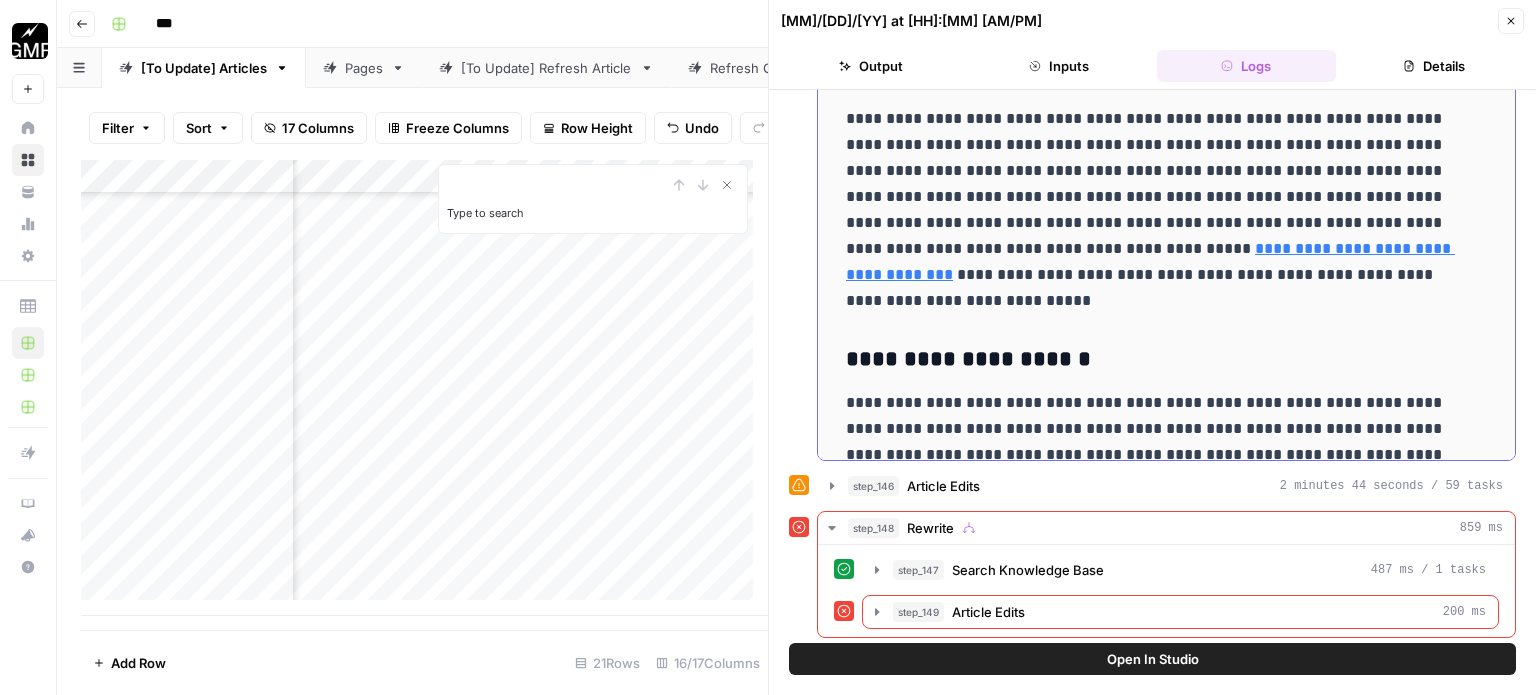 scroll, scrollTop: 1000, scrollLeft: 0, axis: vertical 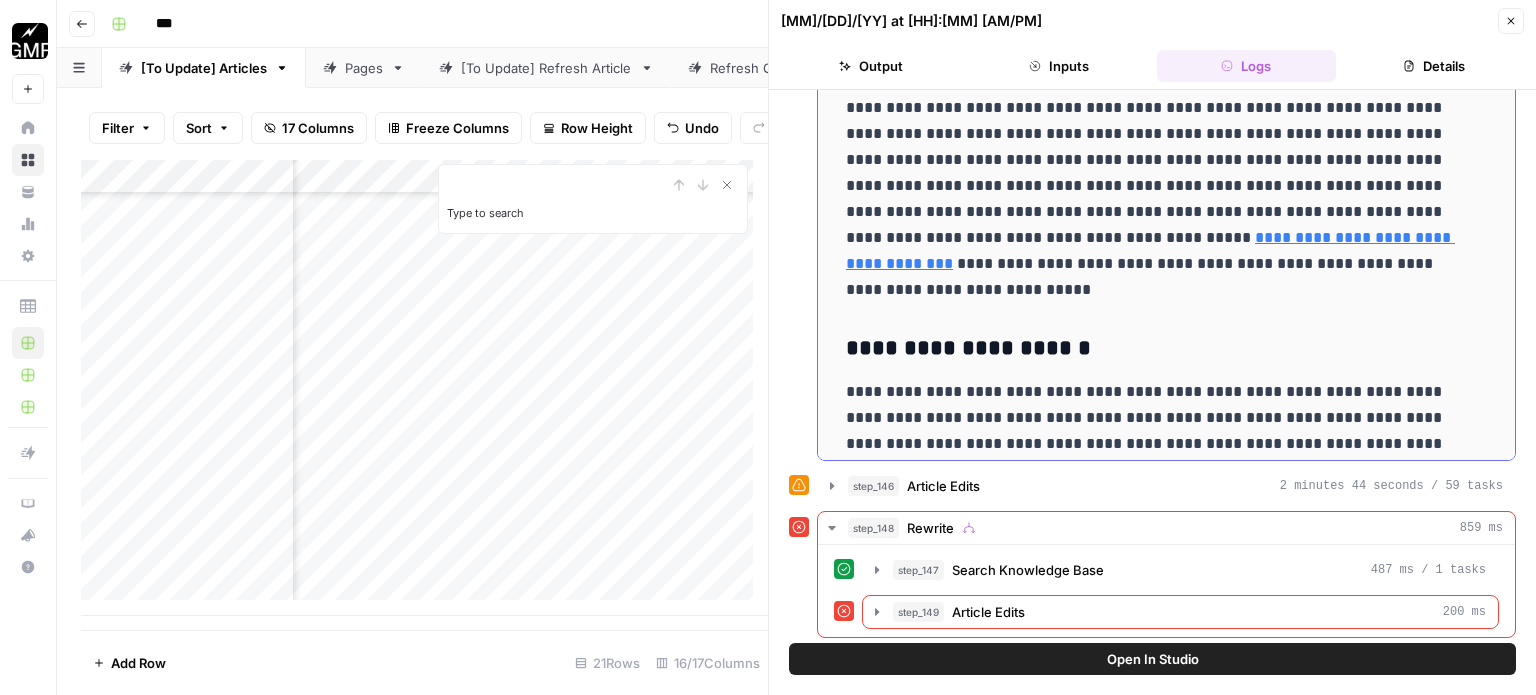click on "**********" at bounding box center (1151, 199) 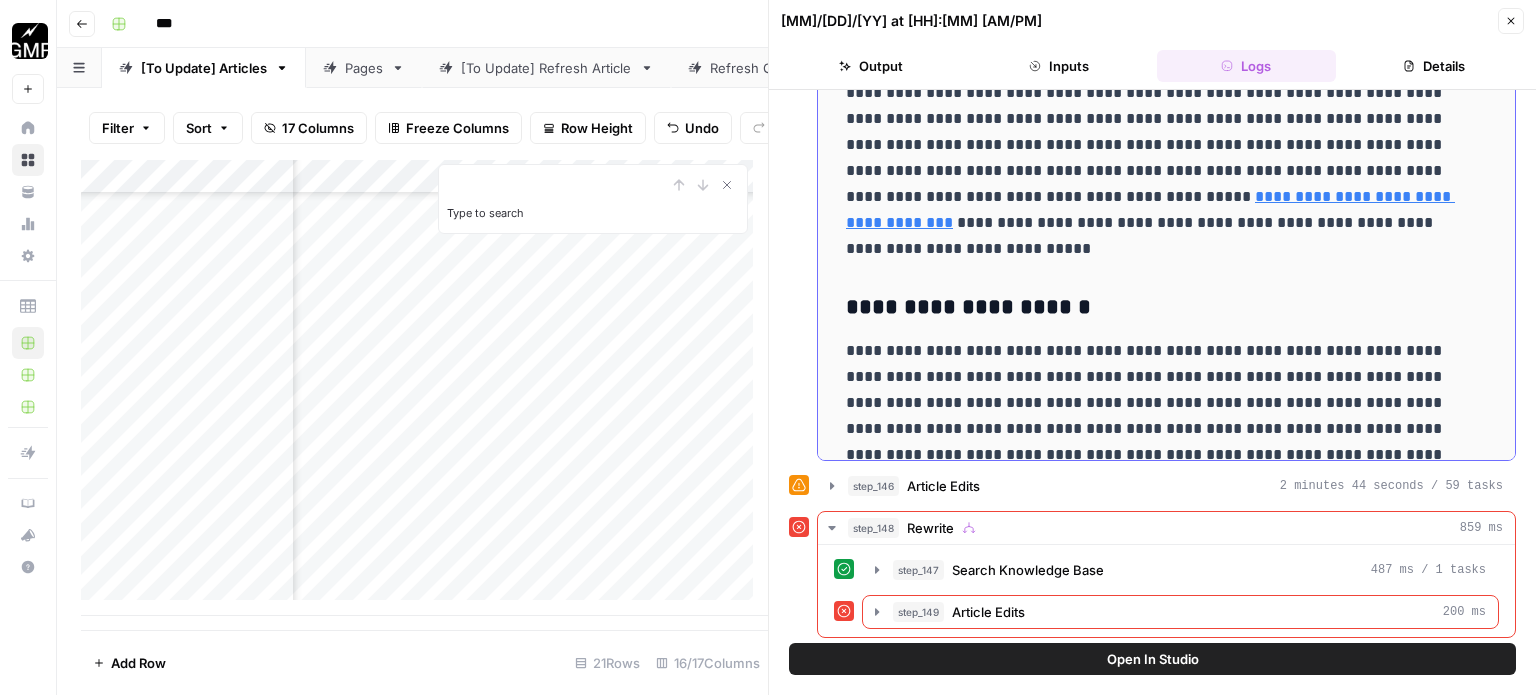 scroll, scrollTop: 1100, scrollLeft: 0, axis: vertical 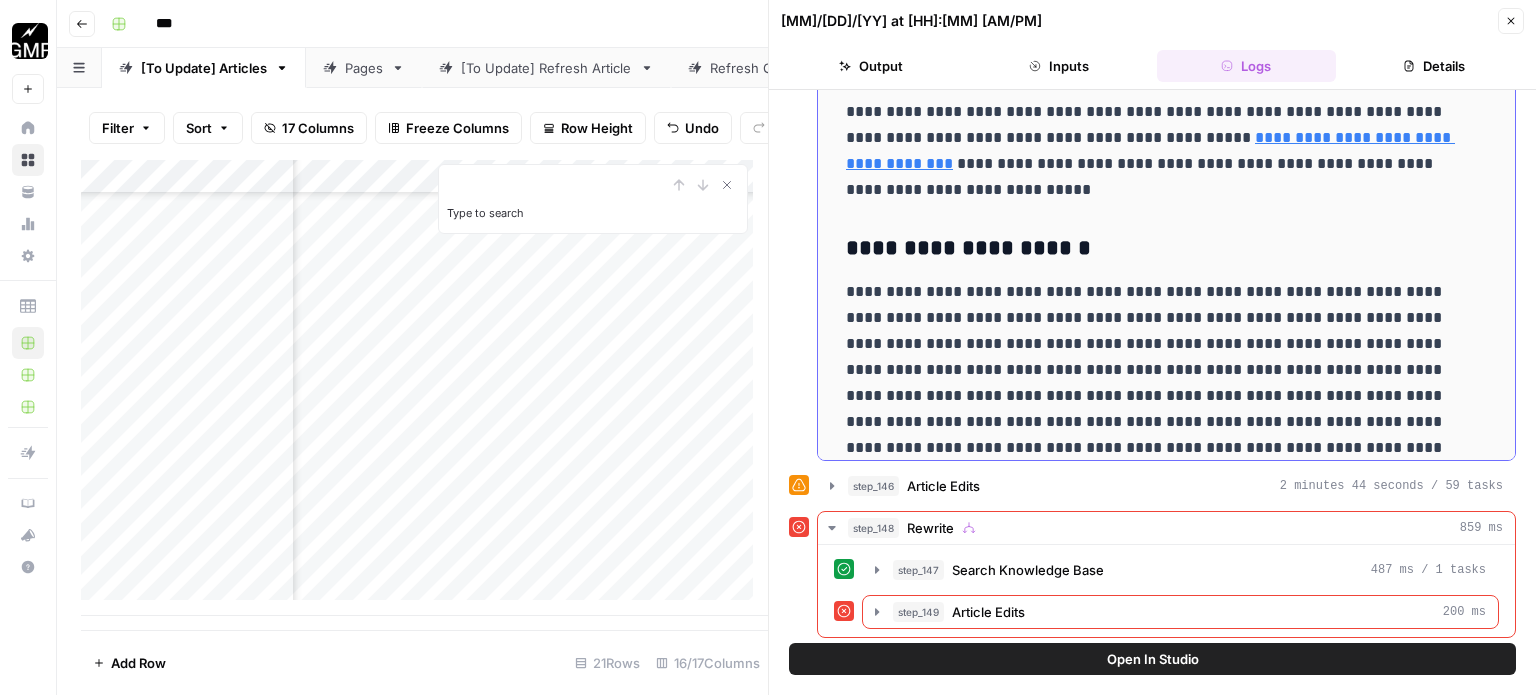 click on "**********" at bounding box center [1151, 370] 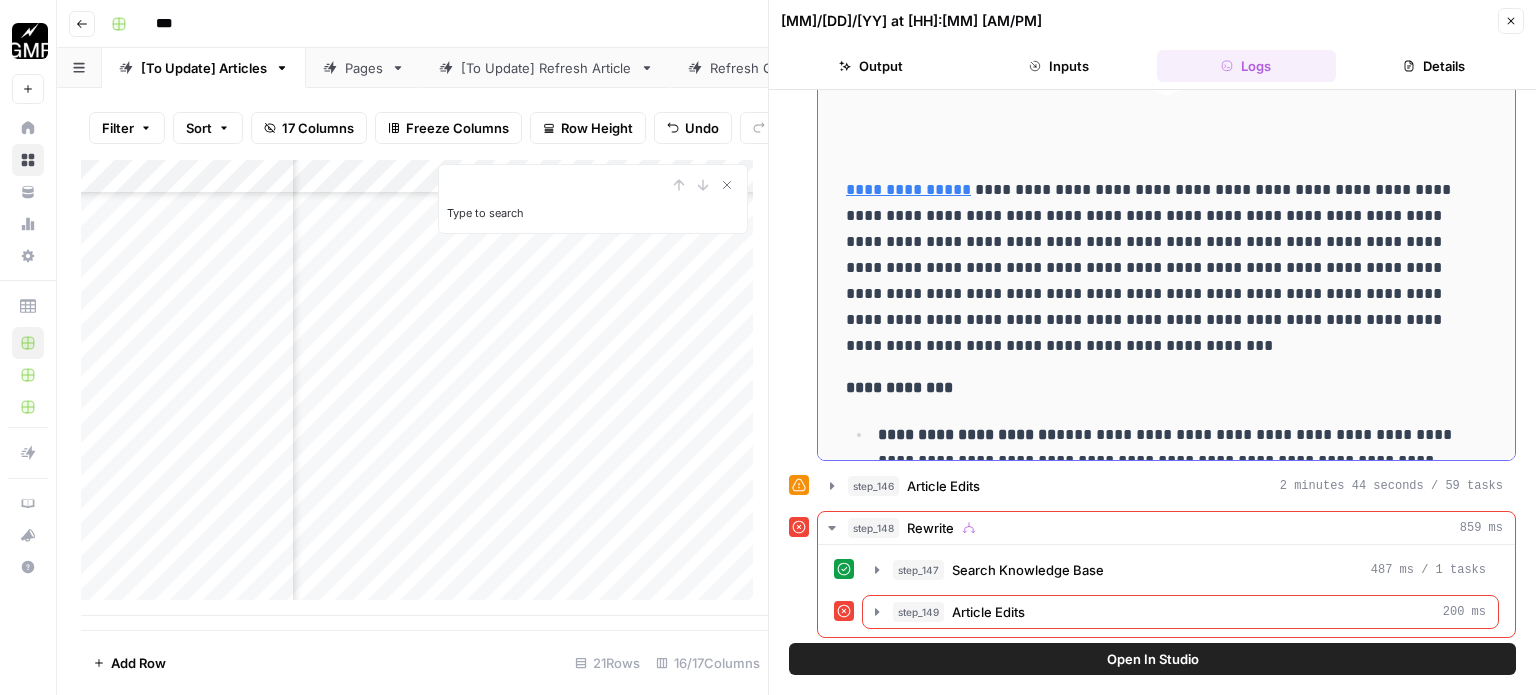 scroll, scrollTop: 2300, scrollLeft: 0, axis: vertical 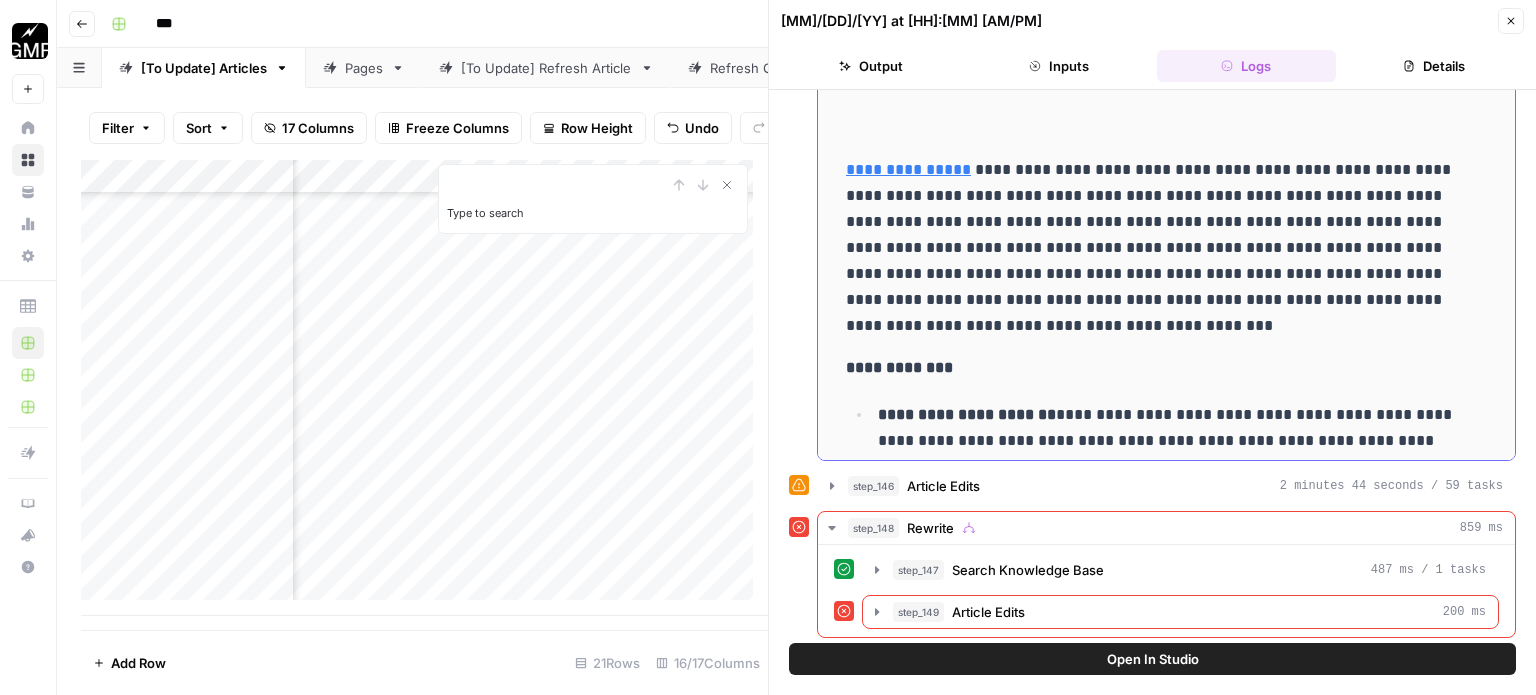click on "**********" at bounding box center (1151, 248) 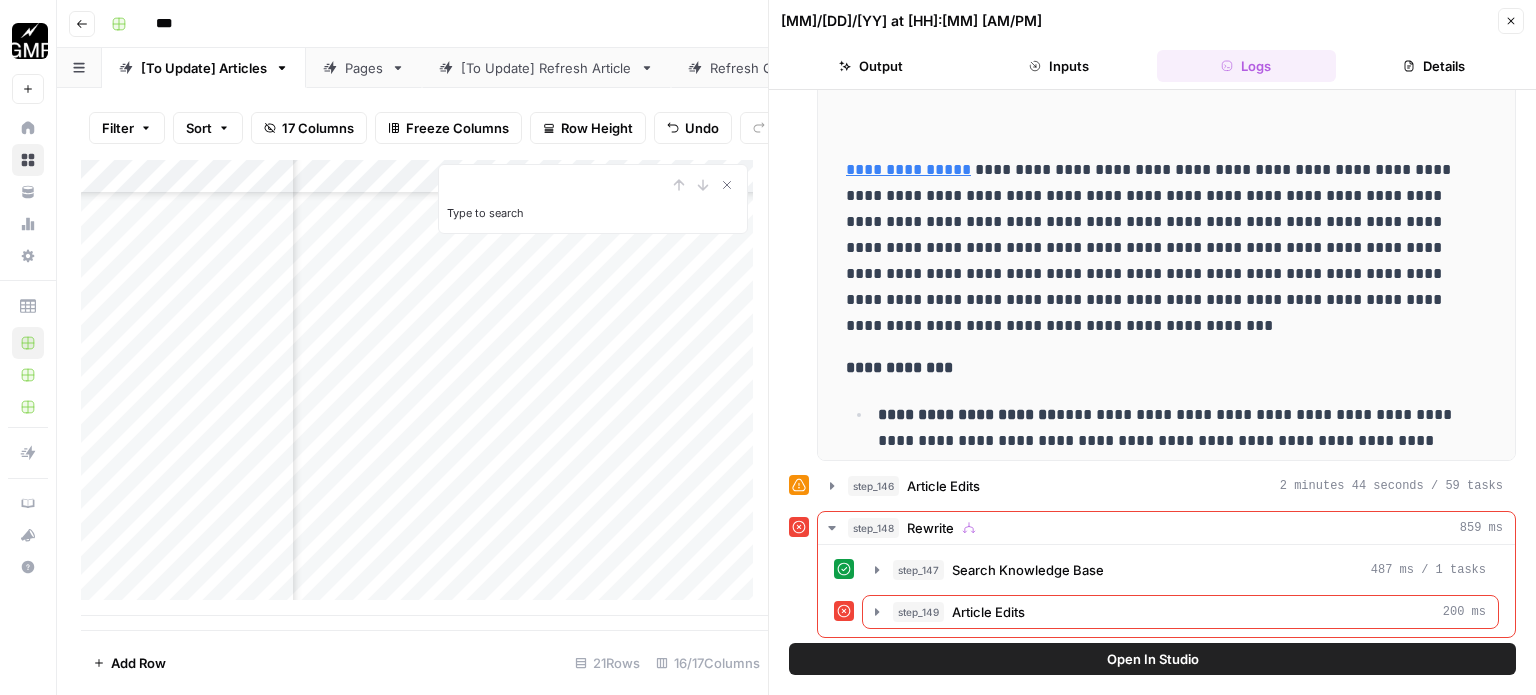 copy on "******" 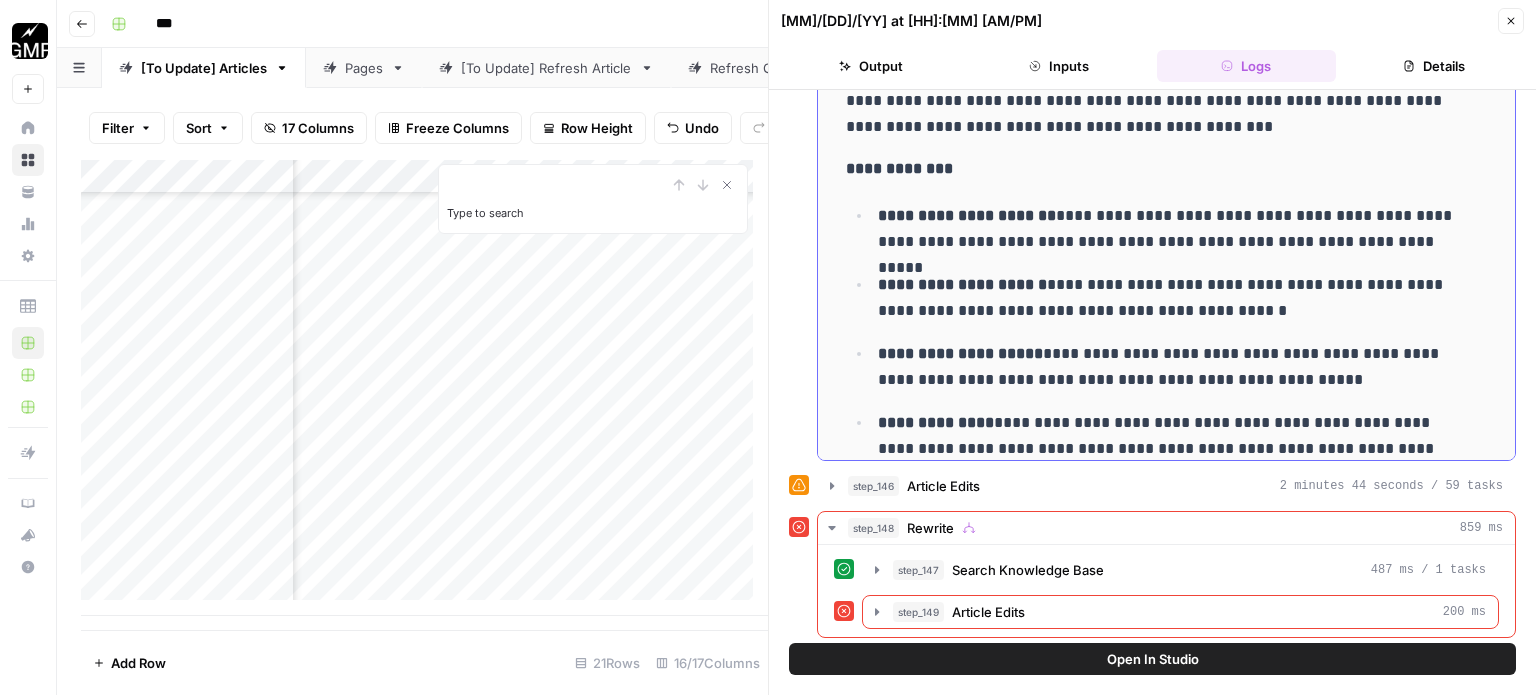 scroll, scrollTop: 2500, scrollLeft: 0, axis: vertical 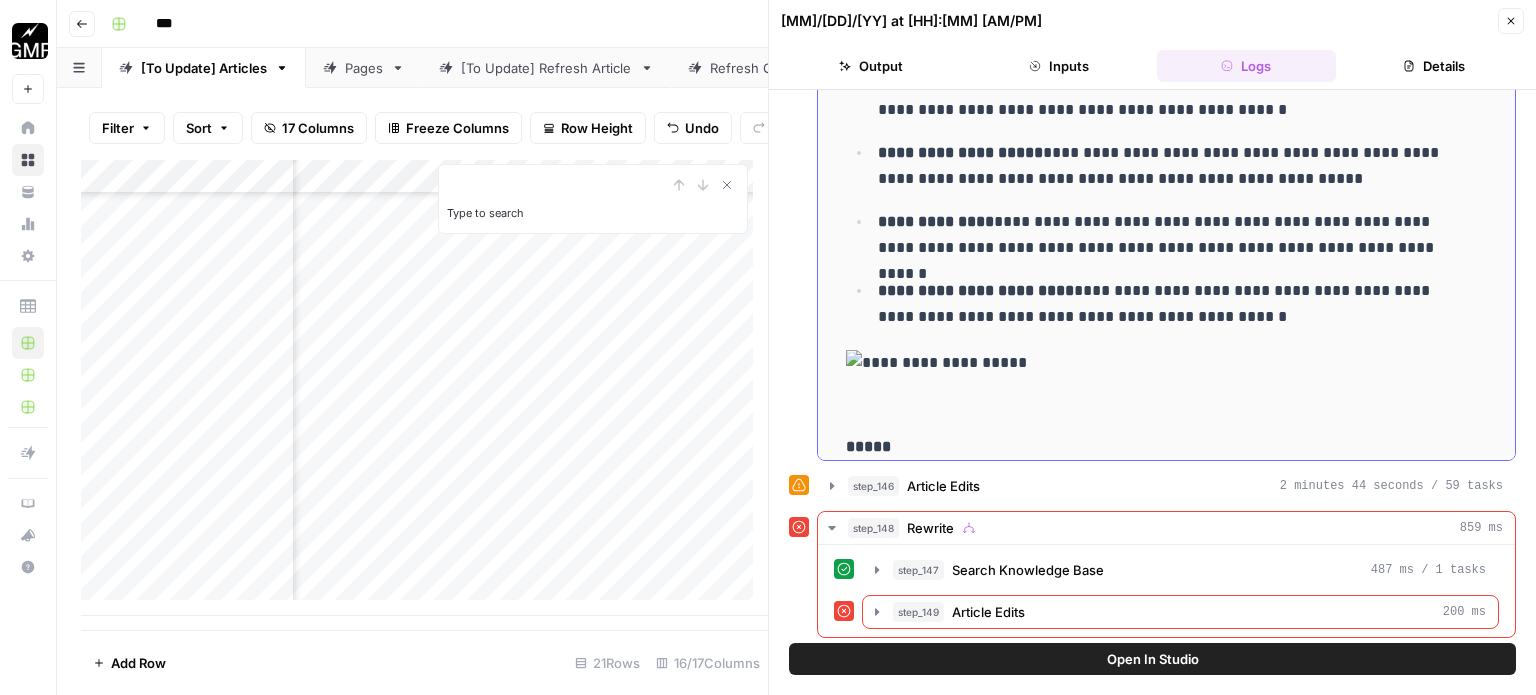 drag, startPoint x: 880, startPoint y: 178, endPoint x: 1263, endPoint y: 276, distance: 395.33908 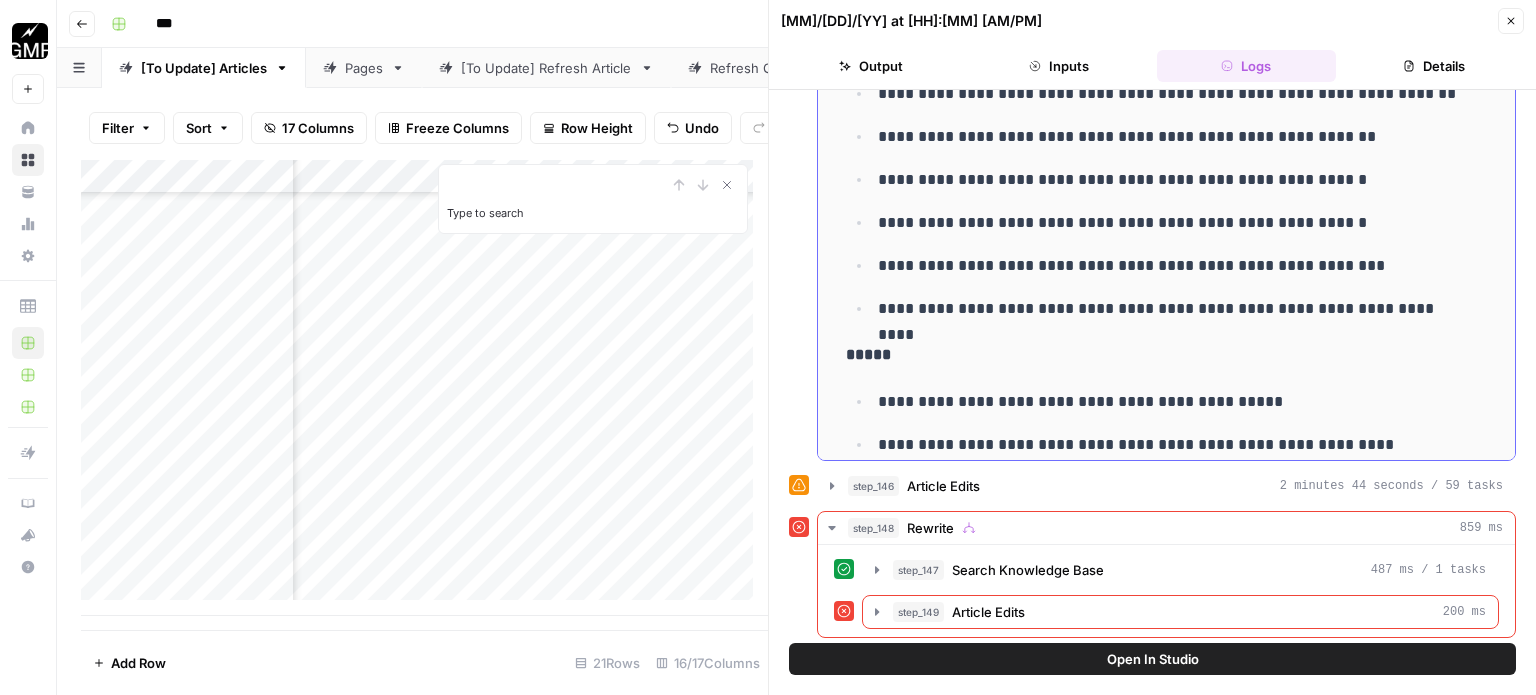scroll, scrollTop: 3000, scrollLeft: 0, axis: vertical 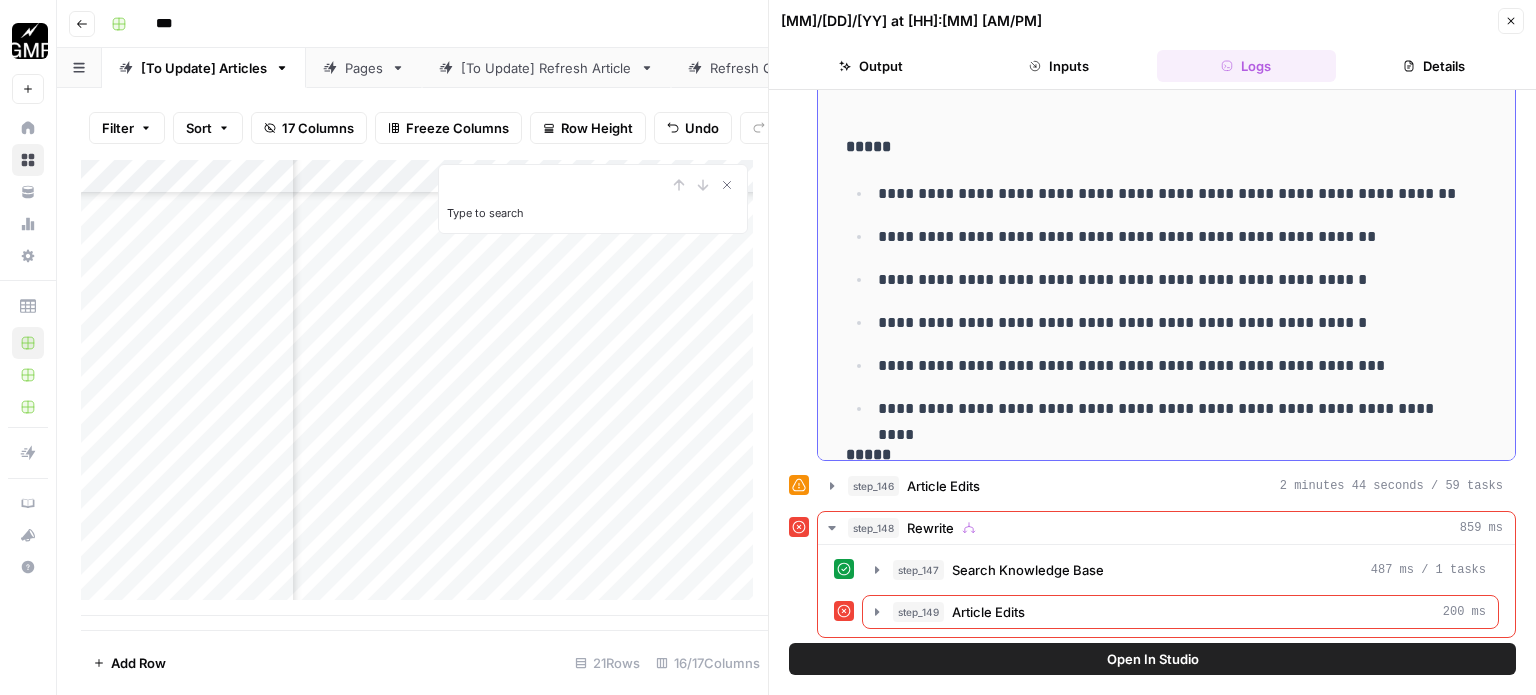 drag, startPoint x: 877, startPoint y: 152, endPoint x: 1459, endPoint y: 381, distance: 625.4318 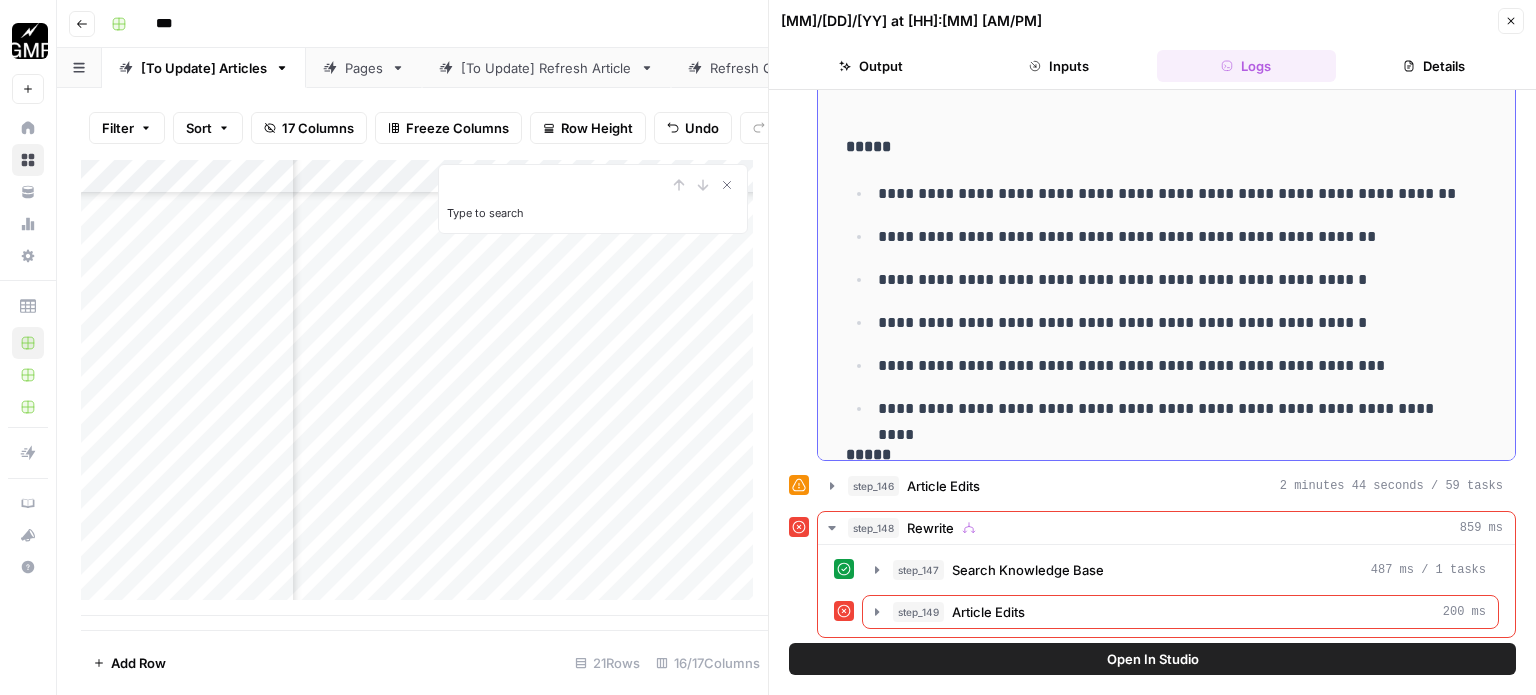 drag, startPoint x: 1442, startPoint y: 367, endPoint x: 873, endPoint y: 160, distance: 605.4833 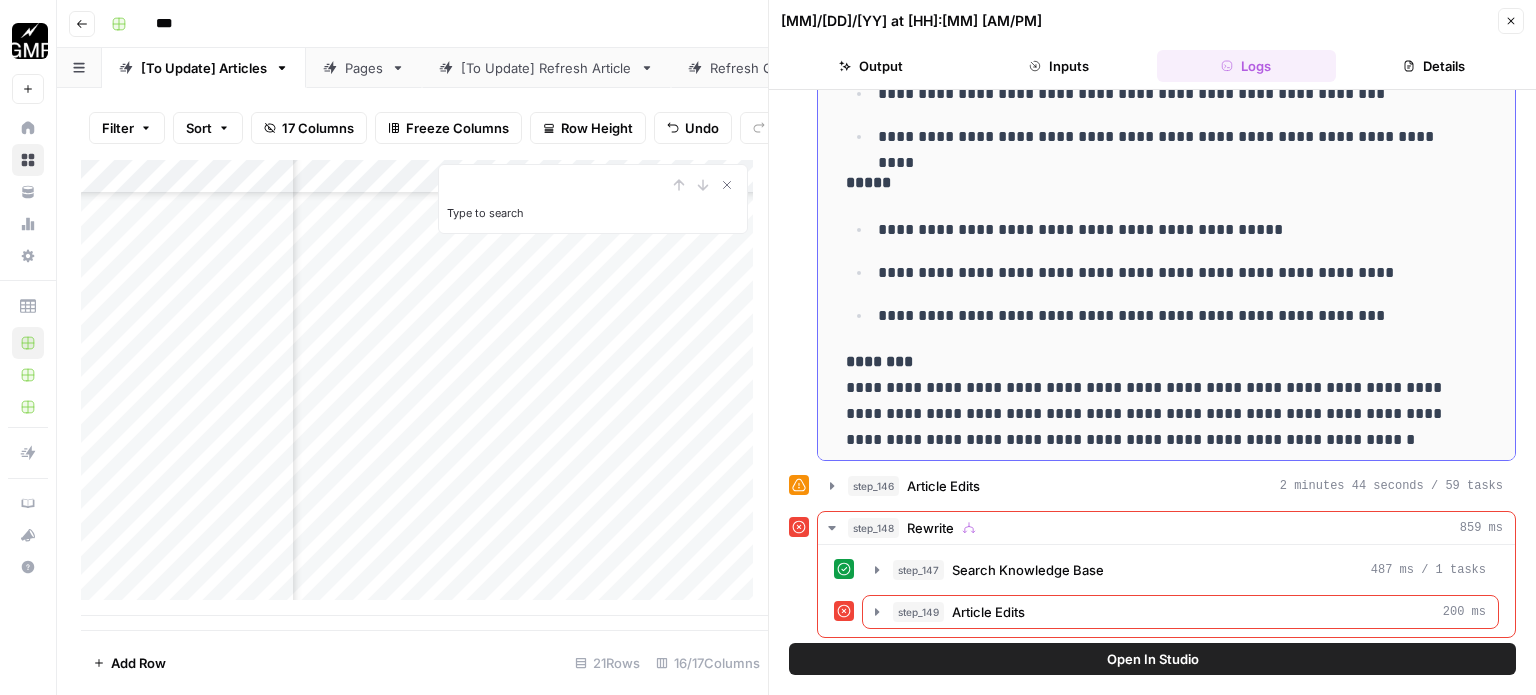 scroll, scrollTop: 3300, scrollLeft: 0, axis: vertical 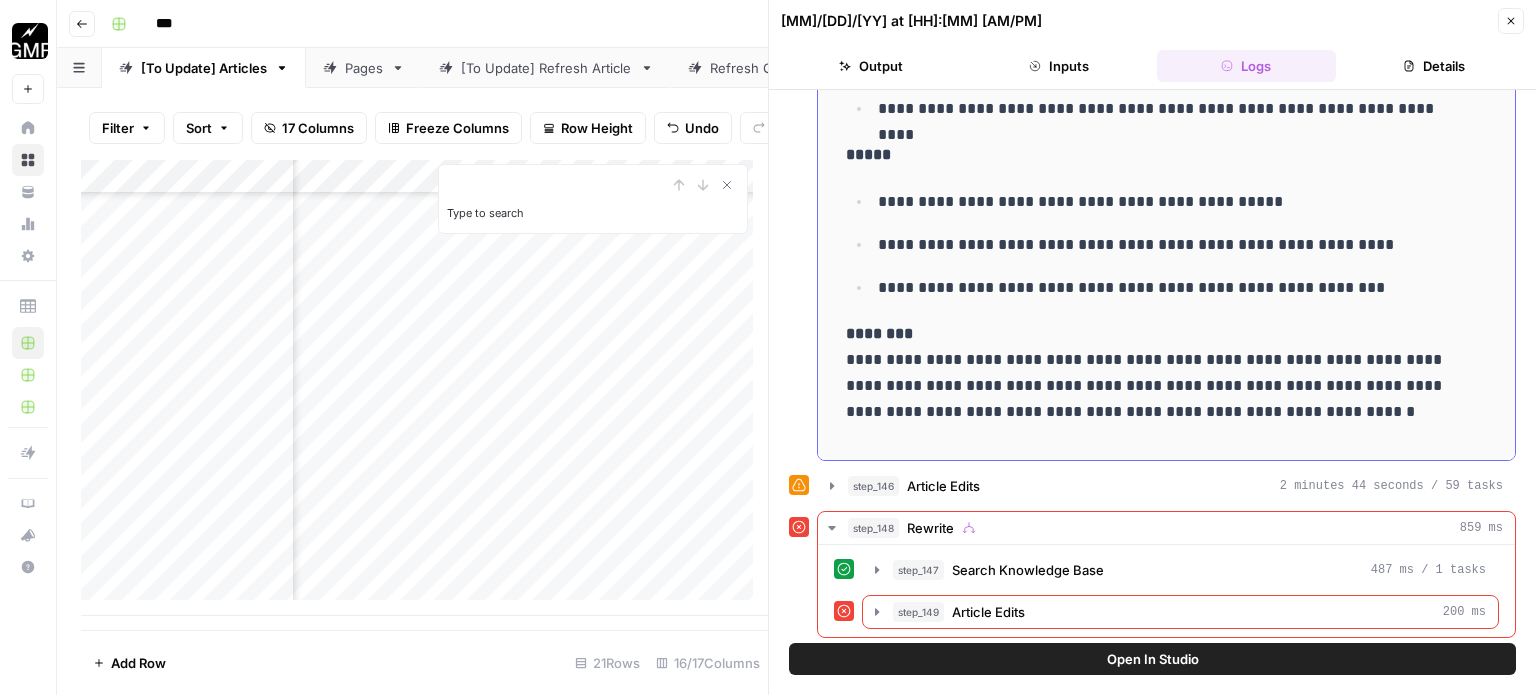 drag, startPoint x: 880, startPoint y: 160, endPoint x: 1360, endPoint y: 247, distance: 487.82068 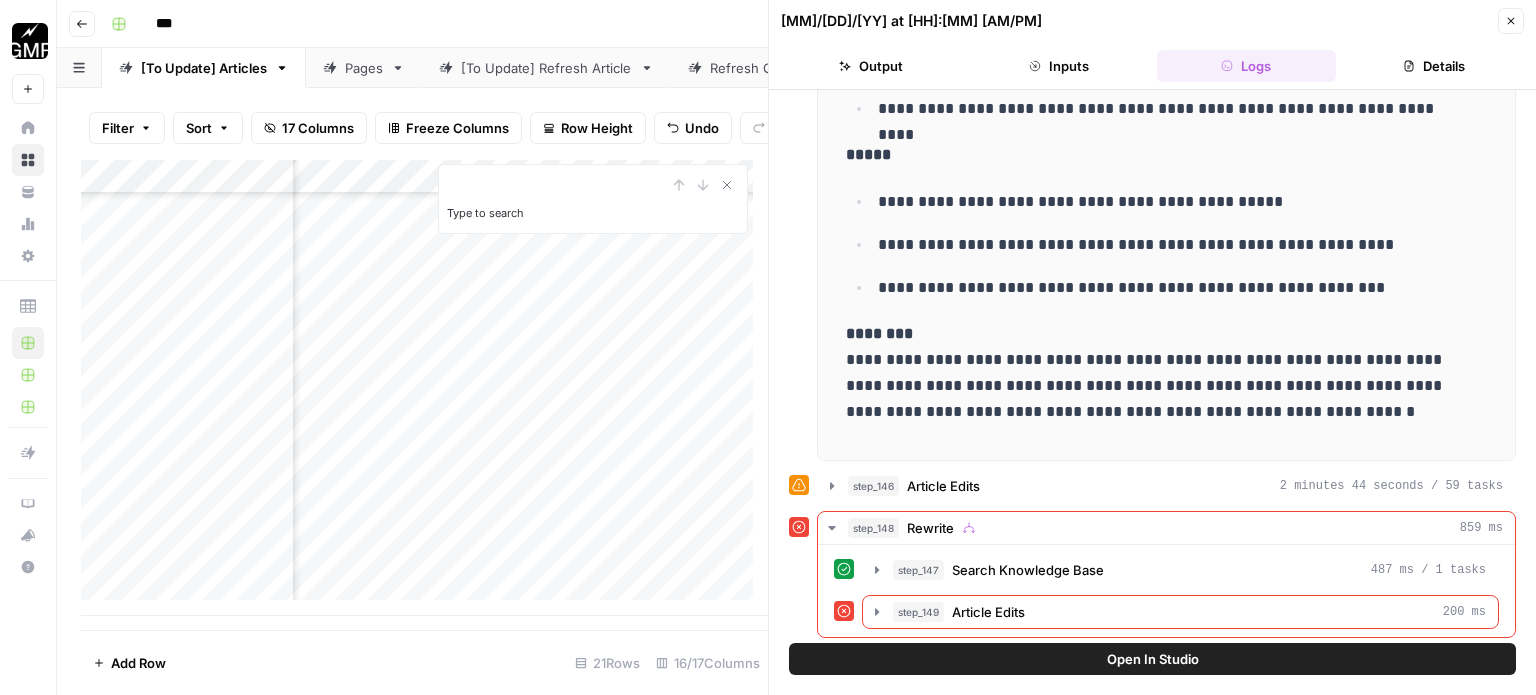 scroll, scrollTop: 1458, scrollLeft: 1925, axis: both 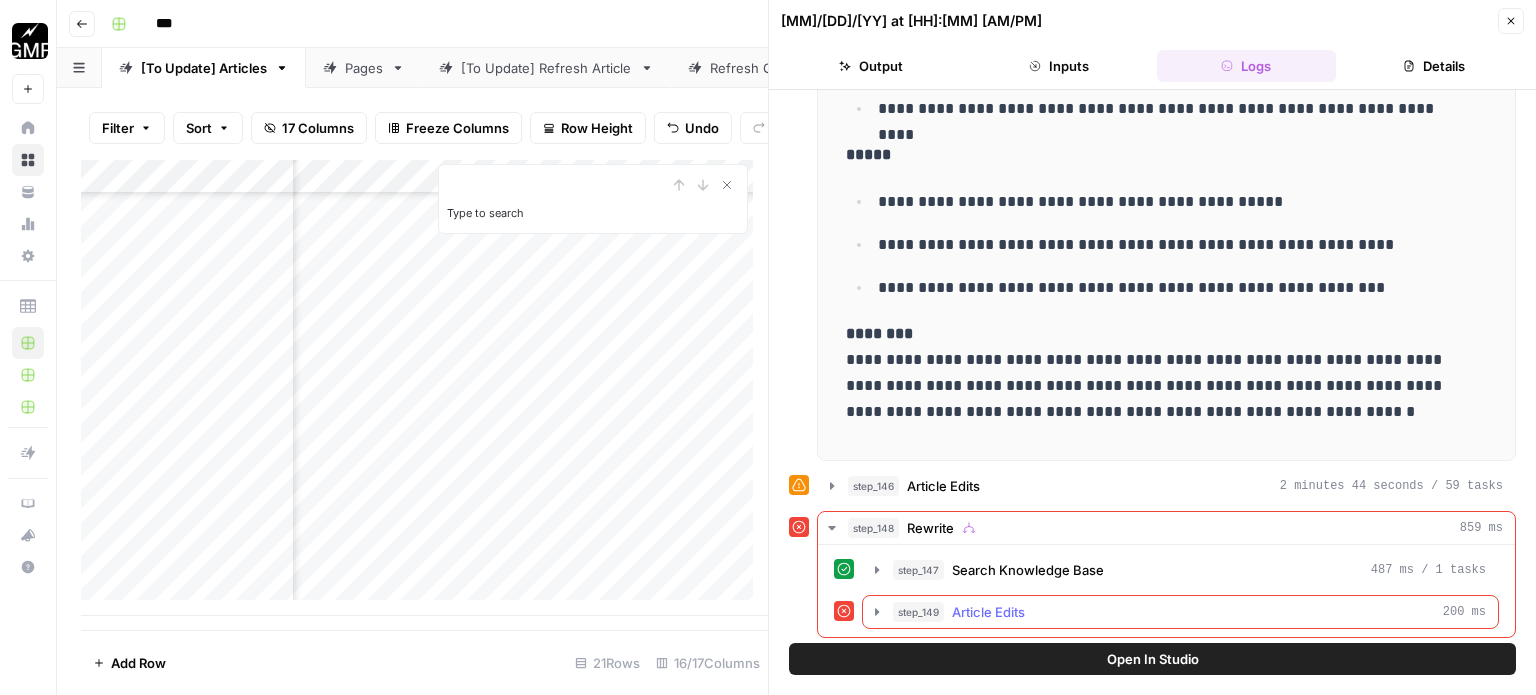 click on "Article Edits" at bounding box center [988, 612] 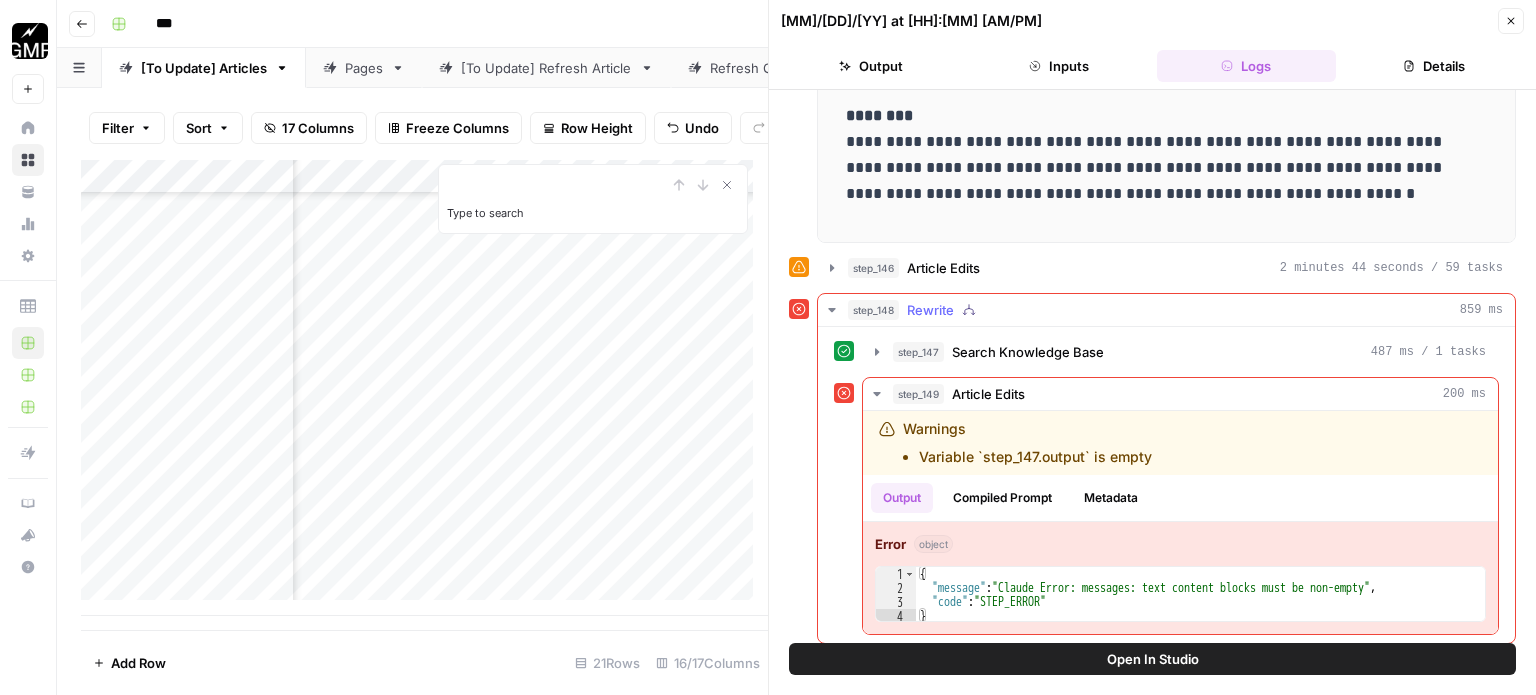 scroll, scrollTop: 689, scrollLeft: 0, axis: vertical 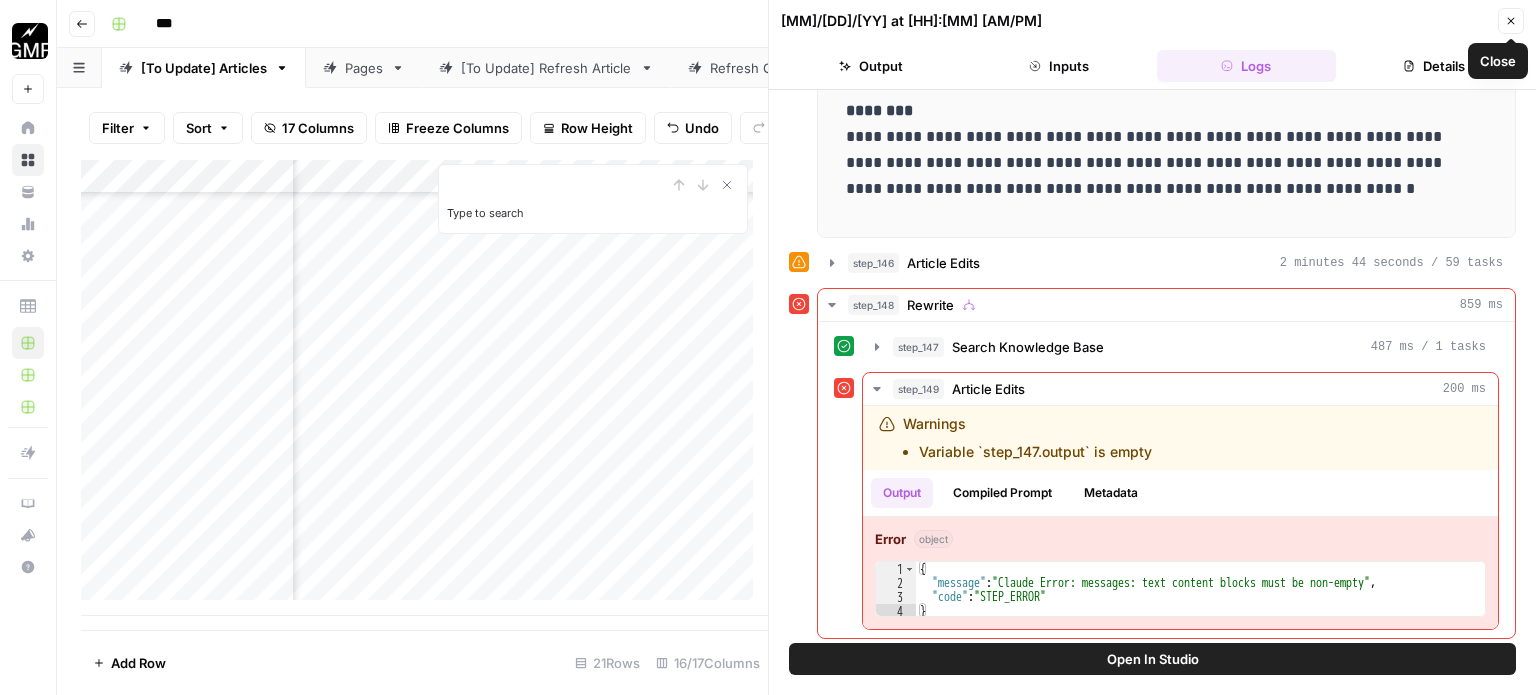 click 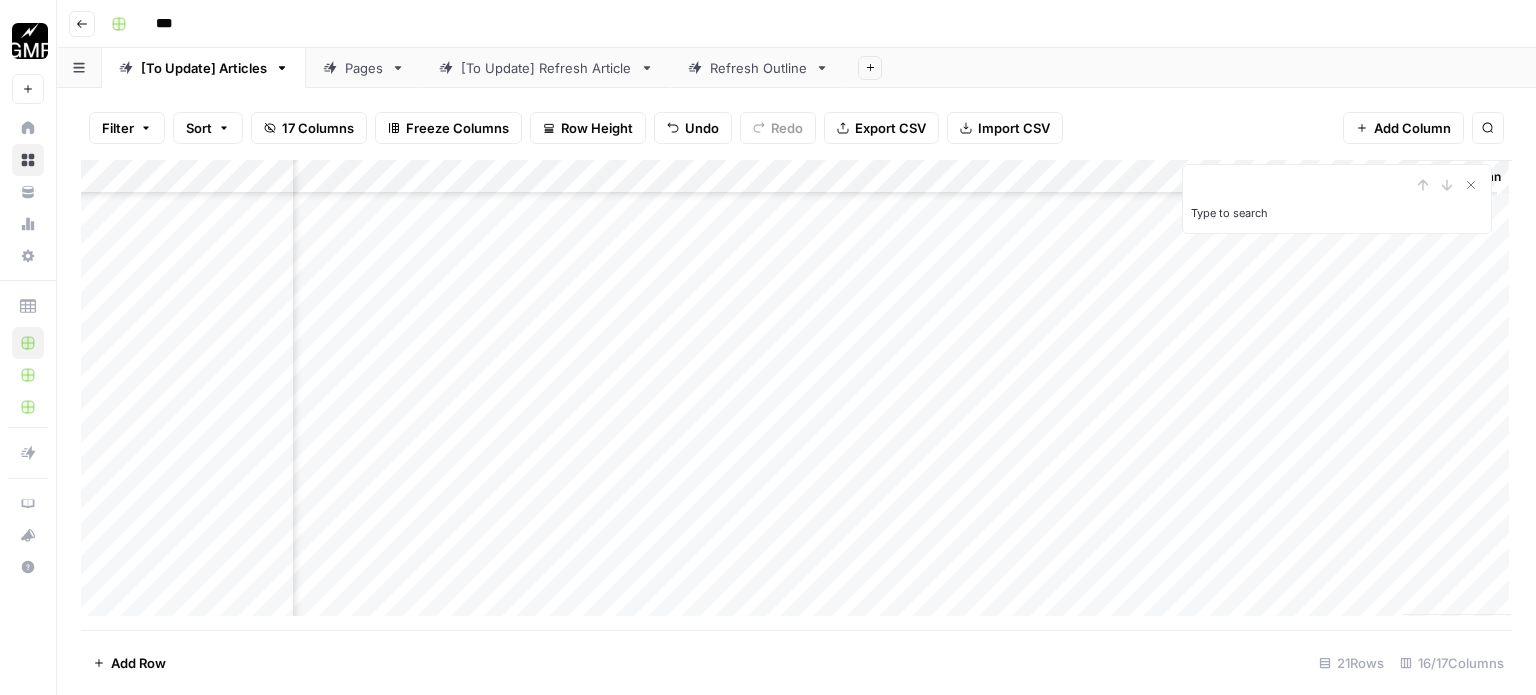 scroll, scrollTop: 1458, scrollLeft: 1584, axis: both 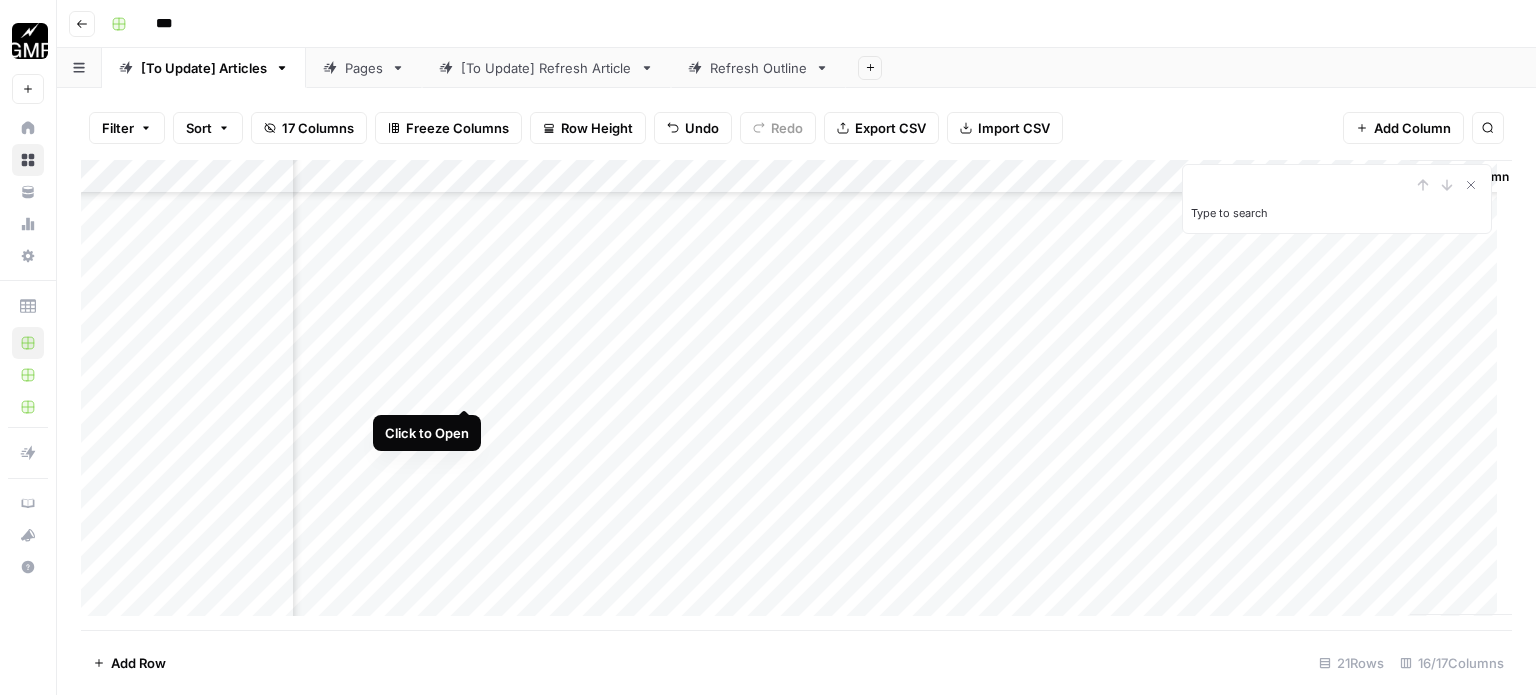 click on "Add Column" at bounding box center (796, 395) 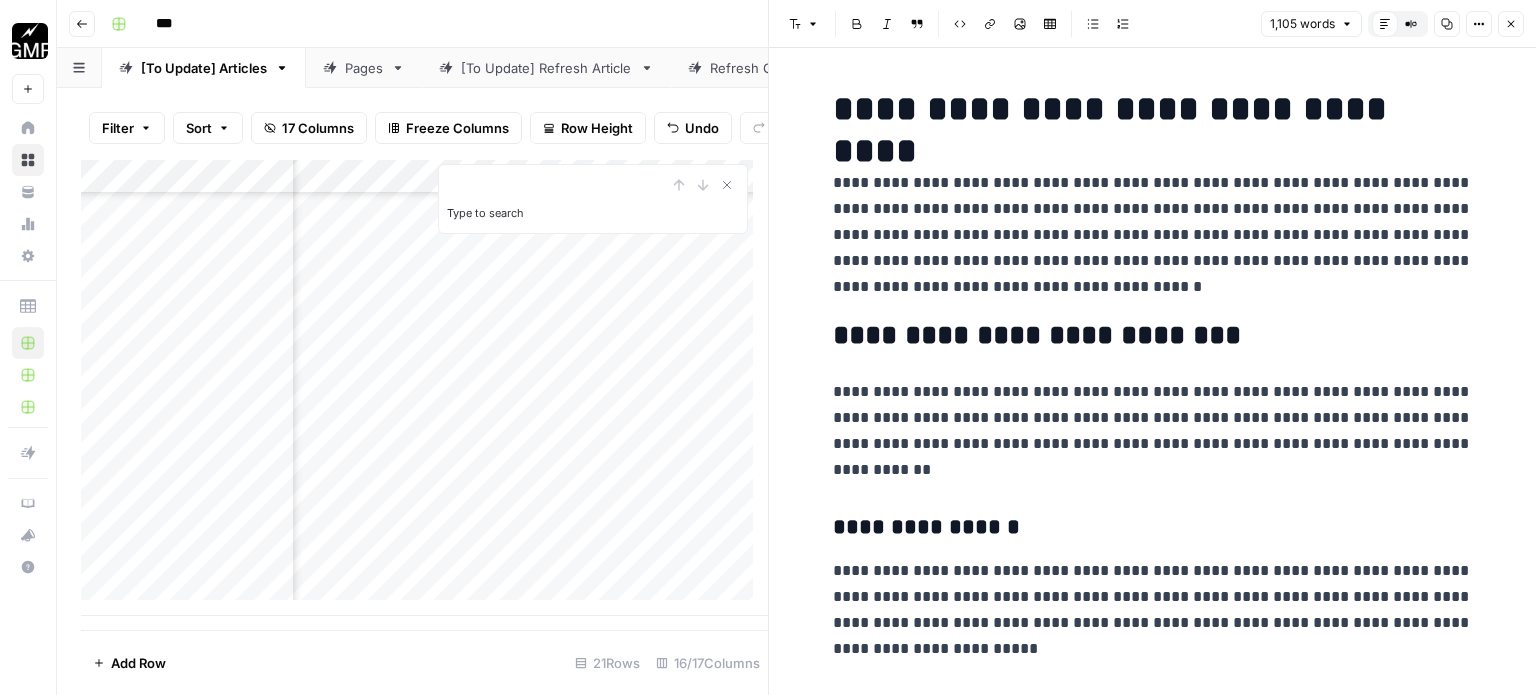 click on "**********" at bounding box center (1153, 235) 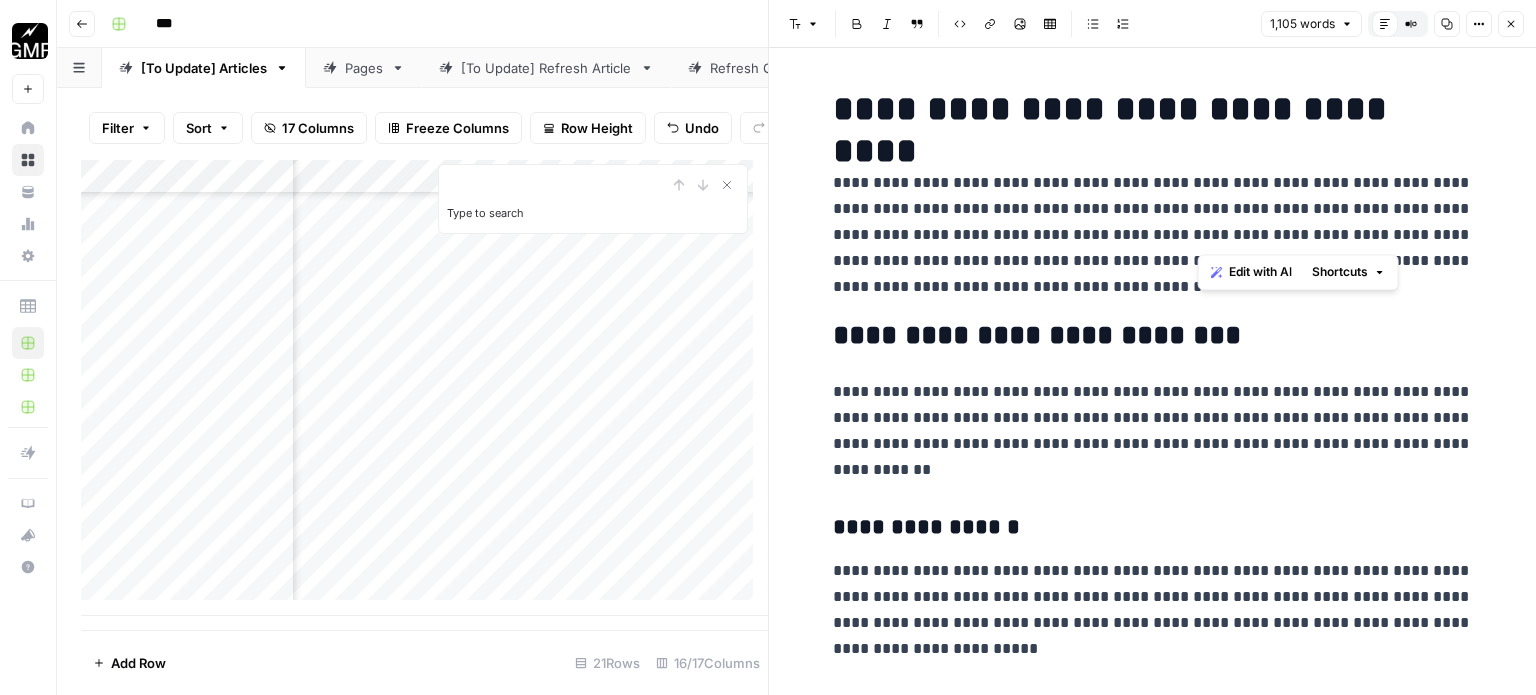 click on "**********" at bounding box center (1153, 235) 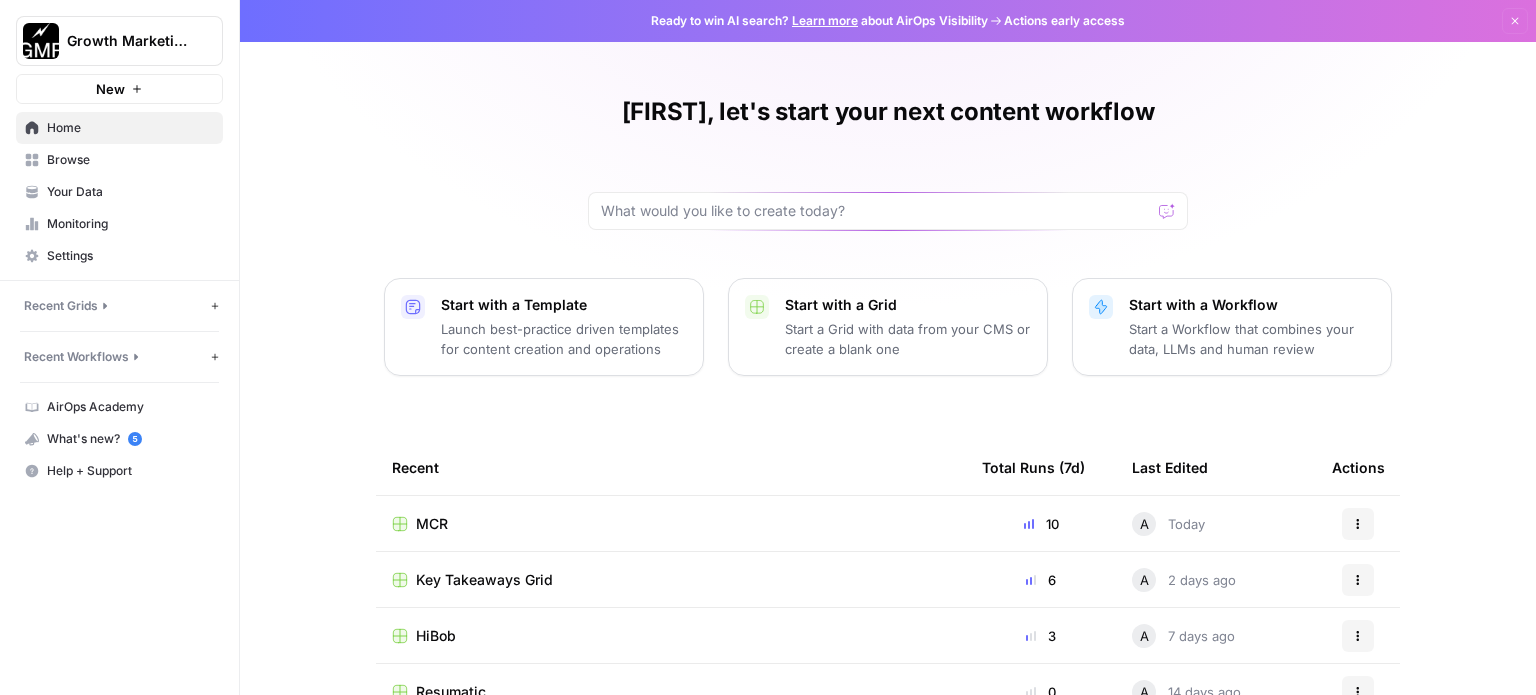 scroll, scrollTop: 0, scrollLeft: 0, axis: both 